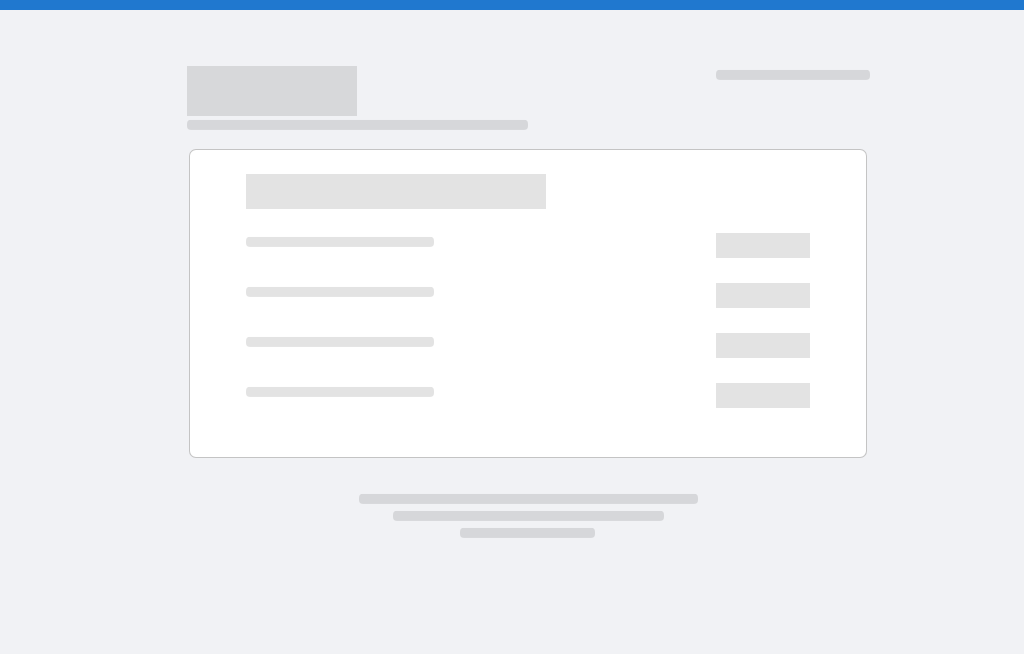 scroll, scrollTop: 0, scrollLeft: 0, axis: both 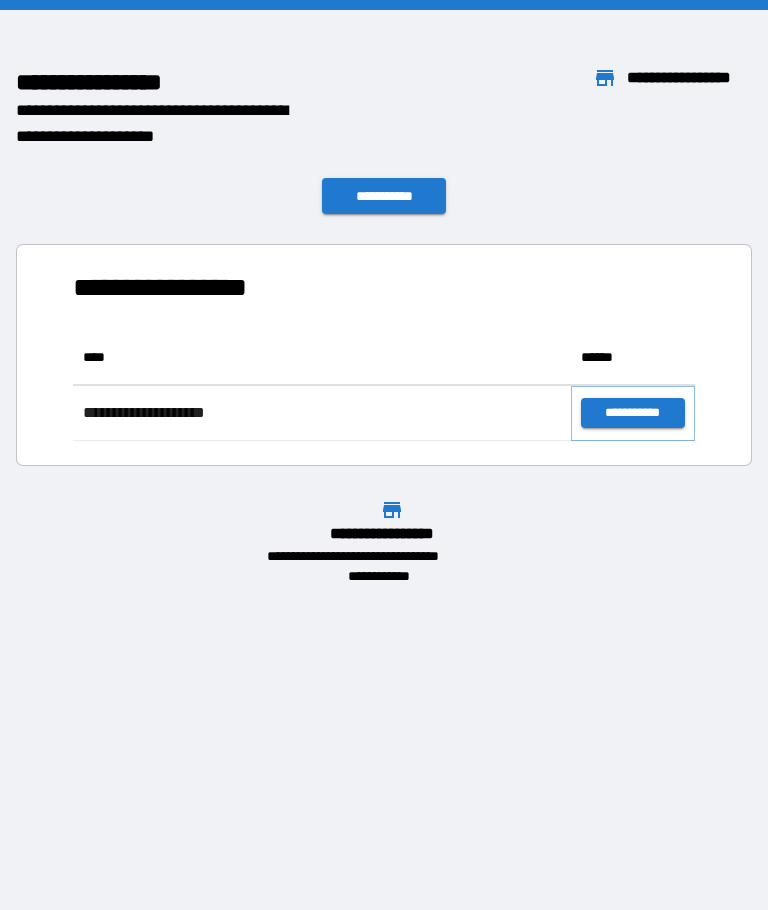 click on "**********" at bounding box center [633, 413] 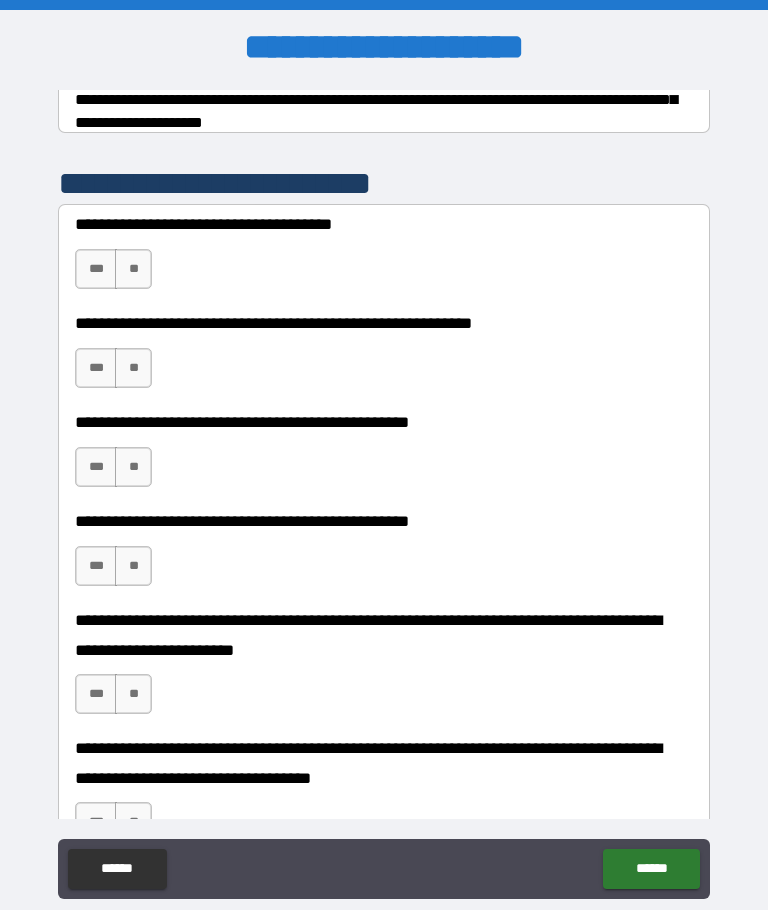 scroll, scrollTop: 376, scrollLeft: 0, axis: vertical 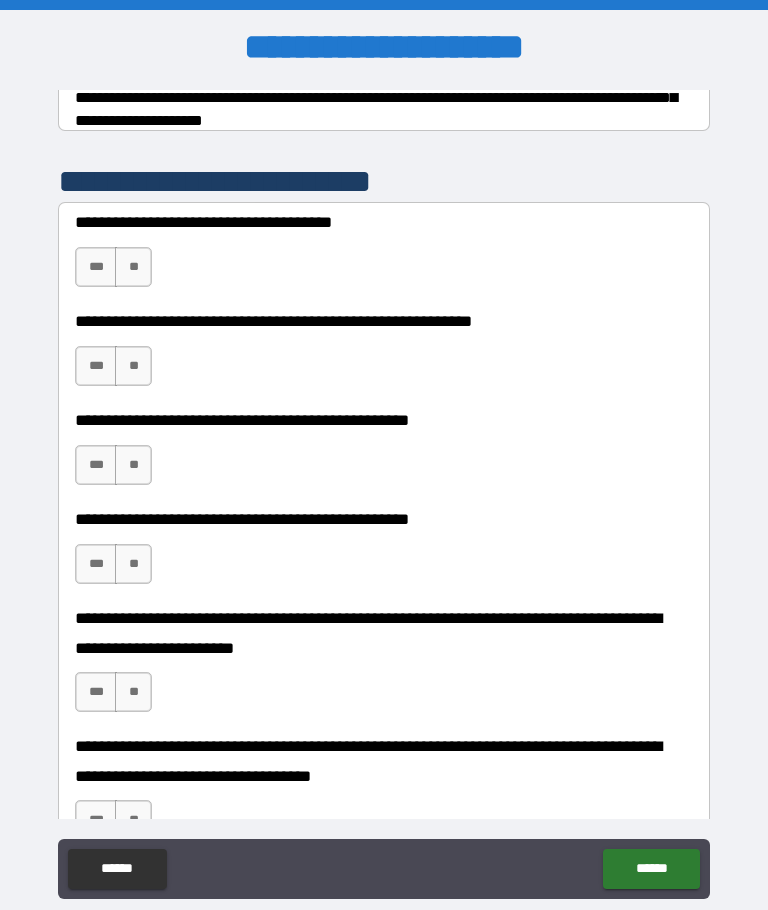 click on "***" at bounding box center (96, 267) 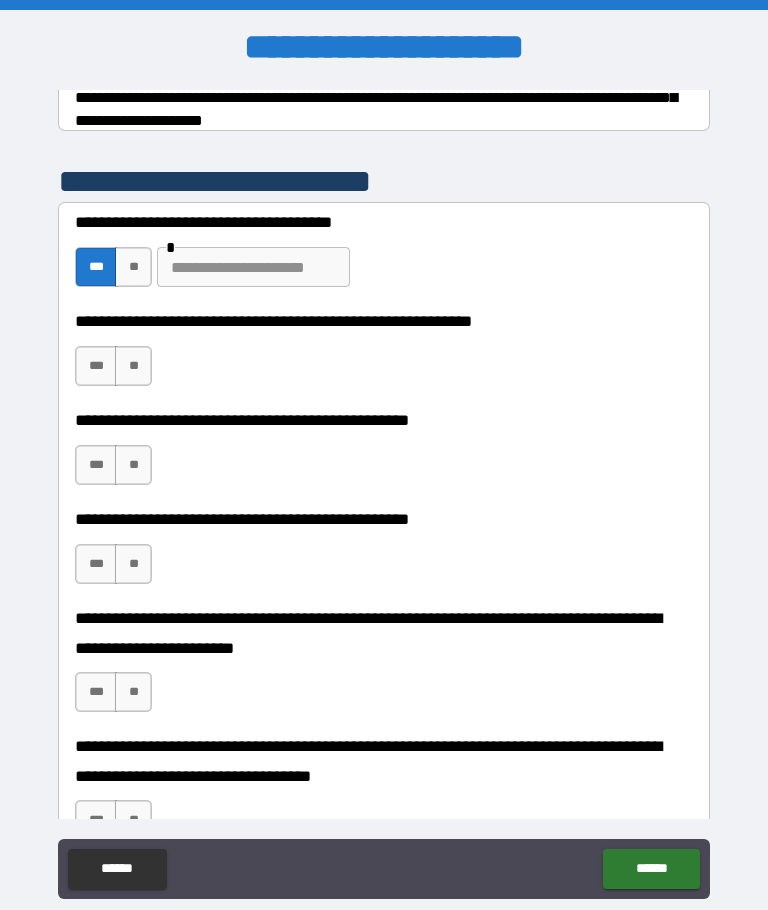 click on "***" at bounding box center [96, 366] 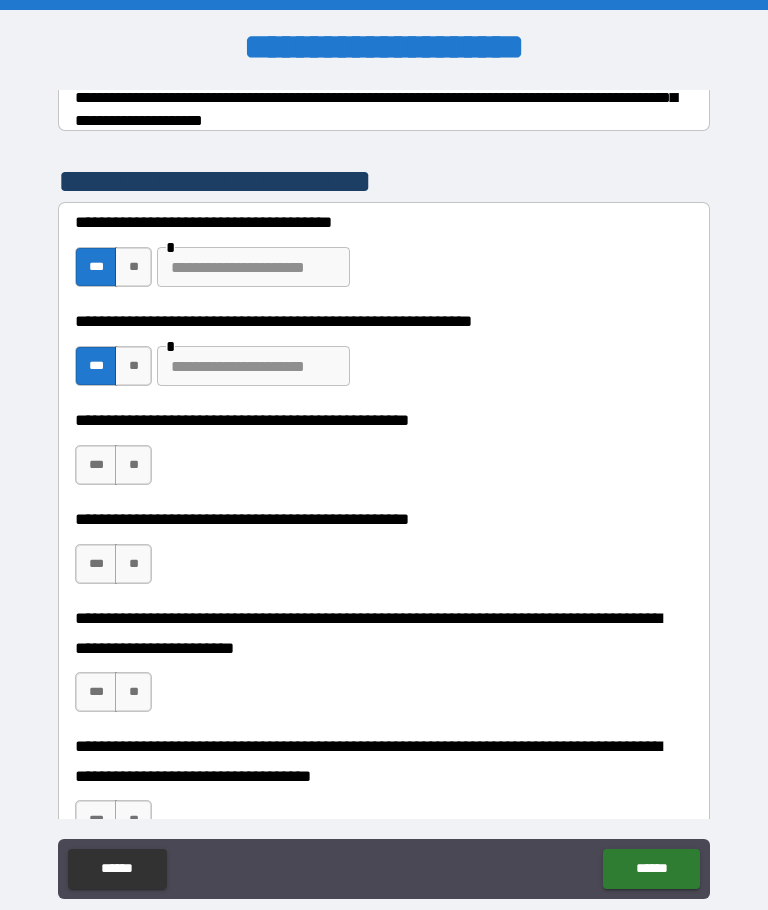 click at bounding box center [253, 366] 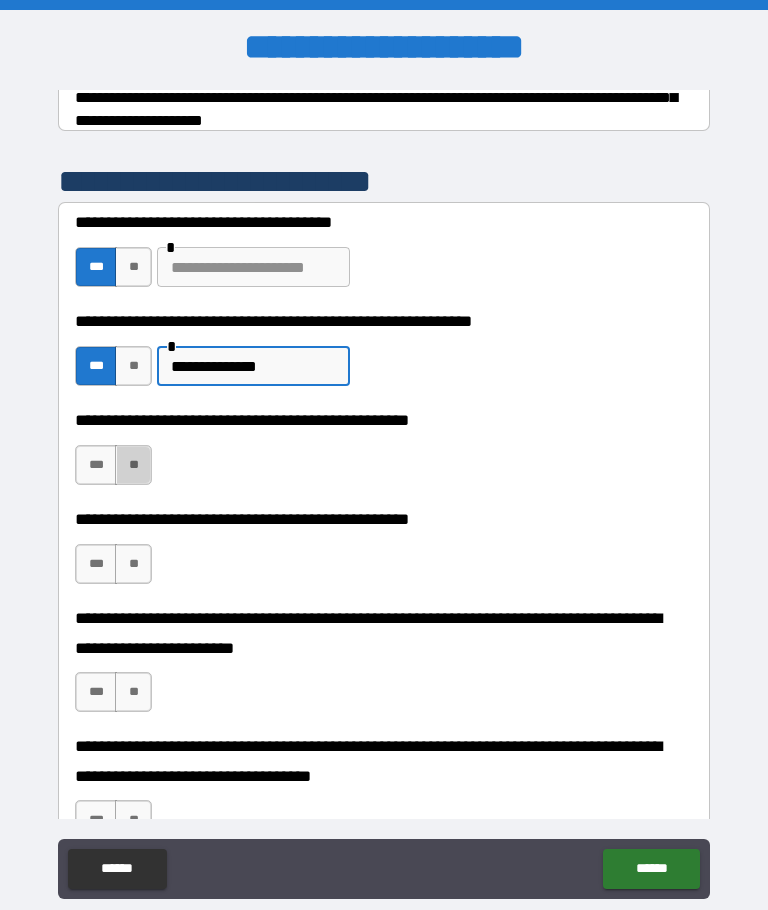 type on "**********" 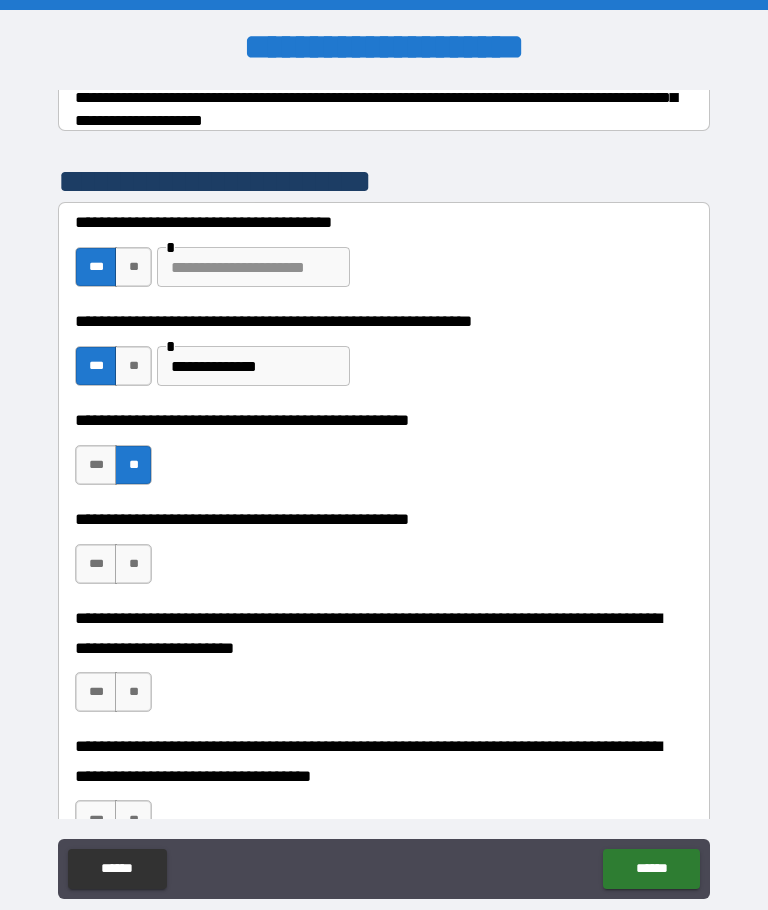 click on "***" at bounding box center [96, 564] 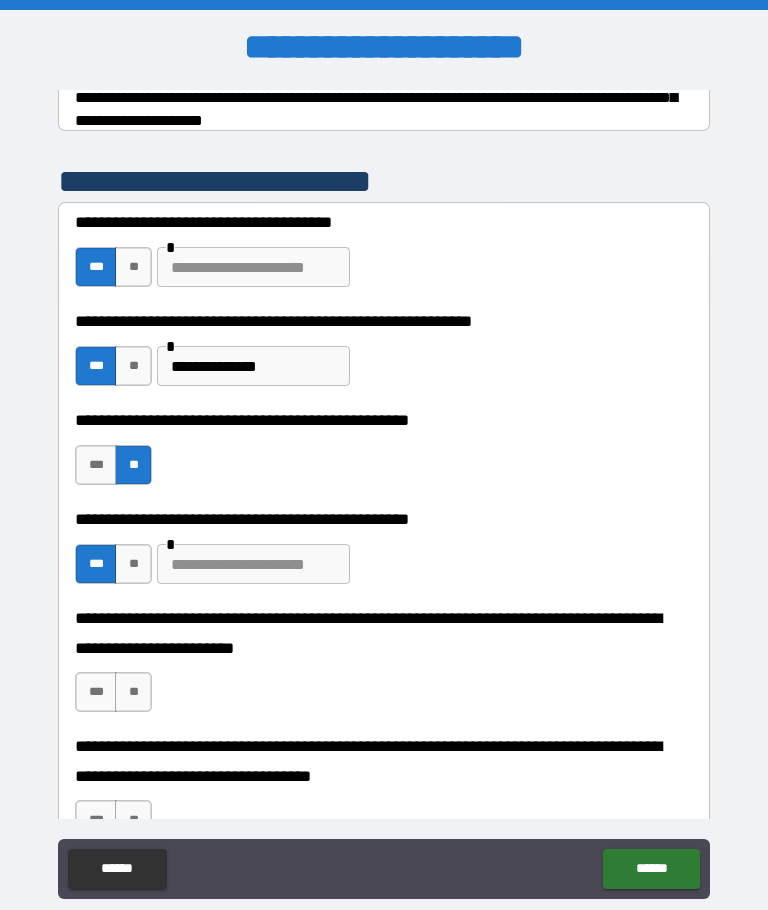 click at bounding box center (253, 564) 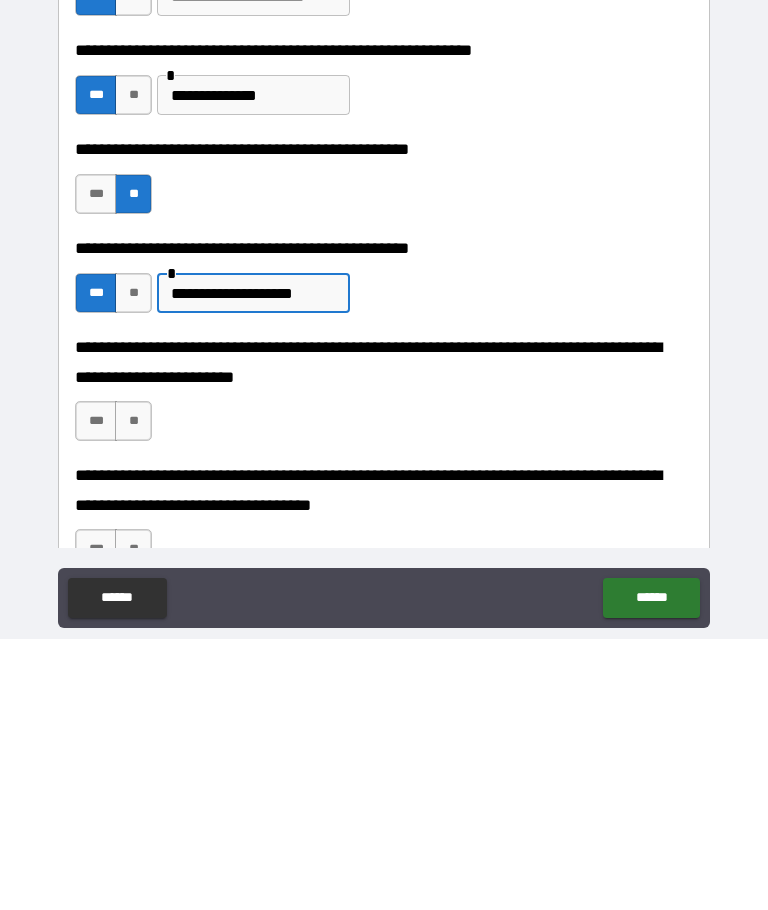 type on "**********" 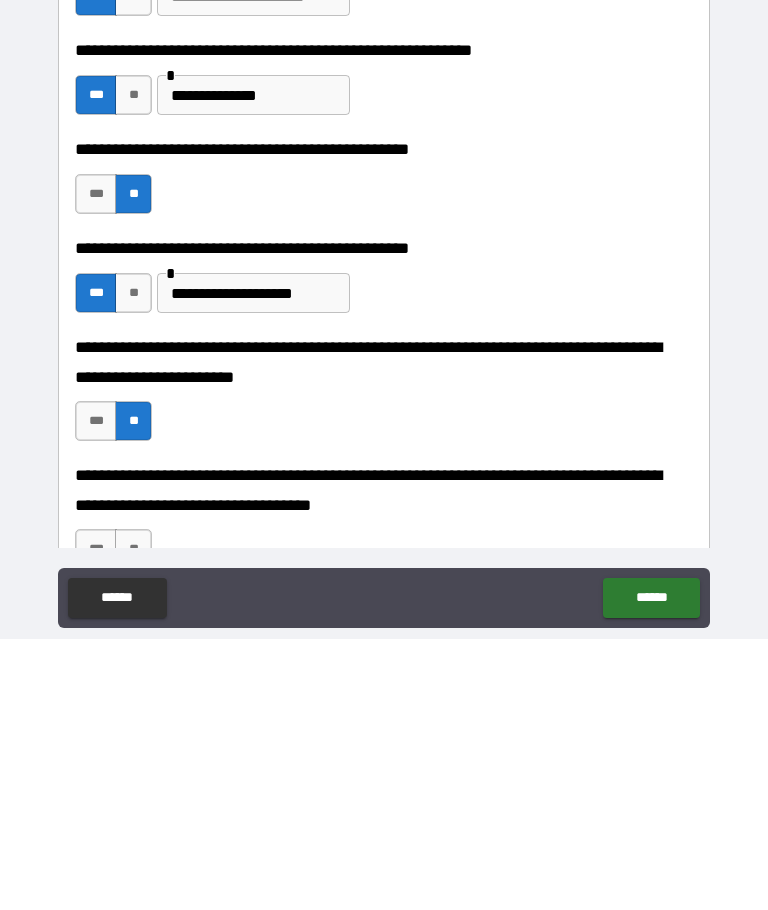 scroll, scrollTop: 69, scrollLeft: 0, axis: vertical 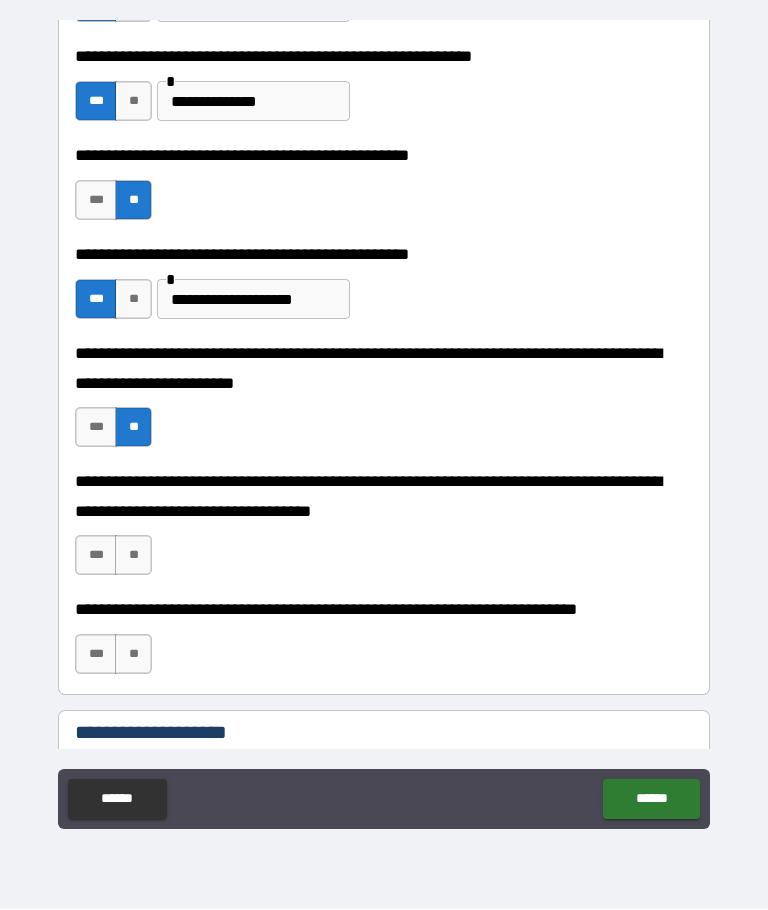 click on "**" at bounding box center [133, 556] 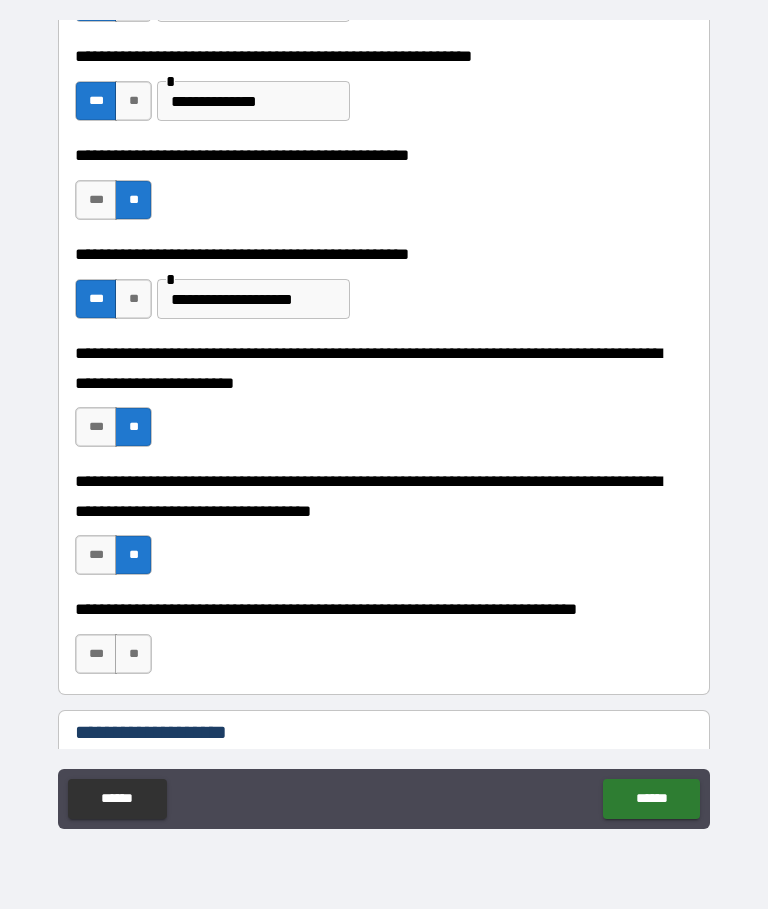 click on "***" at bounding box center [96, 655] 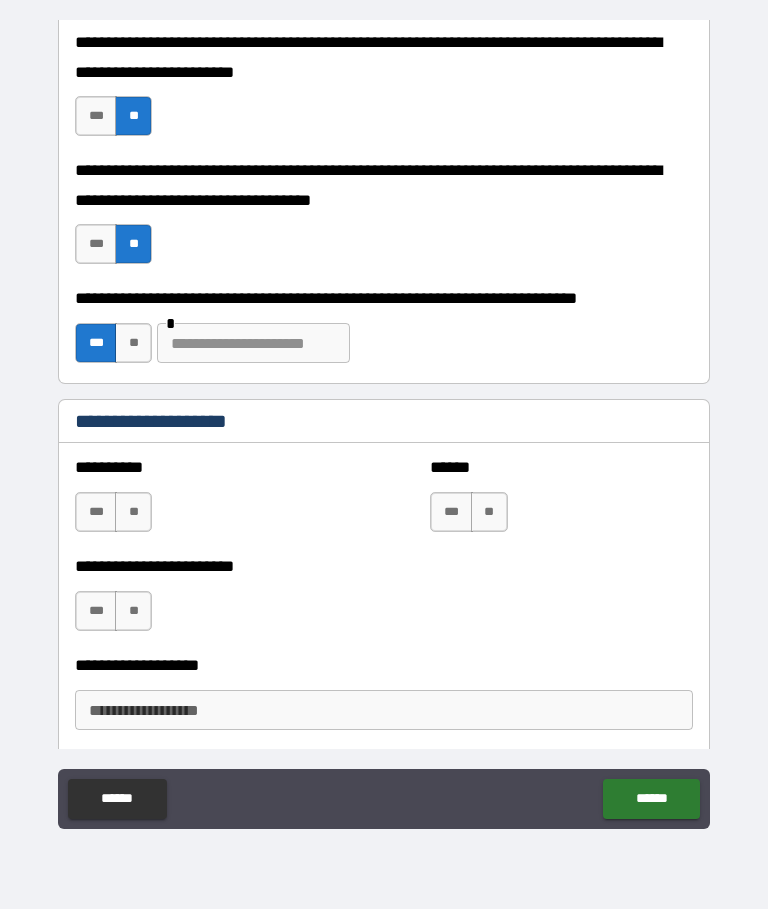 scroll, scrollTop: 896, scrollLeft: 0, axis: vertical 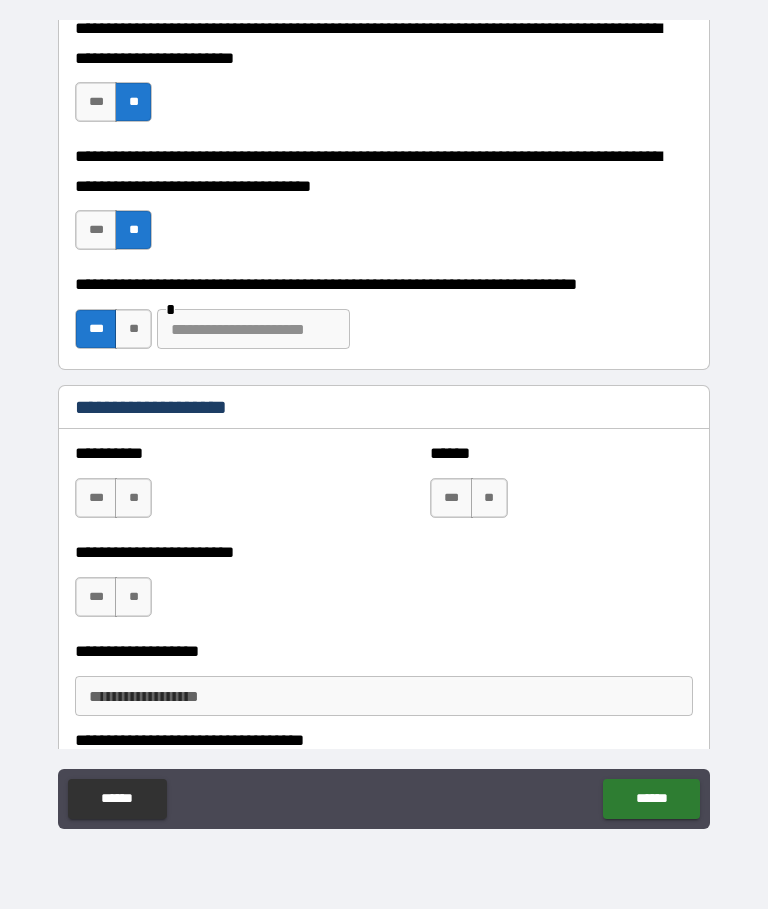 click on "**" at bounding box center (133, 499) 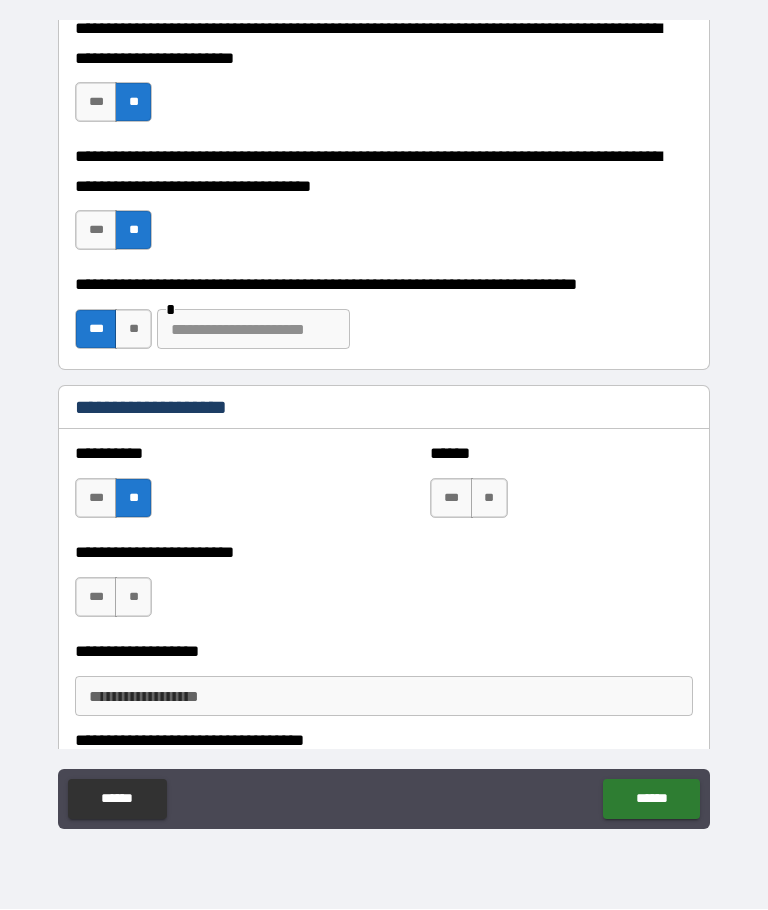 click on "**" at bounding box center [133, 598] 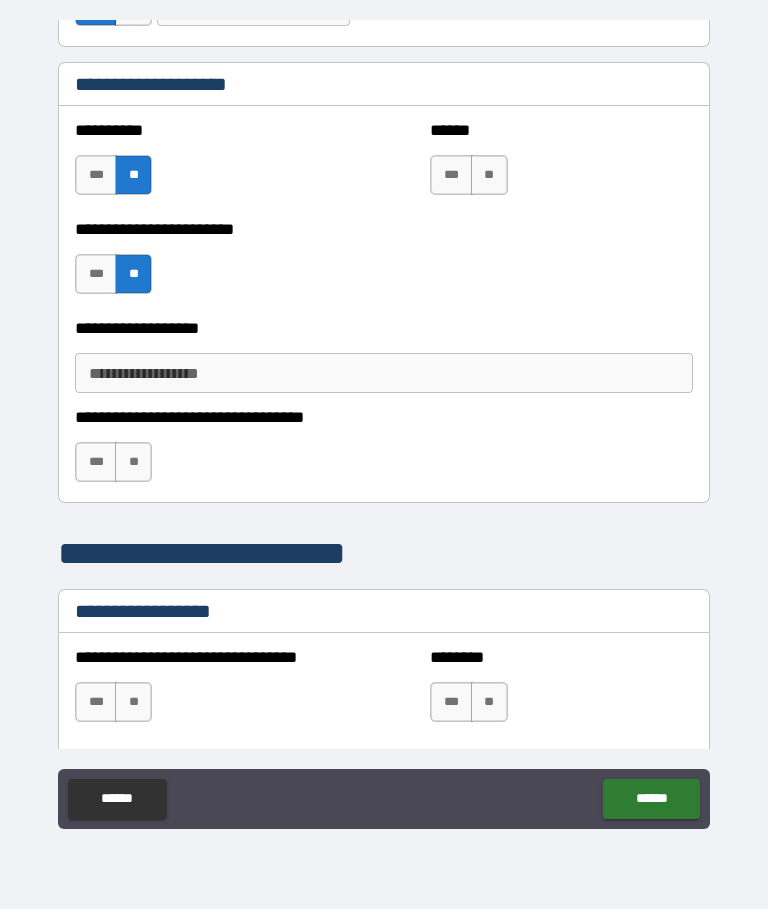 scroll, scrollTop: 1226, scrollLeft: 0, axis: vertical 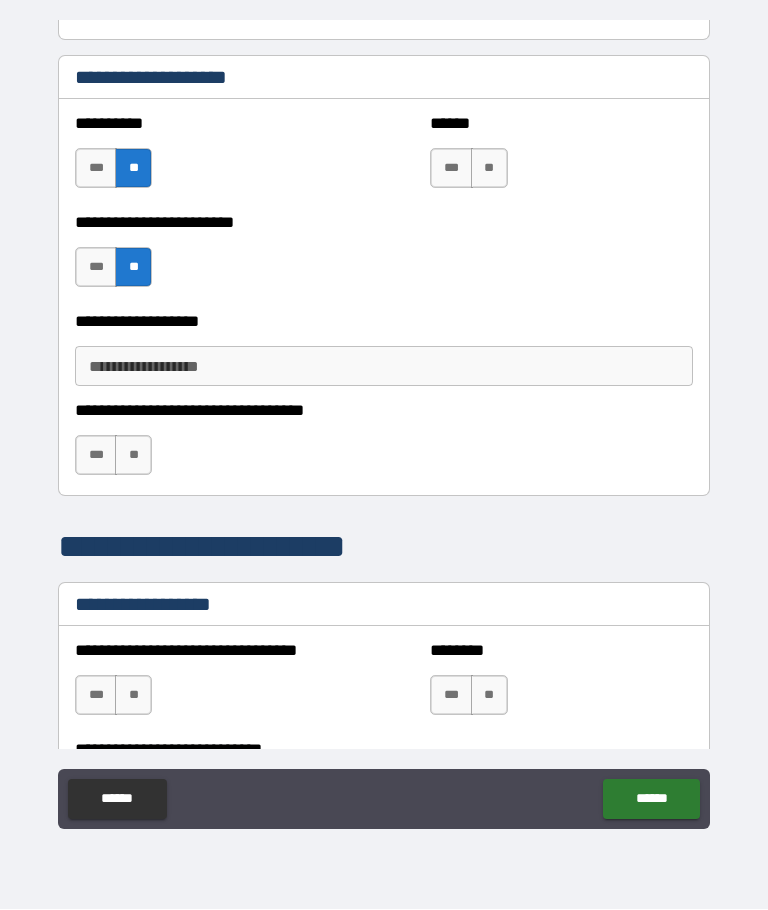 click on "**" at bounding box center [133, 456] 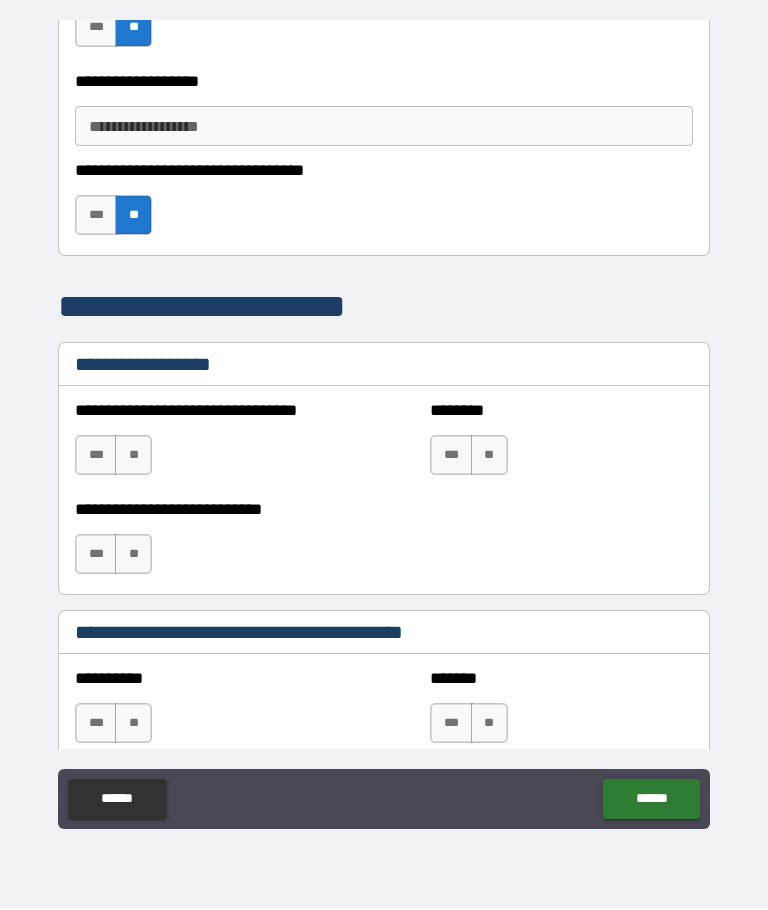 scroll, scrollTop: 1483, scrollLeft: 0, axis: vertical 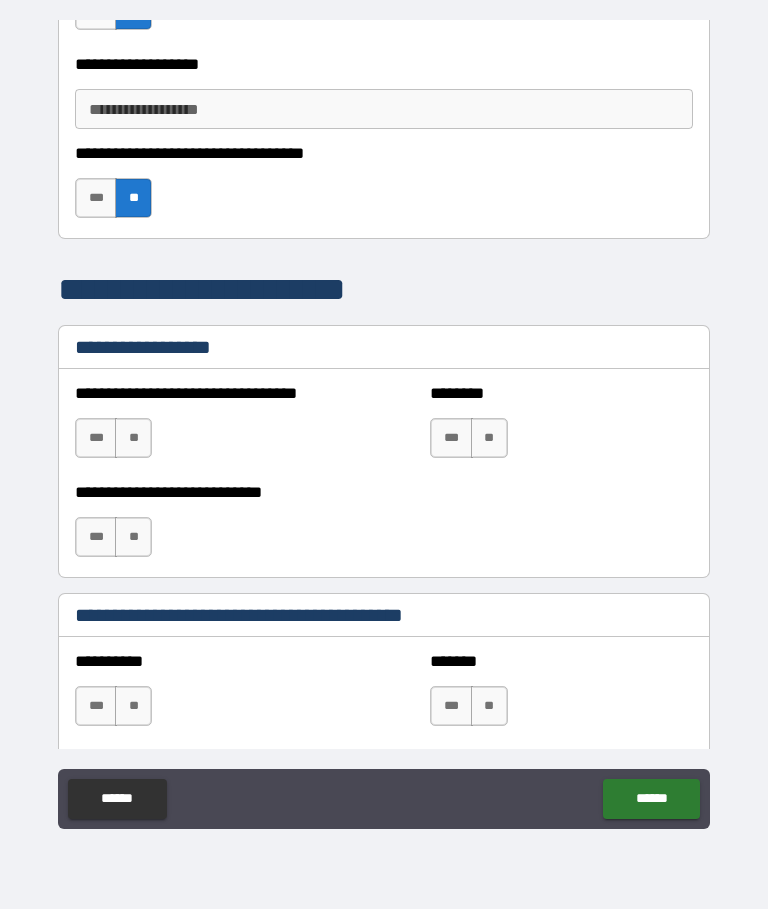 click on "**" at bounding box center (133, 439) 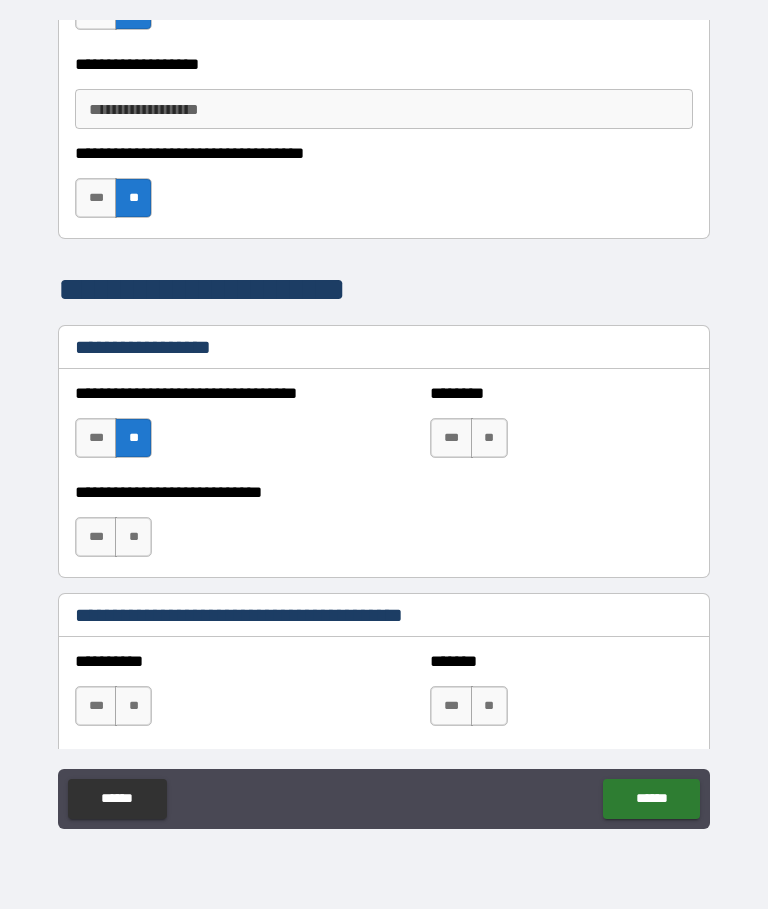 click on "**" at bounding box center [489, 439] 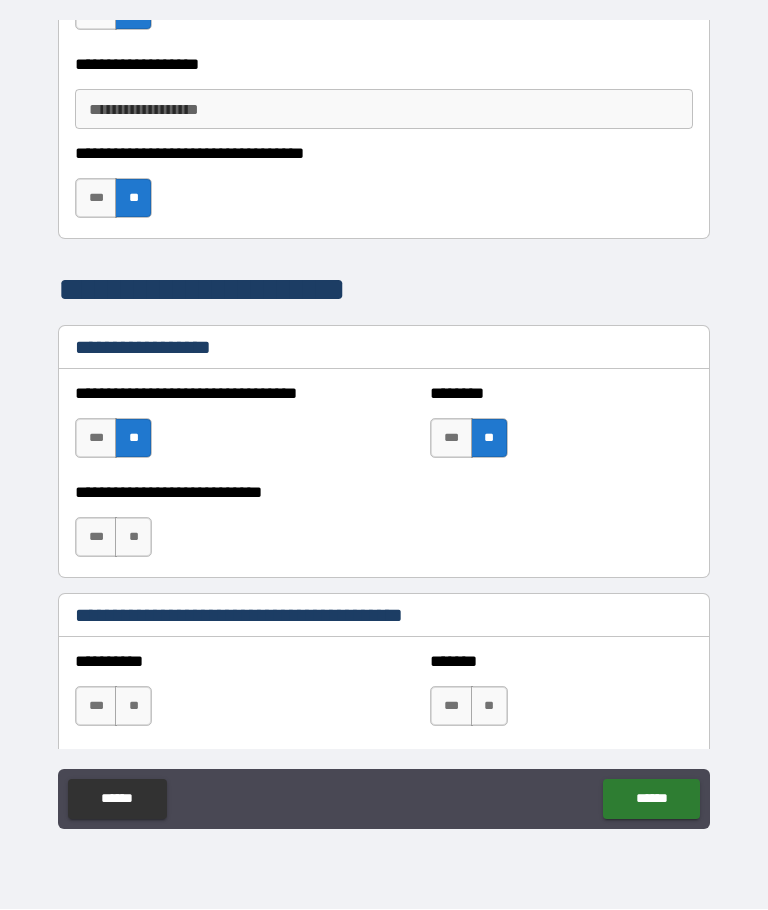 click on "**" at bounding box center (133, 538) 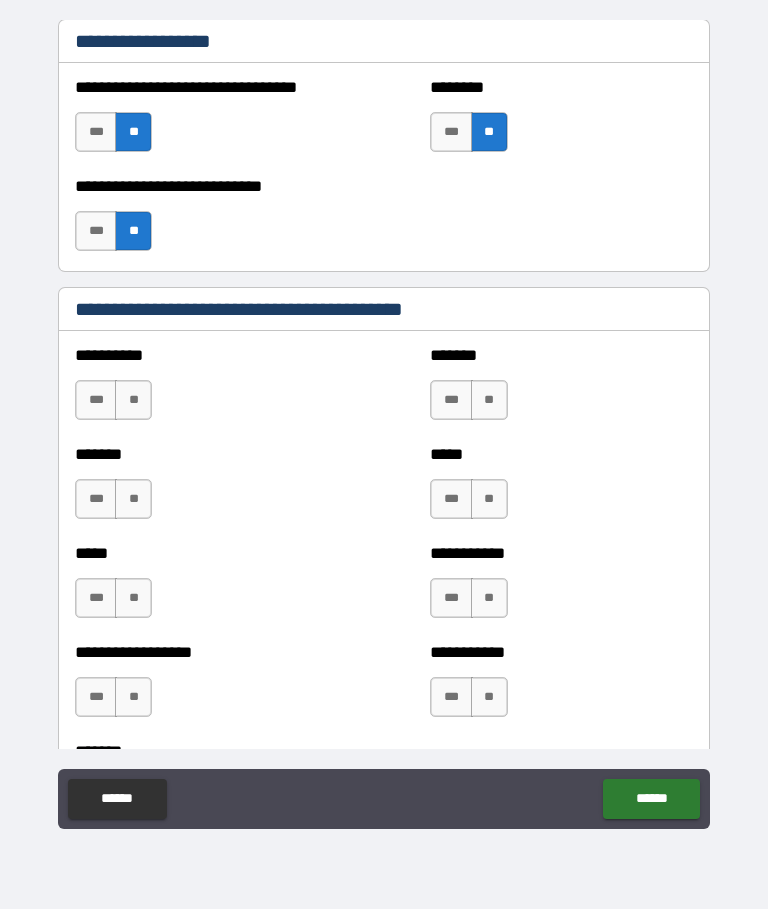 scroll, scrollTop: 1812, scrollLeft: 0, axis: vertical 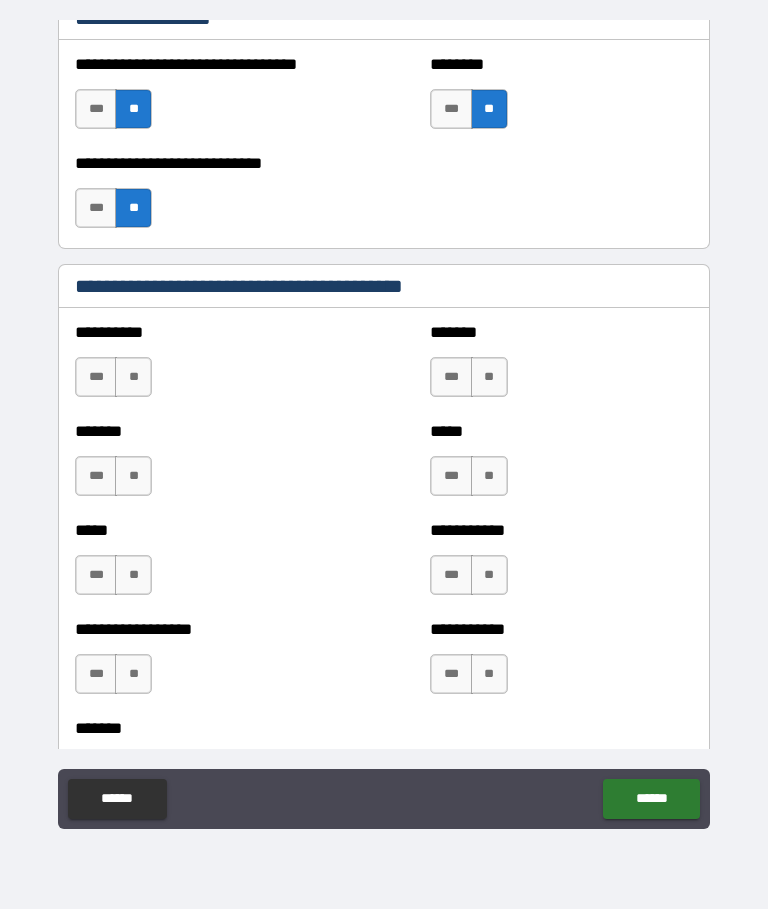 click on "**" at bounding box center [133, 378] 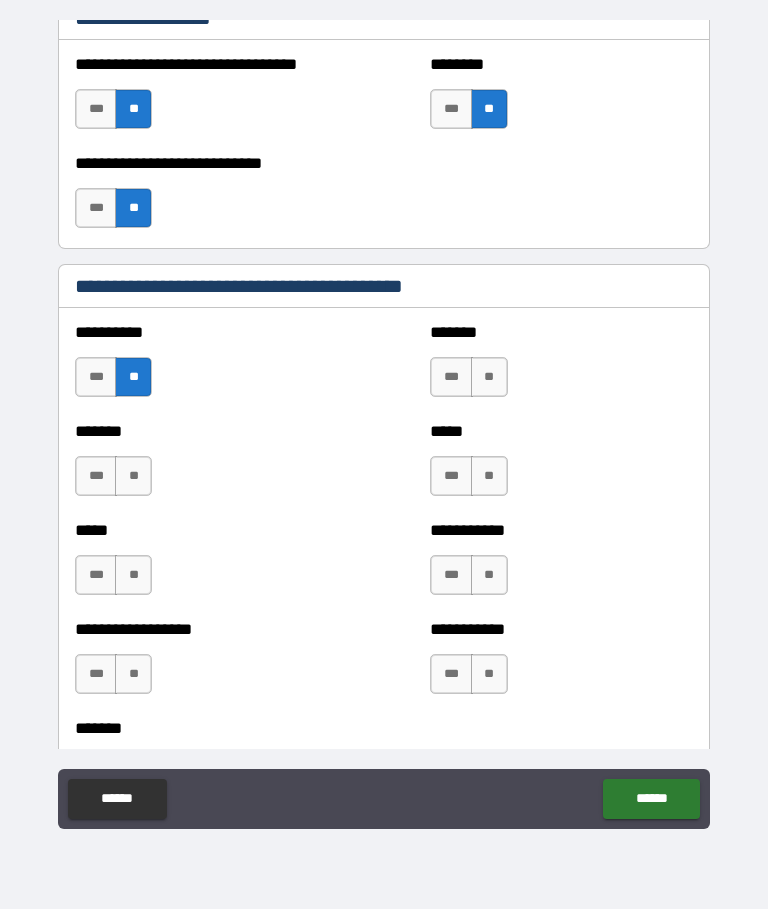 click on "**" at bounding box center [133, 477] 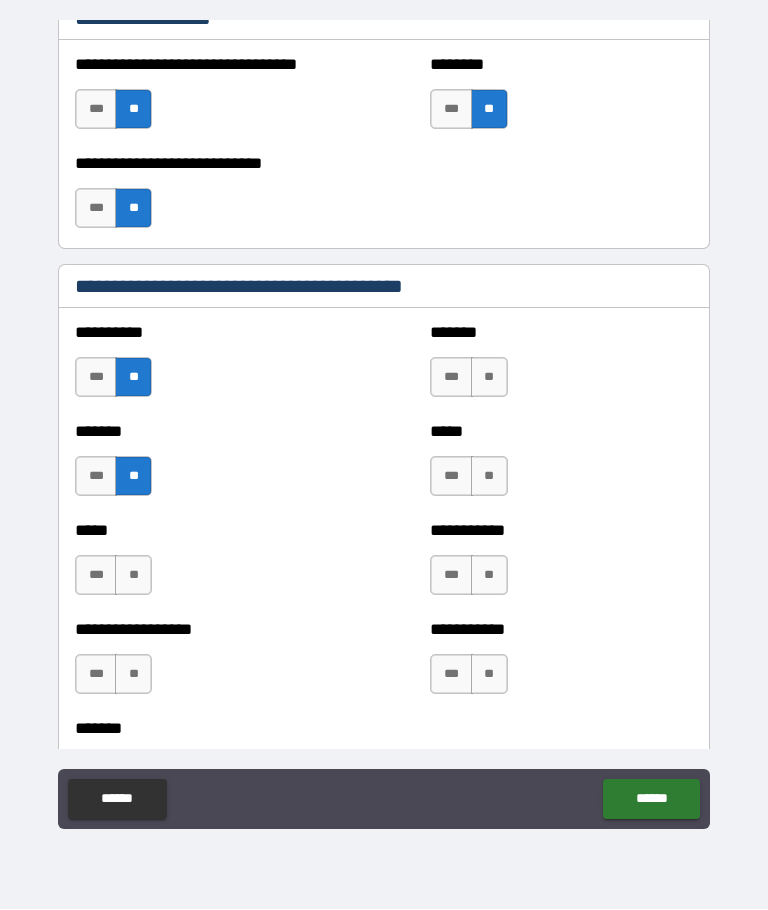 click on "**" at bounding box center (133, 576) 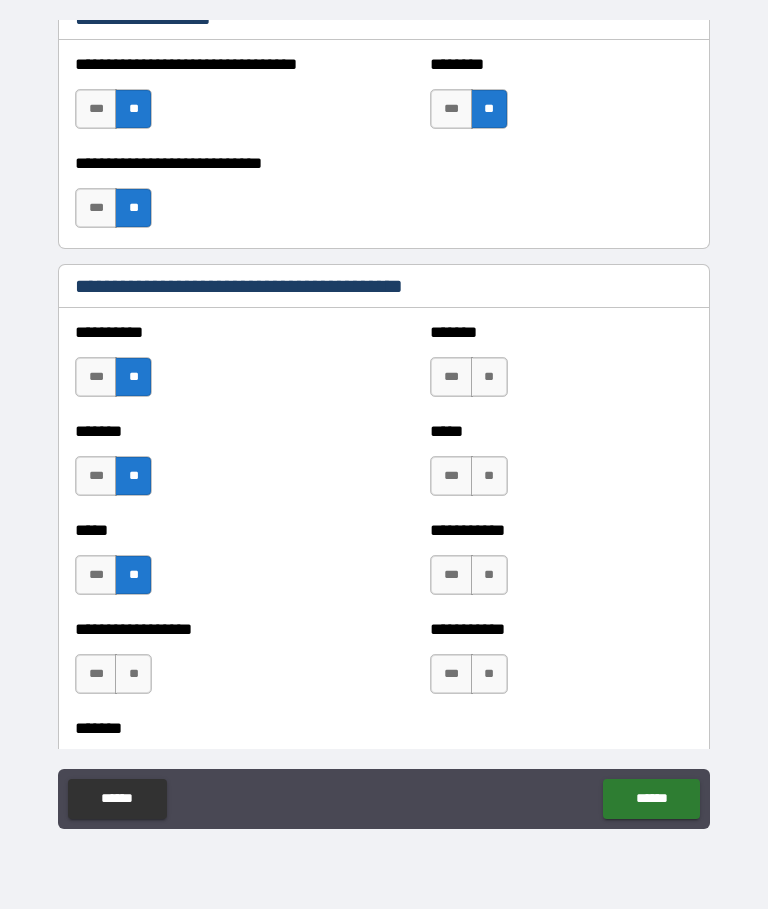 click on "**" at bounding box center (133, 675) 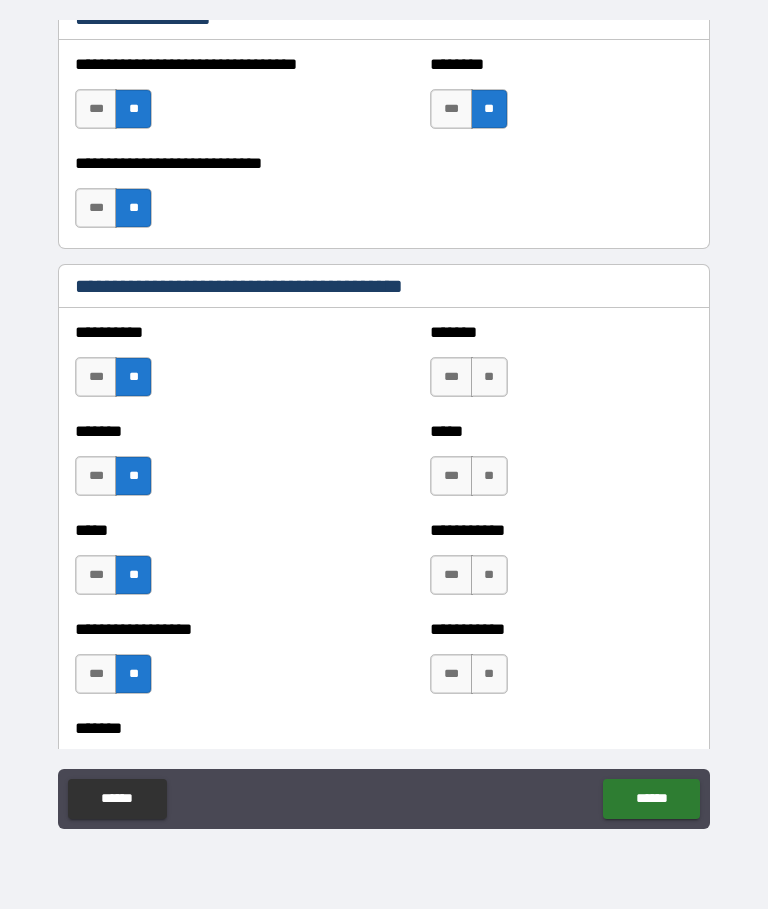 click on "**" at bounding box center (489, 675) 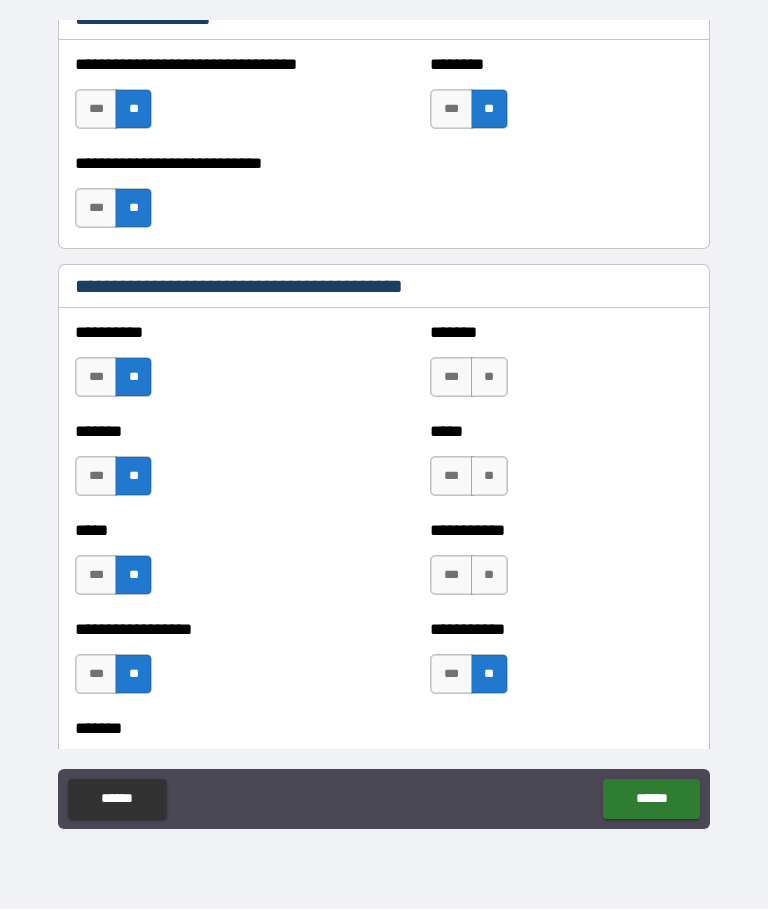 click on "**" at bounding box center (489, 576) 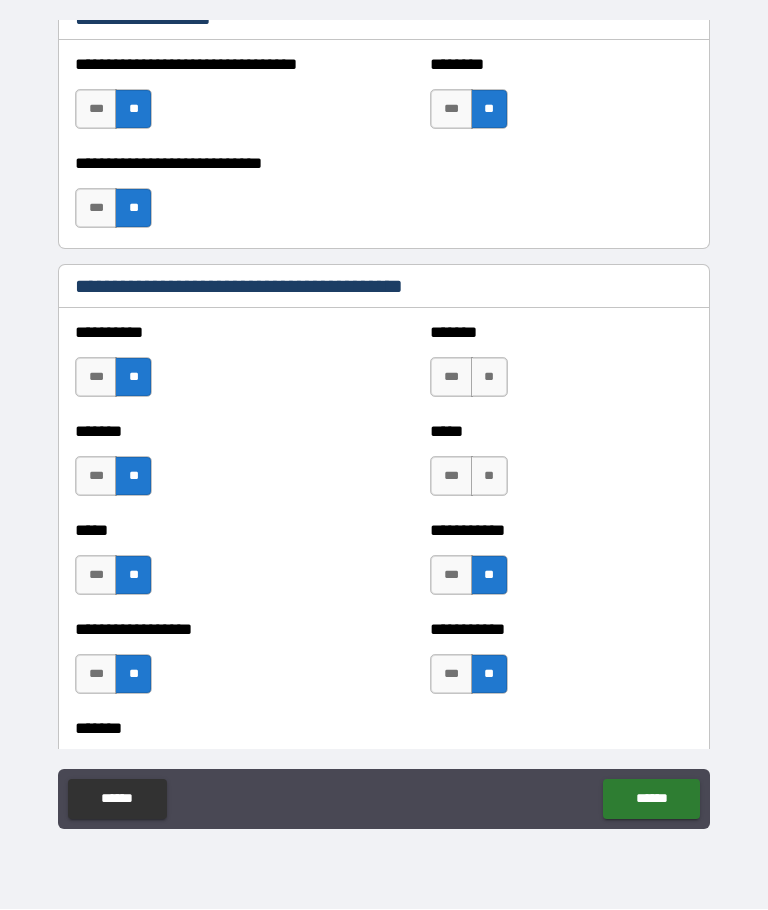 click on "**" at bounding box center (489, 477) 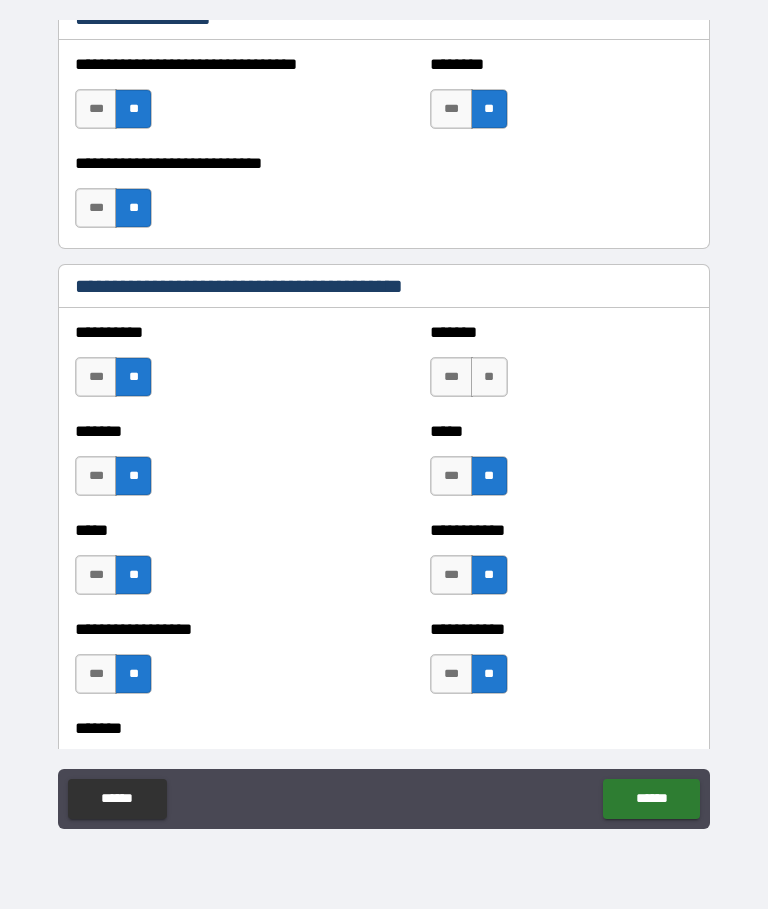click on "**" at bounding box center [489, 378] 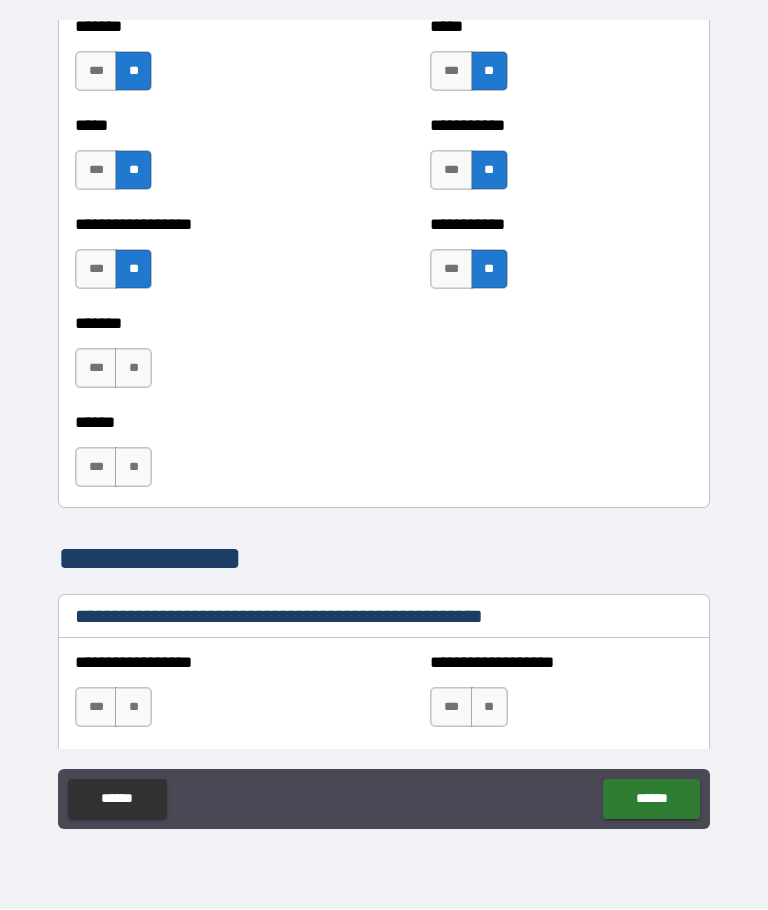 scroll, scrollTop: 2228, scrollLeft: 0, axis: vertical 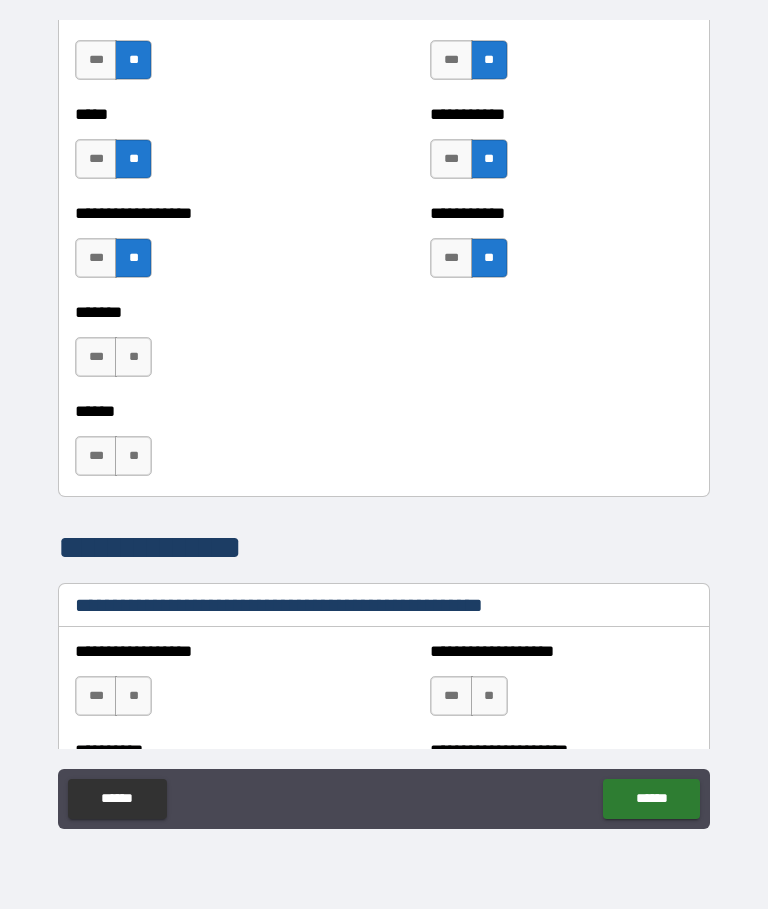 click on "**" at bounding box center (133, 358) 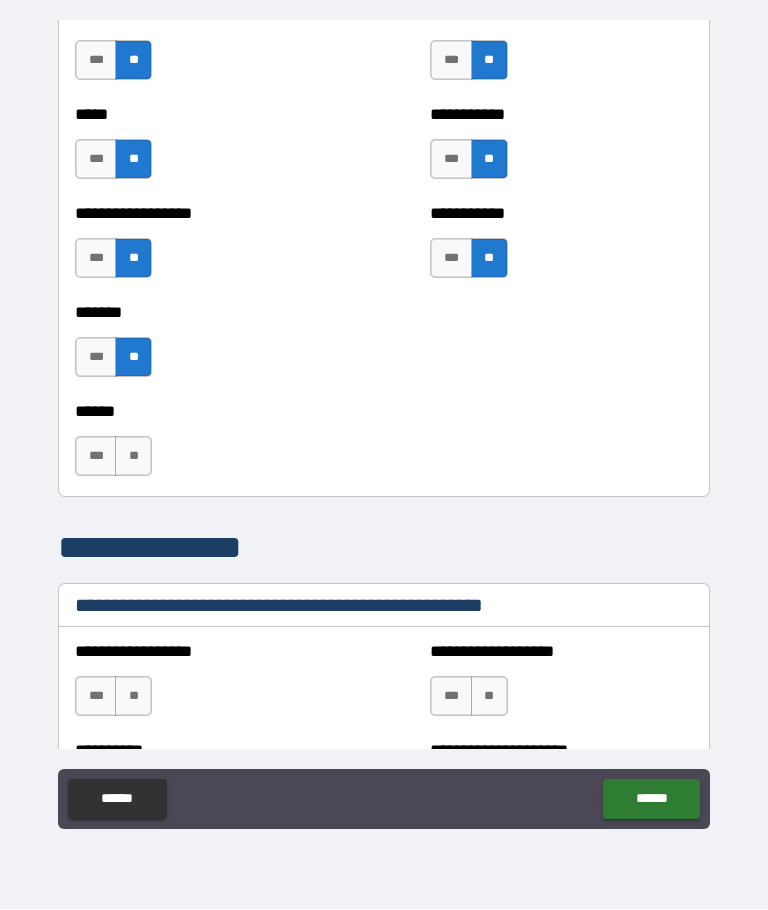 click on "**" at bounding box center [133, 457] 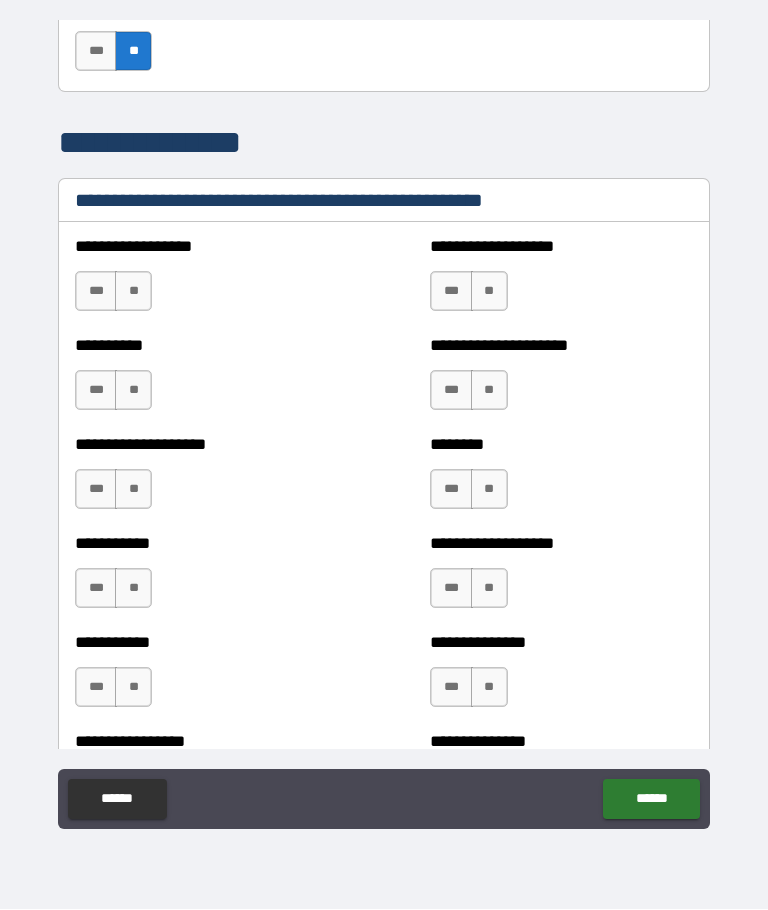 scroll, scrollTop: 2636, scrollLeft: 0, axis: vertical 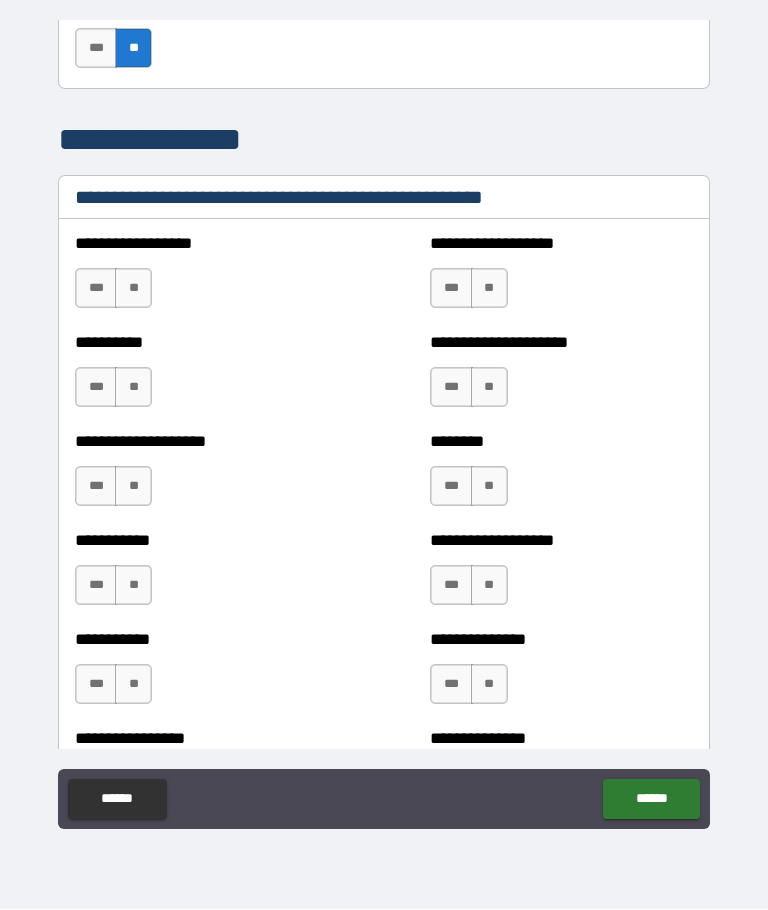 click on "**" at bounding box center [133, 289] 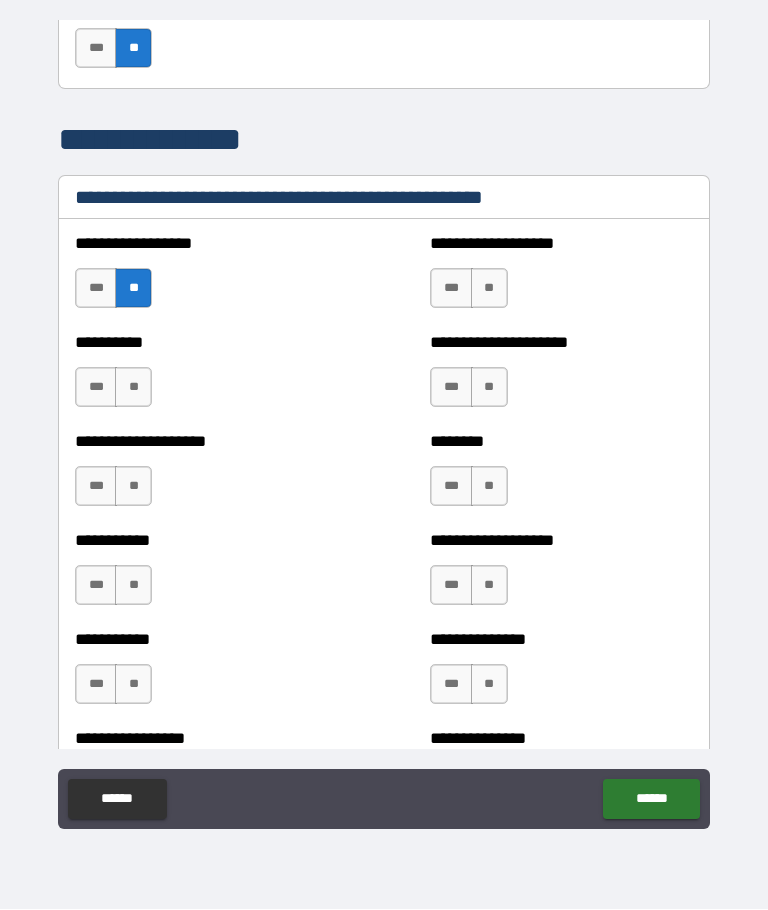 click on "**" at bounding box center [133, 388] 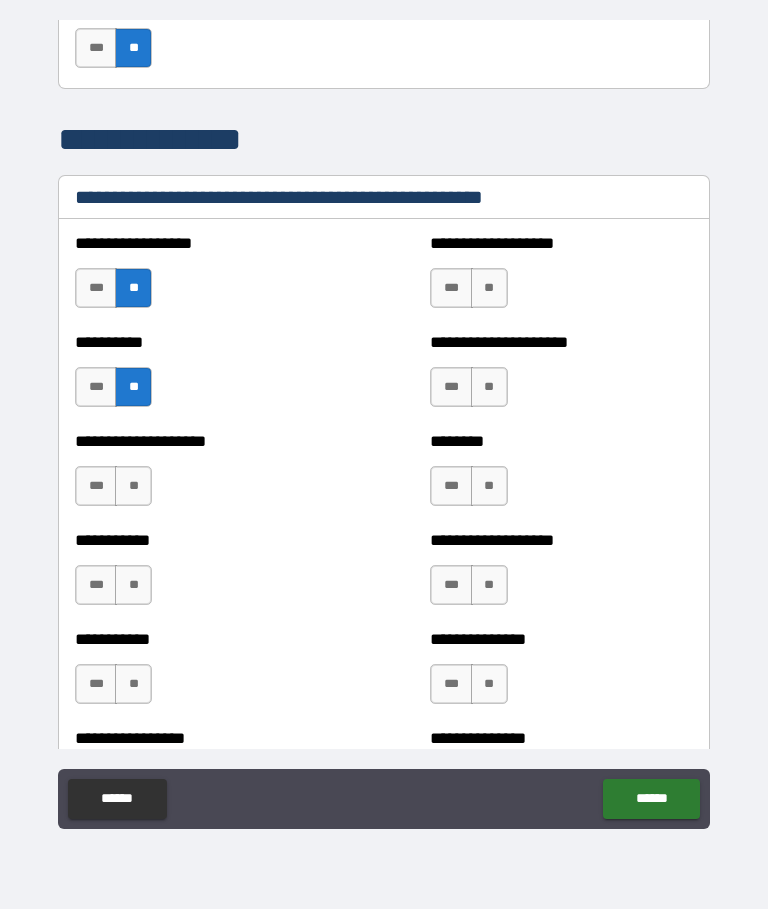 click on "**" at bounding box center [133, 487] 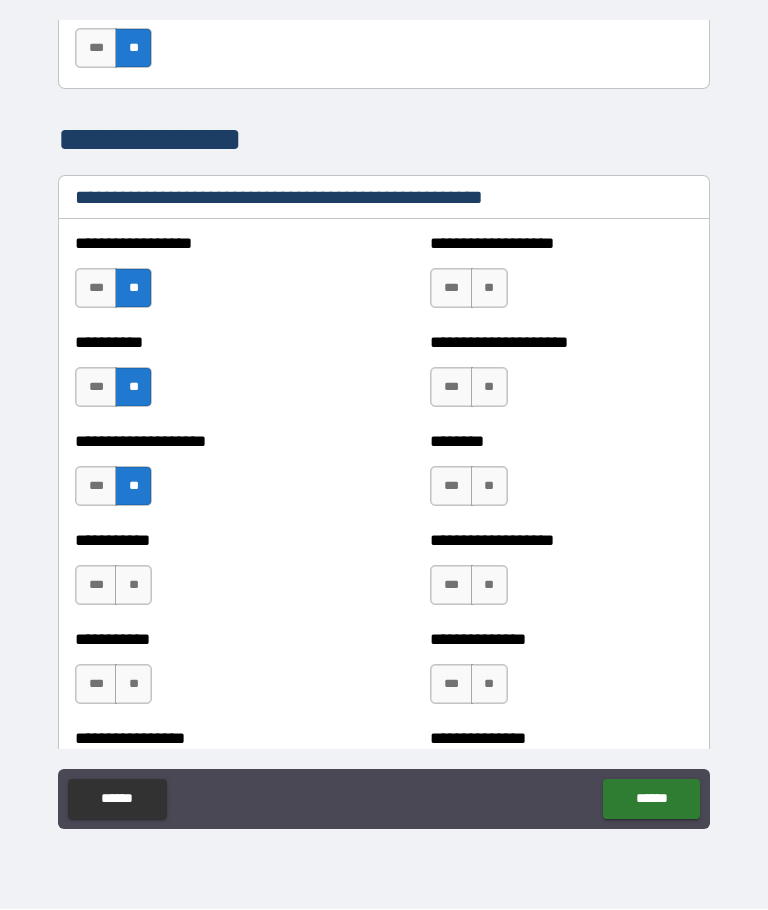 click on "**" at bounding box center (133, 586) 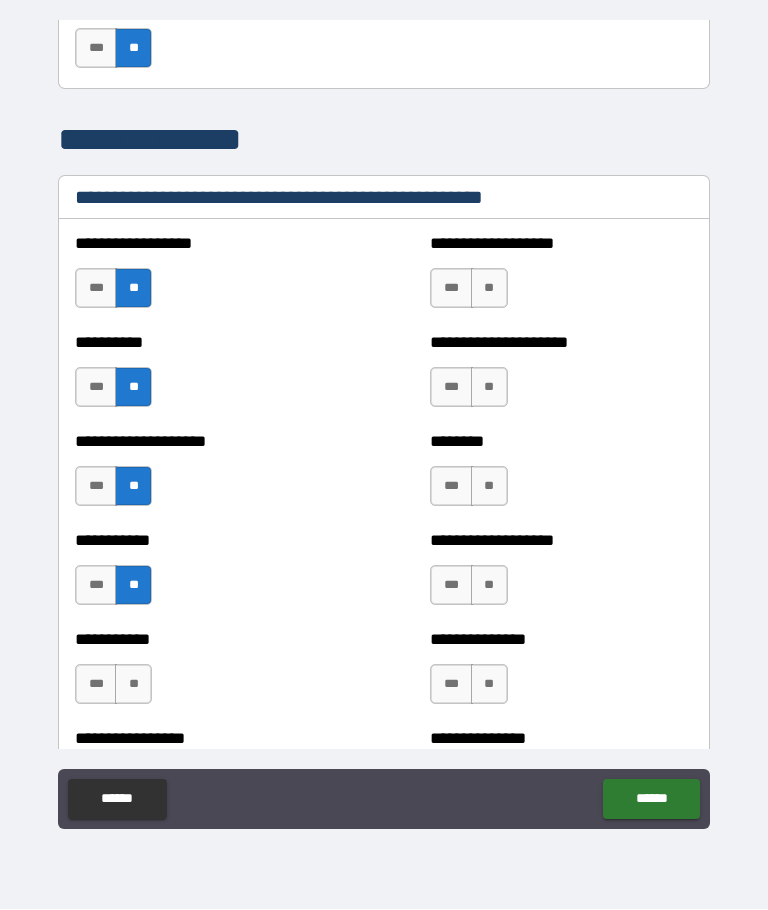 click on "**" at bounding box center (133, 685) 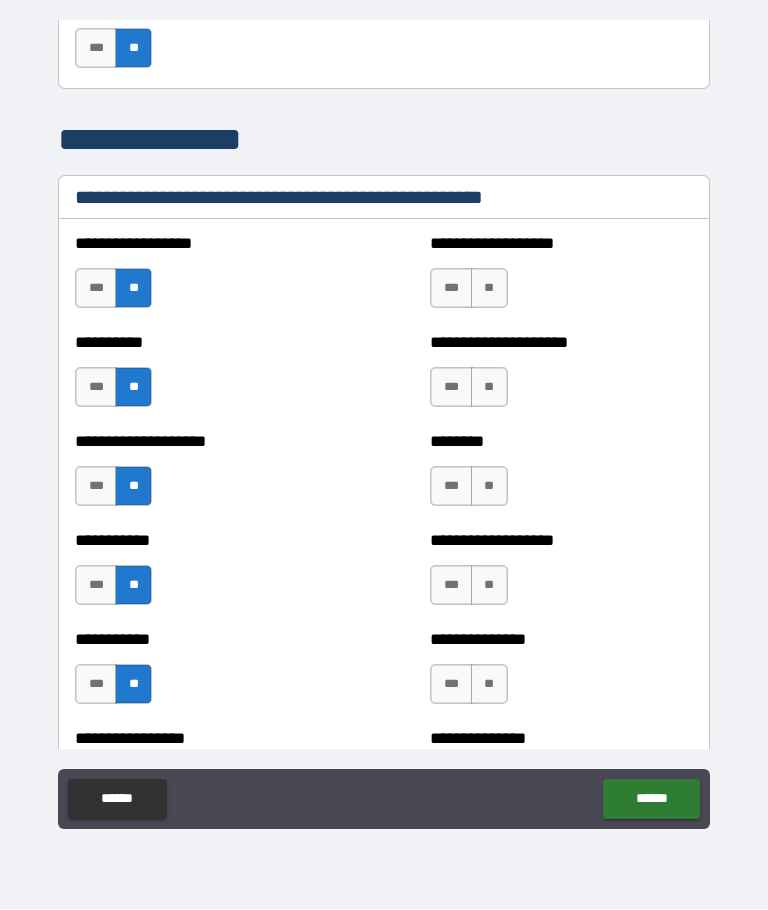 click on "***" at bounding box center (451, 289) 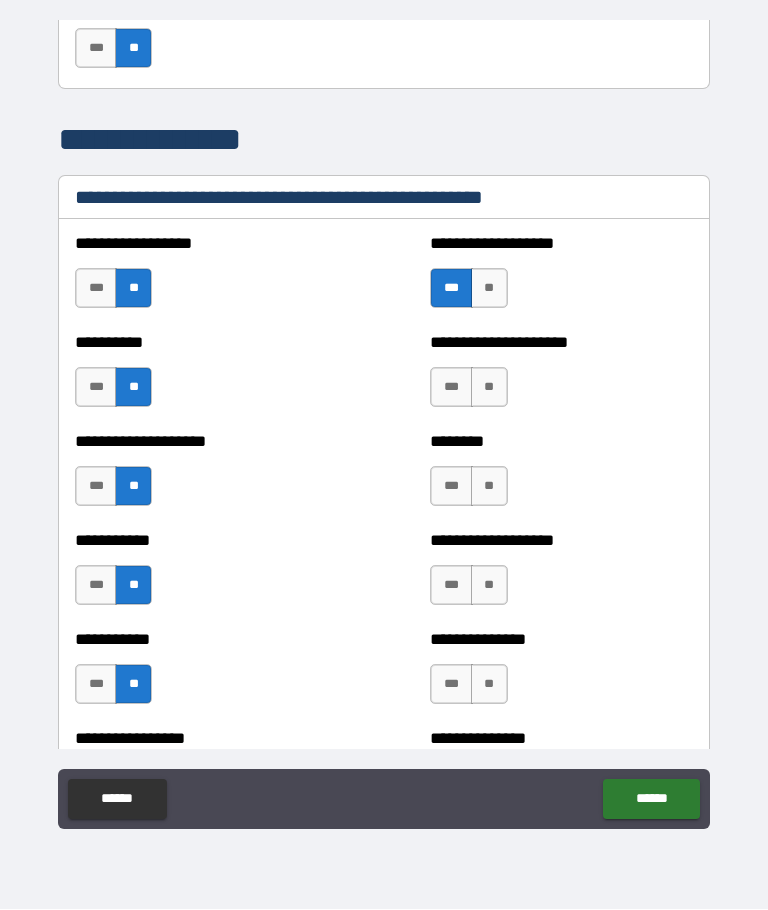 click on "**" at bounding box center [489, 388] 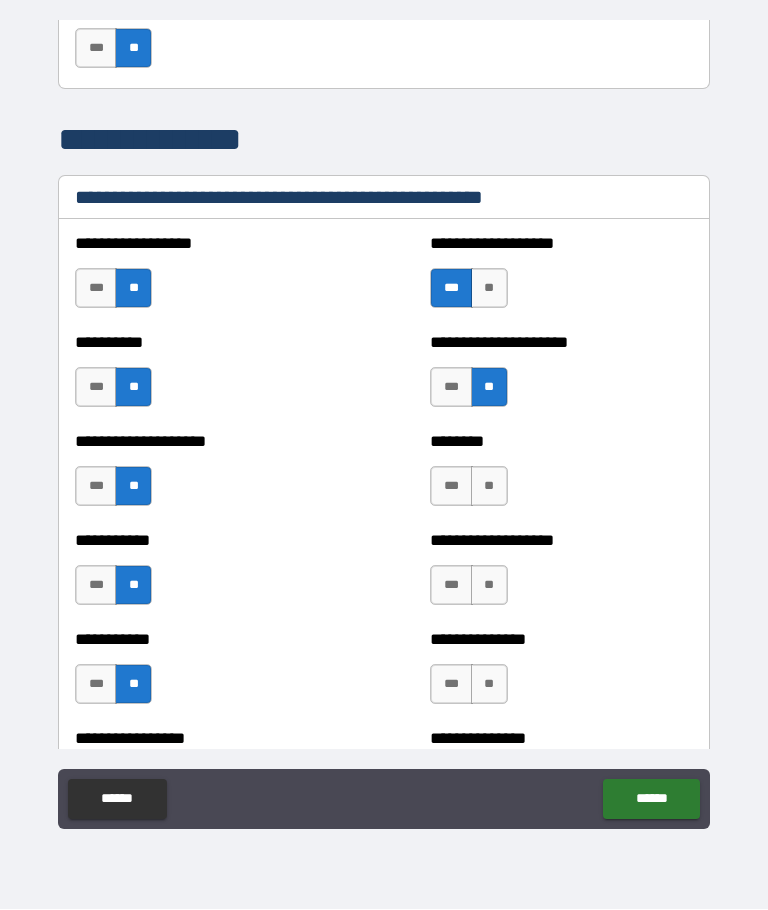 click on "**" at bounding box center (489, 487) 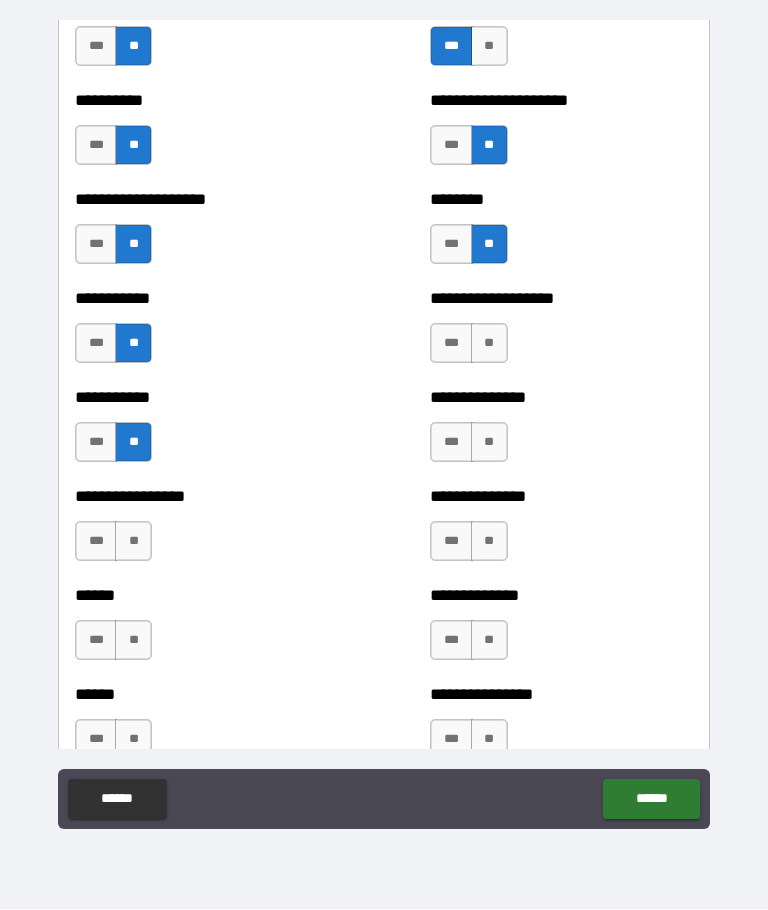 scroll, scrollTop: 2898, scrollLeft: 0, axis: vertical 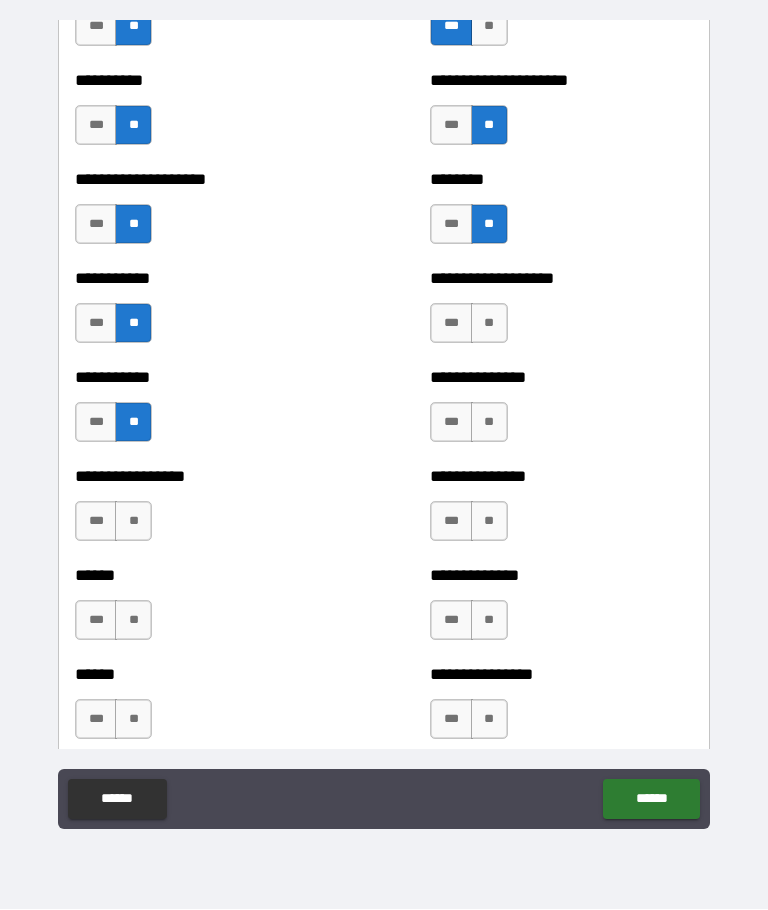 click on "**" at bounding box center [489, 423] 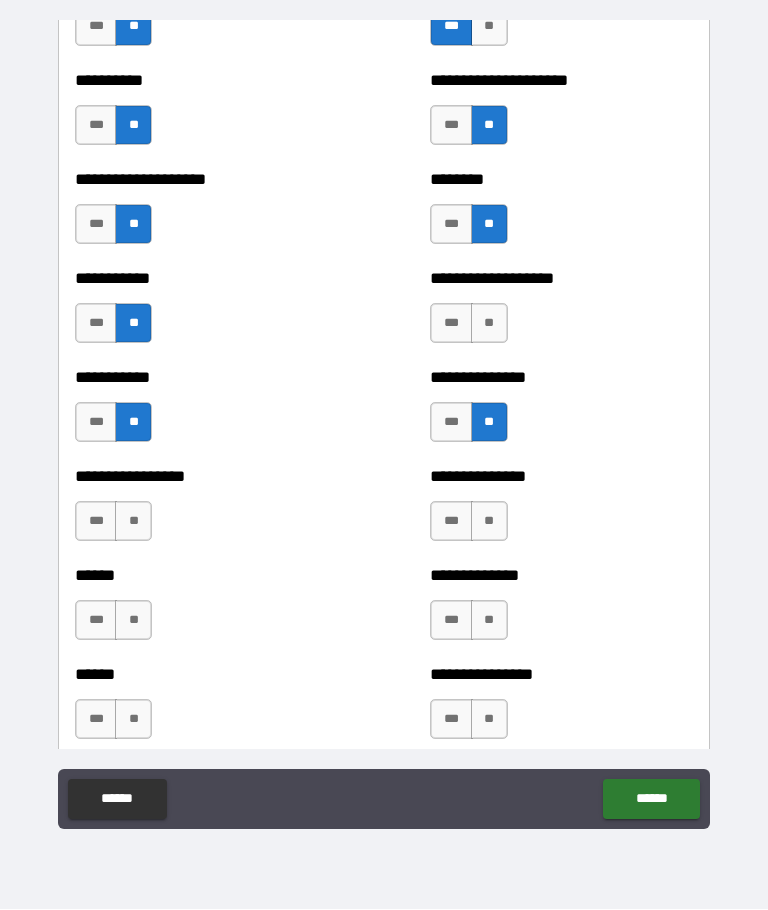 click on "**" at bounding box center (489, 324) 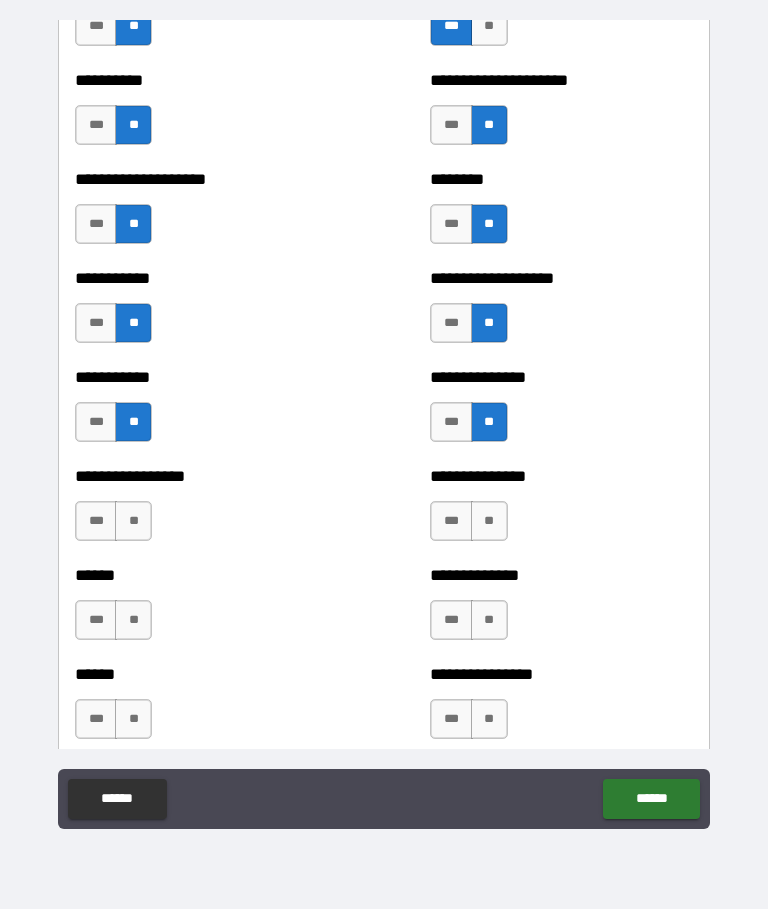 click on "**" at bounding box center (489, 522) 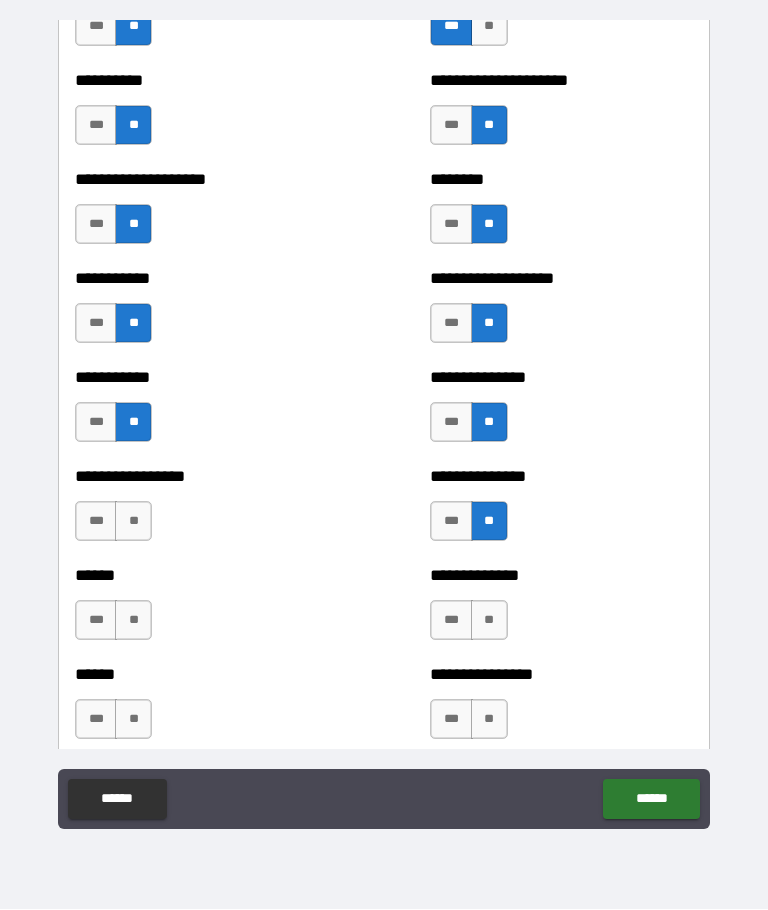 click on "**" at bounding box center (489, 621) 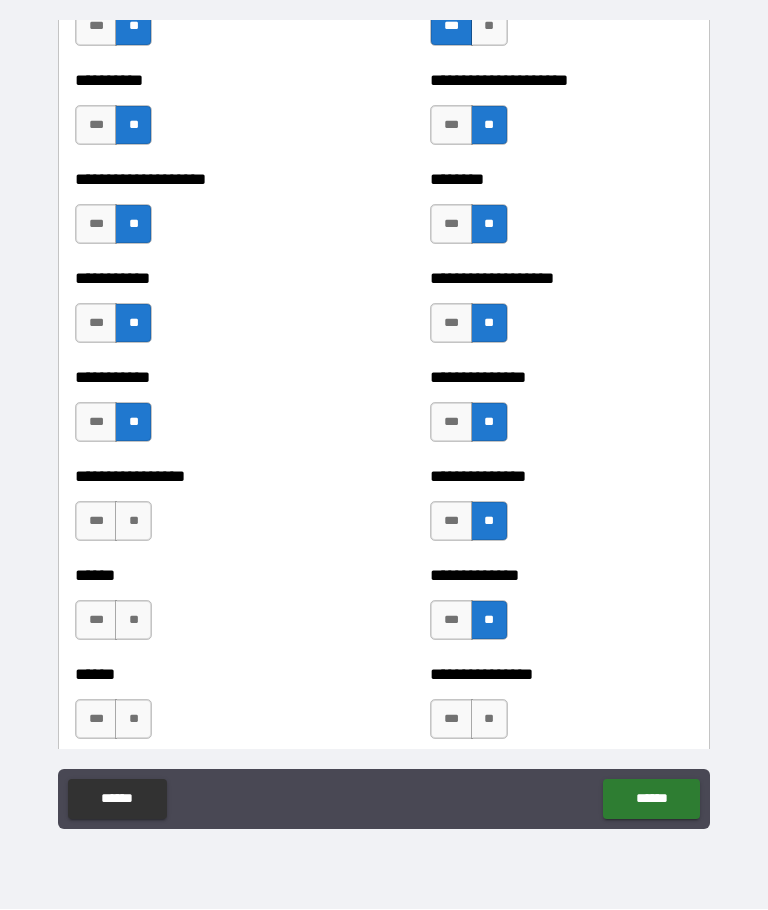click on "**" at bounding box center [489, 720] 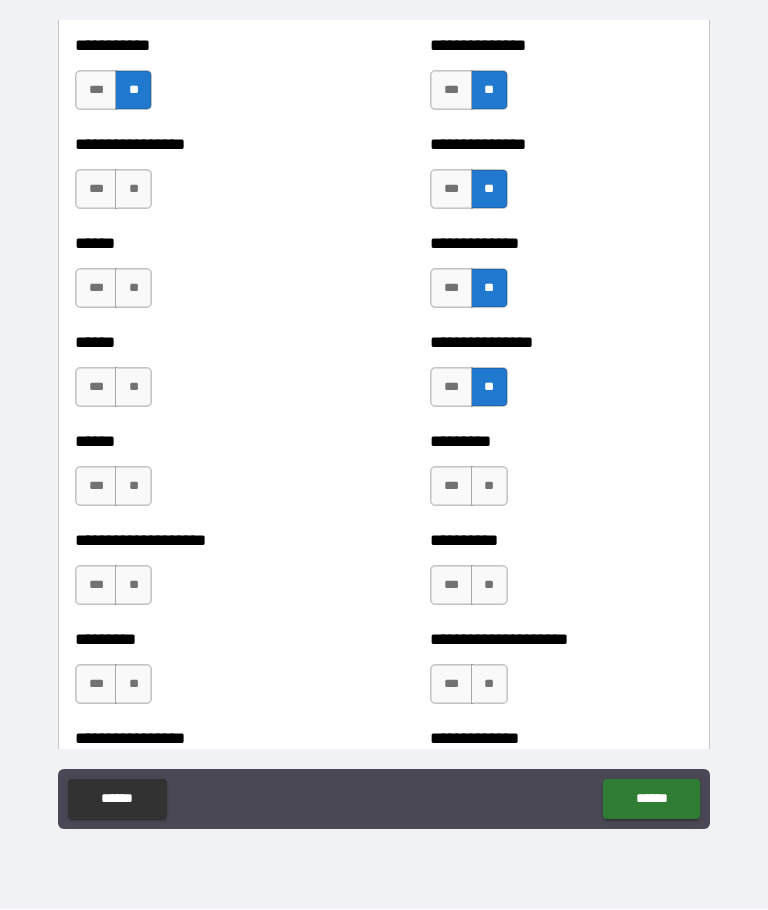 scroll, scrollTop: 3232, scrollLeft: 0, axis: vertical 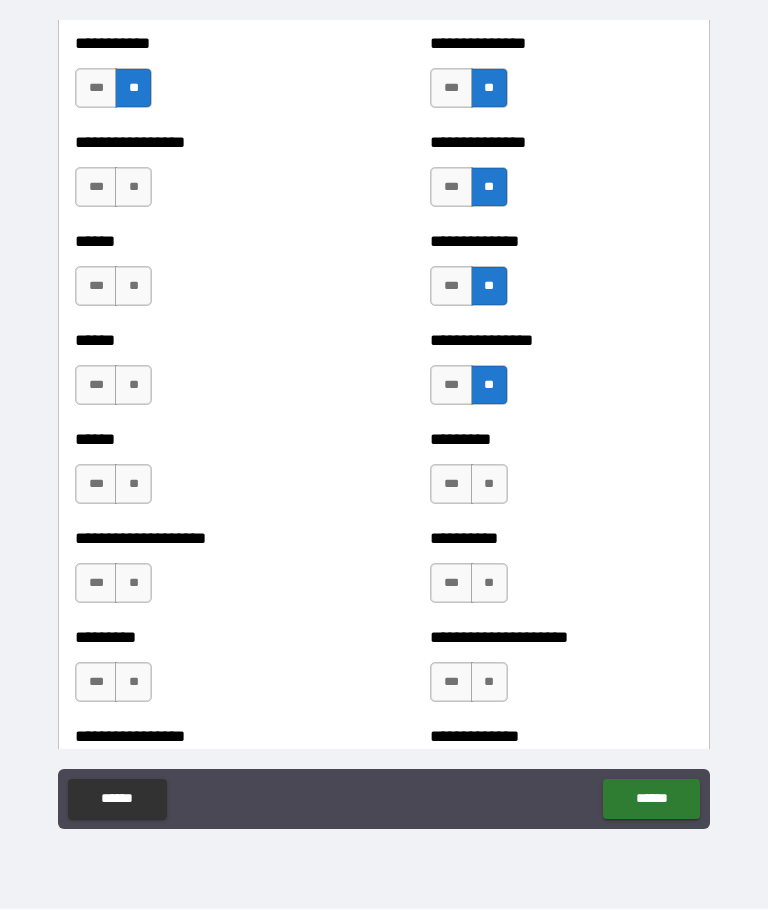 click on "**" at bounding box center [133, 188] 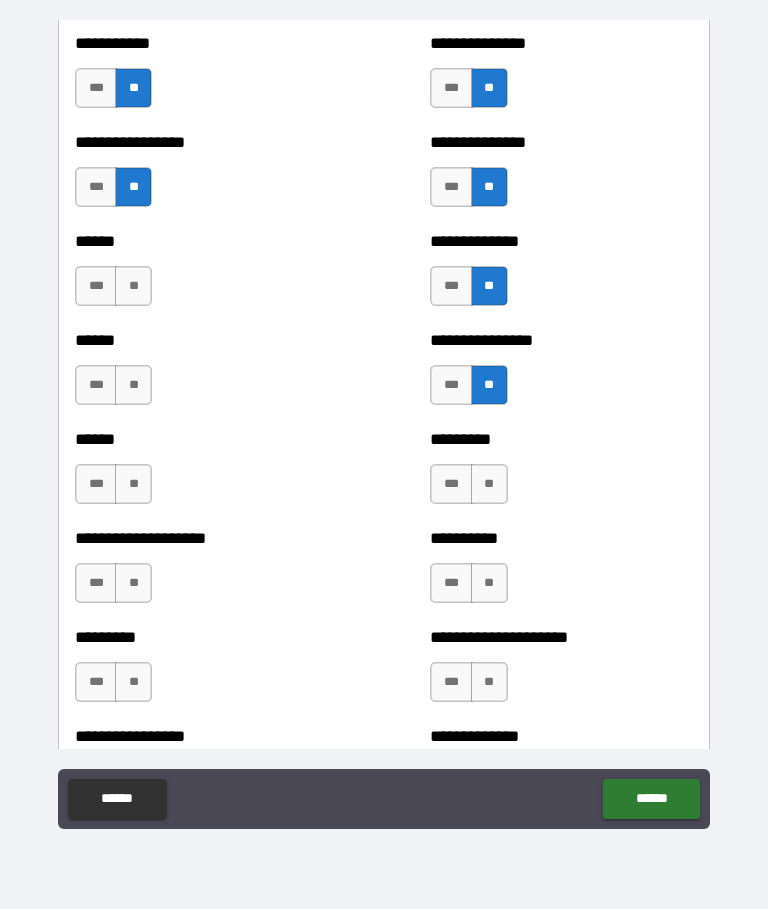 click on "**" at bounding box center (133, 287) 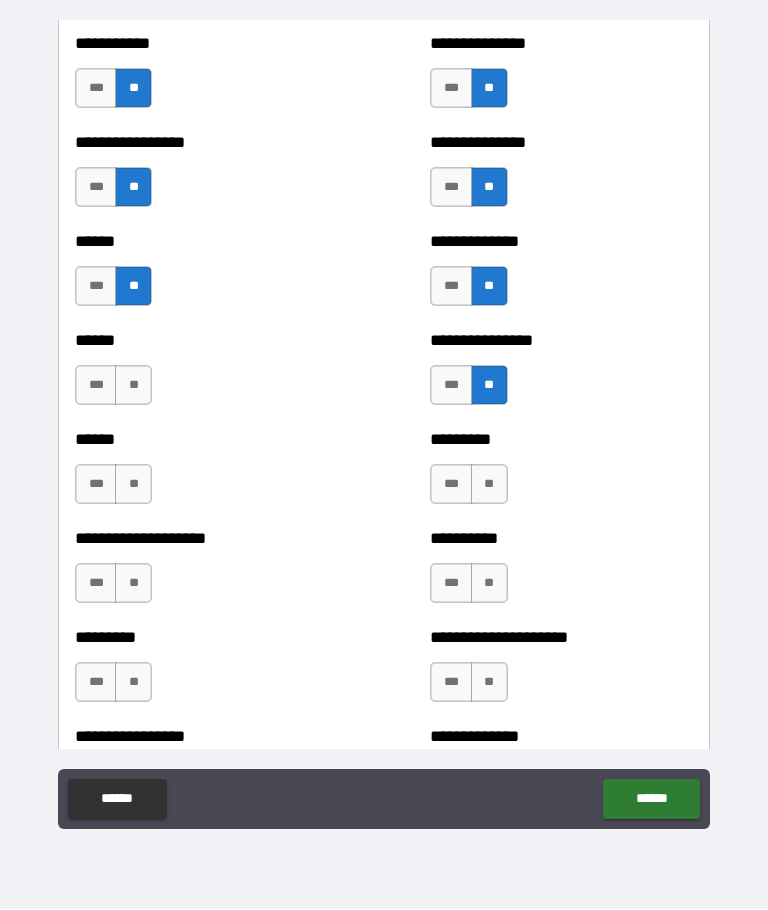 click on "**" at bounding box center (133, 386) 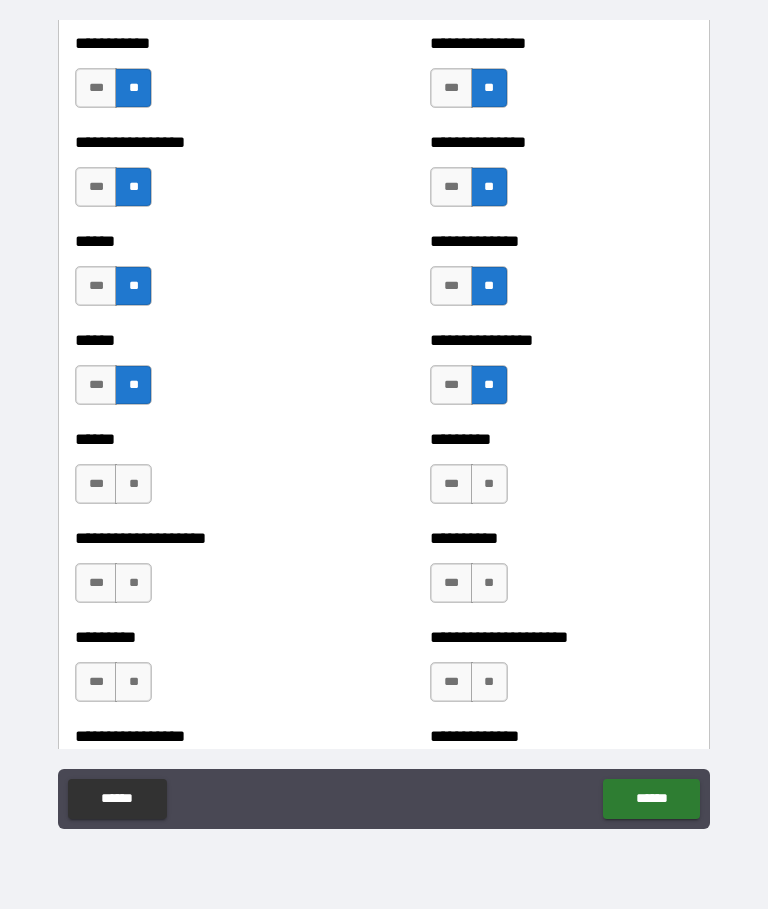 click on "**" at bounding box center (133, 485) 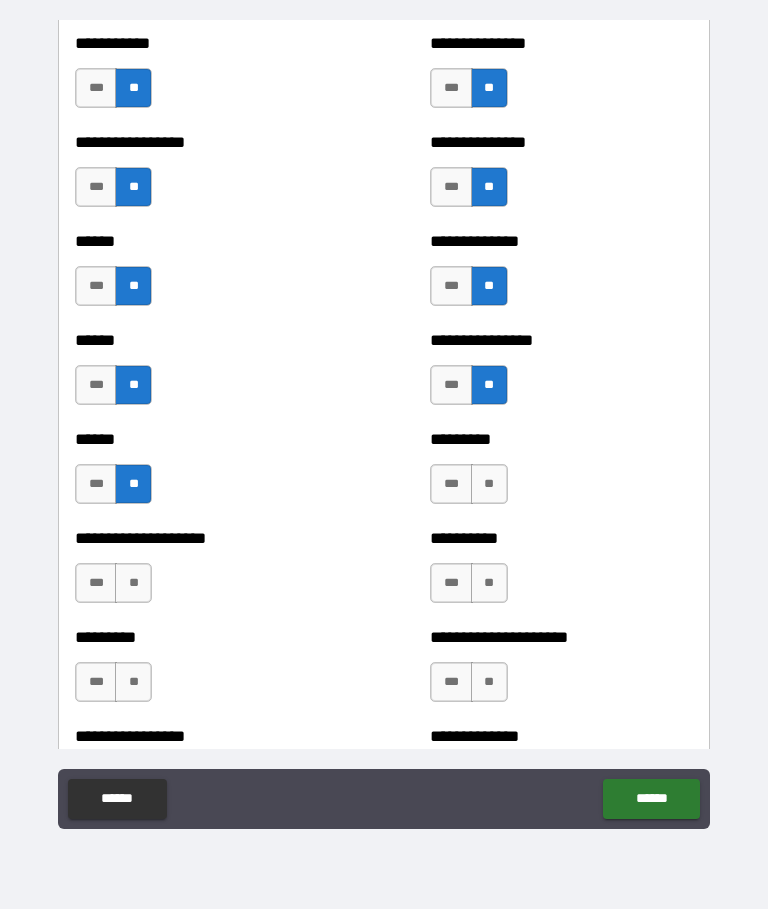 click on "**" at bounding box center [133, 584] 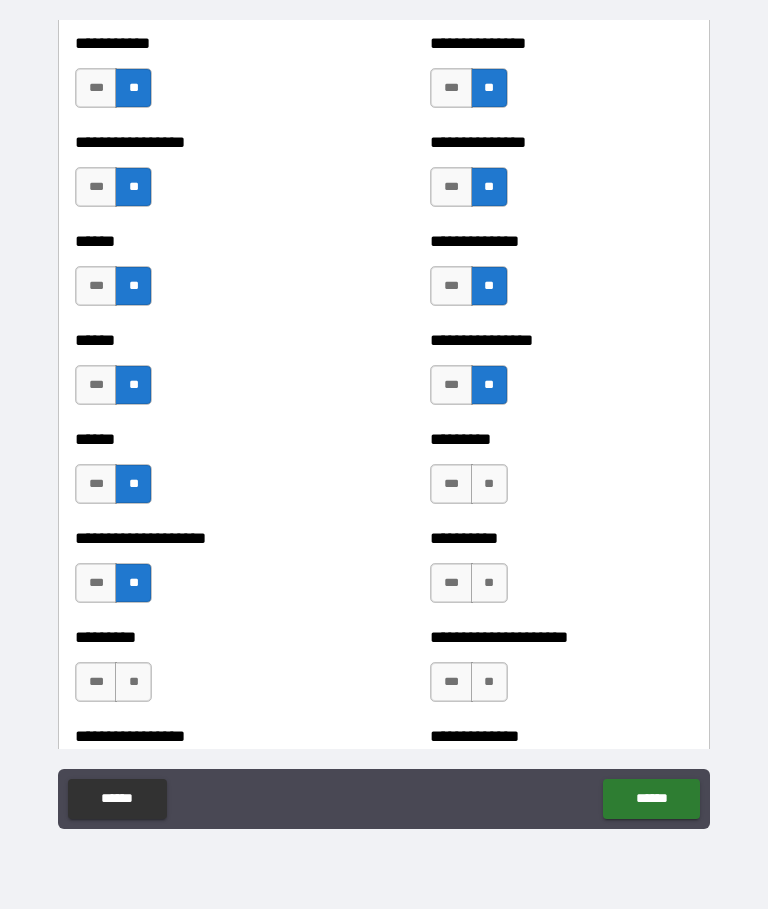 click on "**" at bounding box center [489, 485] 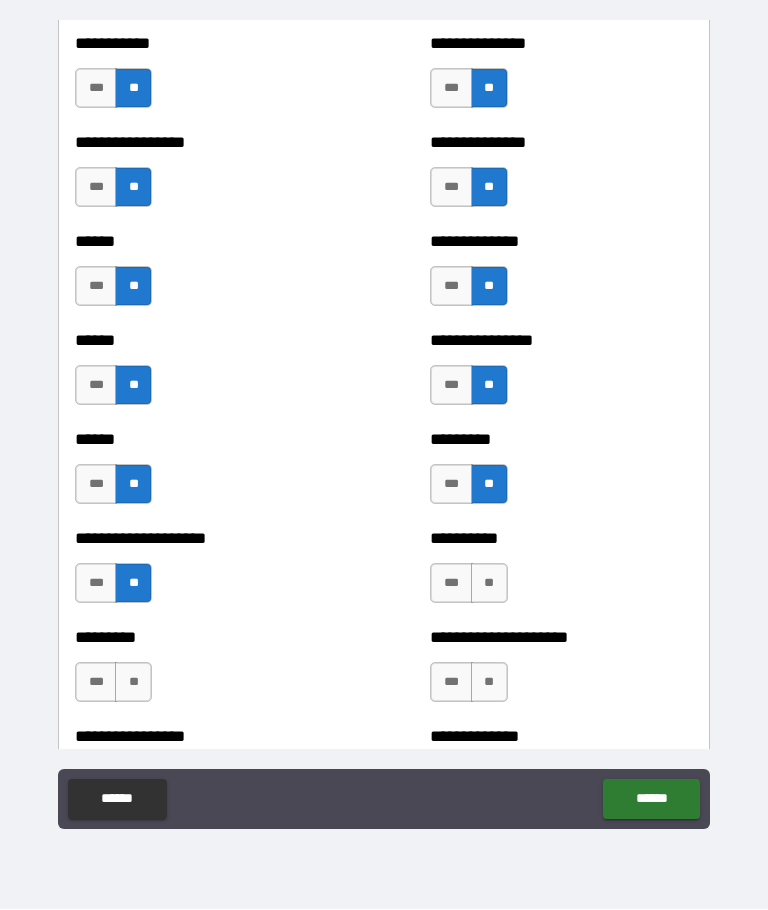 click on "**" at bounding box center [489, 584] 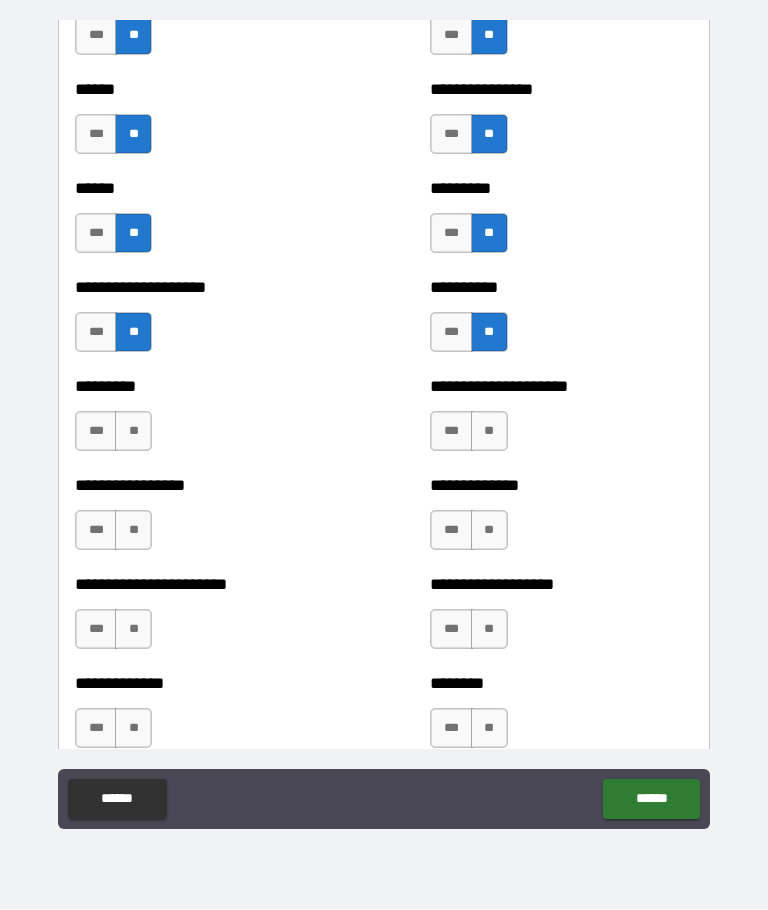scroll, scrollTop: 3545, scrollLeft: 0, axis: vertical 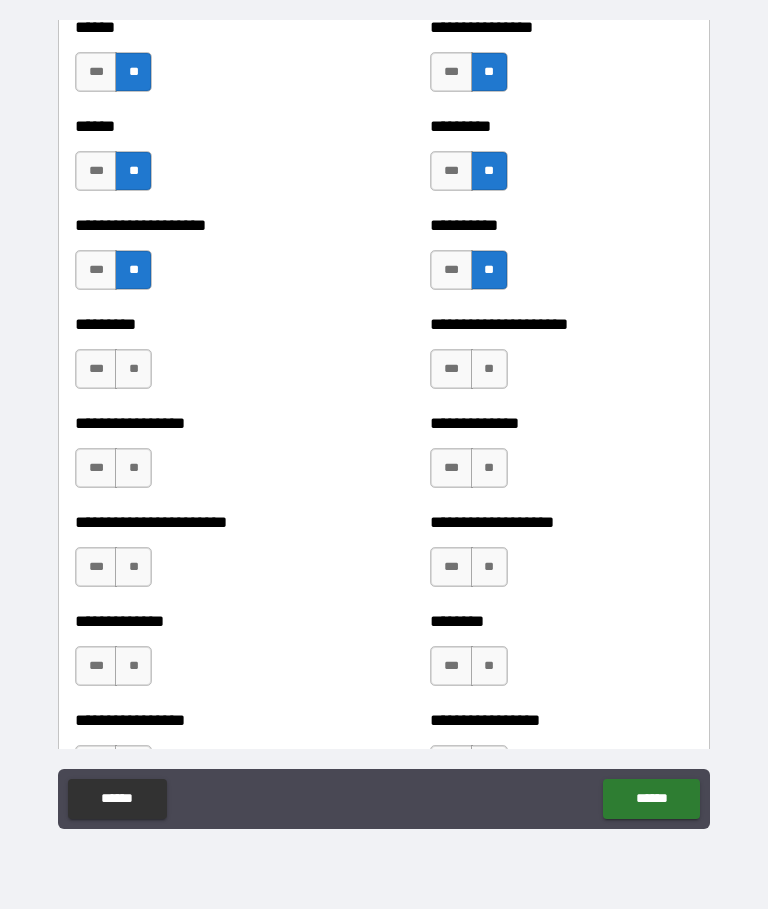 click on "**" at bounding box center (133, 370) 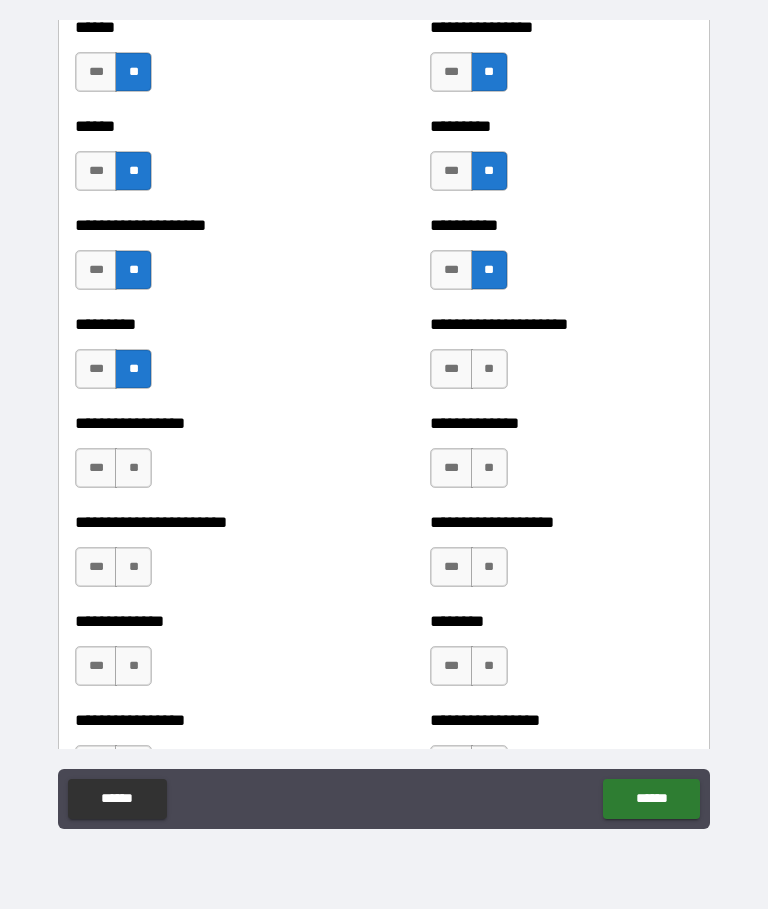 click on "**" at bounding box center (489, 370) 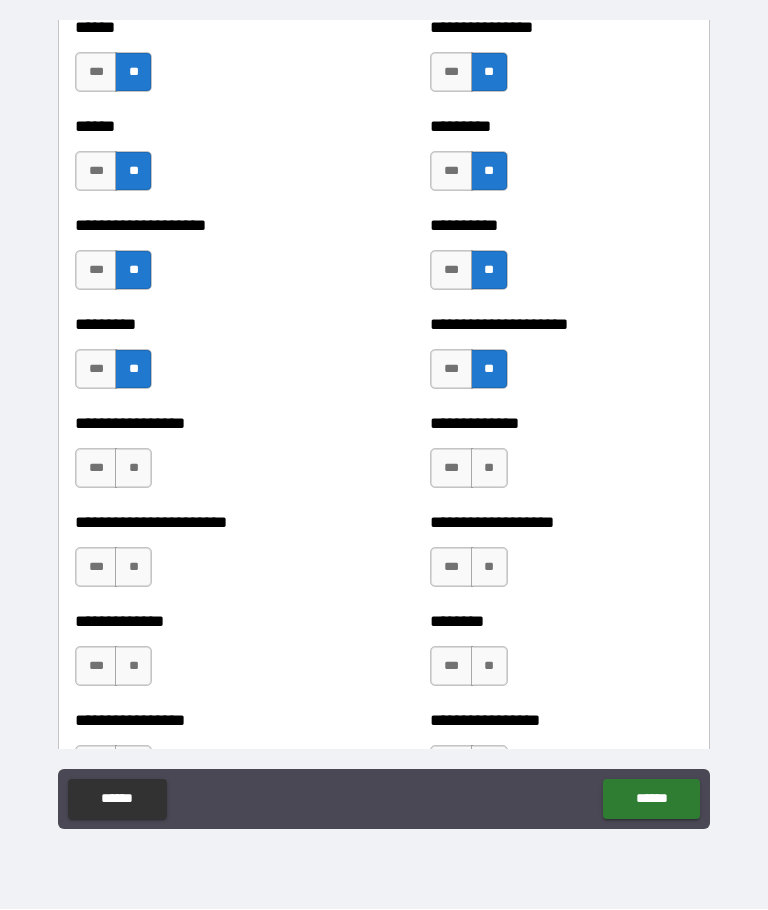 click on "**" at bounding box center (489, 469) 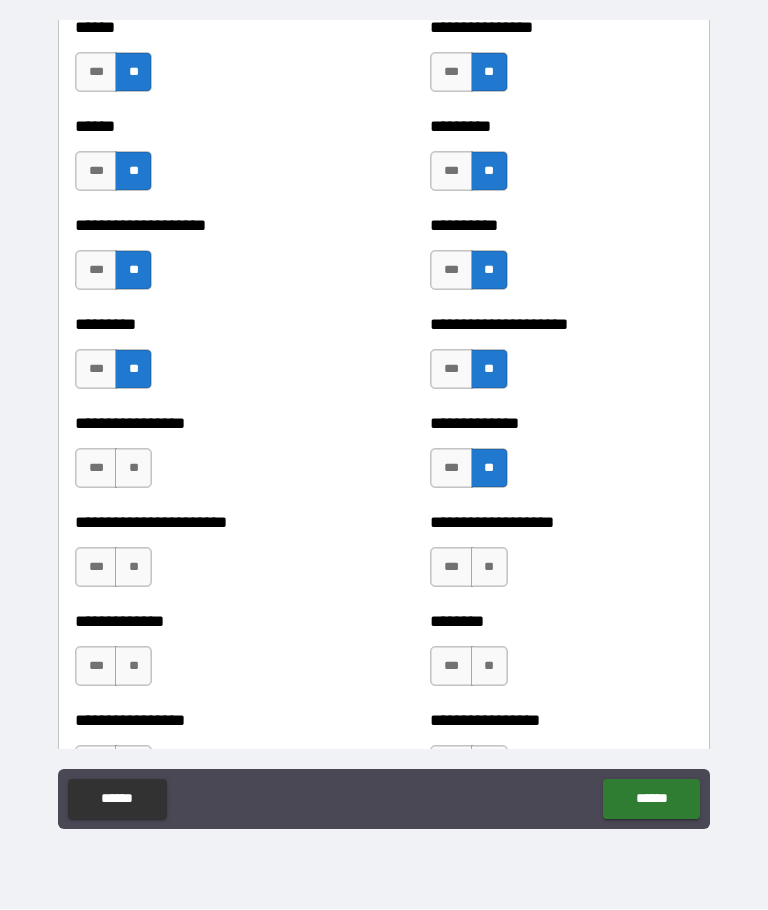 click on "***" at bounding box center [96, 469] 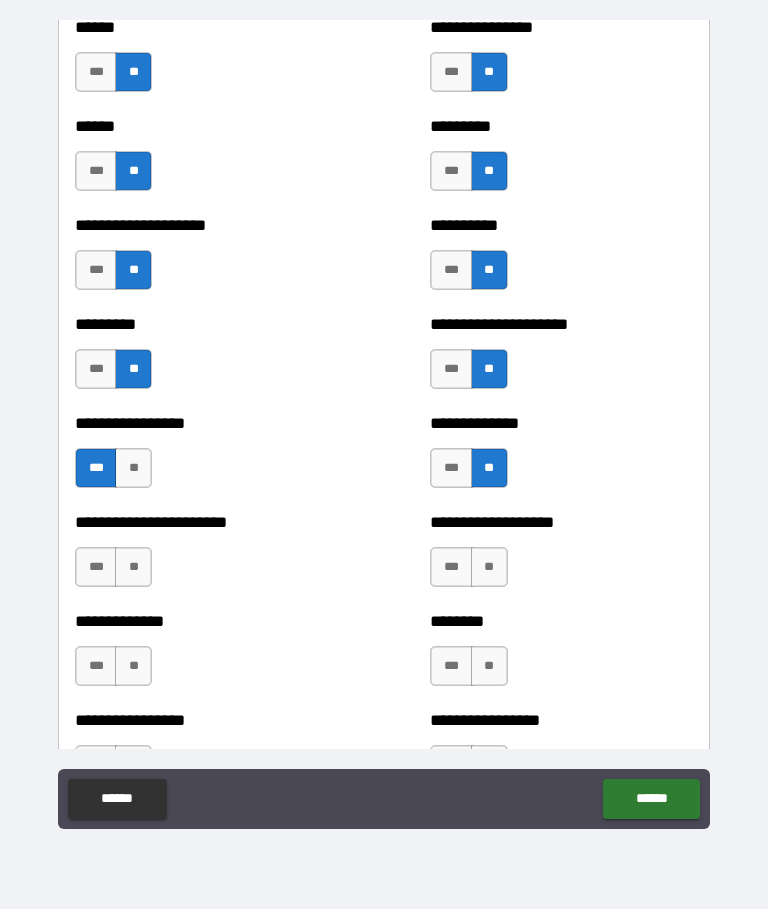 click on "**" at bounding box center [133, 568] 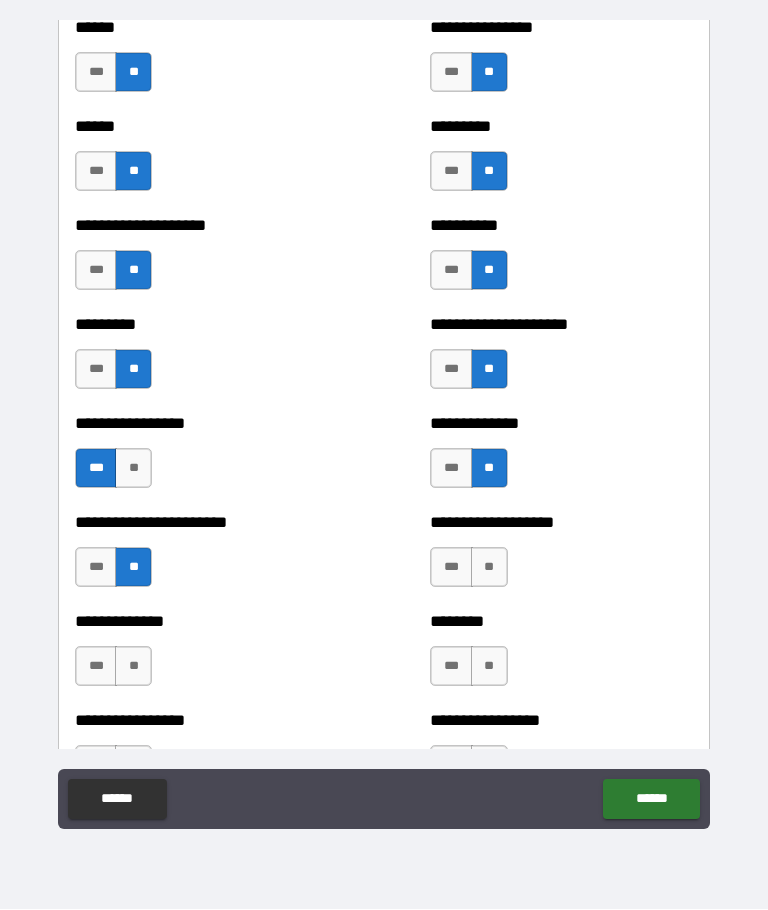 click on "**" at bounding box center (133, 667) 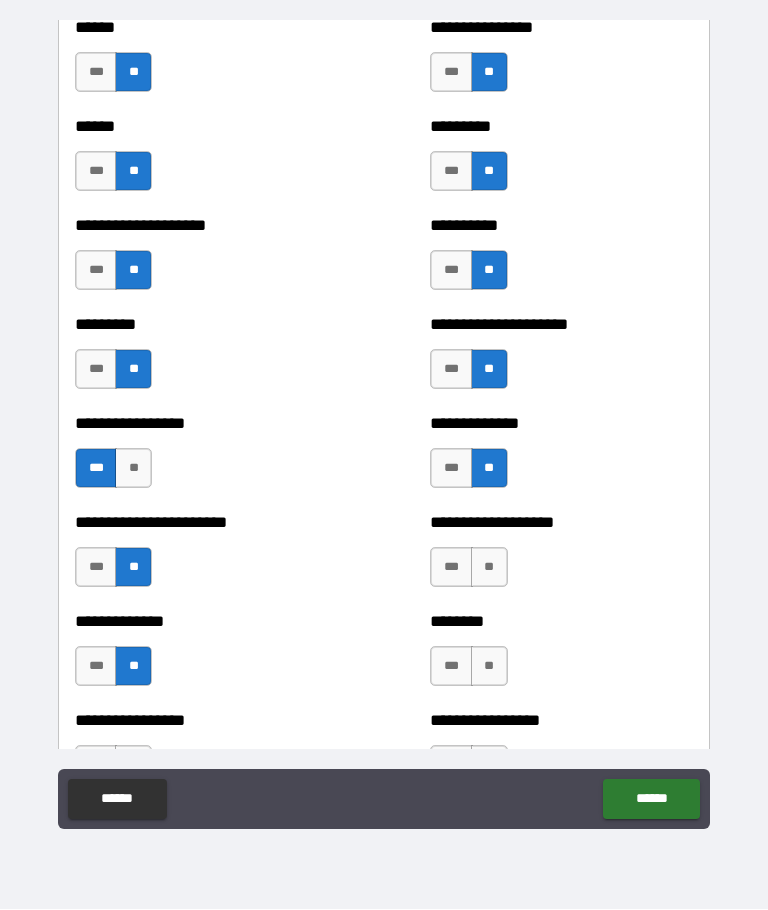 click on "**" at bounding box center (489, 568) 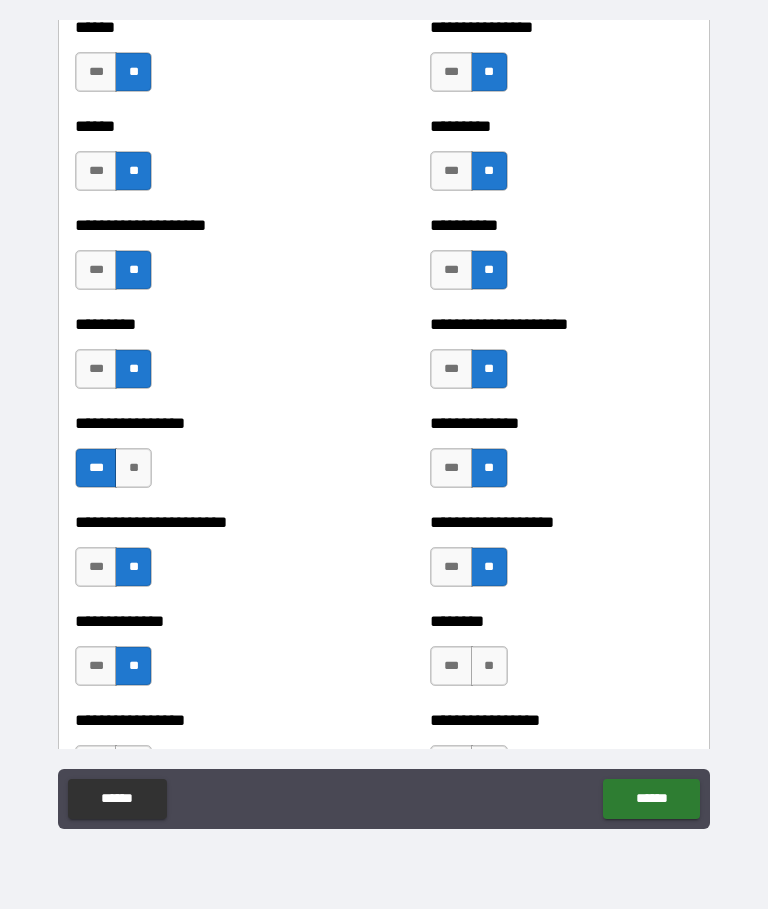click on "**" at bounding box center [489, 667] 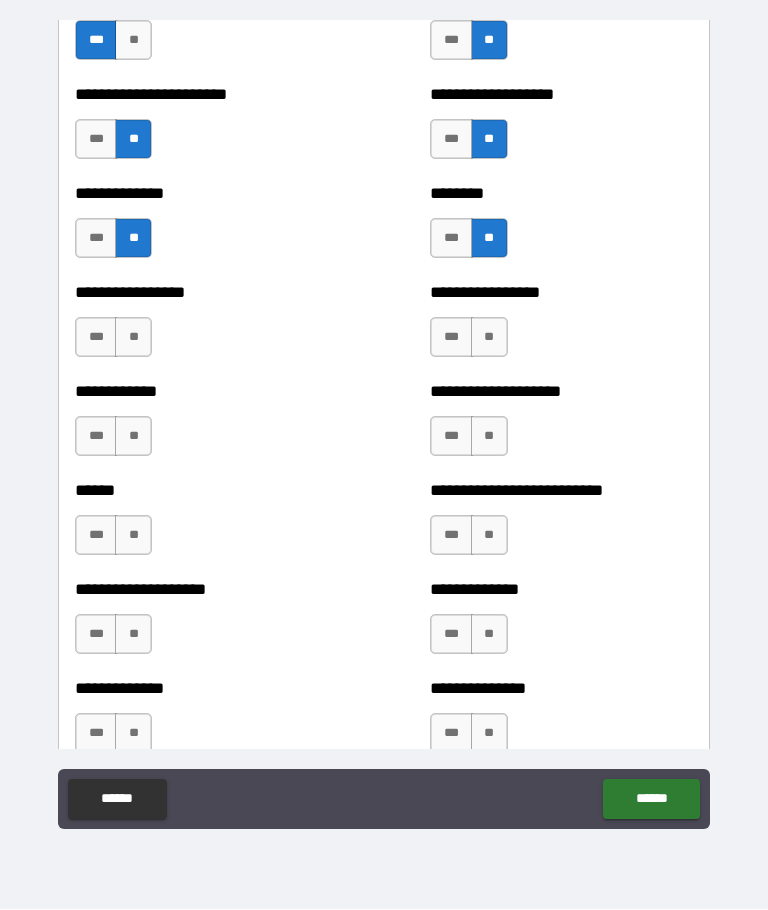 scroll, scrollTop: 3972, scrollLeft: 0, axis: vertical 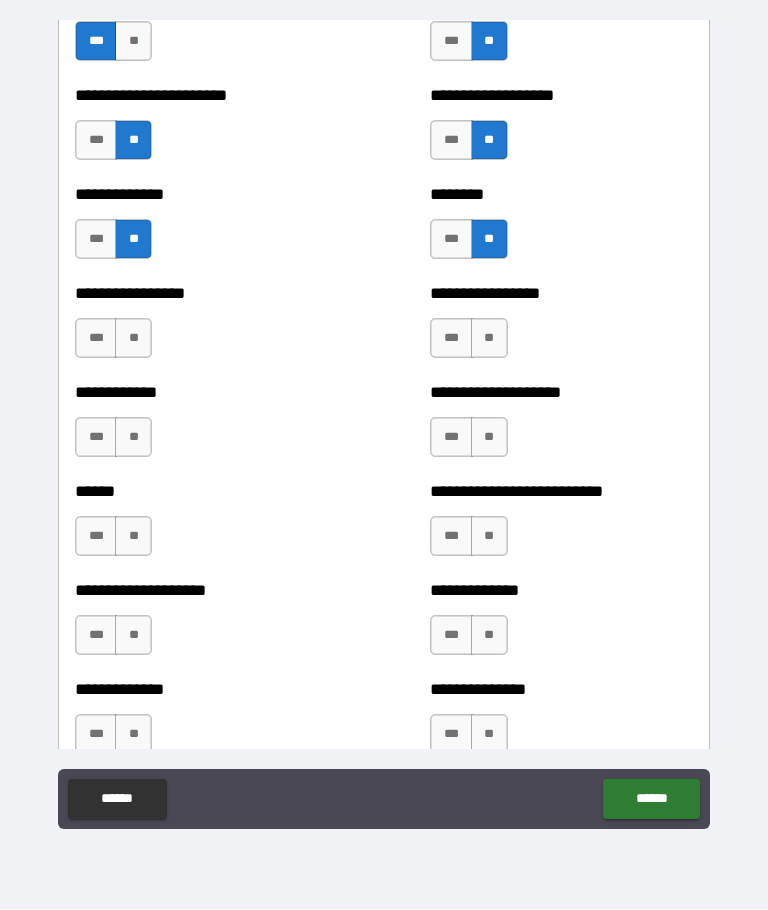click on "***" at bounding box center (96, 339) 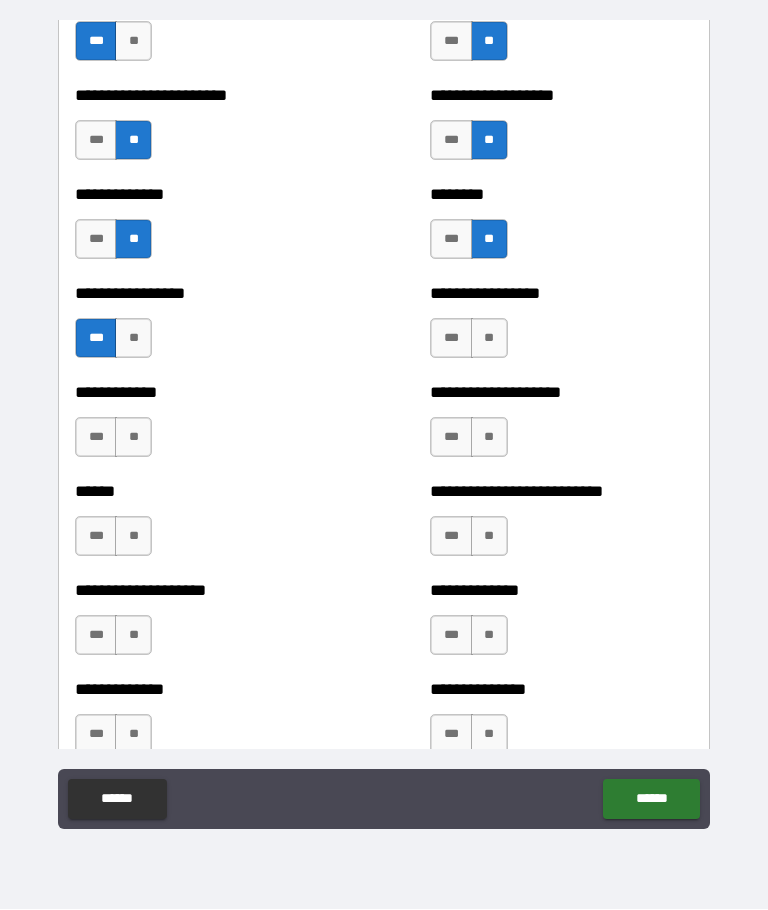 click on "**" at bounding box center [133, 438] 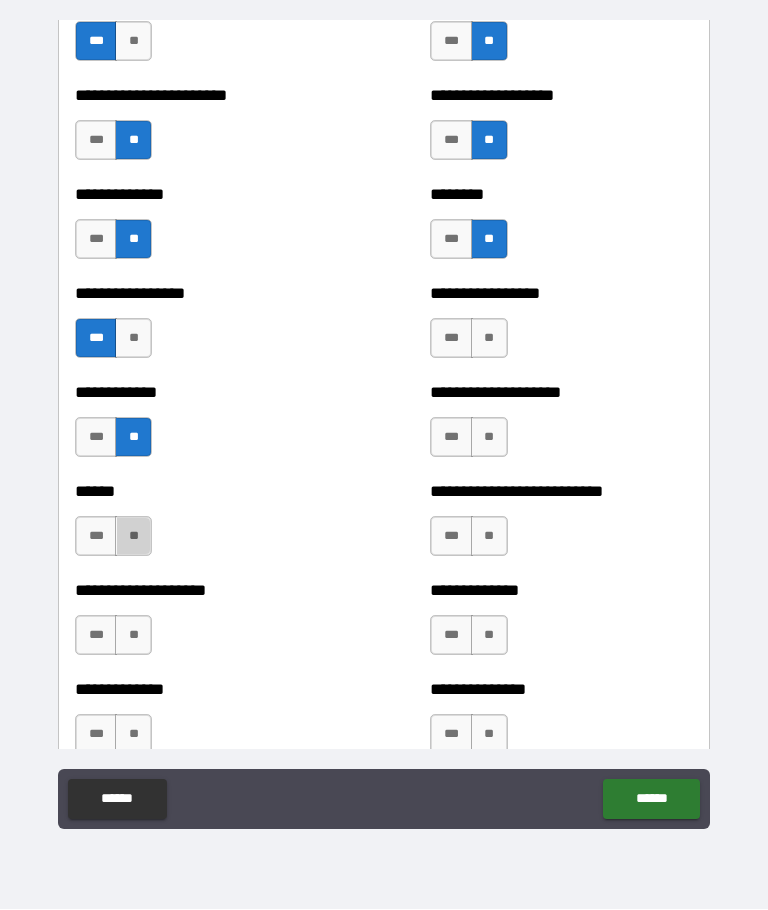 click on "**" at bounding box center [133, 537] 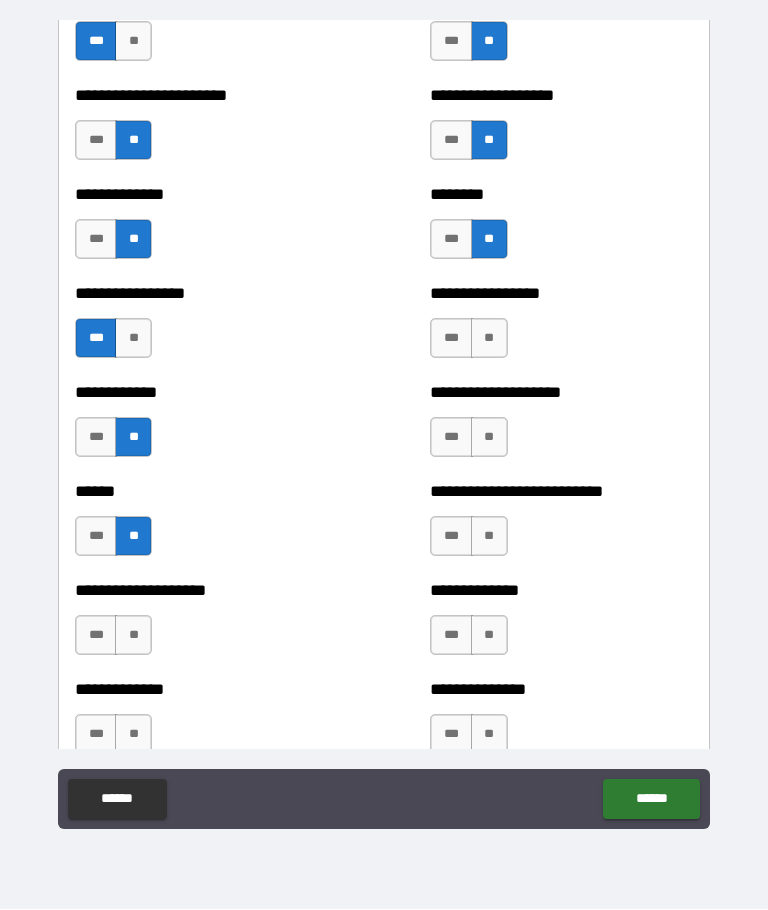 click on "**" at bounding box center [489, 339] 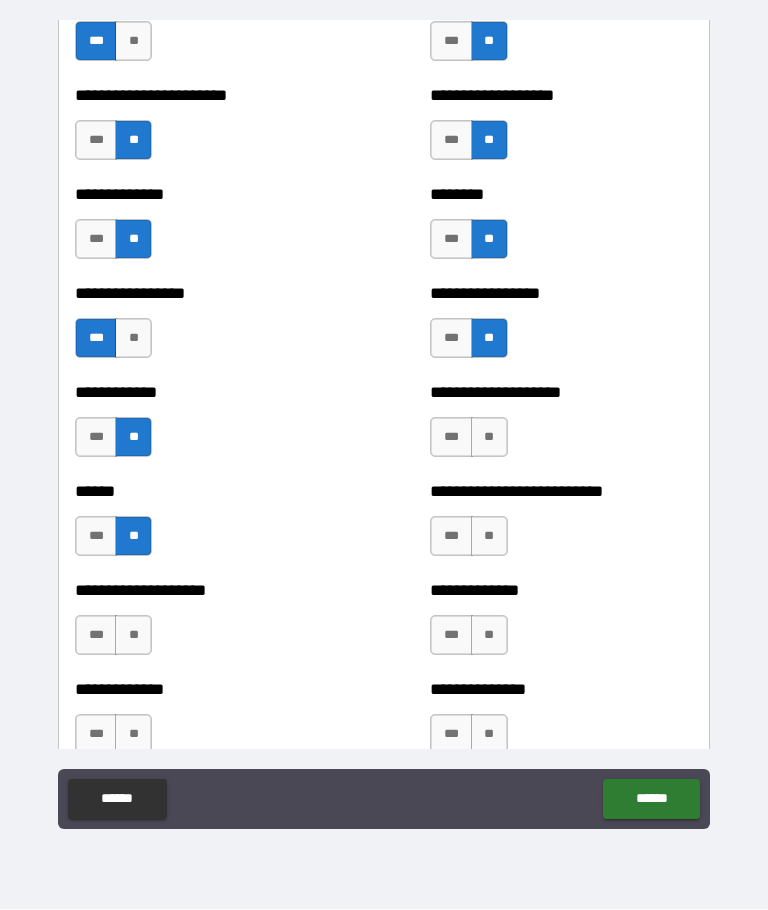click on "**" at bounding box center (489, 438) 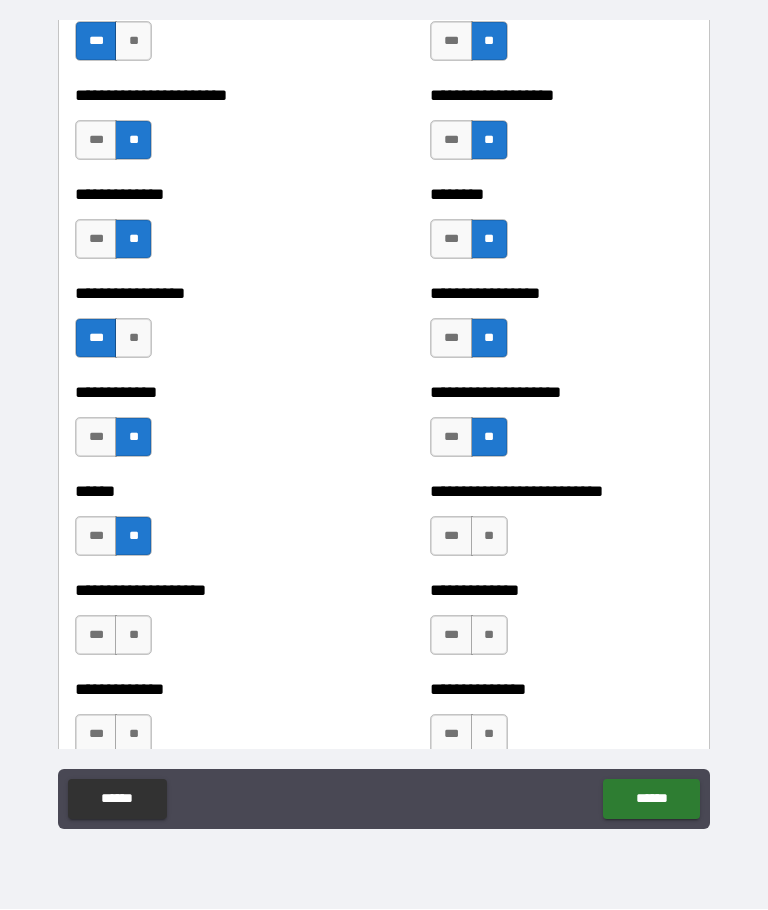 click on "**" at bounding box center (489, 537) 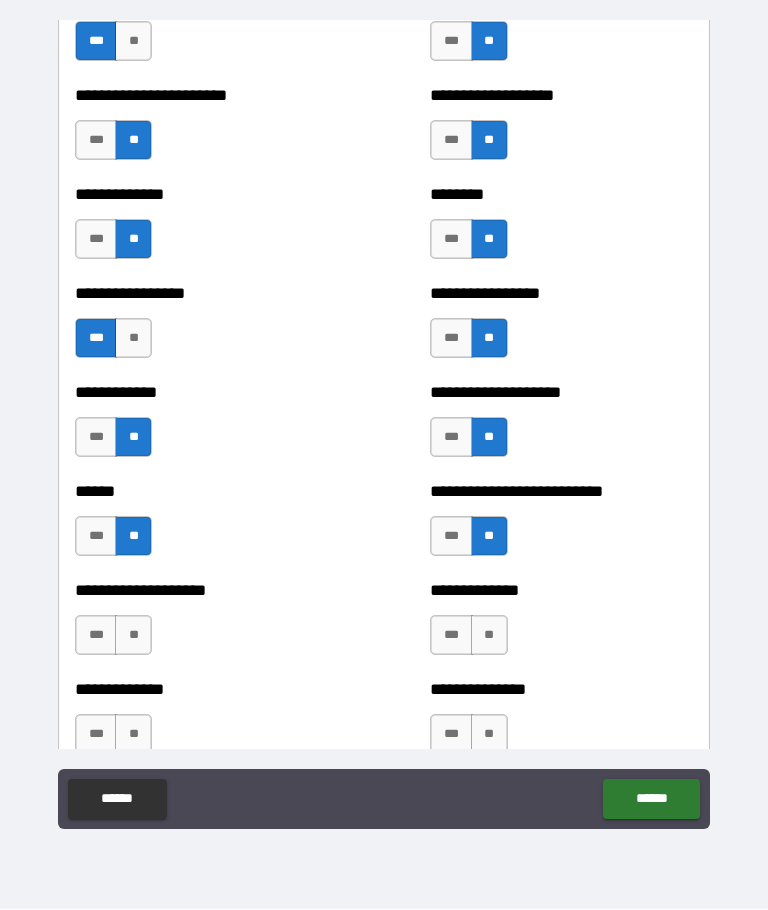 click on "**" at bounding box center (489, 636) 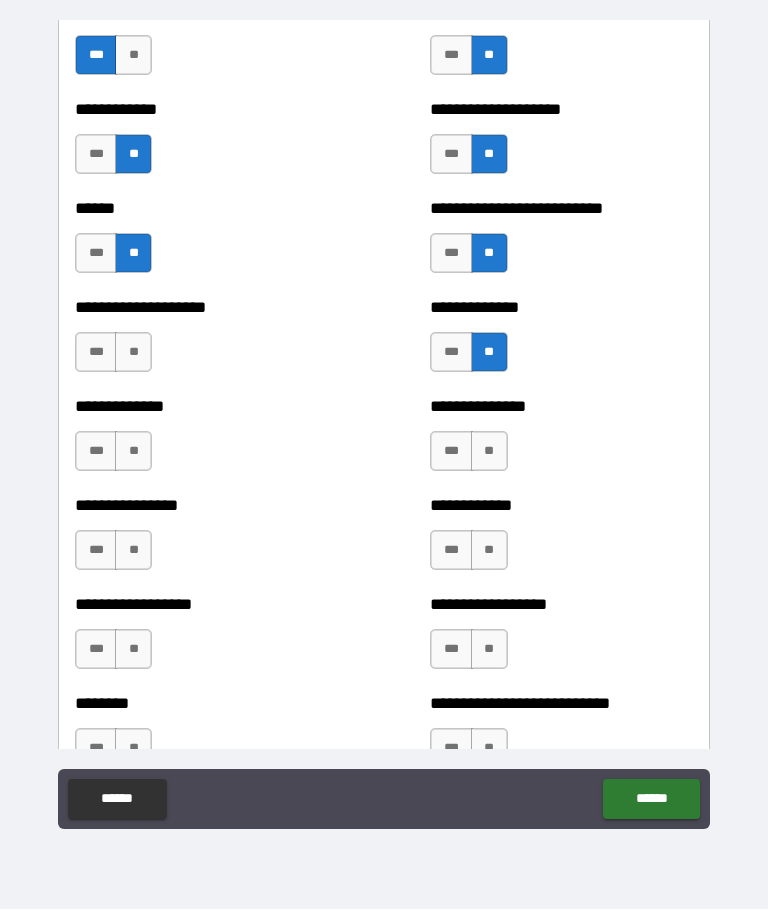 scroll, scrollTop: 4279, scrollLeft: 0, axis: vertical 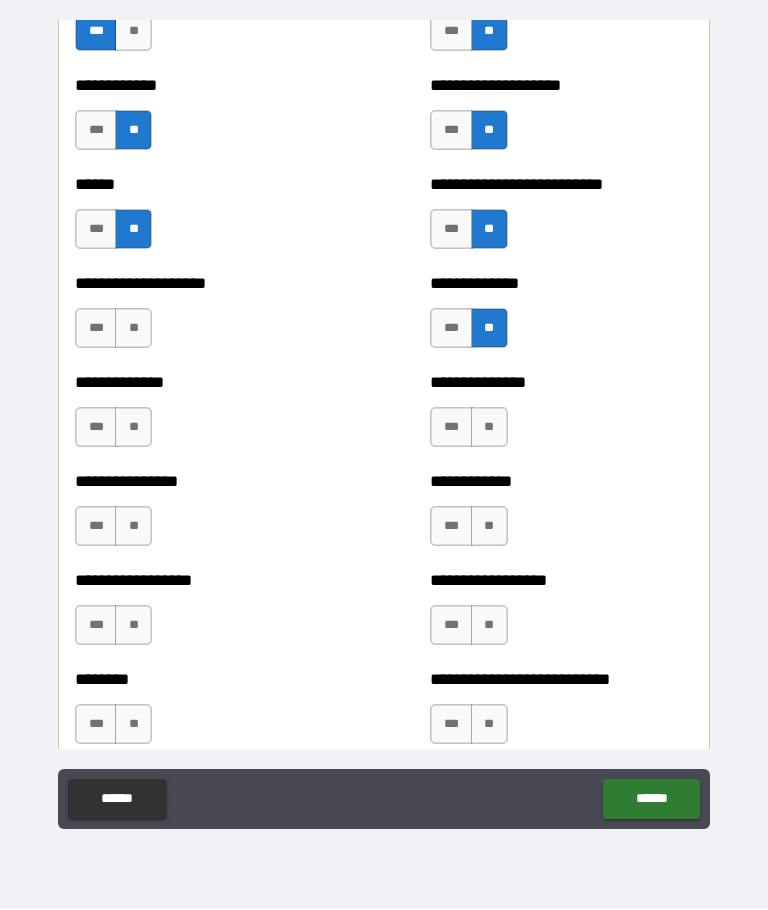 click on "**" at bounding box center (133, 329) 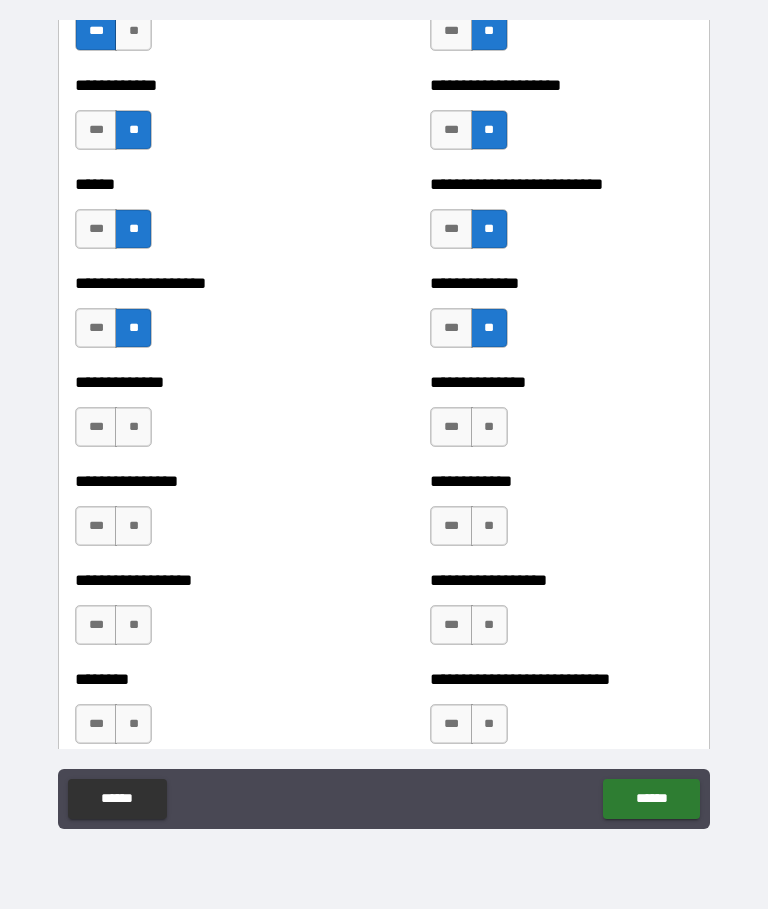click on "**" at bounding box center (133, 428) 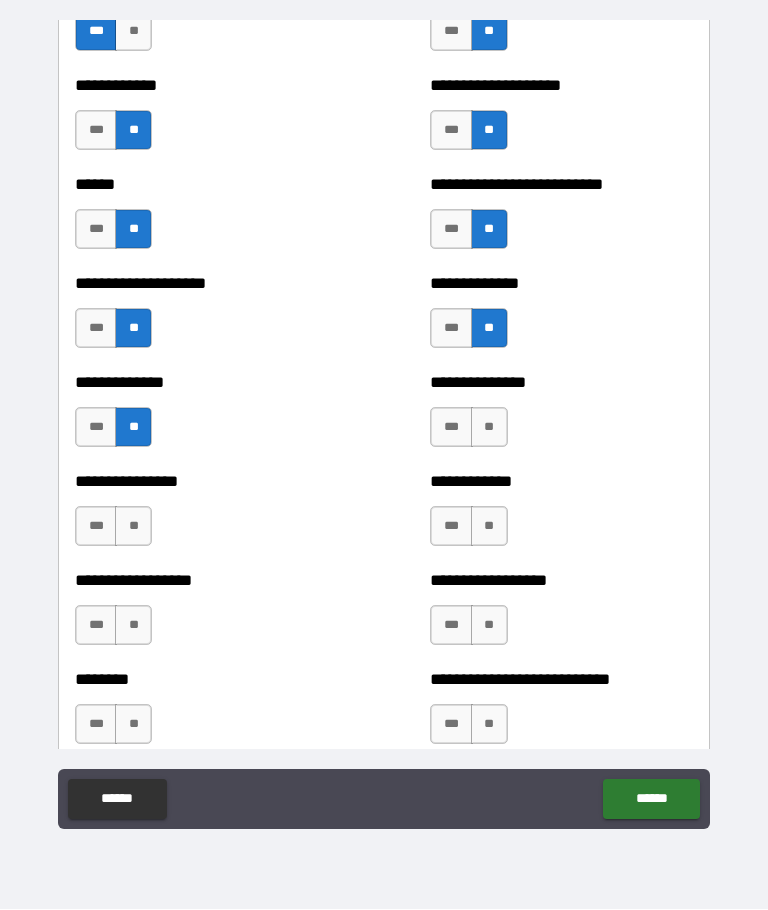 click on "***" at bounding box center (96, 428) 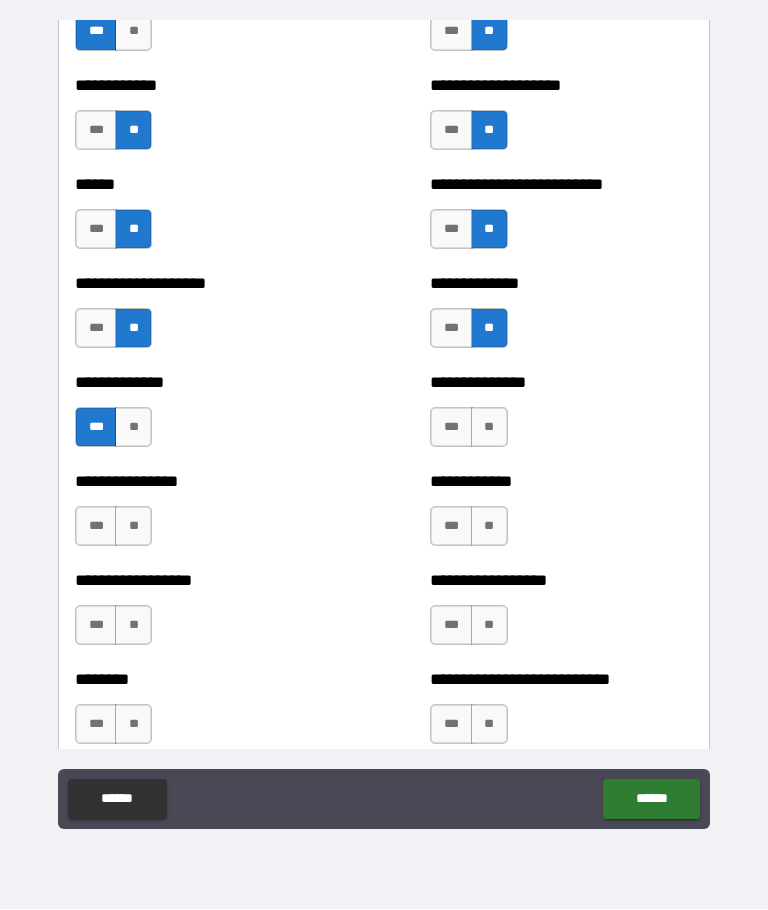 click on "**" at bounding box center (489, 428) 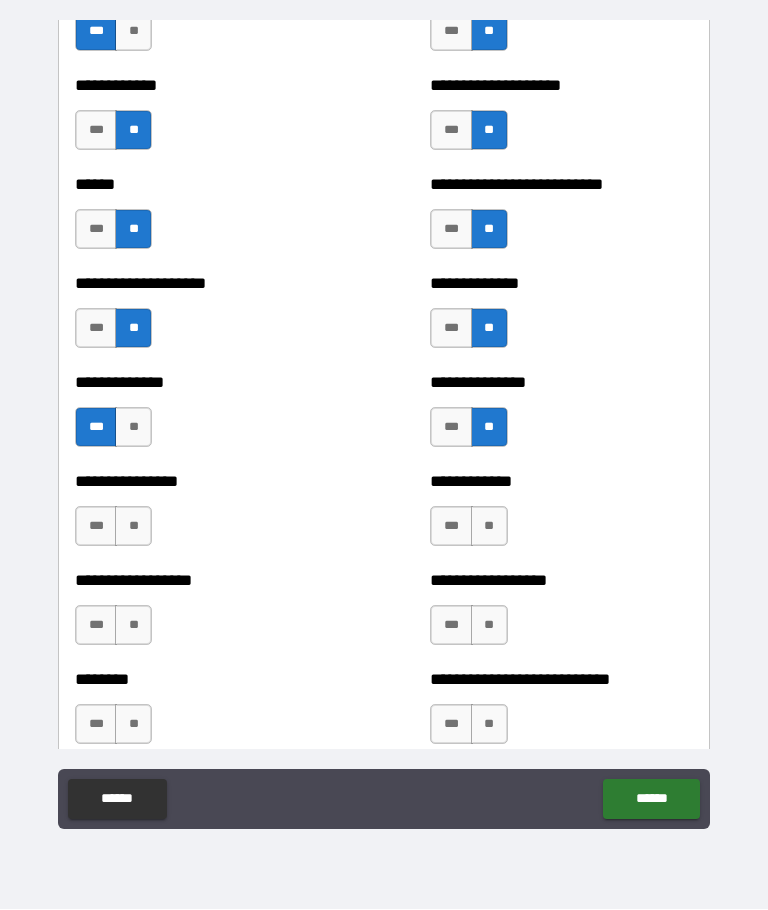 click on "**" at bounding box center (489, 527) 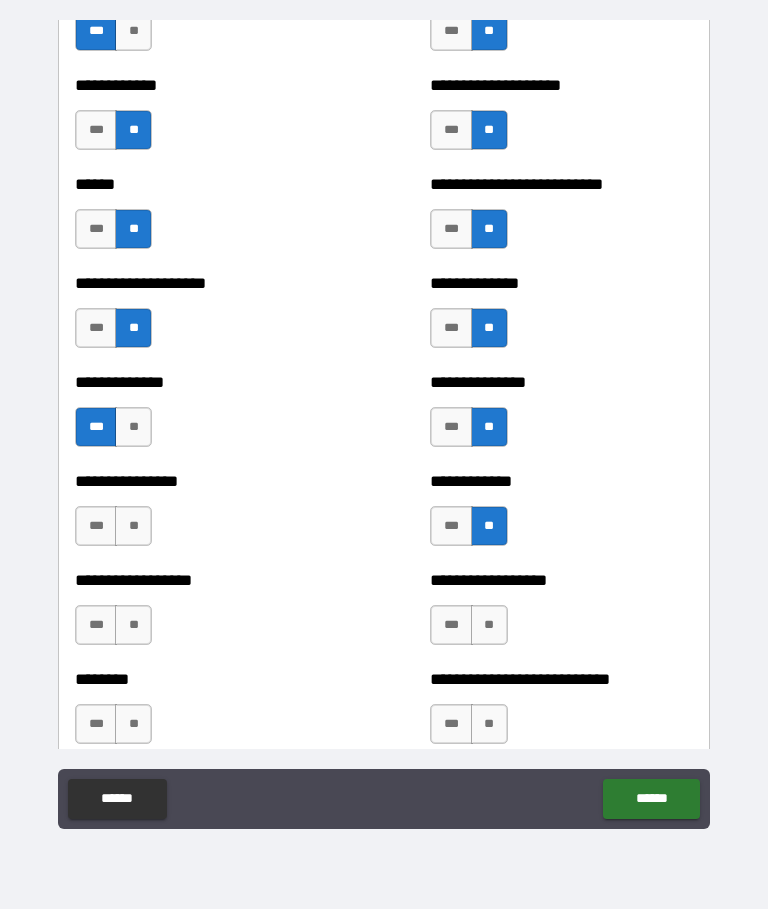 click on "**" at bounding box center (133, 428) 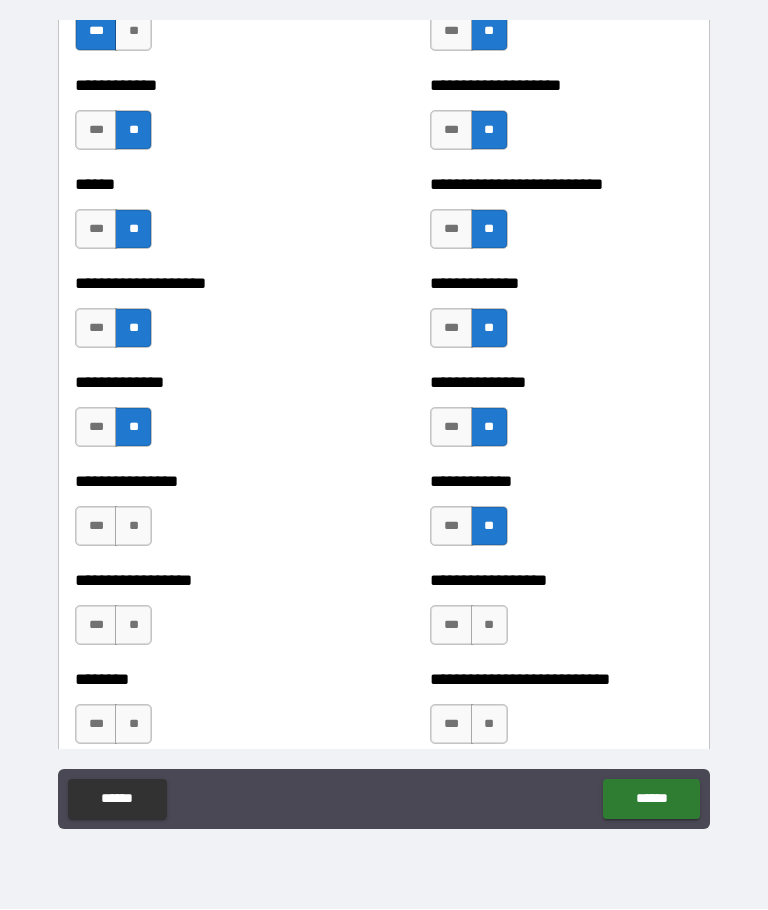 click on "**" at bounding box center (133, 527) 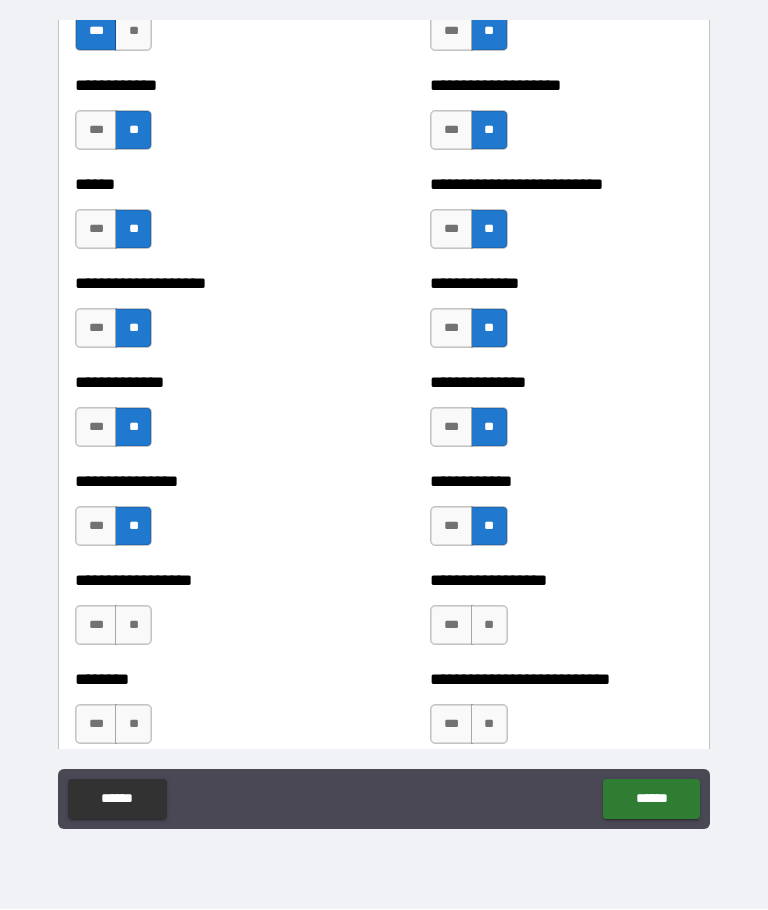 click on "**" at bounding box center [133, 626] 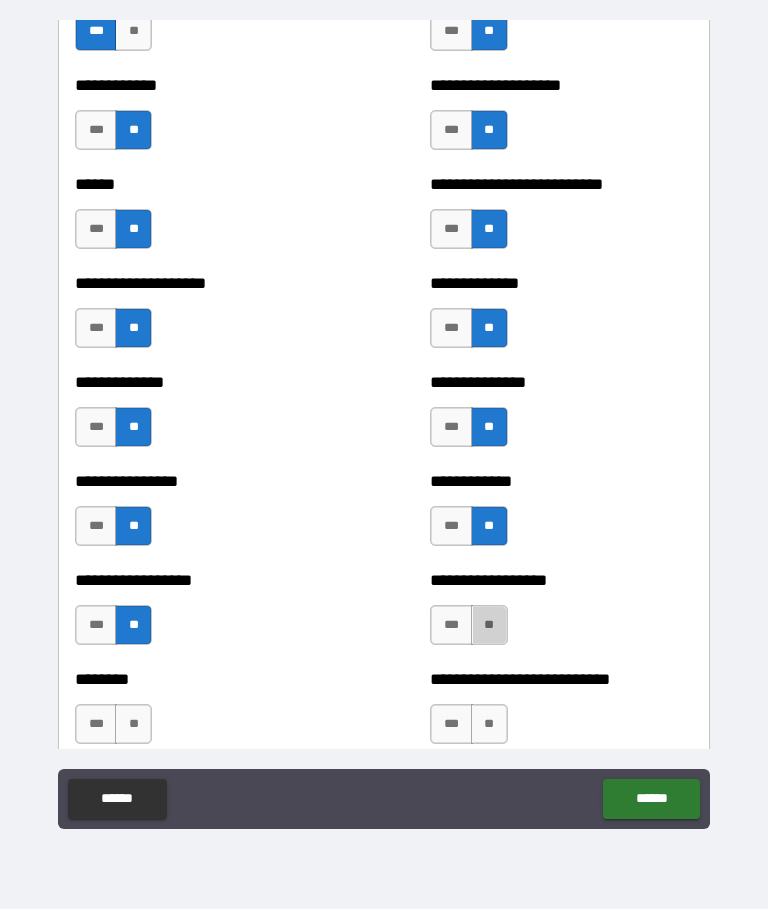 click on "**" at bounding box center (489, 626) 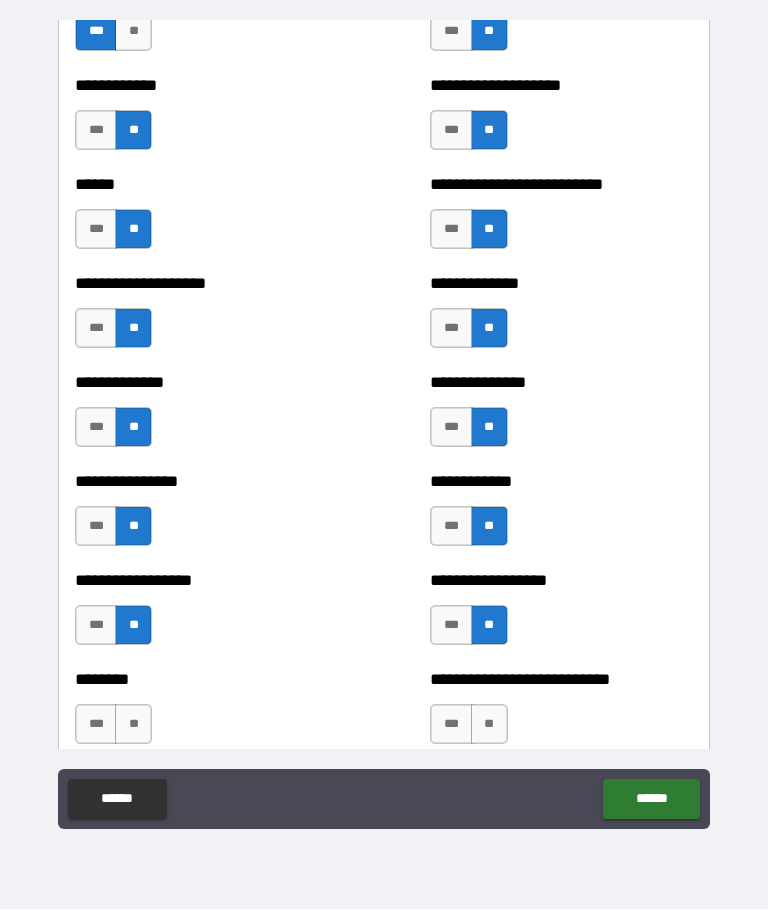 click on "**" at bounding box center [489, 725] 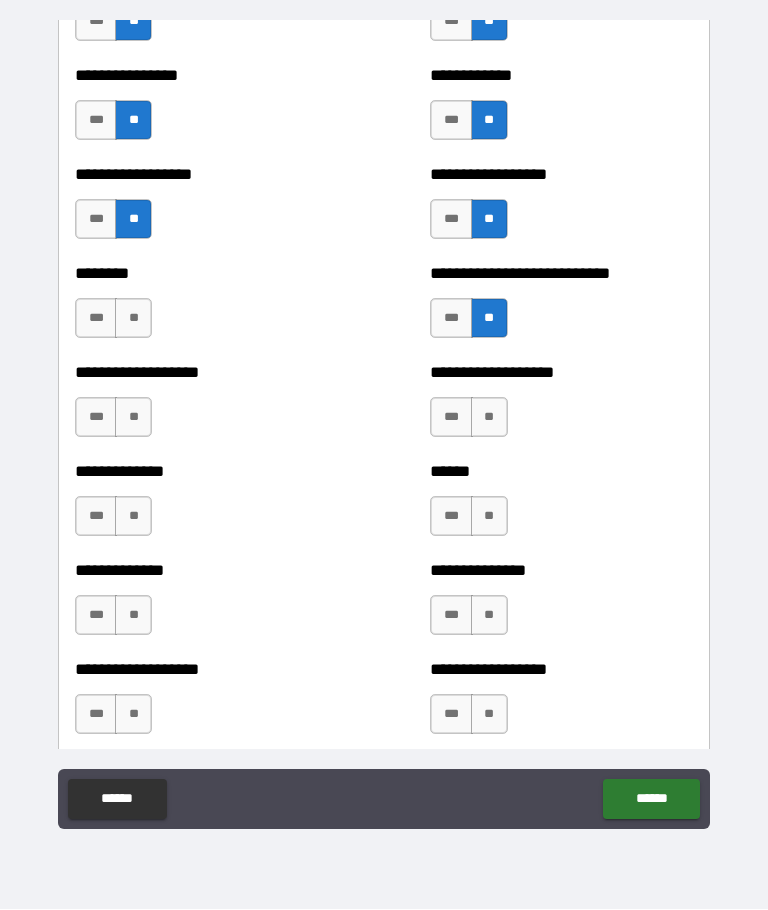 scroll, scrollTop: 4696, scrollLeft: 0, axis: vertical 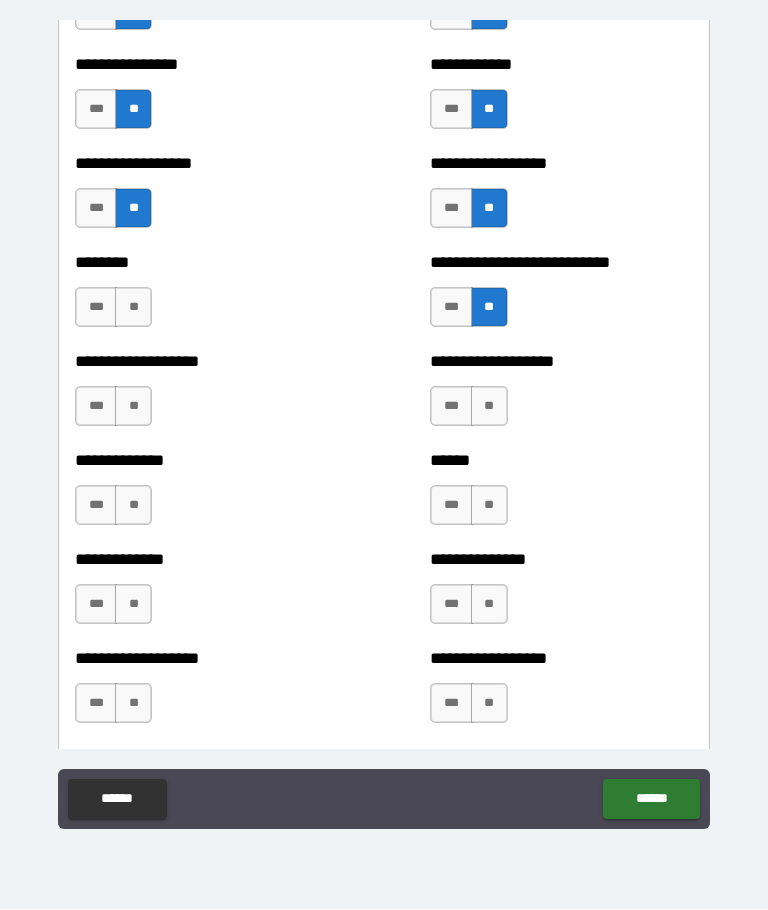 click on "**" at bounding box center [133, 308] 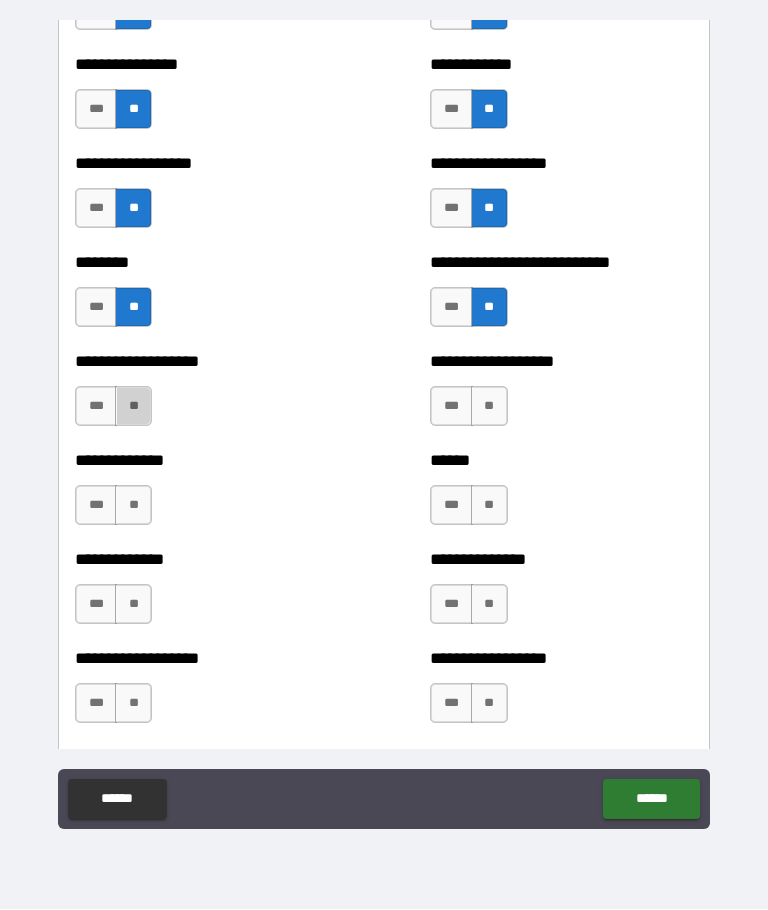 click on "**" at bounding box center (133, 407) 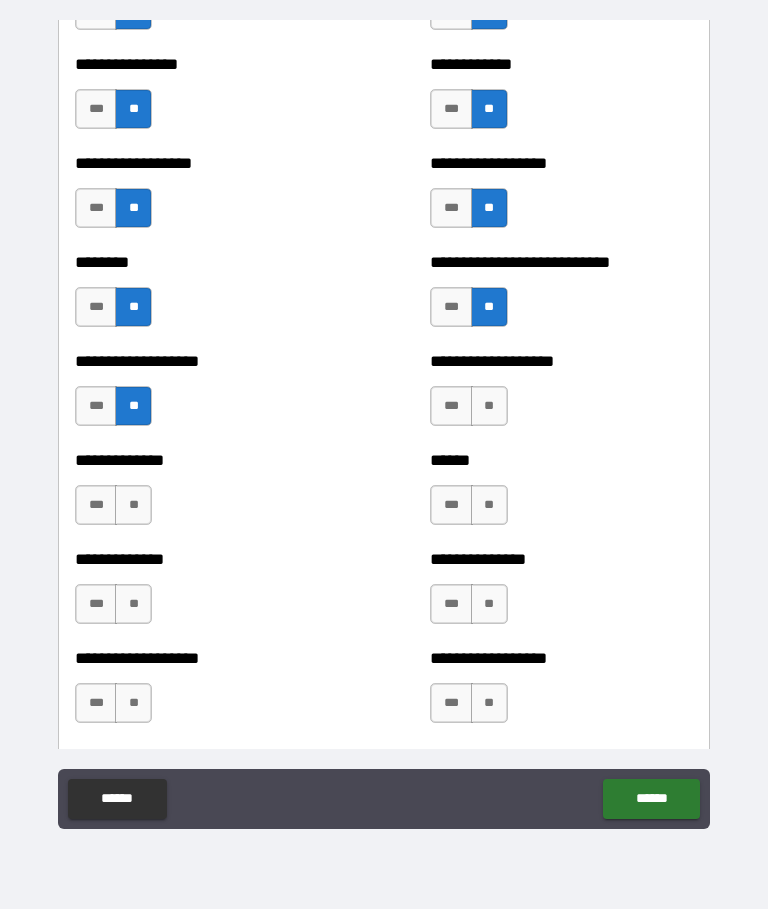 click on "**" at bounding box center [489, 407] 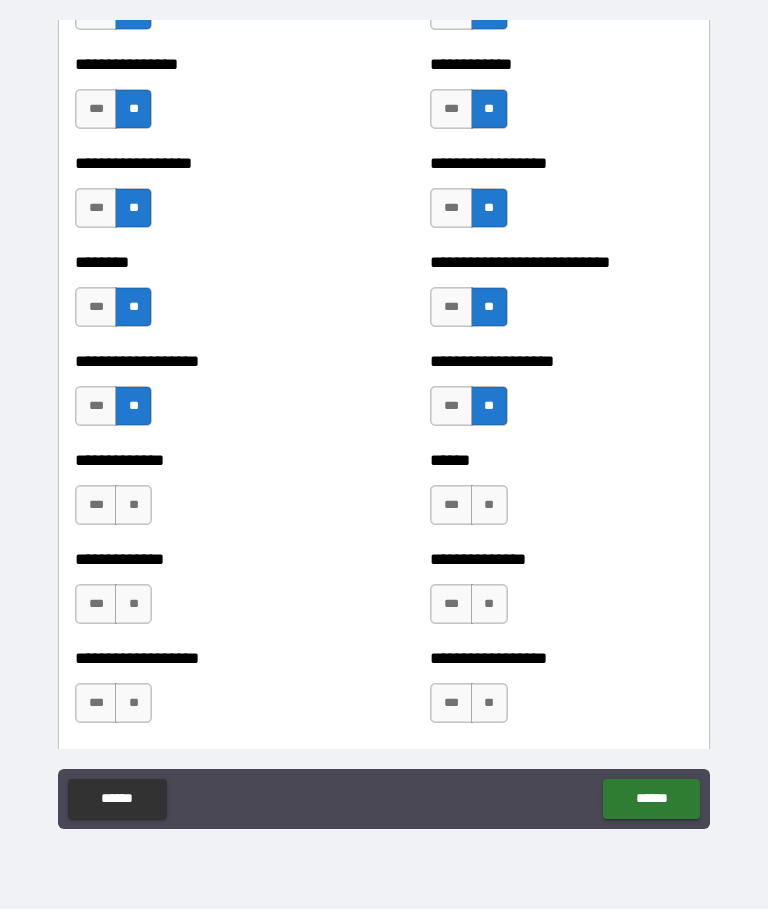 click on "**" at bounding box center (489, 506) 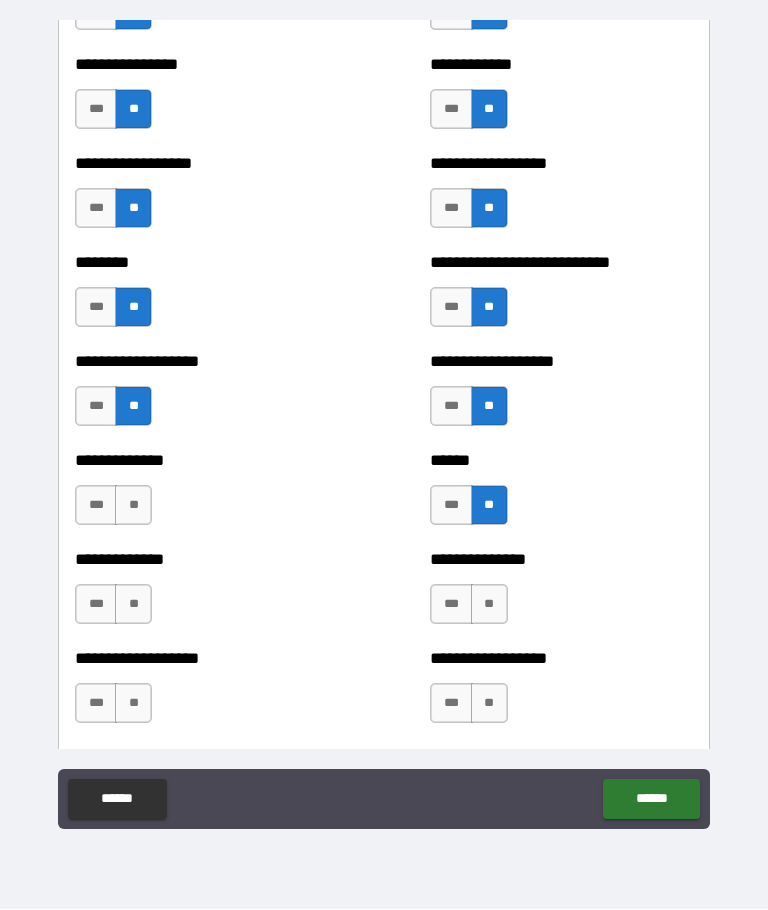 click on "**" at bounding box center [489, 605] 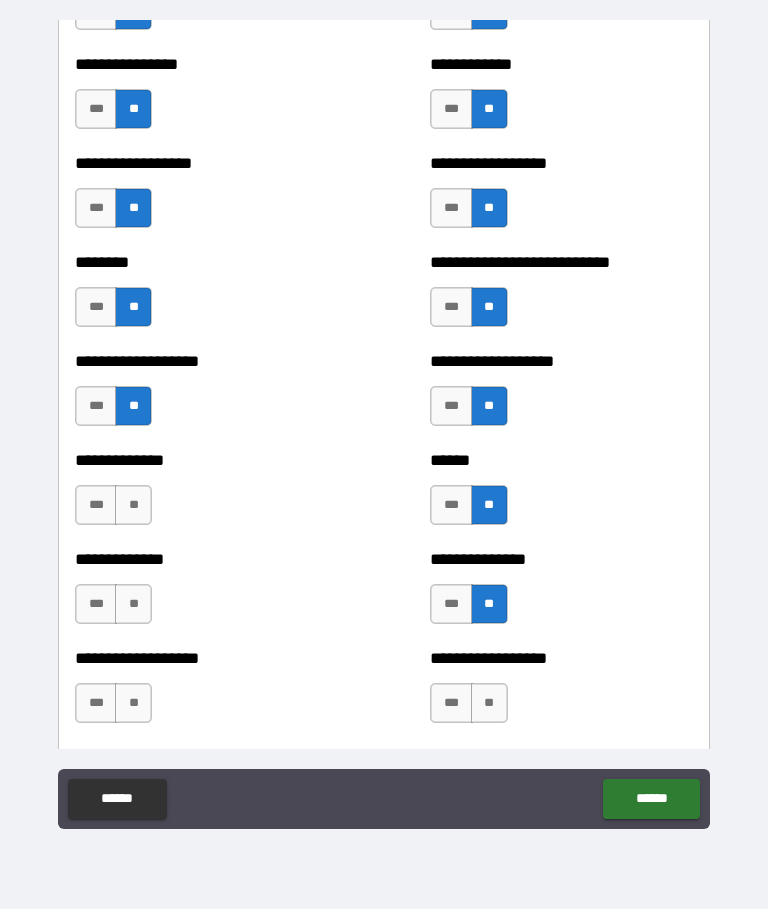 click on "**" at bounding box center (489, 704) 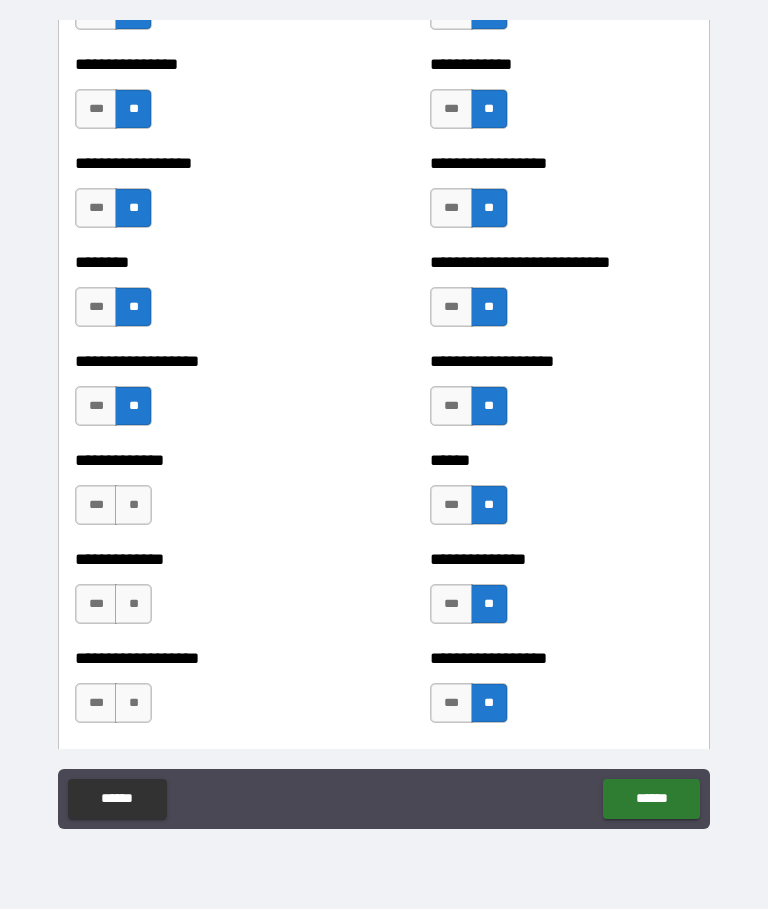 click on "***" at bounding box center (451, 704) 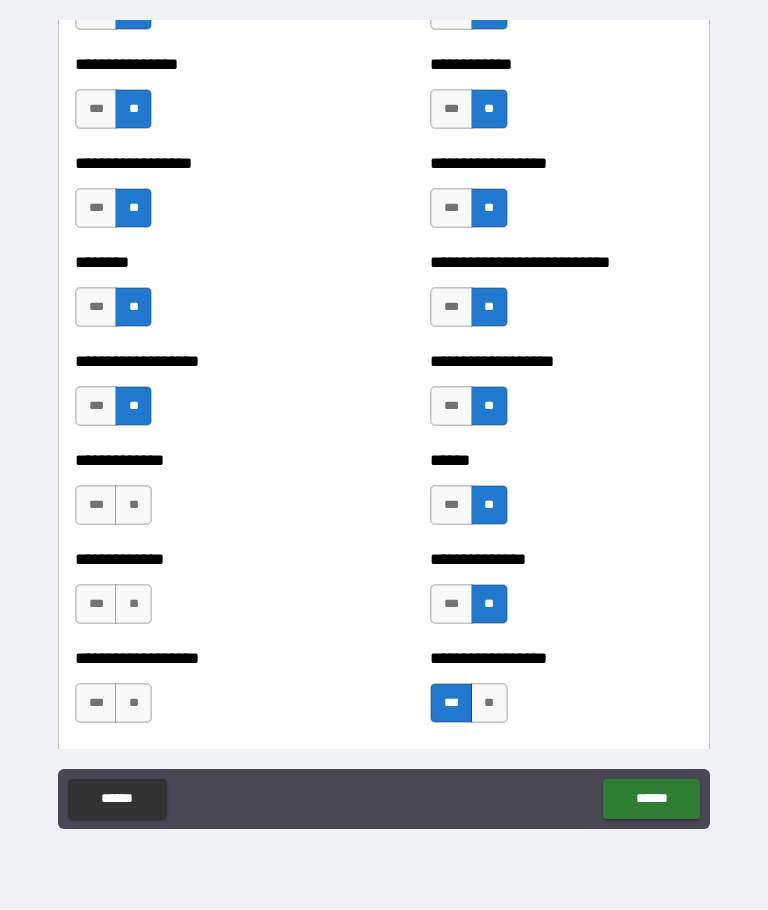 click on "**" at bounding box center [133, 704] 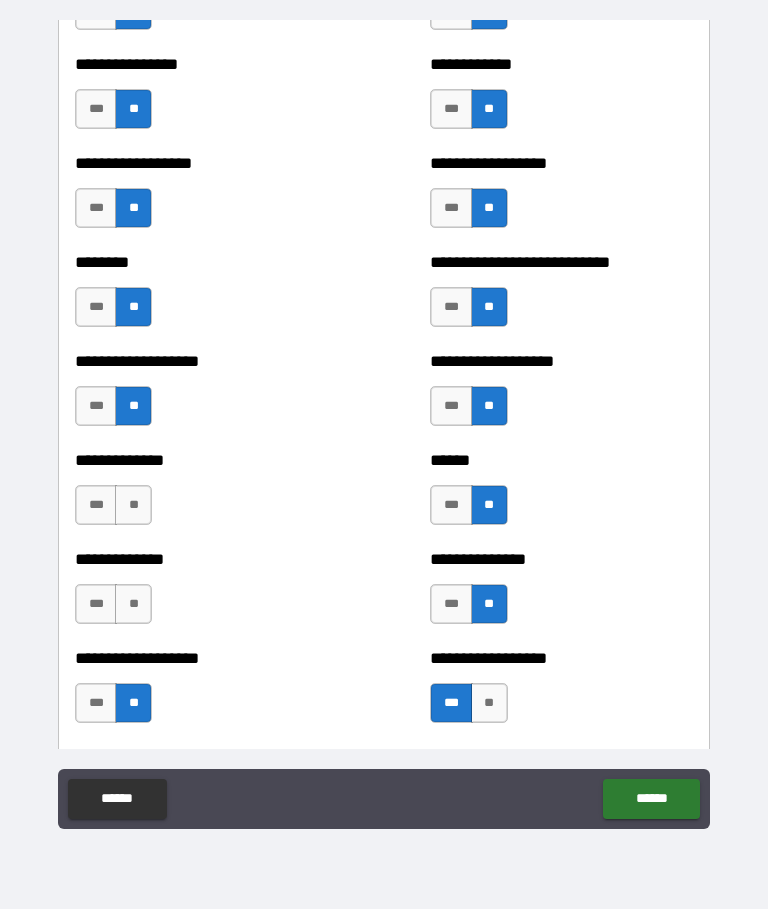 click on "**" at bounding box center (133, 605) 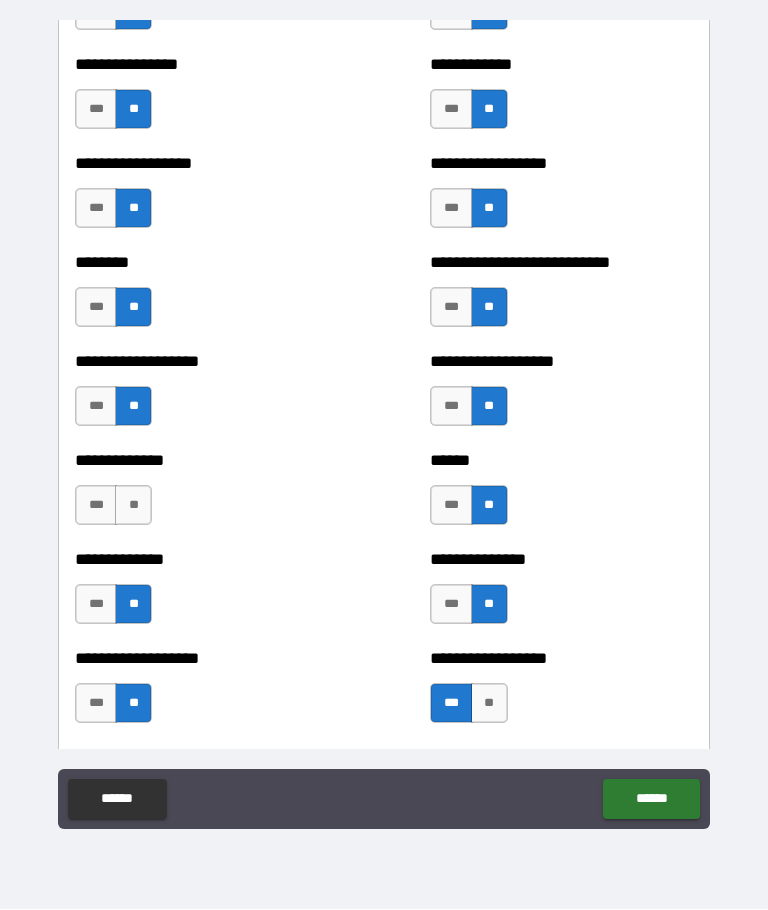 click on "**" at bounding box center (133, 506) 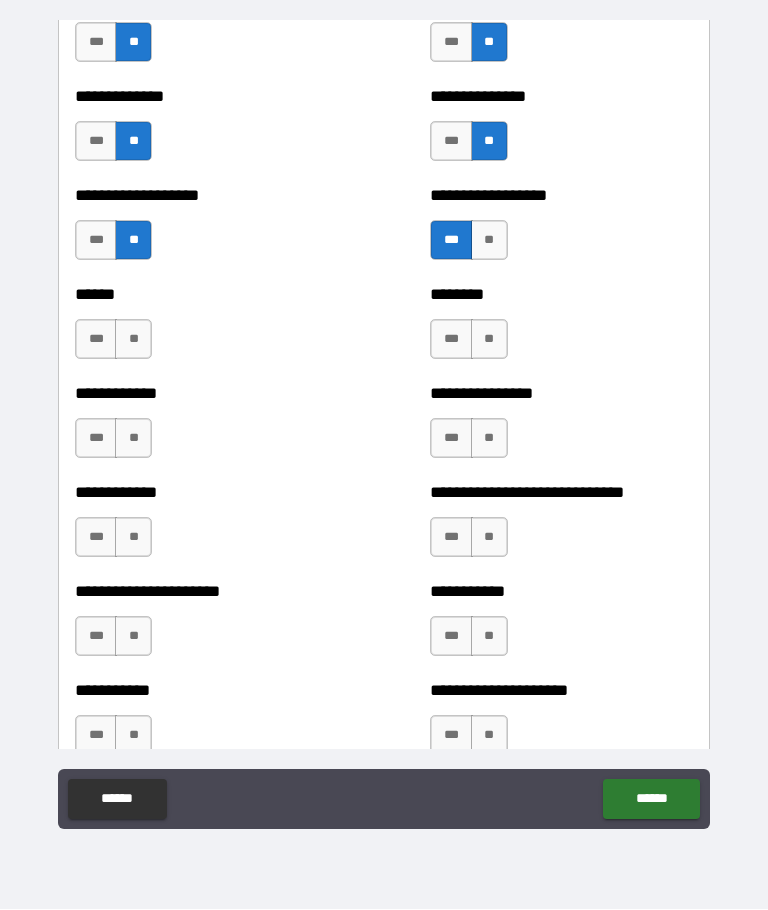 scroll, scrollTop: 5172, scrollLeft: 0, axis: vertical 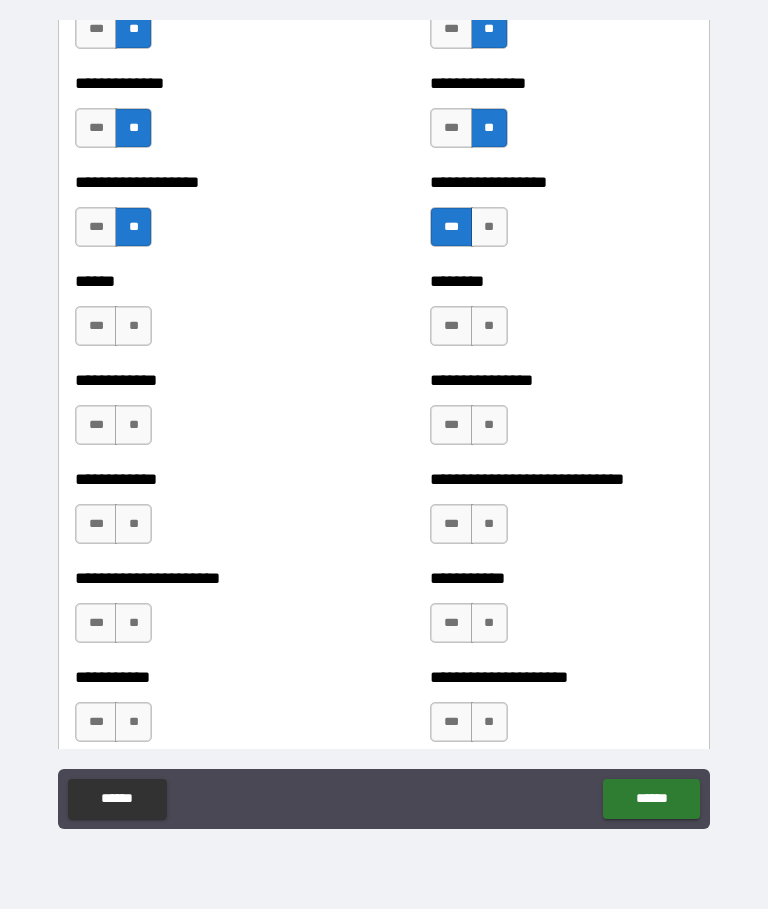 click on "**" at bounding box center [133, 327] 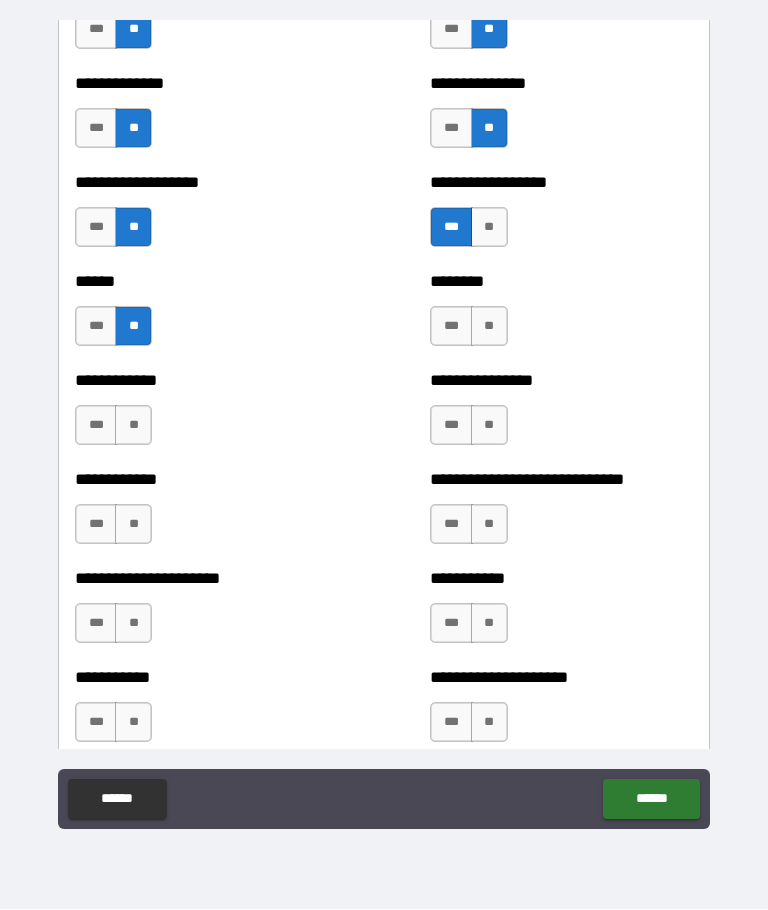 click on "**" at bounding box center [133, 426] 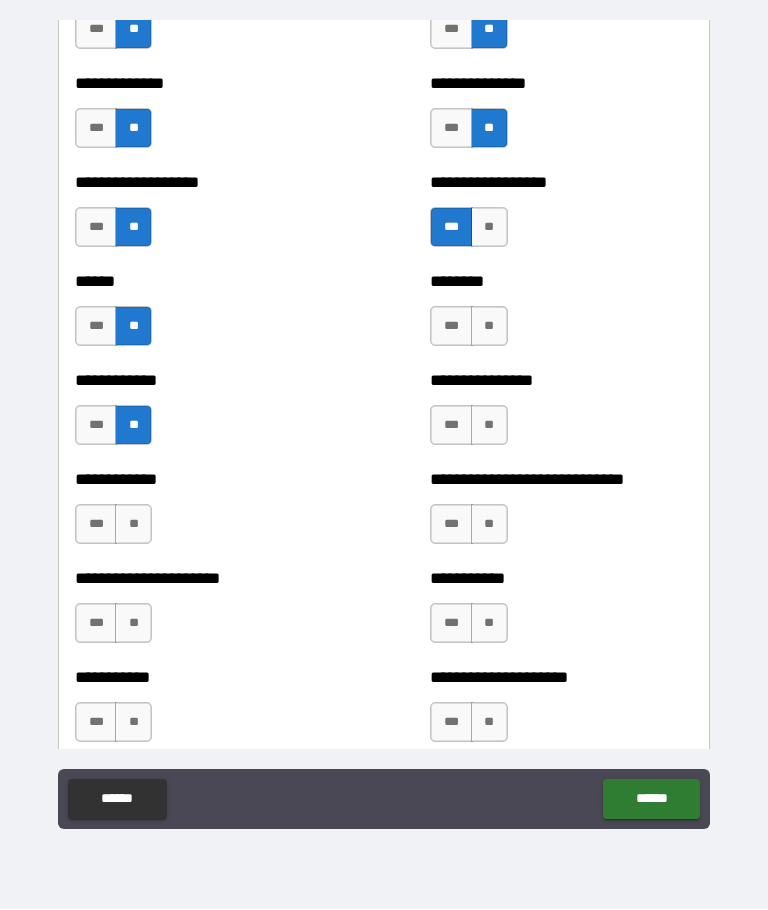 click on "**" at bounding box center [133, 525] 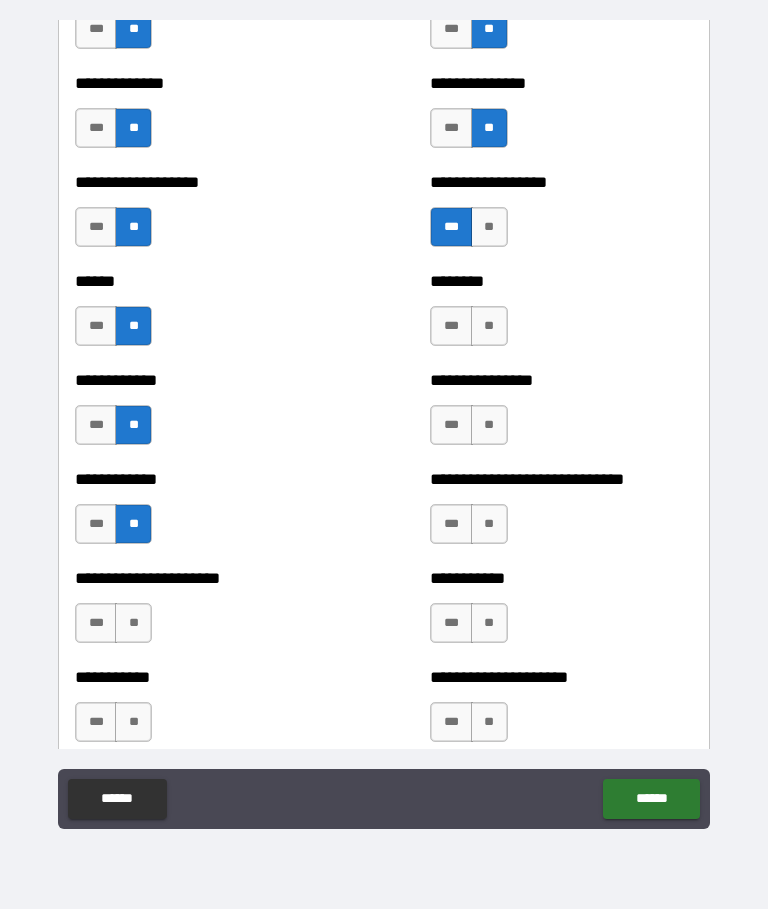 click on "**" at bounding box center (133, 624) 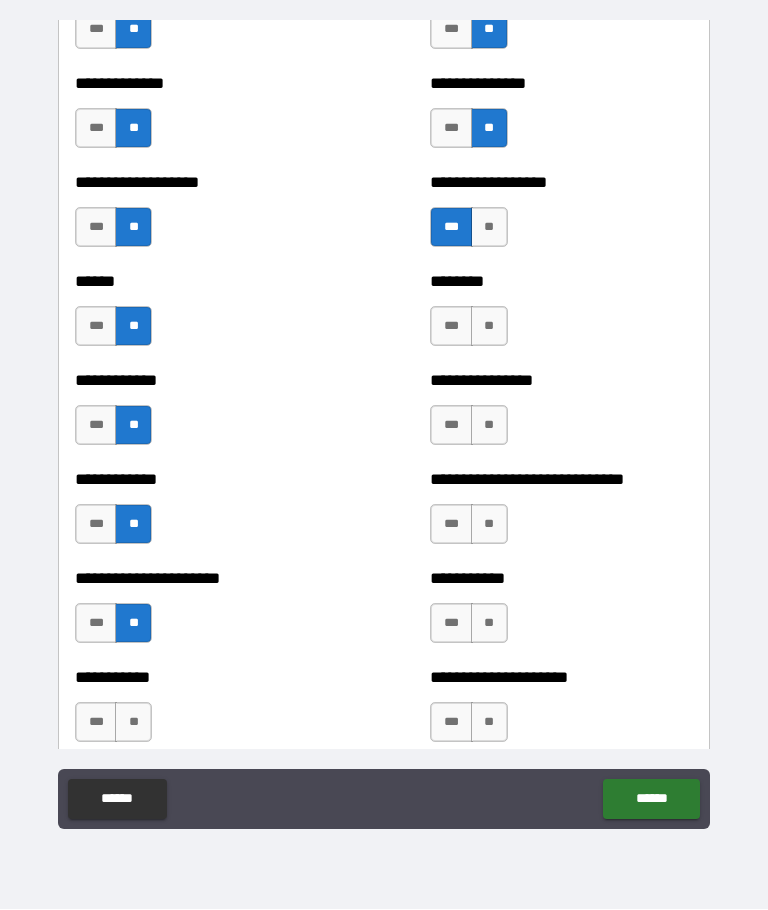 click on "**" at bounding box center [133, 723] 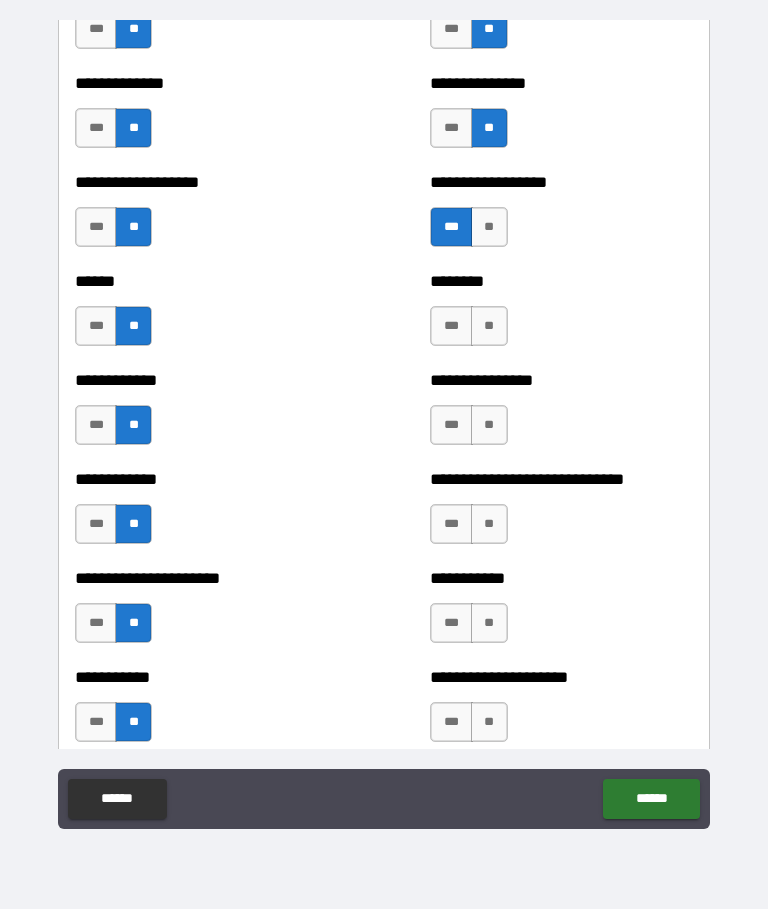 click on "**" at bounding box center (489, 723) 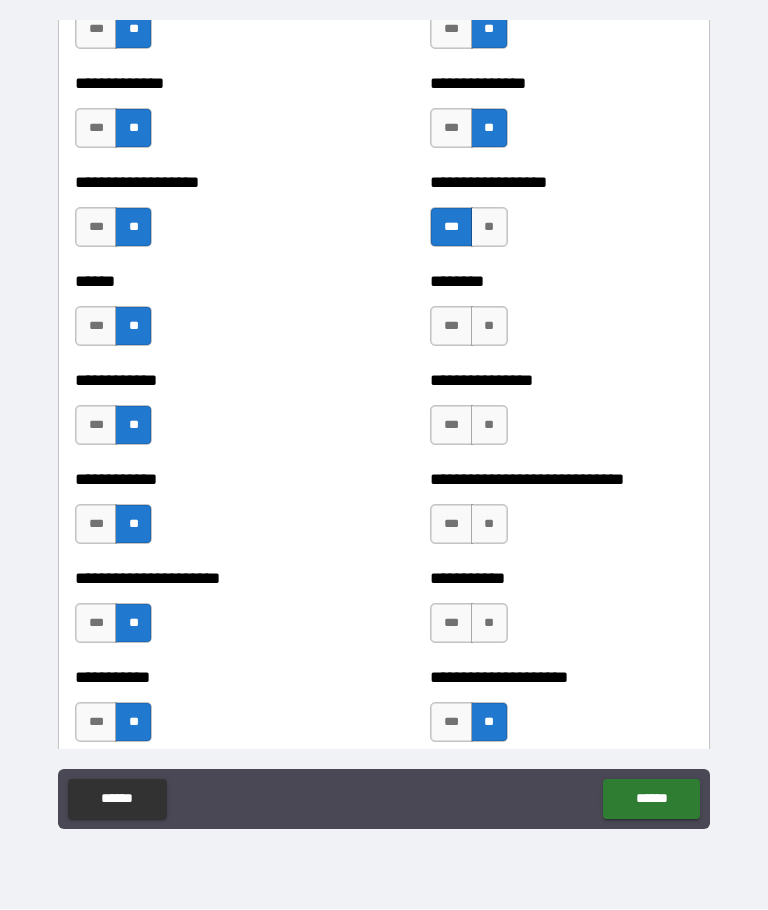 click on "**" at bounding box center (489, 624) 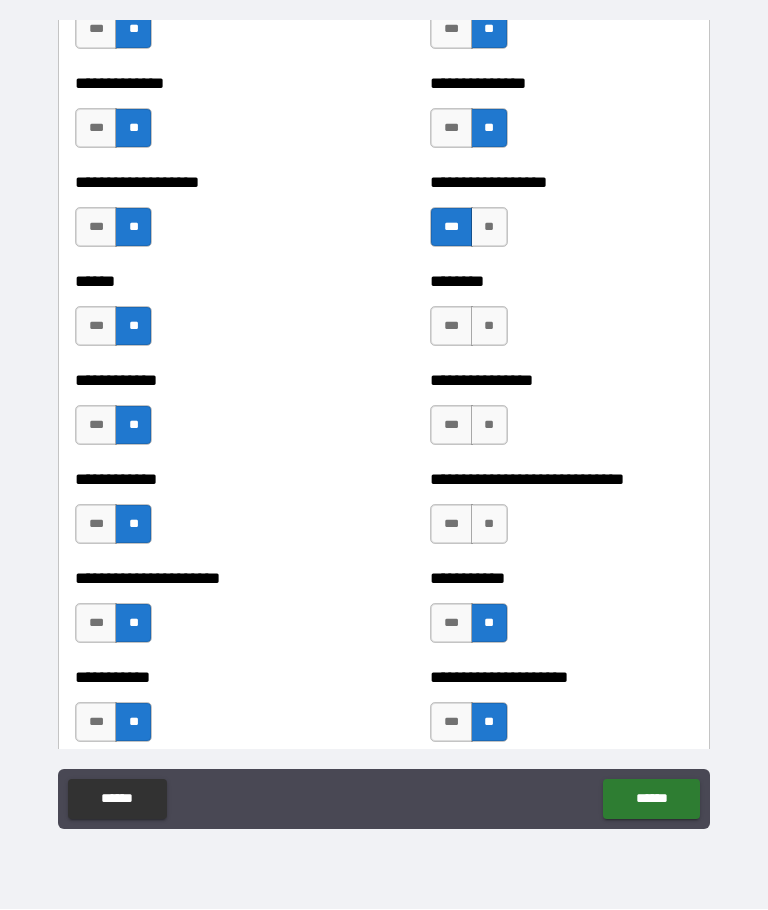 click on "**" at bounding box center [489, 525] 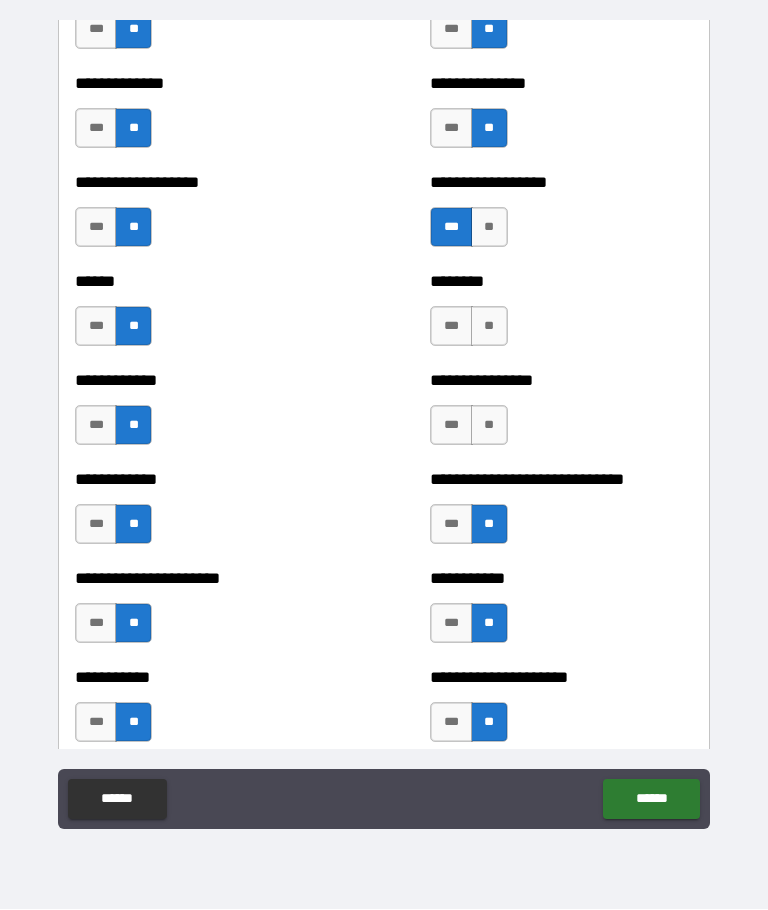click on "**" at bounding box center [489, 426] 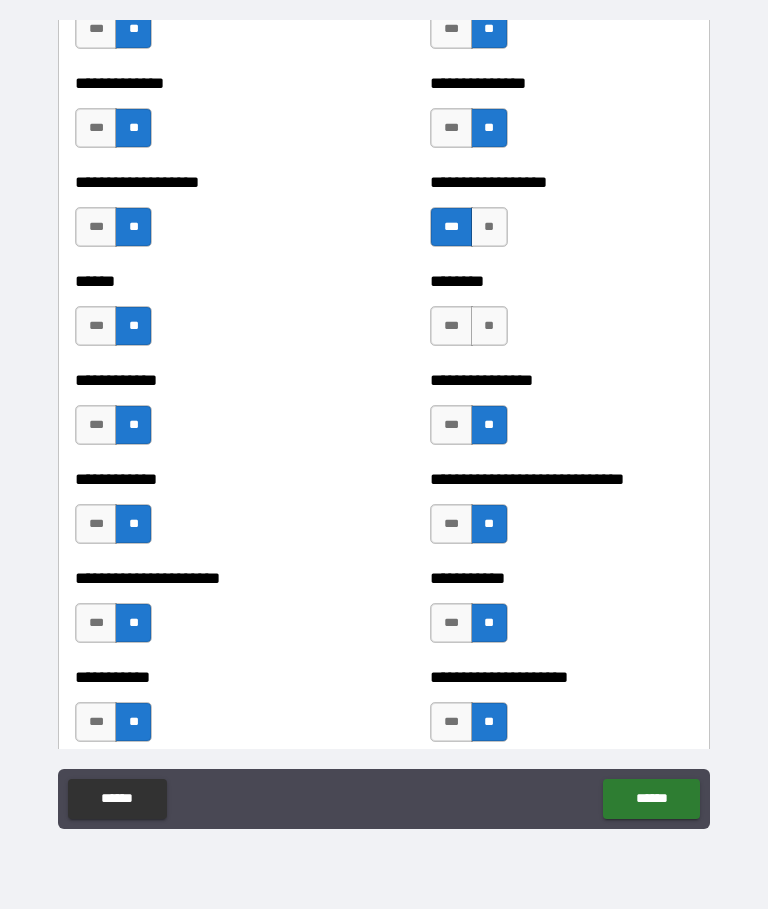 click on "***" at bounding box center [451, 525] 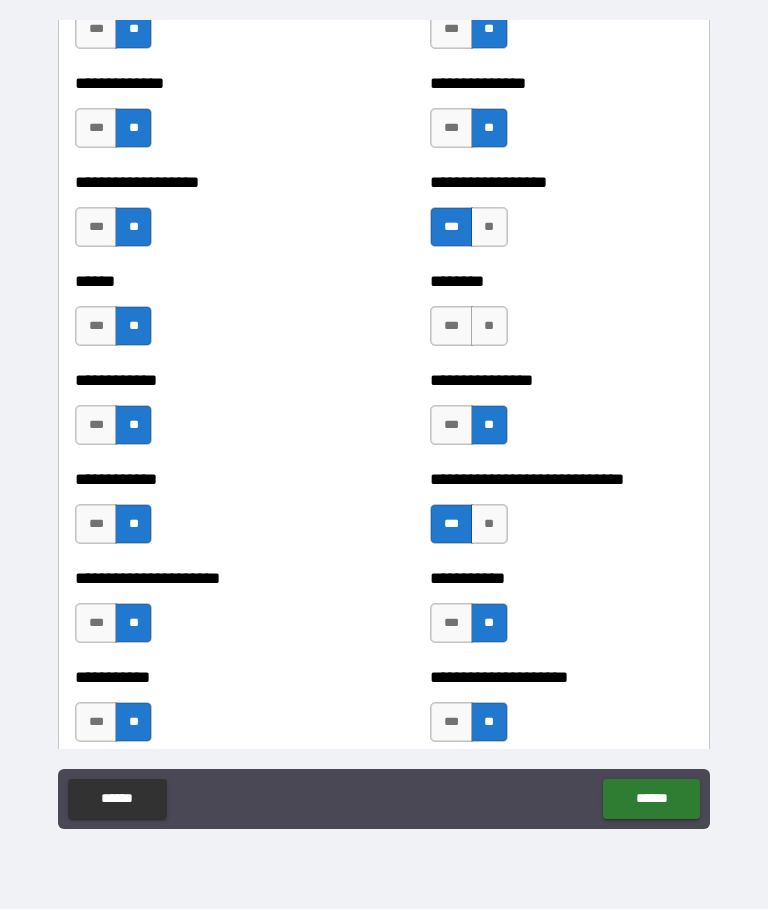 click on "**" at bounding box center (489, 327) 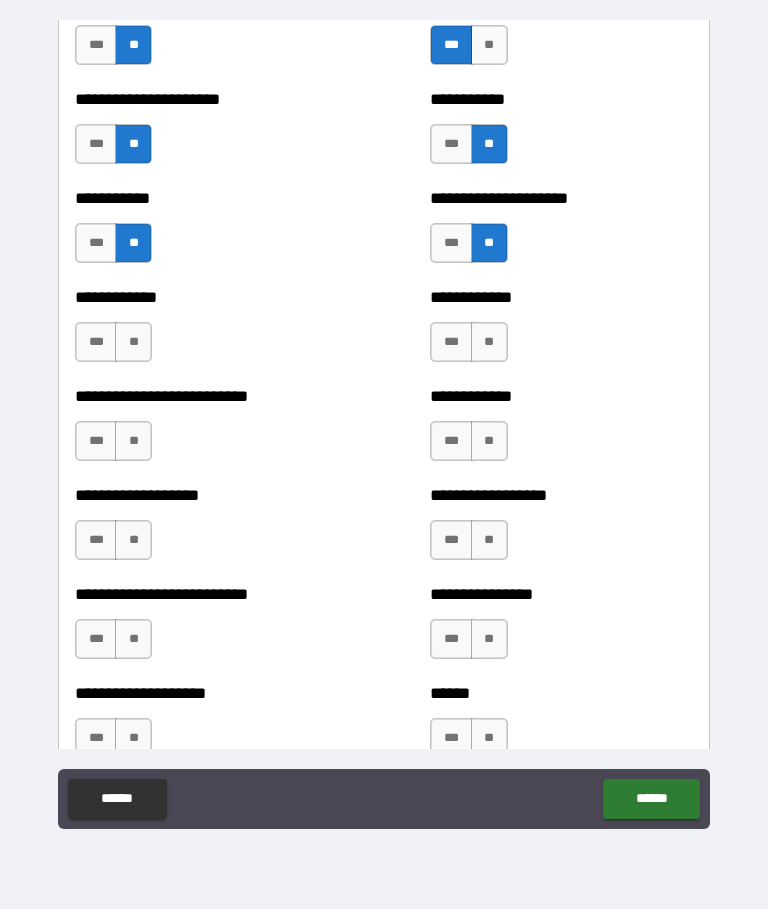 scroll, scrollTop: 5652, scrollLeft: 0, axis: vertical 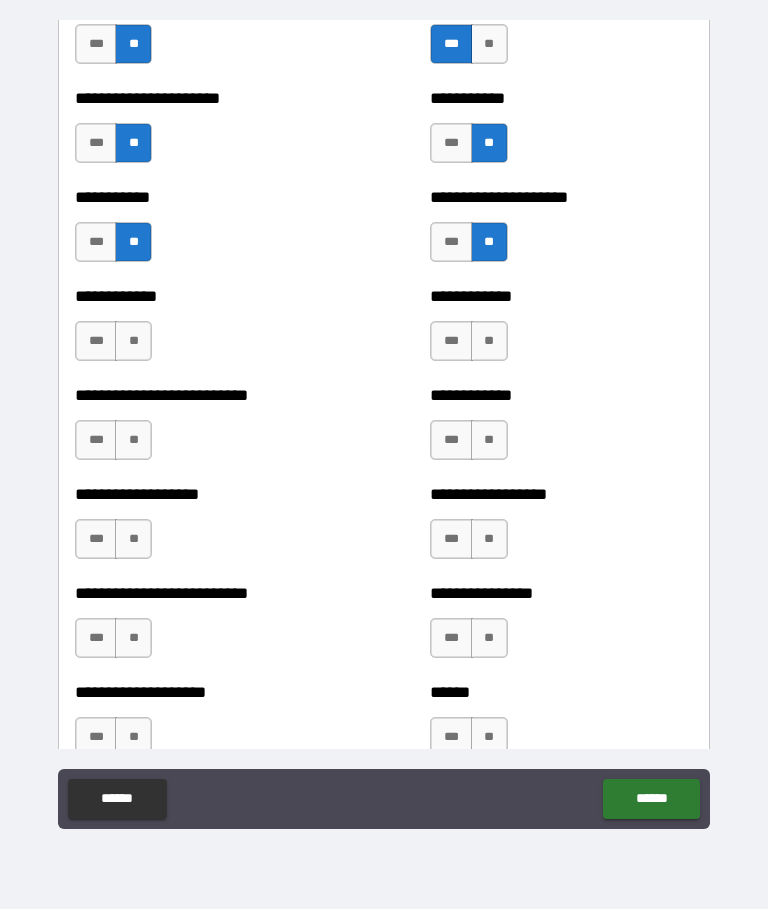 click on "**" at bounding box center (133, 342) 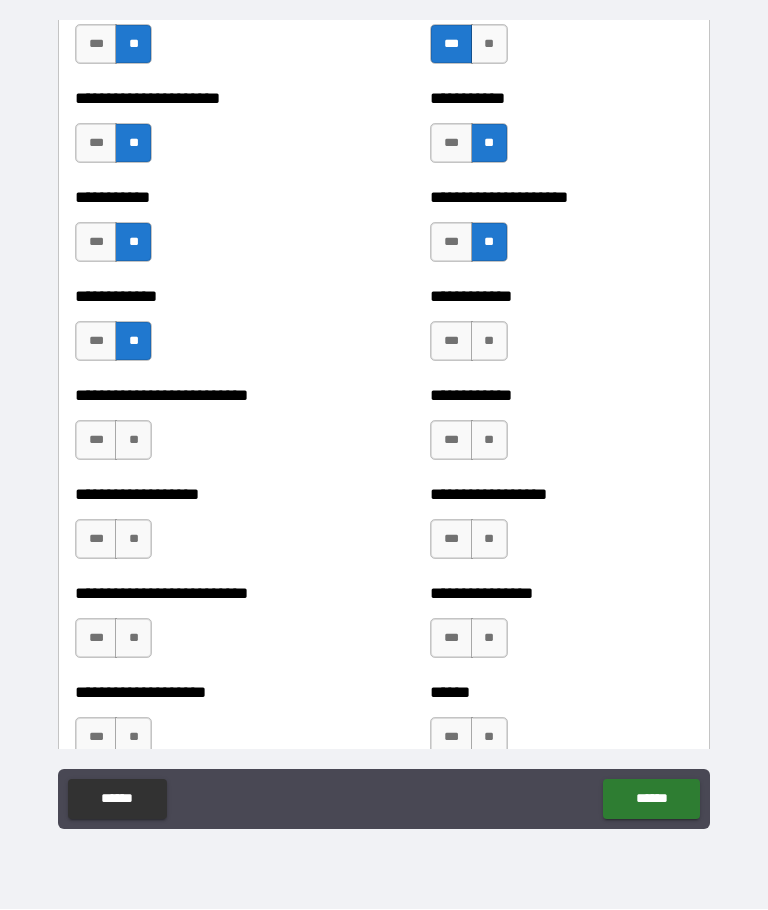 click on "**" at bounding box center (133, 441) 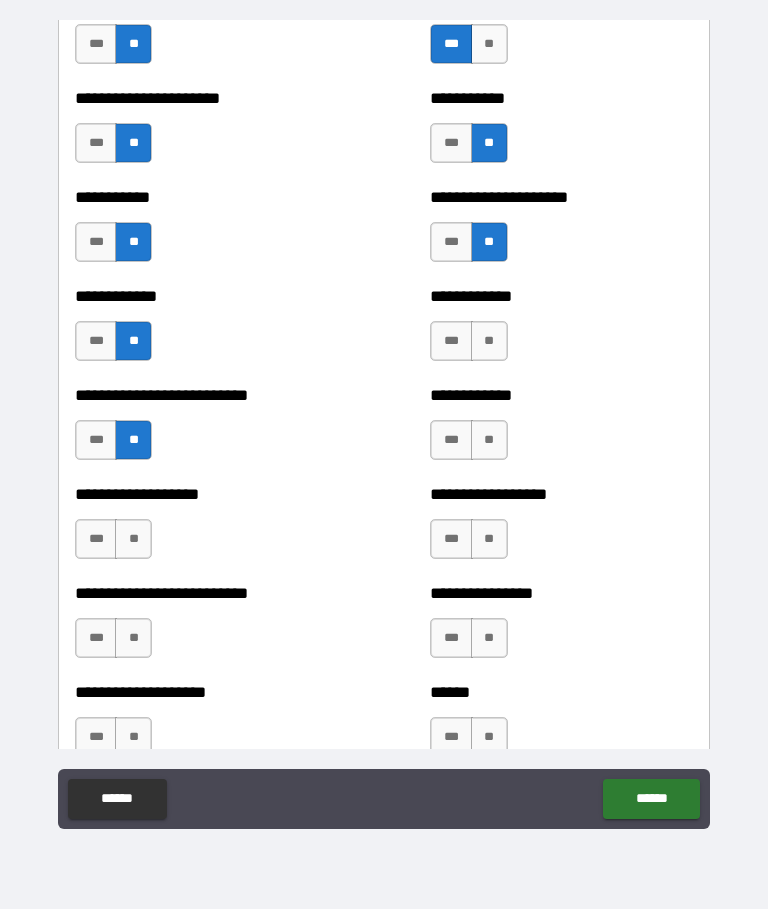 click on "**" at bounding box center (133, 540) 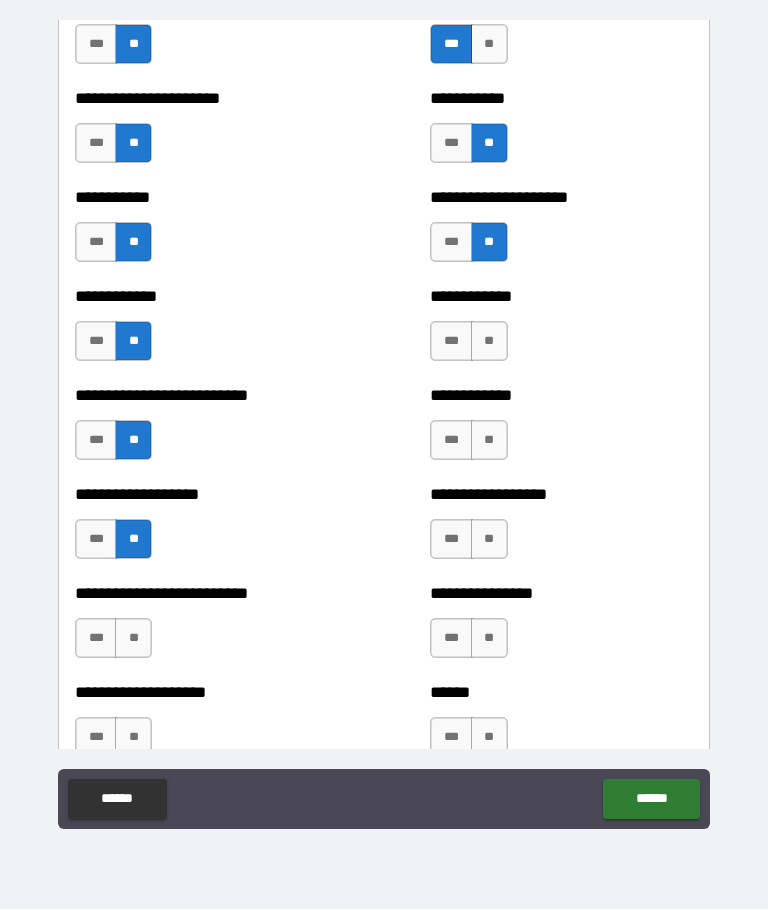click on "**" at bounding box center (489, 540) 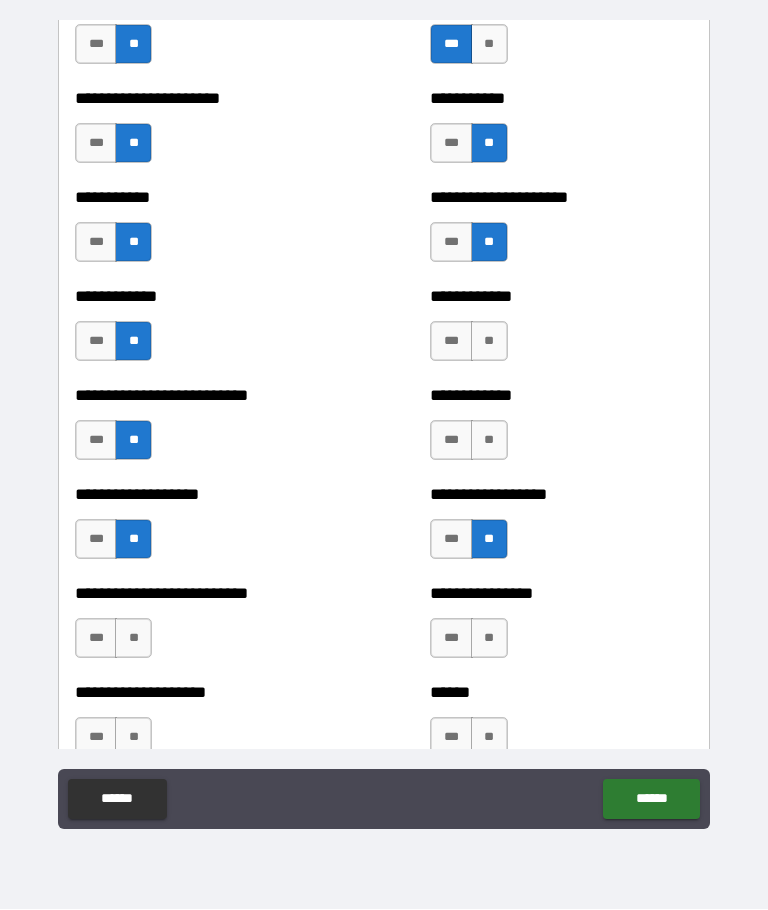 click on "**" at bounding box center (489, 441) 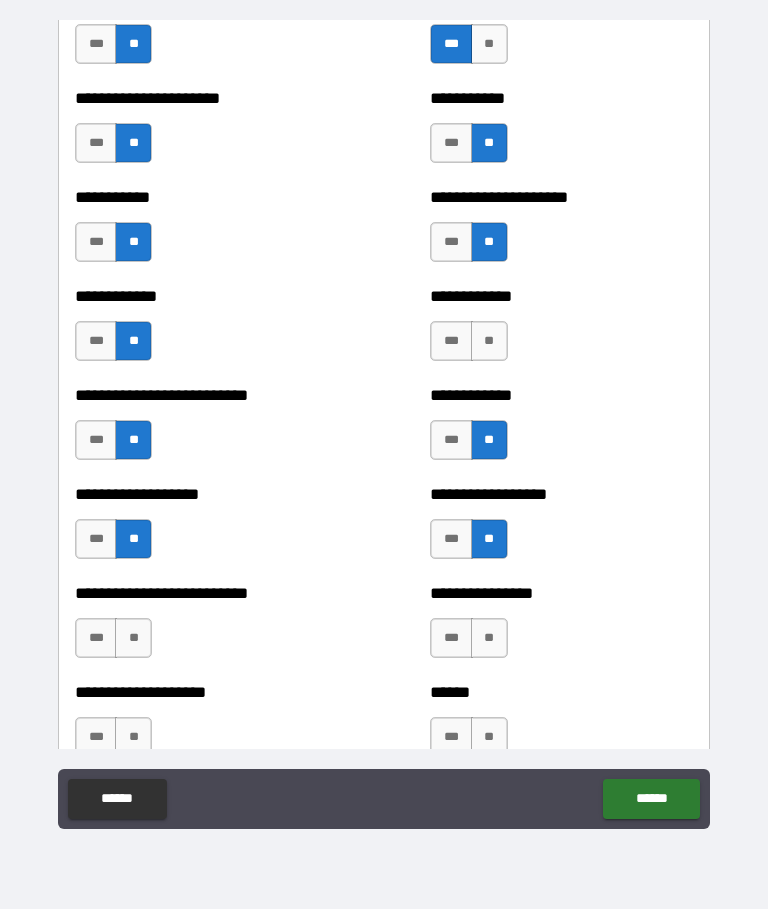 click on "**" at bounding box center (489, 342) 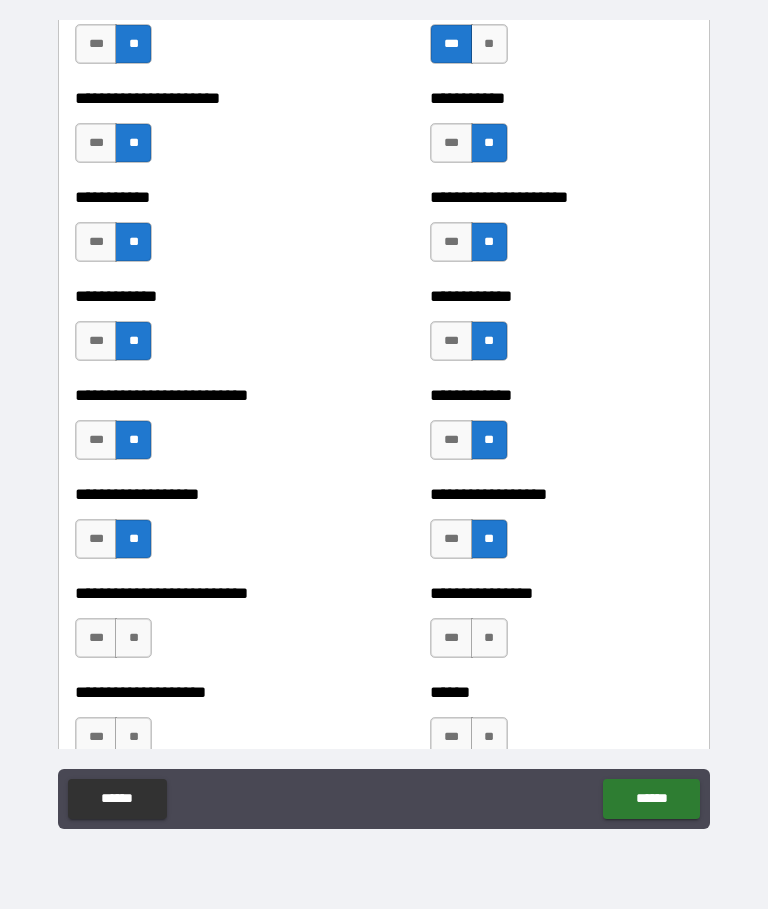 click on "**" at bounding box center (489, 639) 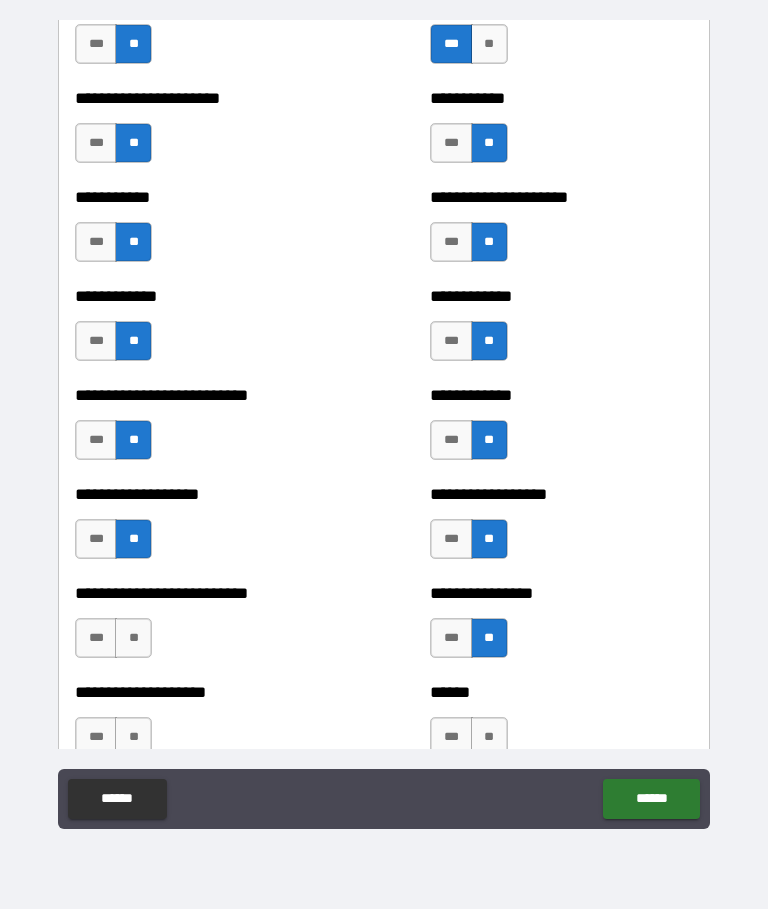click on "**" at bounding box center (133, 639) 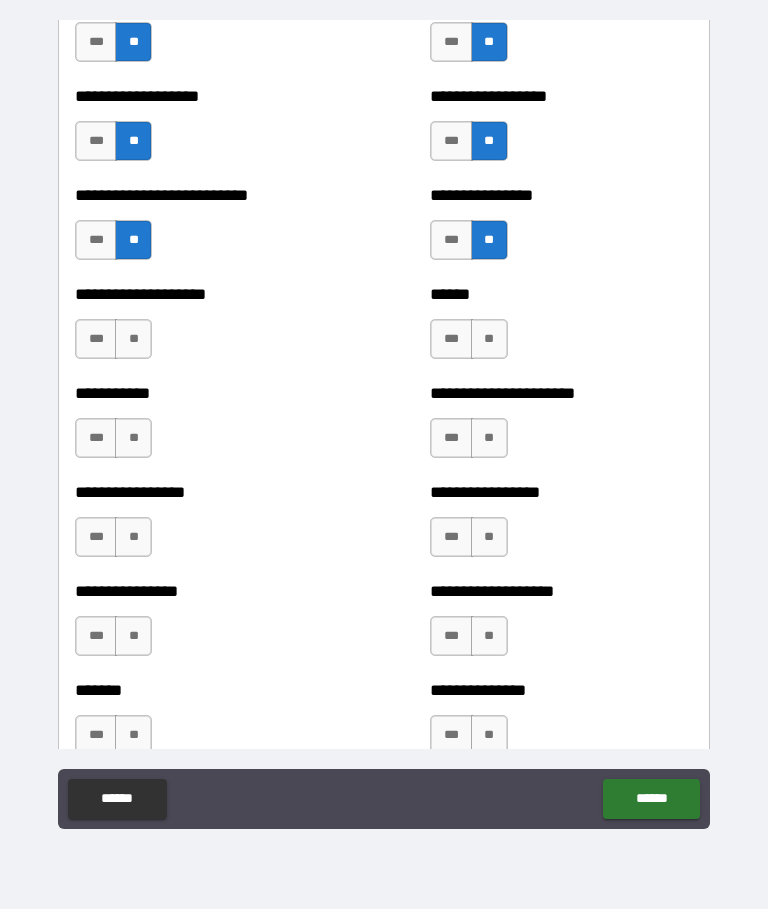 scroll, scrollTop: 6059, scrollLeft: 0, axis: vertical 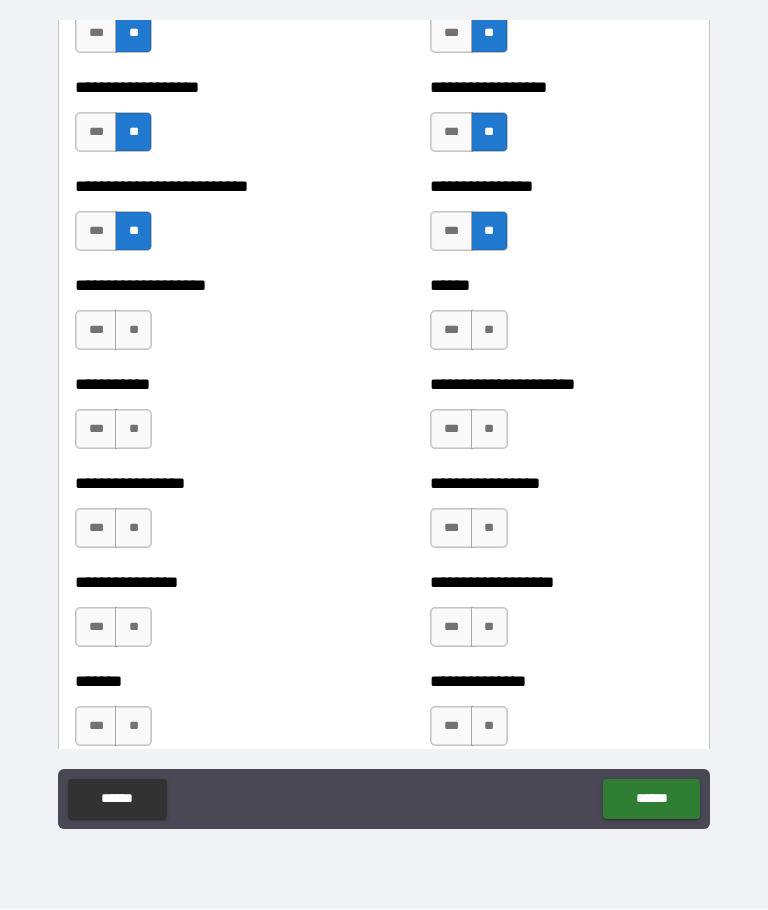 click on "**" at bounding box center [133, 331] 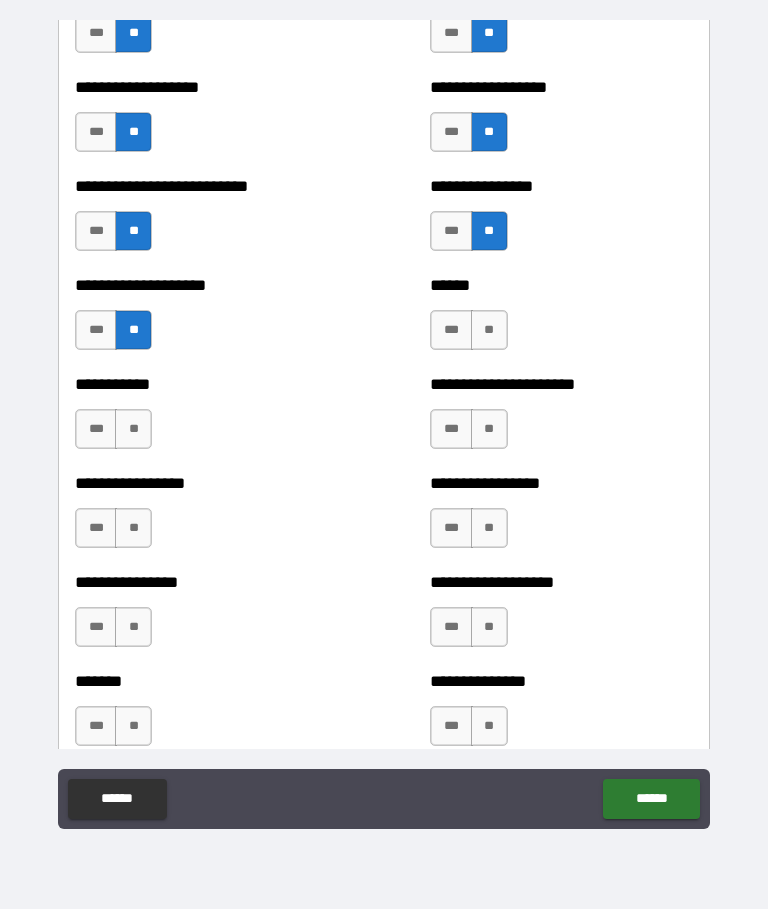 click on "**" at bounding box center [133, 430] 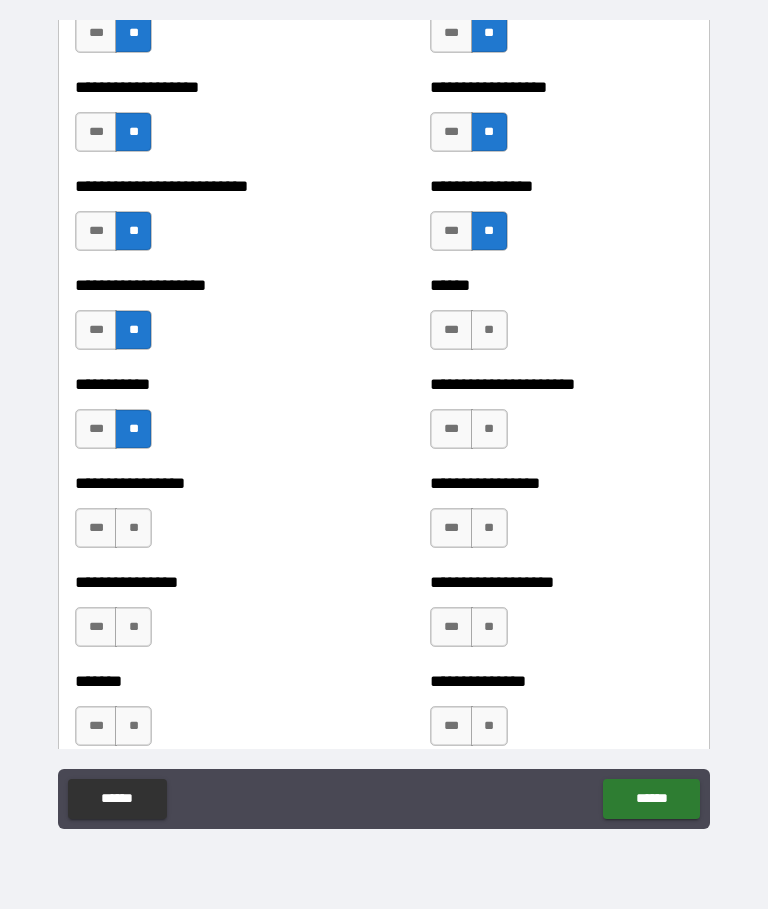 click on "**" at bounding box center [133, 529] 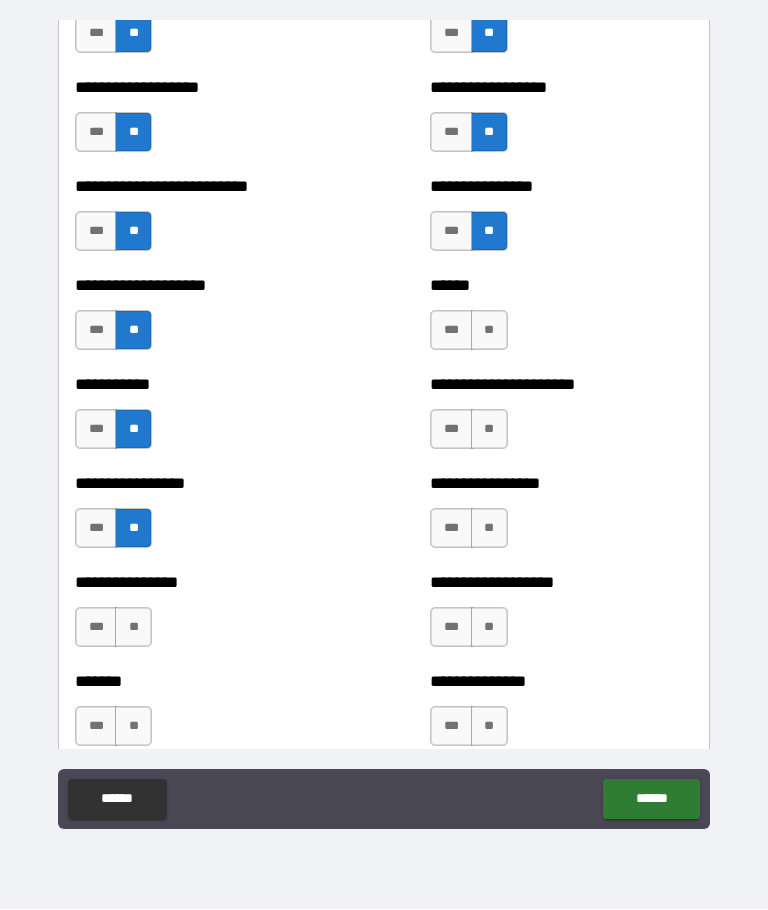 click on "**" at bounding box center [489, 529] 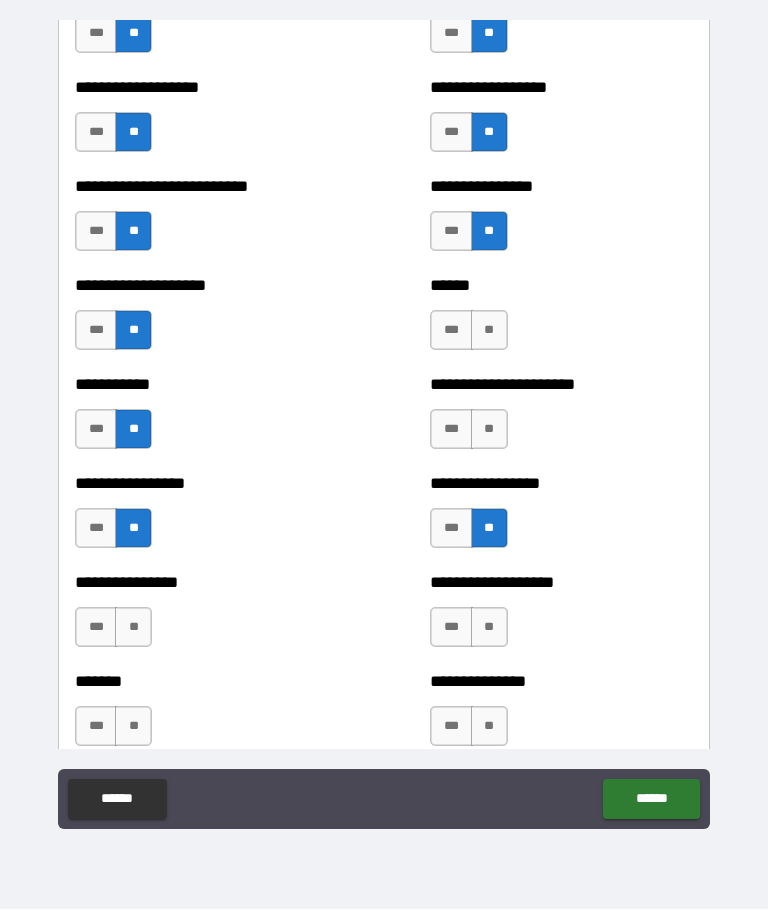 click on "**" at bounding box center (489, 430) 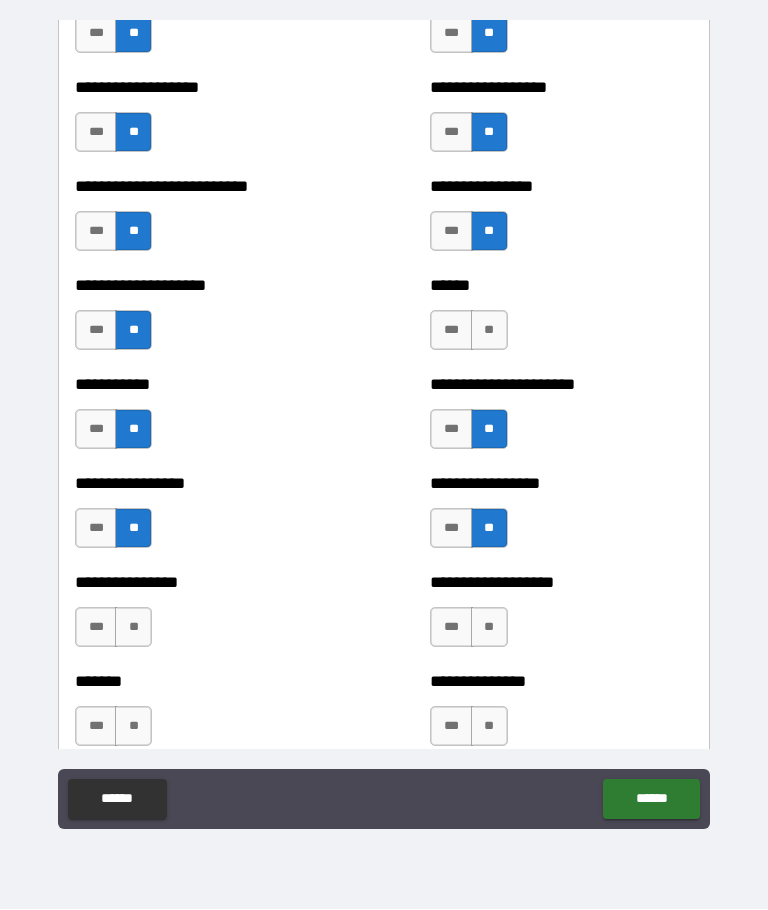 click on "**" at bounding box center [489, 331] 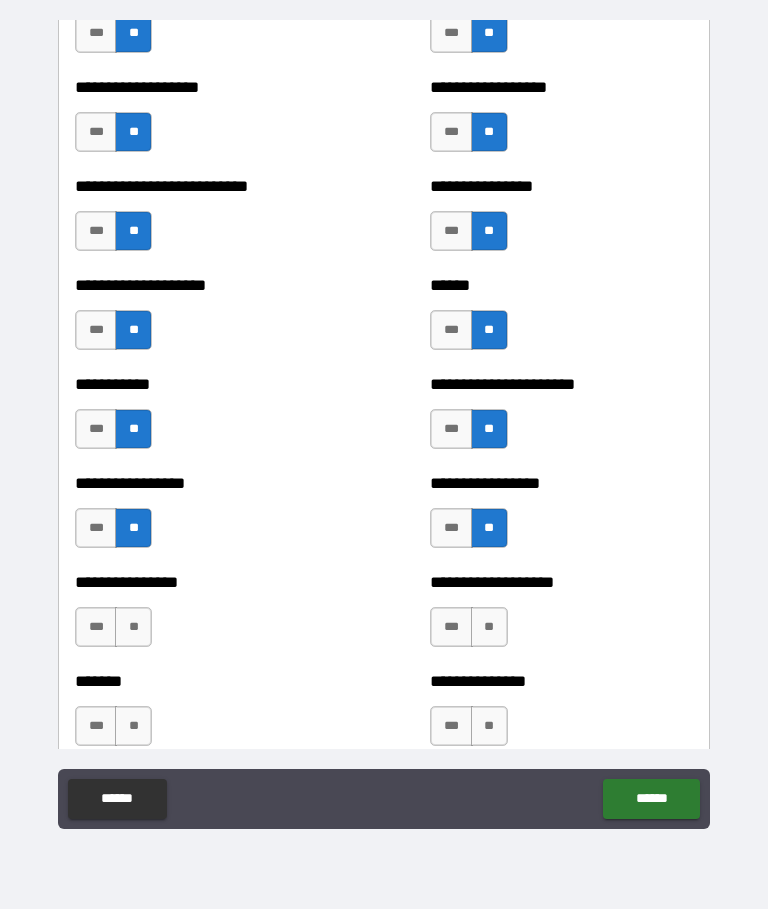 click on "**" at bounding box center (133, 628) 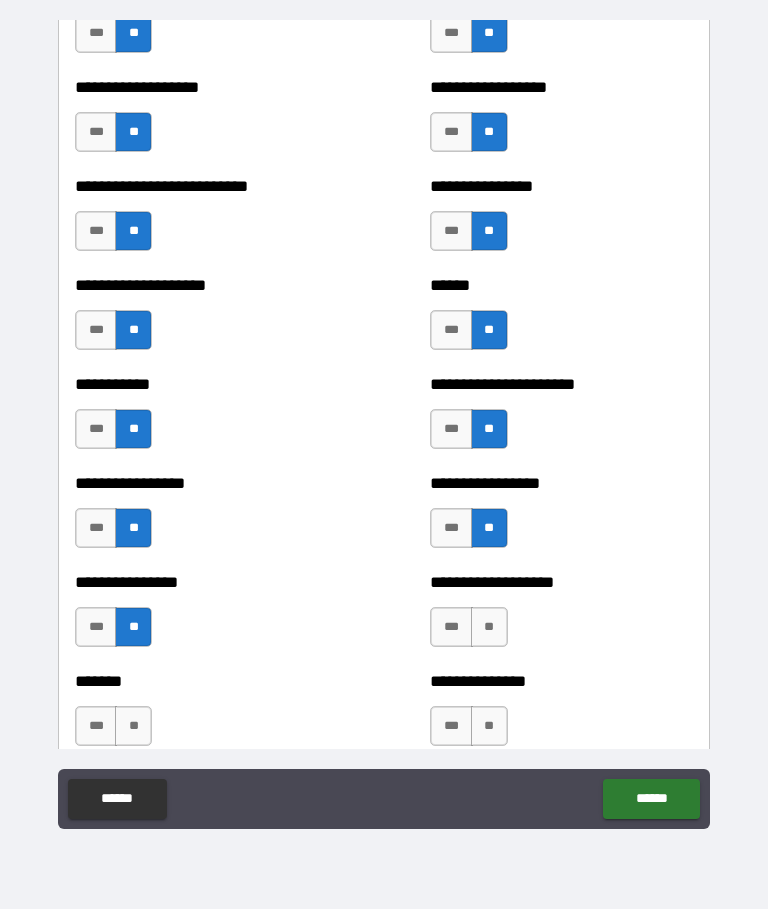 click on "**" at bounding box center [133, 727] 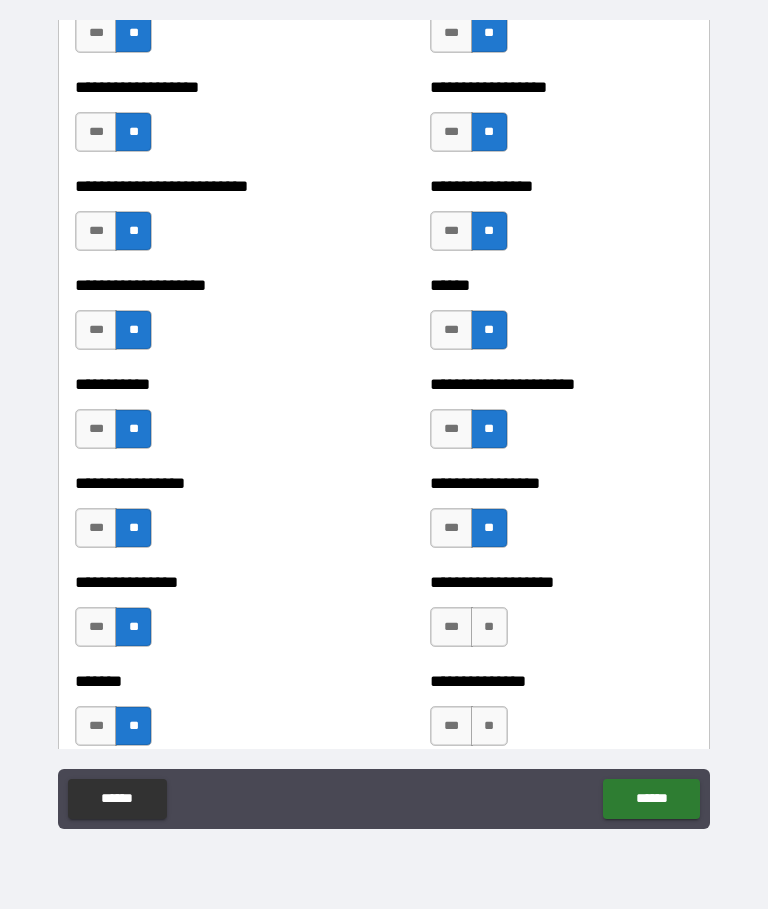 click on "**" at bounding box center [489, 727] 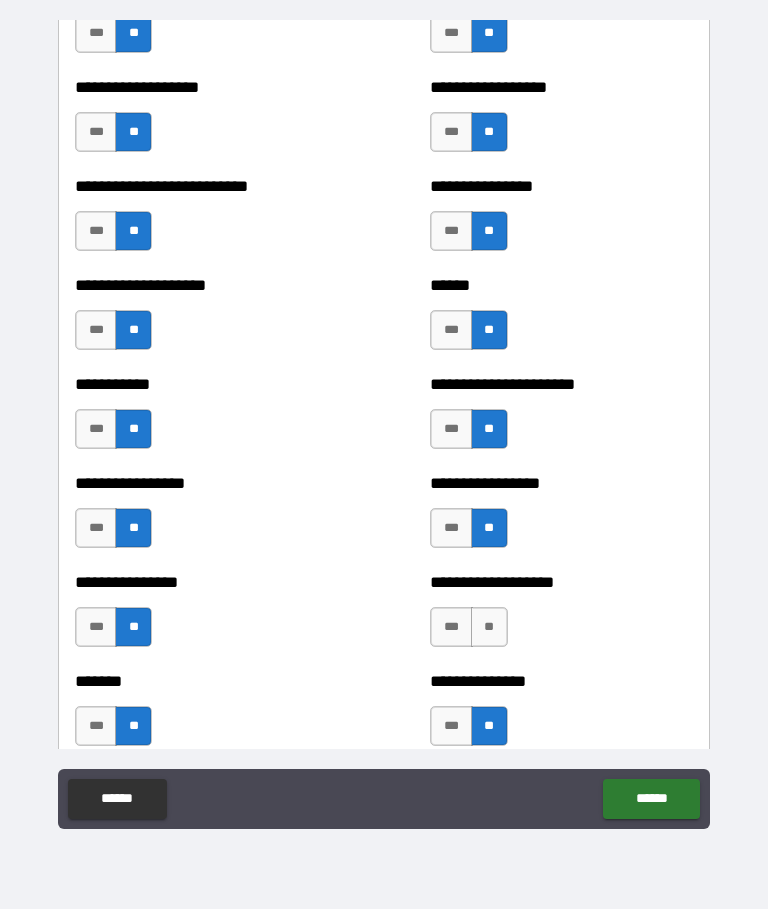 click on "**" at bounding box center (489, 628) 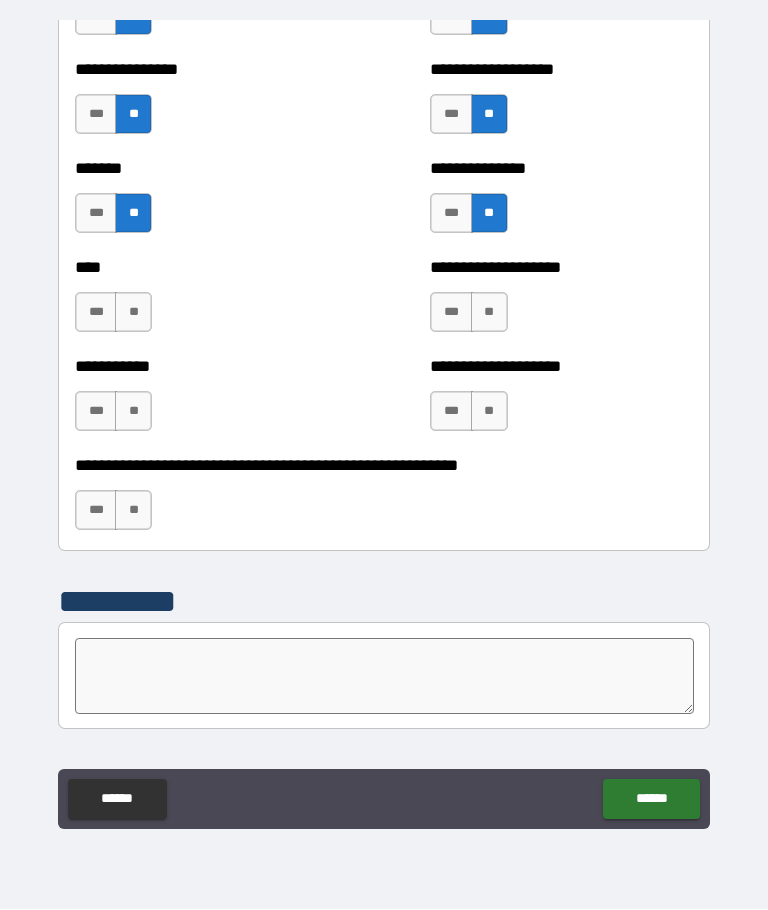 scroll, scrollTop: 6574, scrollLeft: 0, axis: vertical 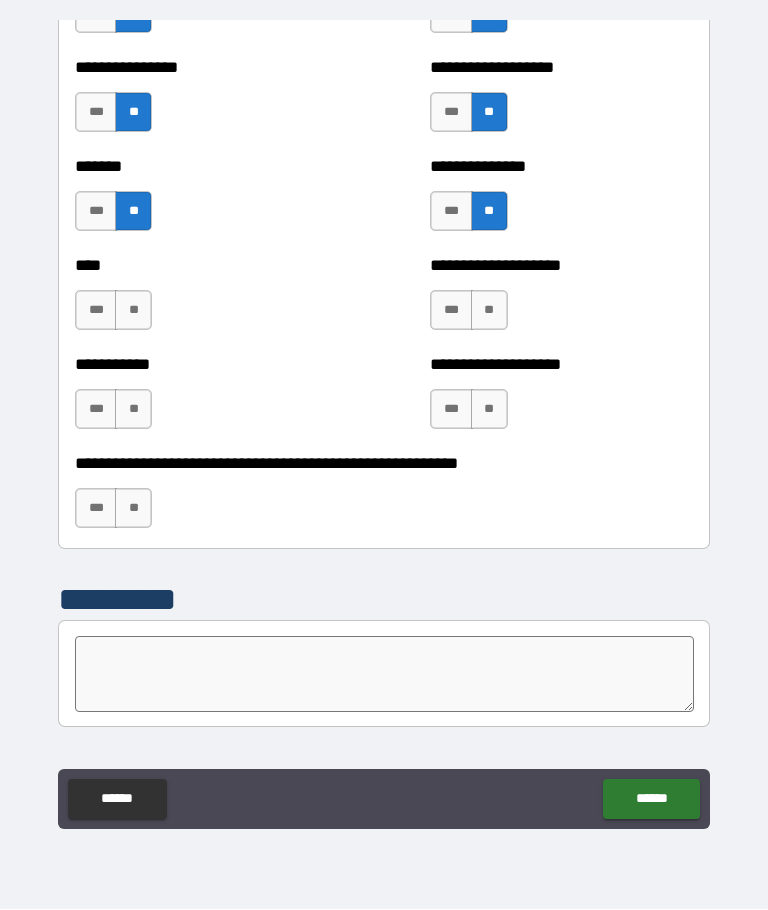 click on "**" at bounding box center [133, 311] 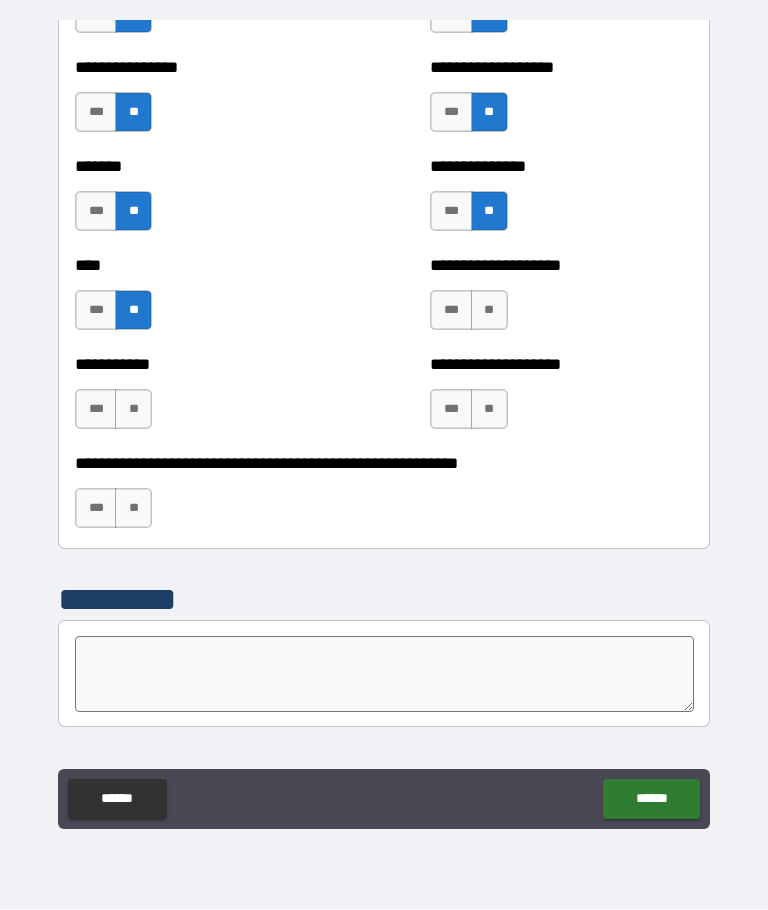click on "**" at bounding box center [133, 410] 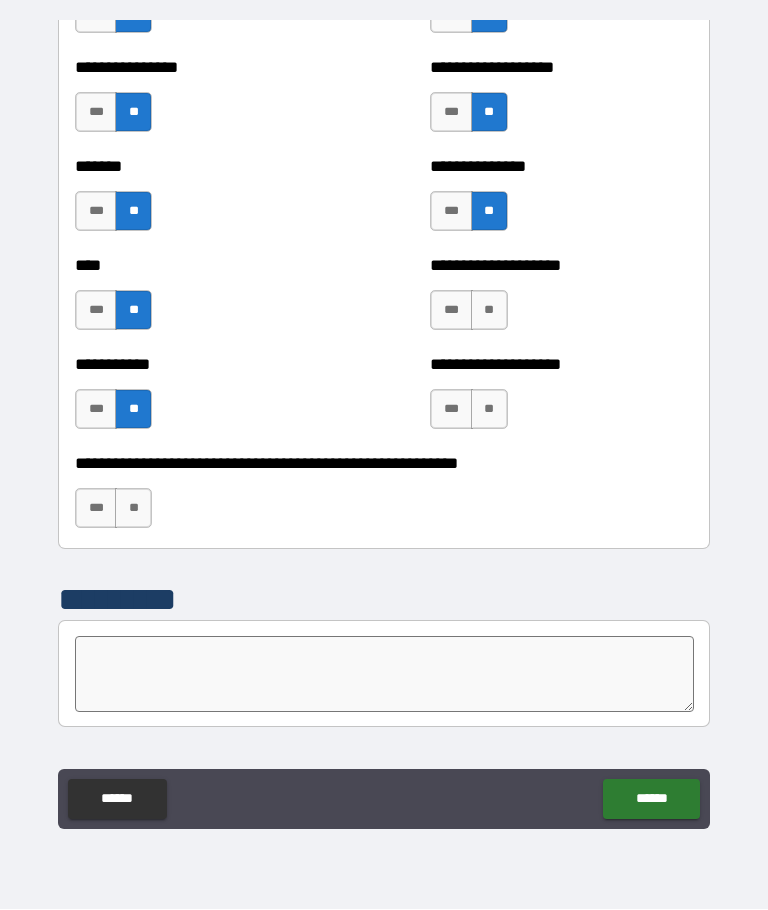click on "**" at bounding box center [489, 410] 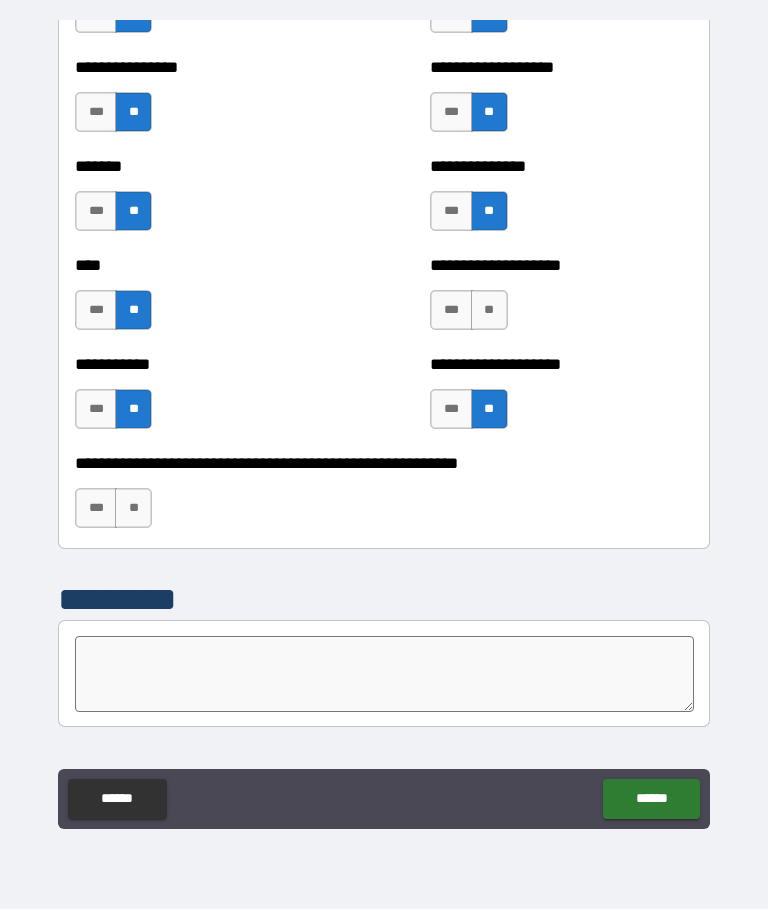 click on "**" at bounding box center (489, 311) 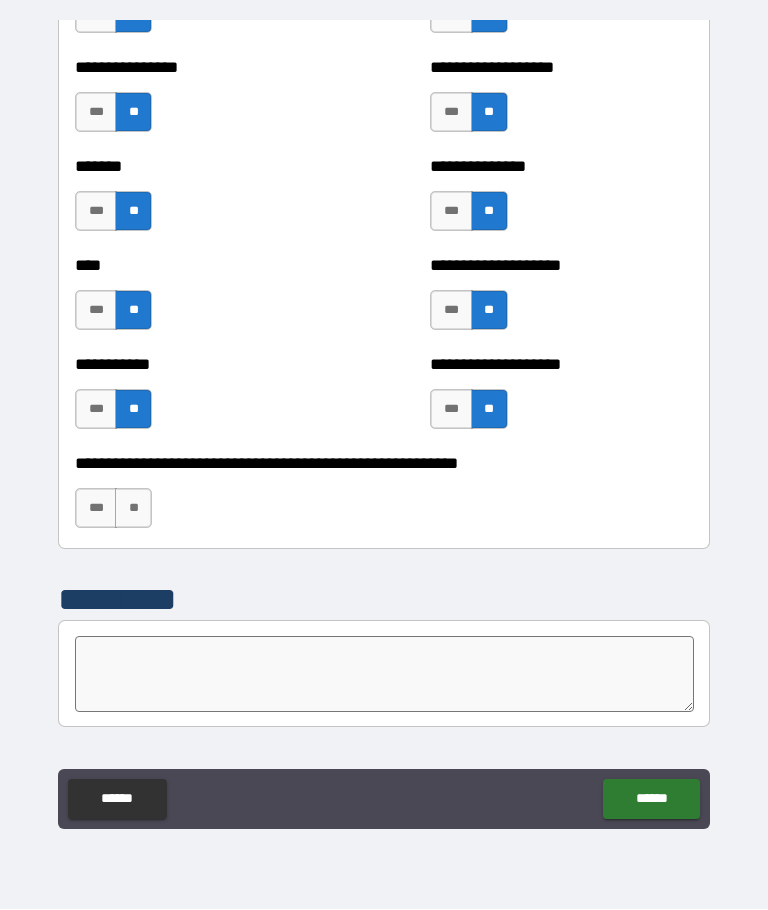 click on "**" at bounding box center (133, 509) 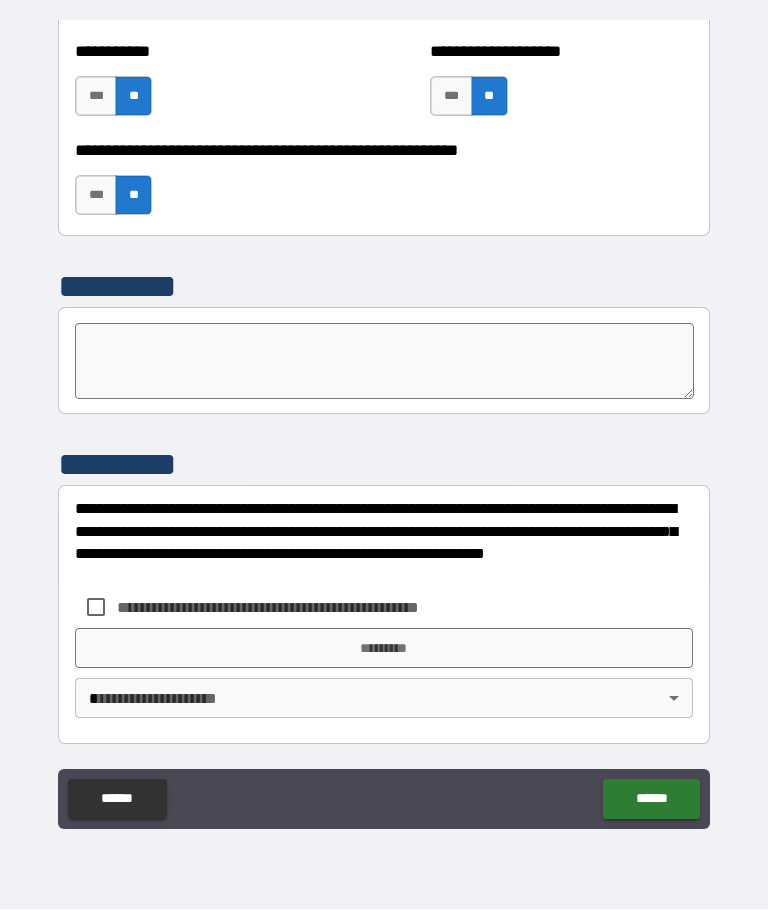 scroll, scrollTop: 6887, scrollLeft: 0, axis: vertical 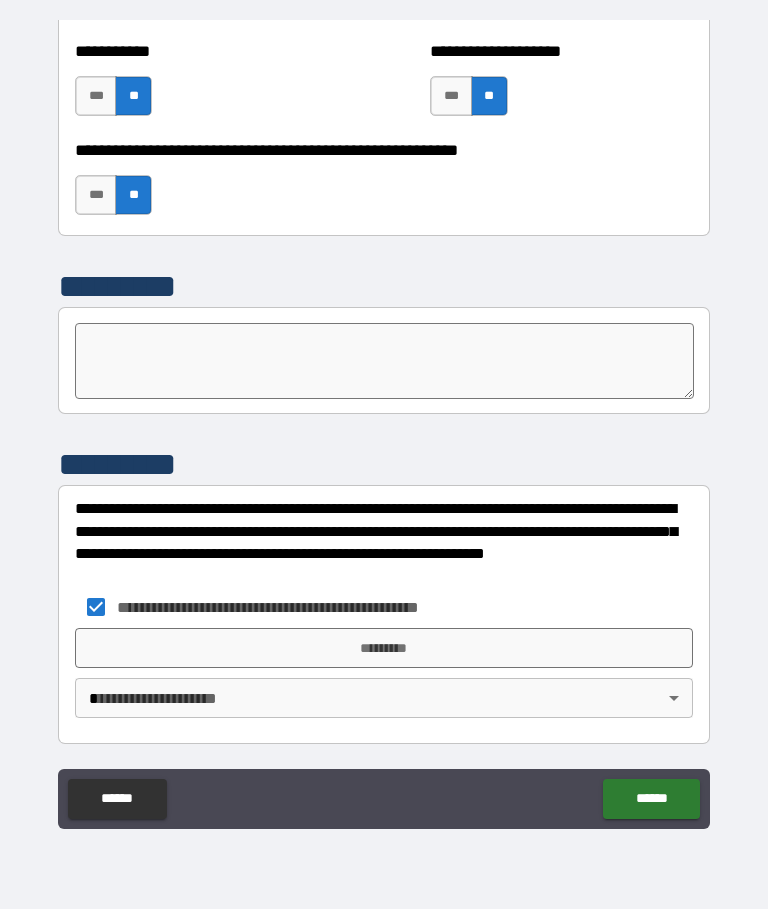 click on "**********" at bounding box center [384, 420] 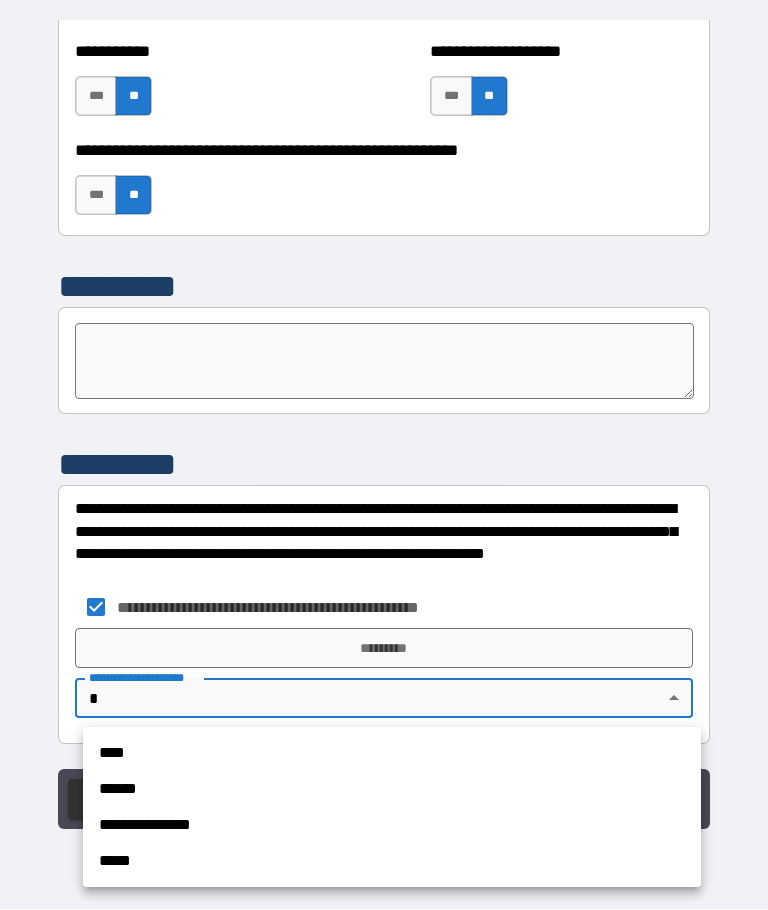 click on "****" at bounding box center (392, 754) 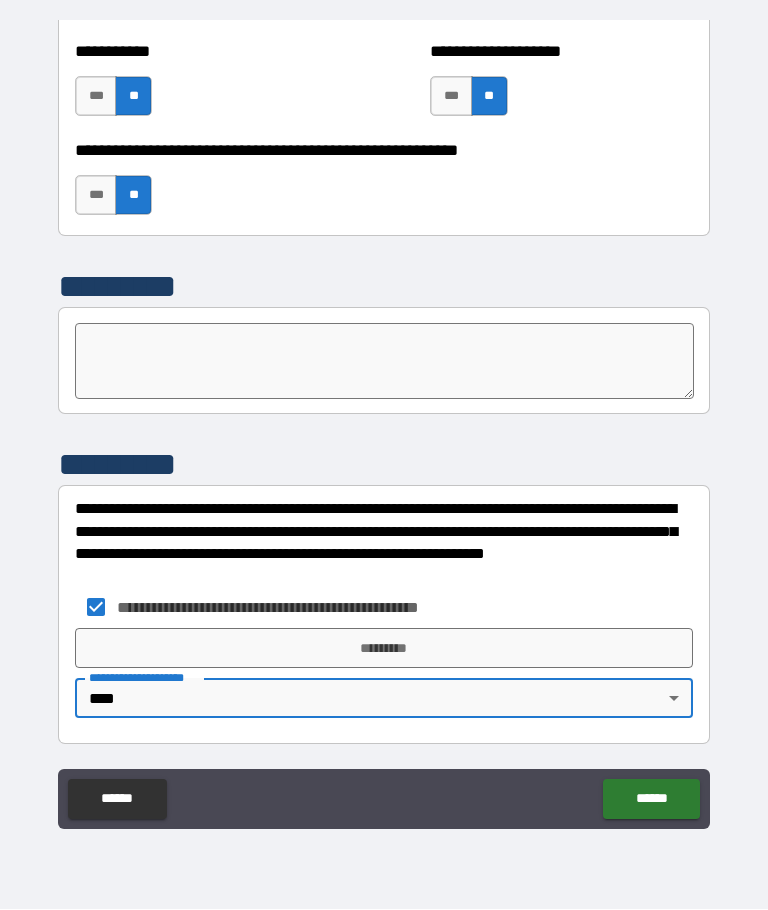 type on "****" 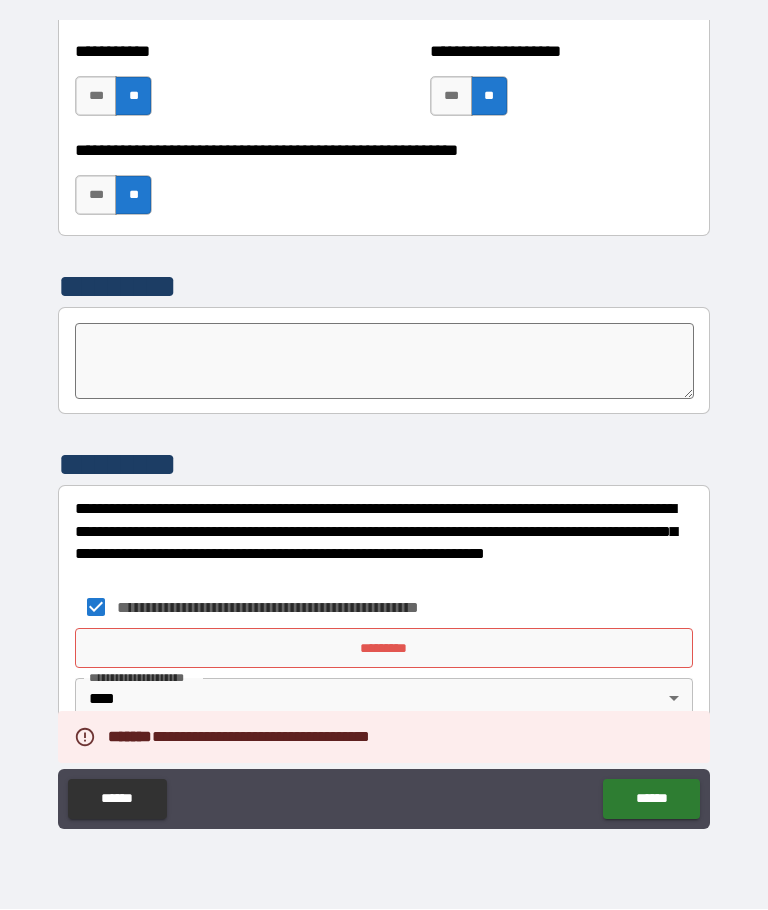 click on "*********" at bounding box center [384, 649] 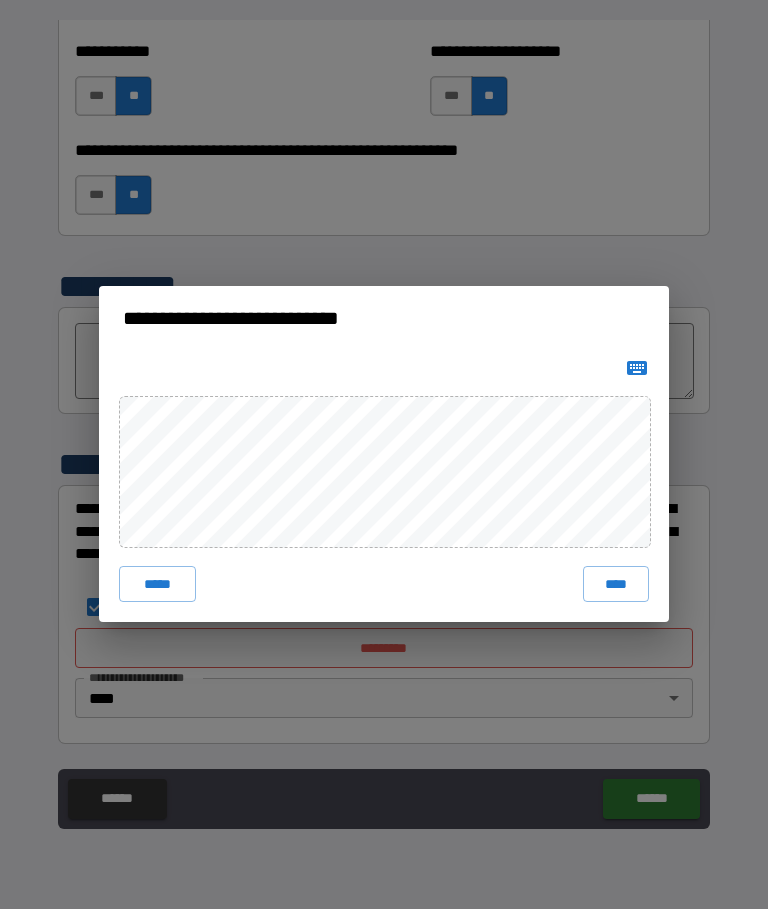 click on "*****" at bounding box center [157, 585] 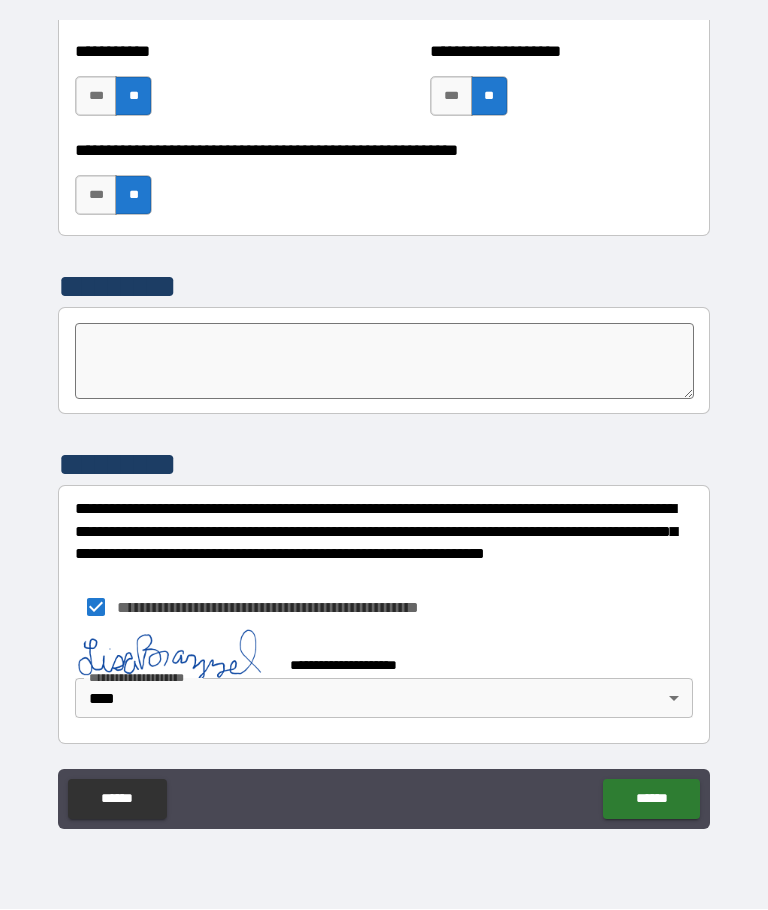 scroll, scrollTop: 6877, scrollLeft: 0, axis: vertical 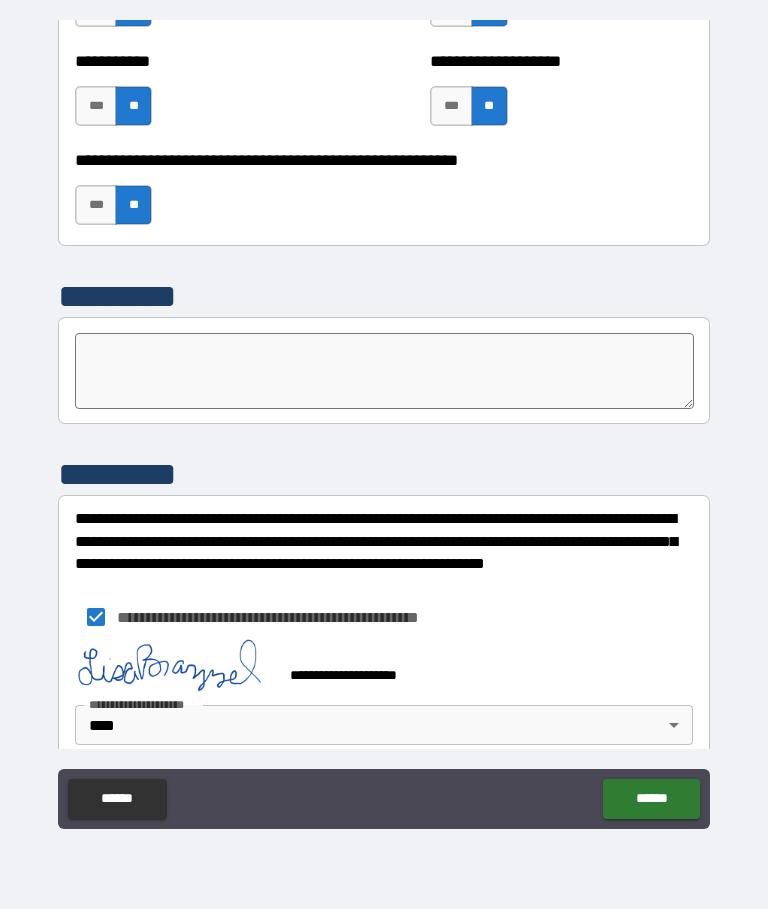 click on "******" at bounding box center (651, 800) 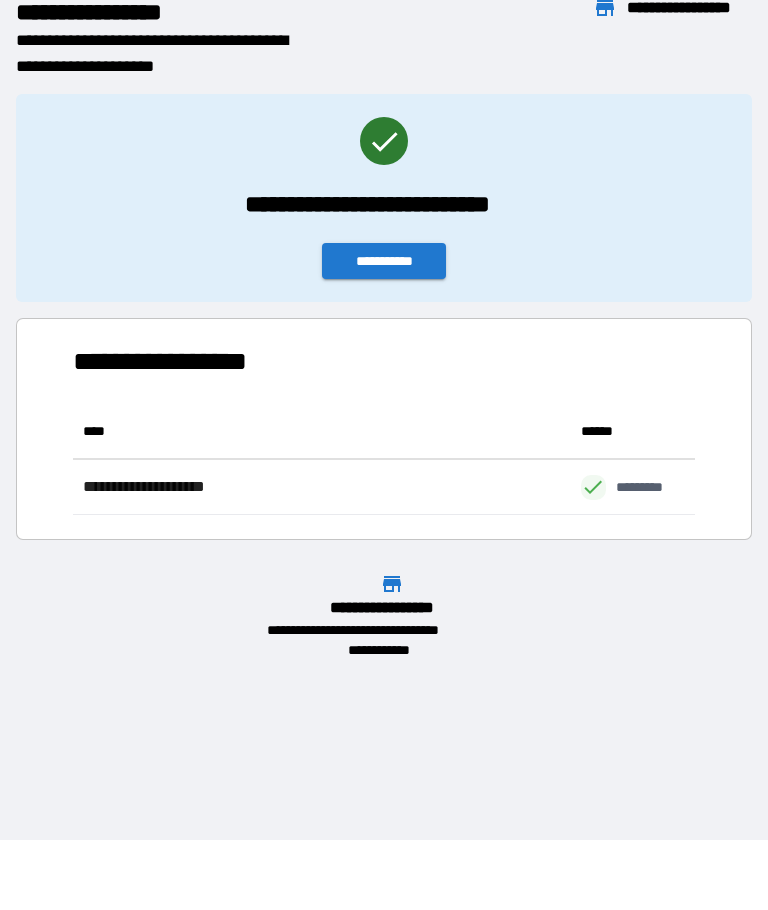 scroll, scrollTop: 111, scrollLeft: 622, axis: both 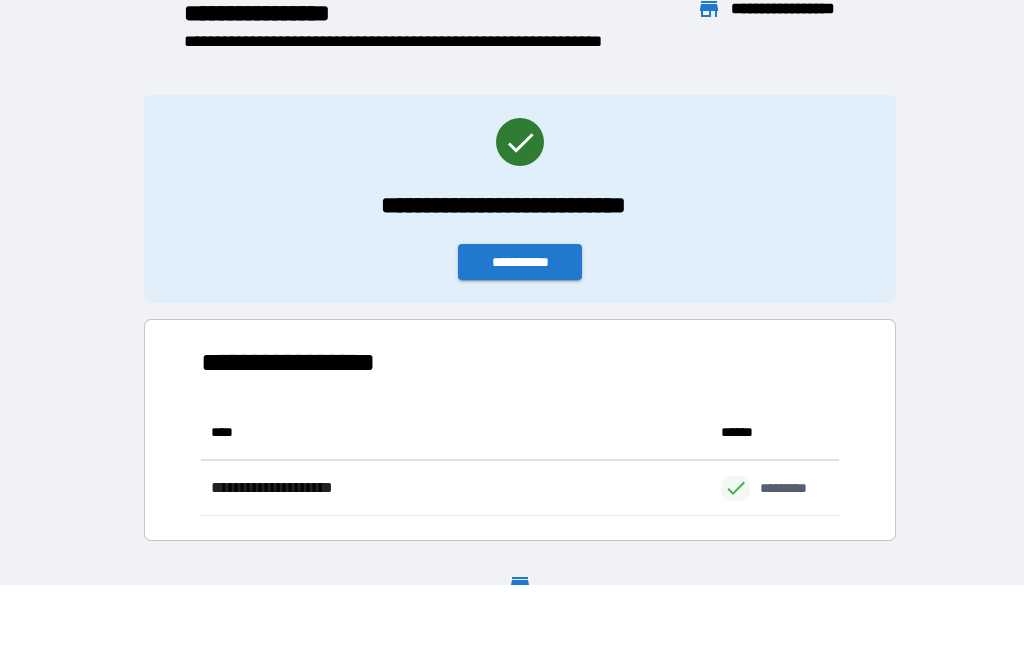 click on "**********" at bounding box center (520, 262) 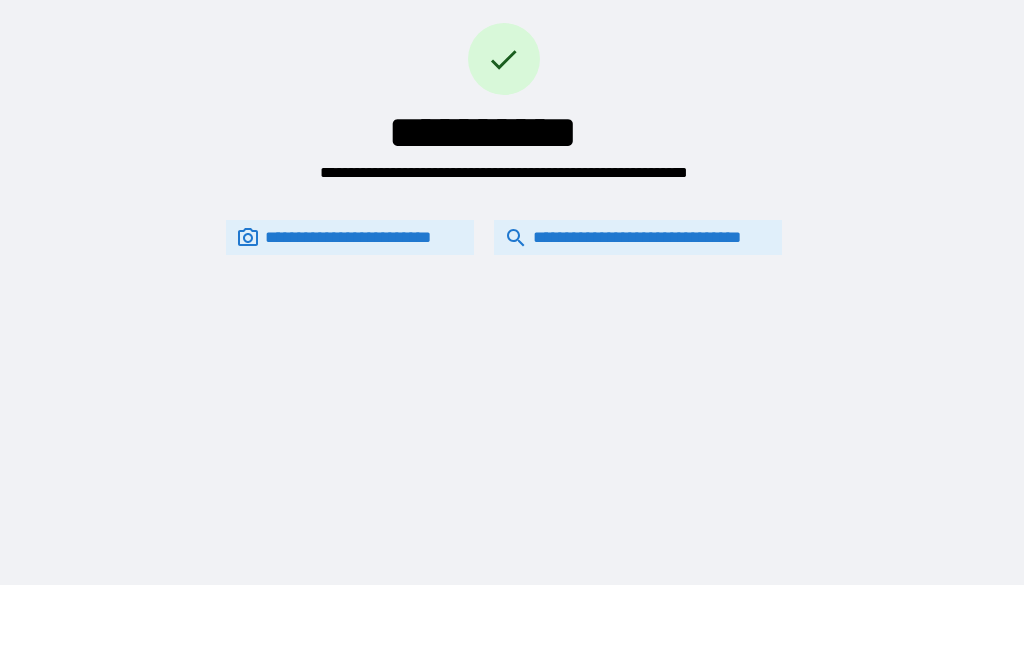 click on "**********" at bounding box center [638, 237] 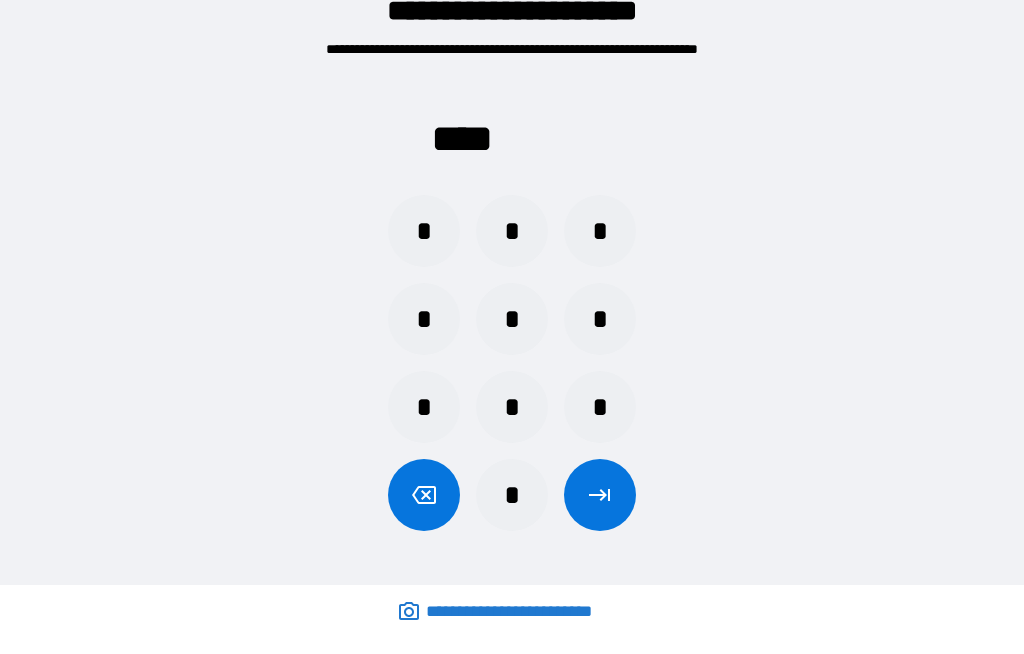 click on "*" at bounding box center [424, 319] 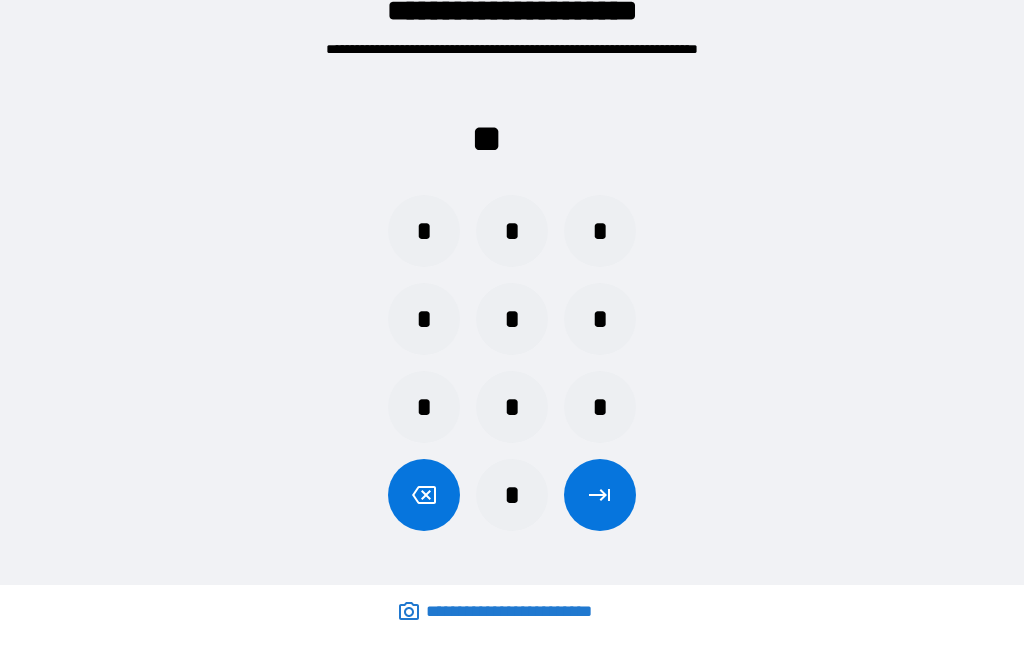 click on "*" at bounding box center [512, 231] 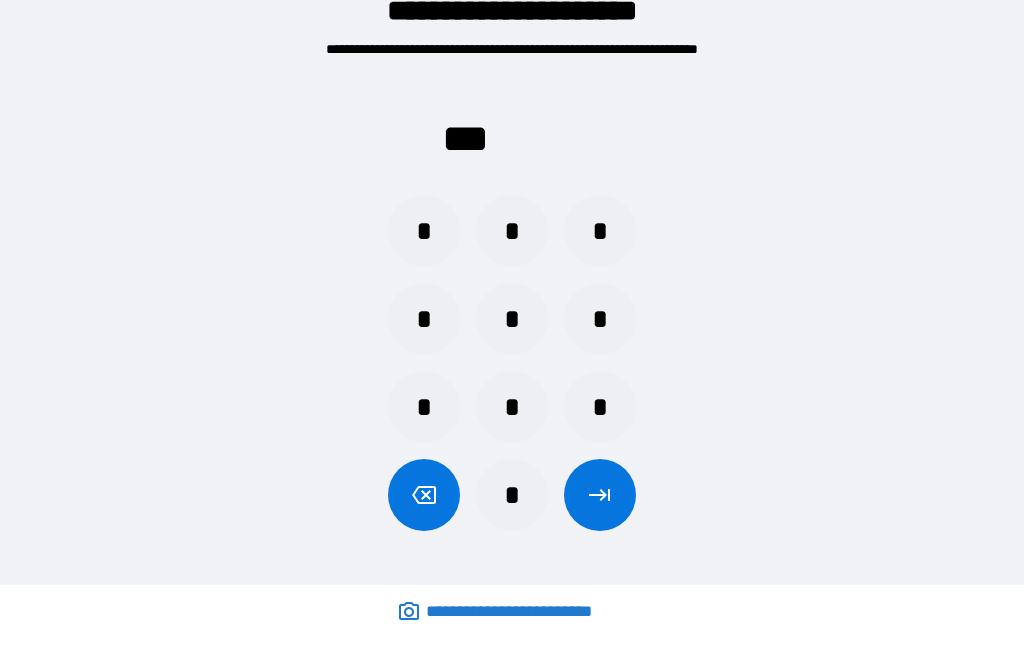 click on "*" at bounding box center (512, 407) 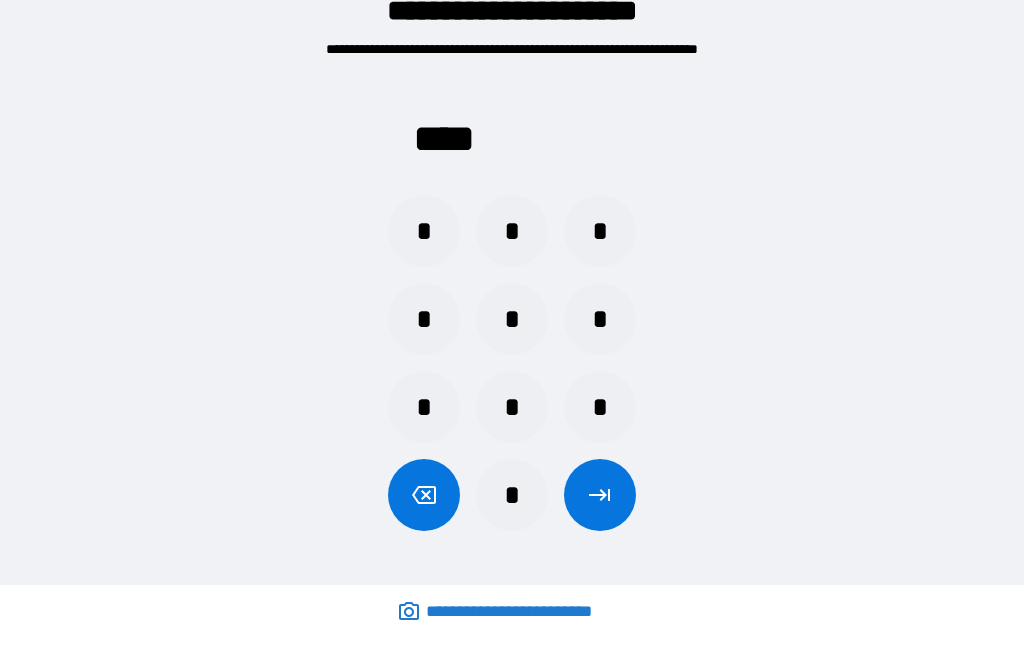 click at bounding box center [600, 495] 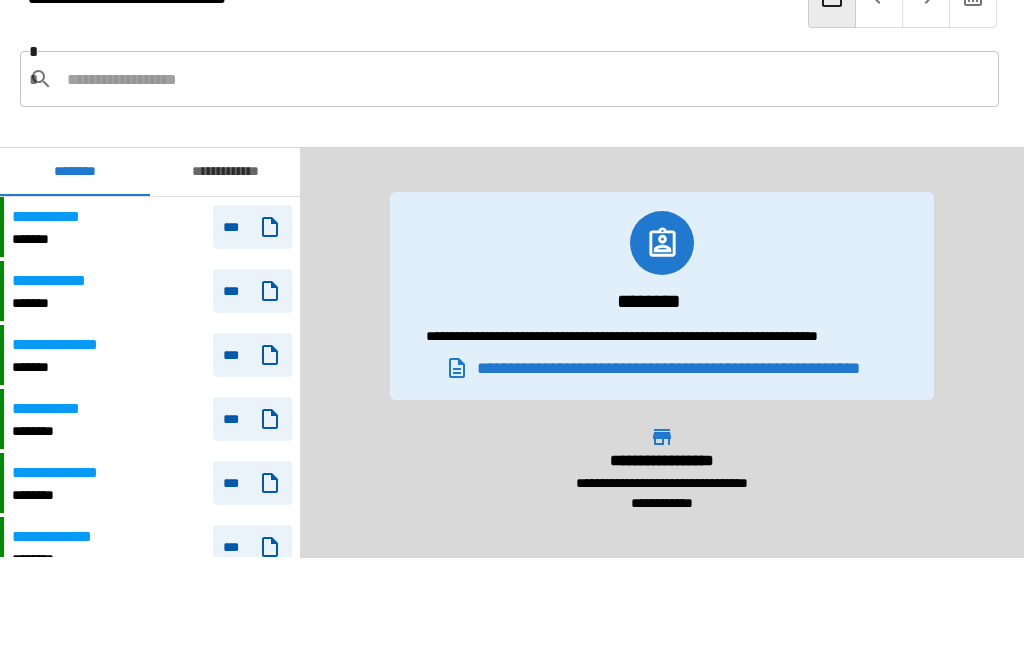 click at bounding box center [525, 79] 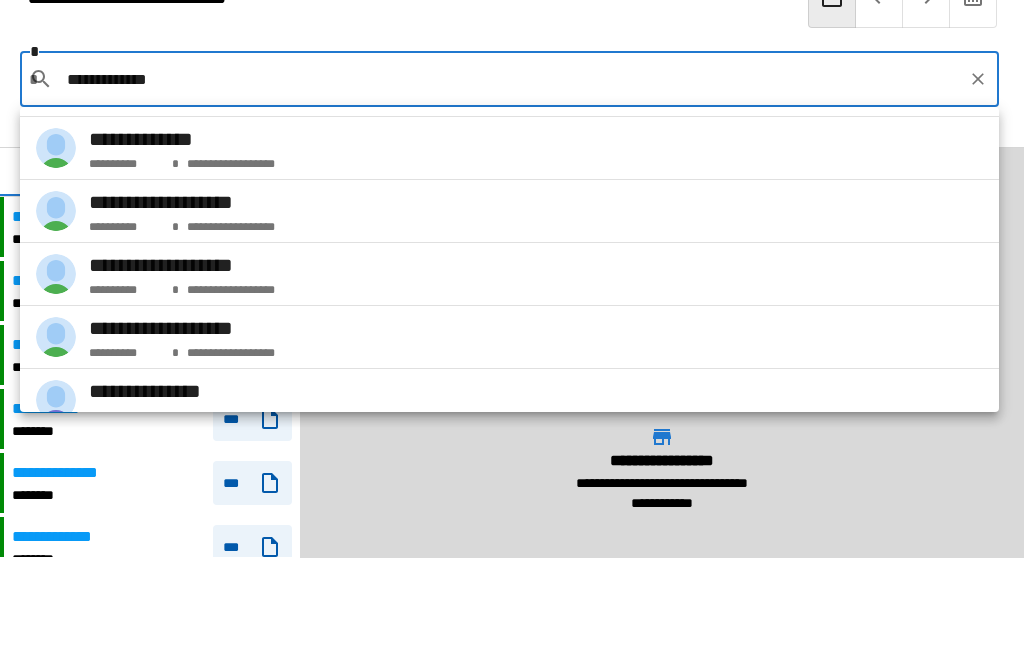 scroll, scrollTop: 131, scrollLeft: 0, axis: vertical 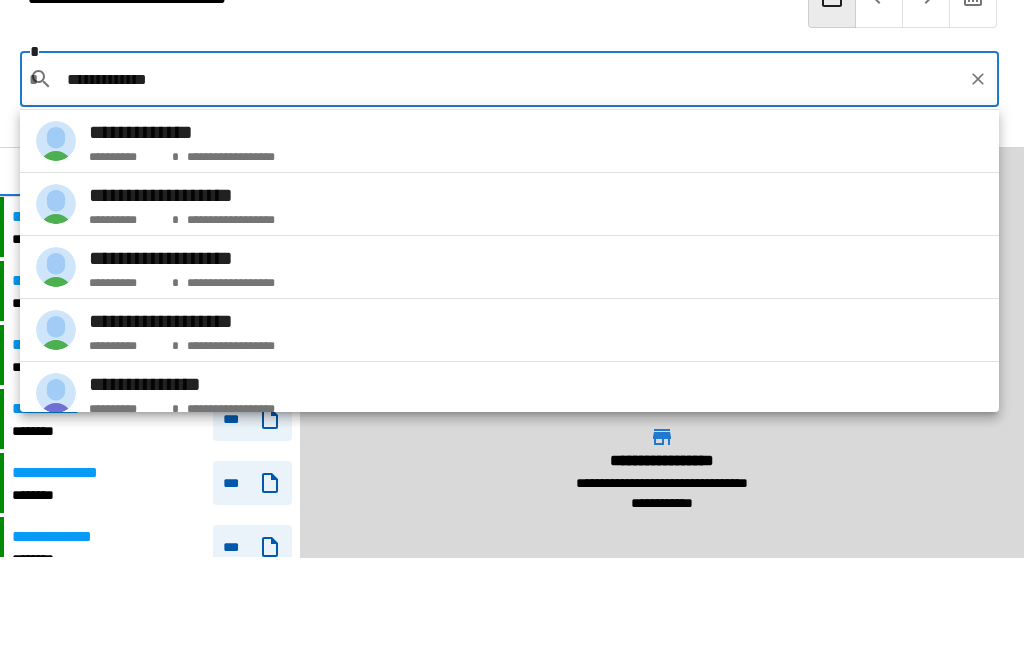 click on "**********" at bounding box center [182, 132] 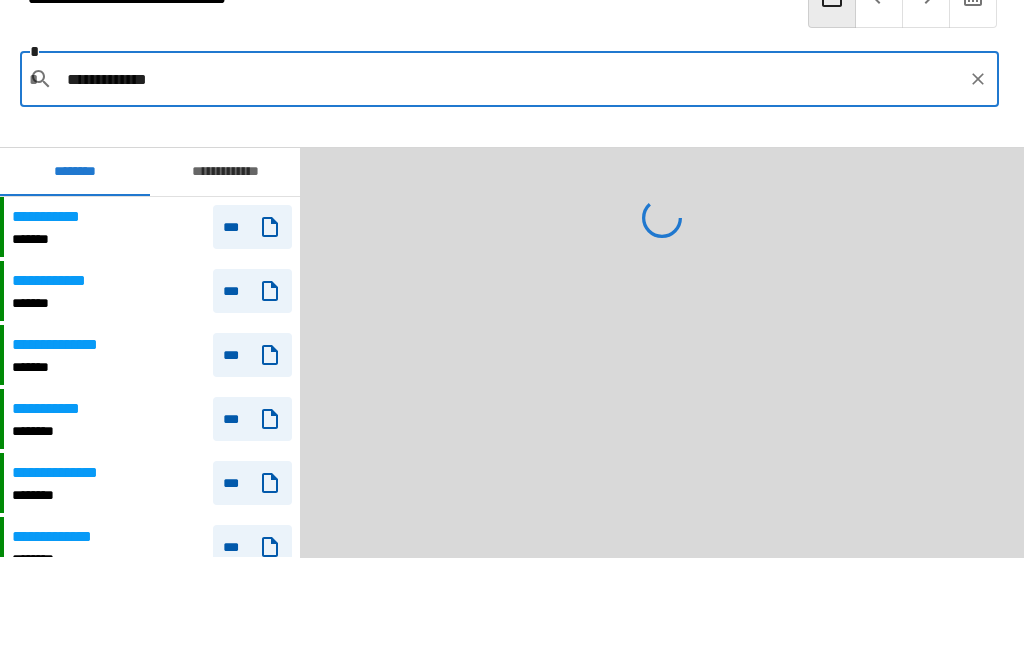 type on "**********" 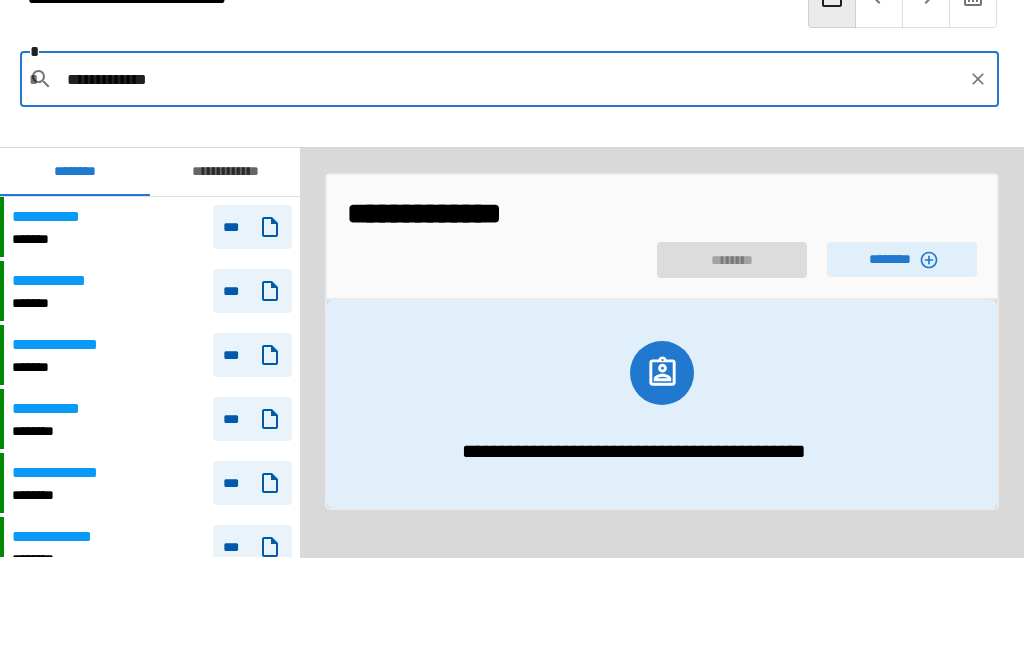 click on "********" at bounding box center (902, 259) 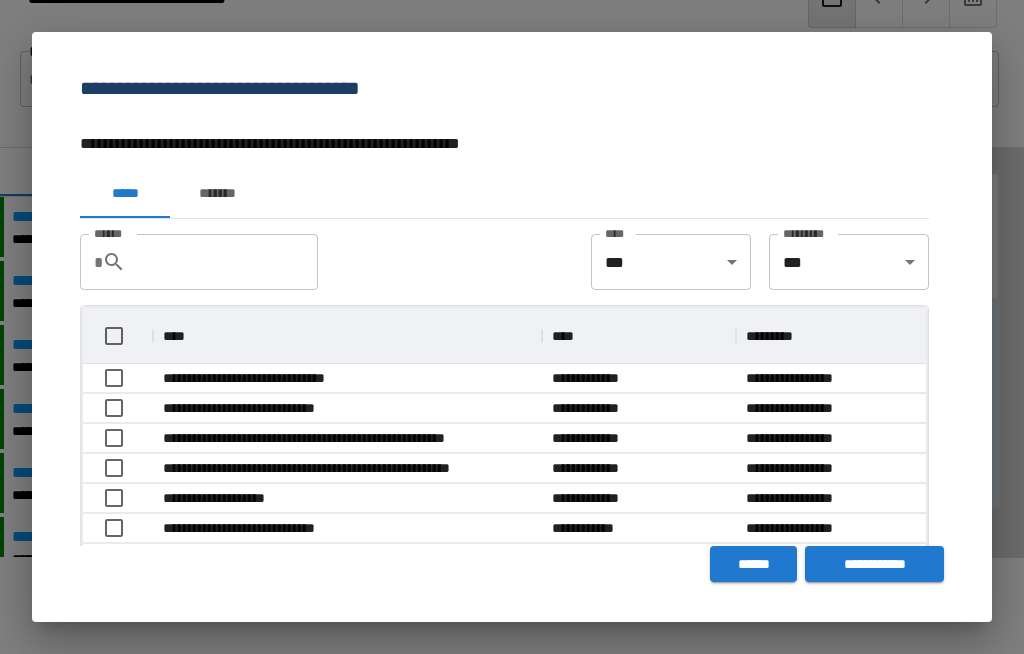 scroll, scrollTop: 356, scrollLeft: 843, axis: both 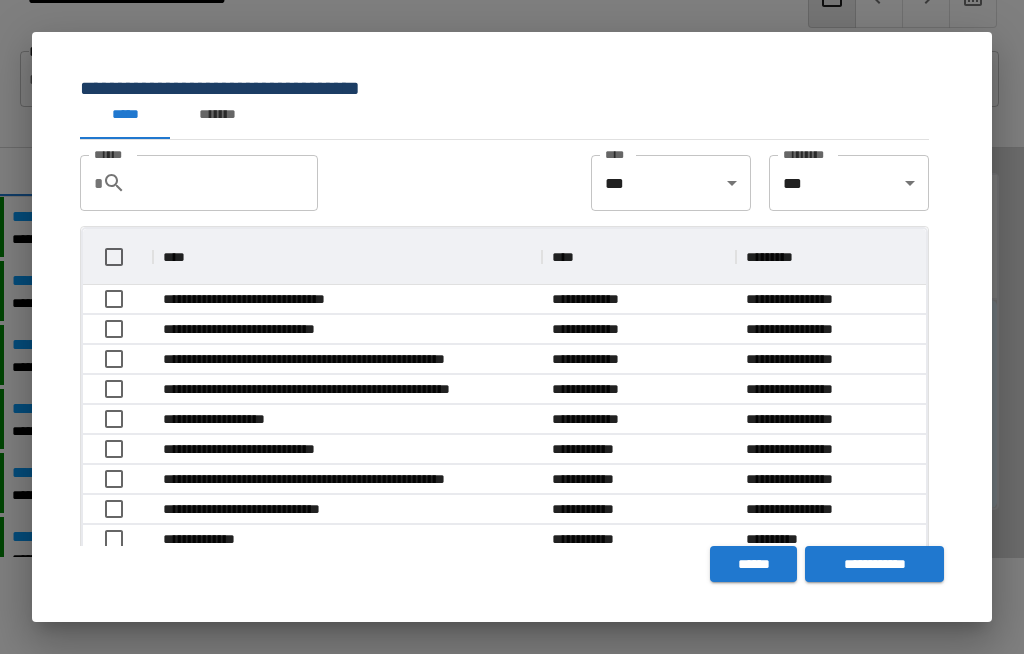 click on "*******" at bounding box center [217, 115] 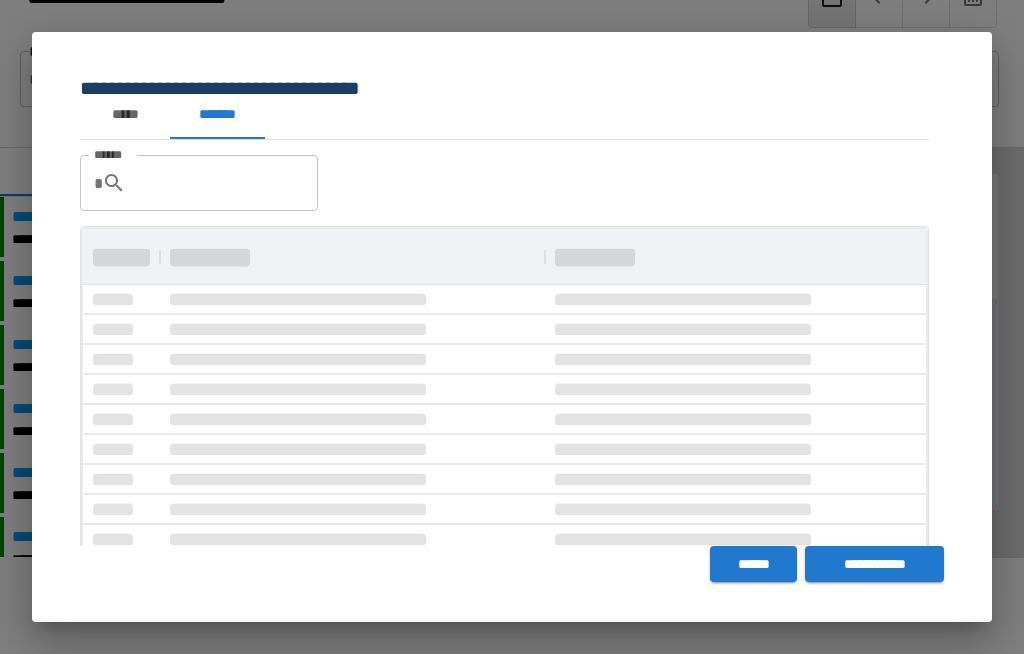 scroll, scrollTop: 0, scrollLeft: 0, axis: both 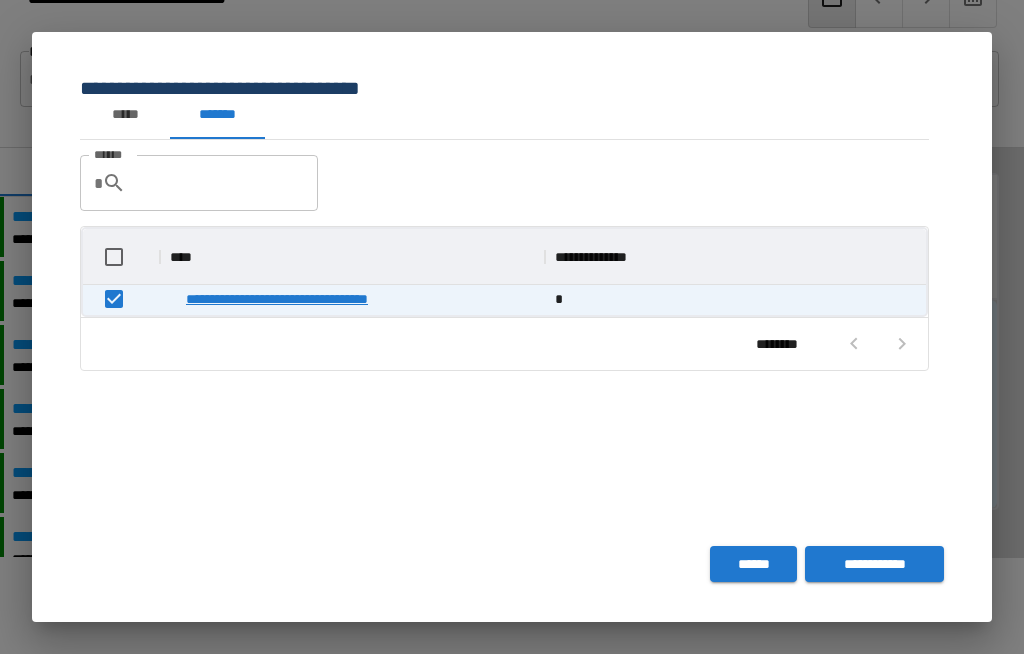 click on "**********" at bounding box center [874, 564] 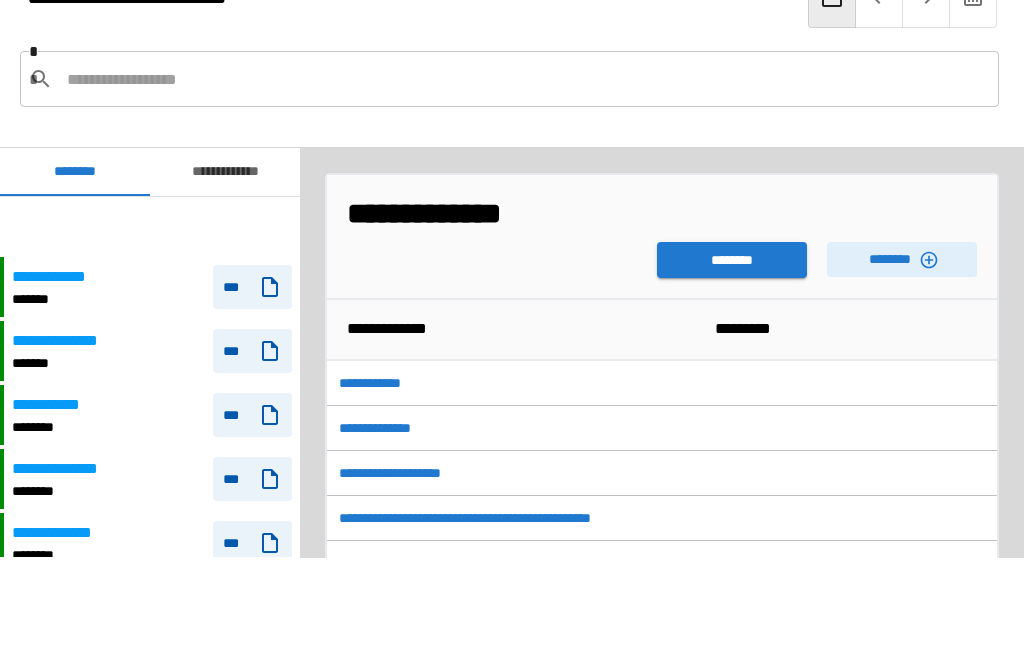 scroll, scrollTop: 60, scrollLeft: 0, axis: vertical 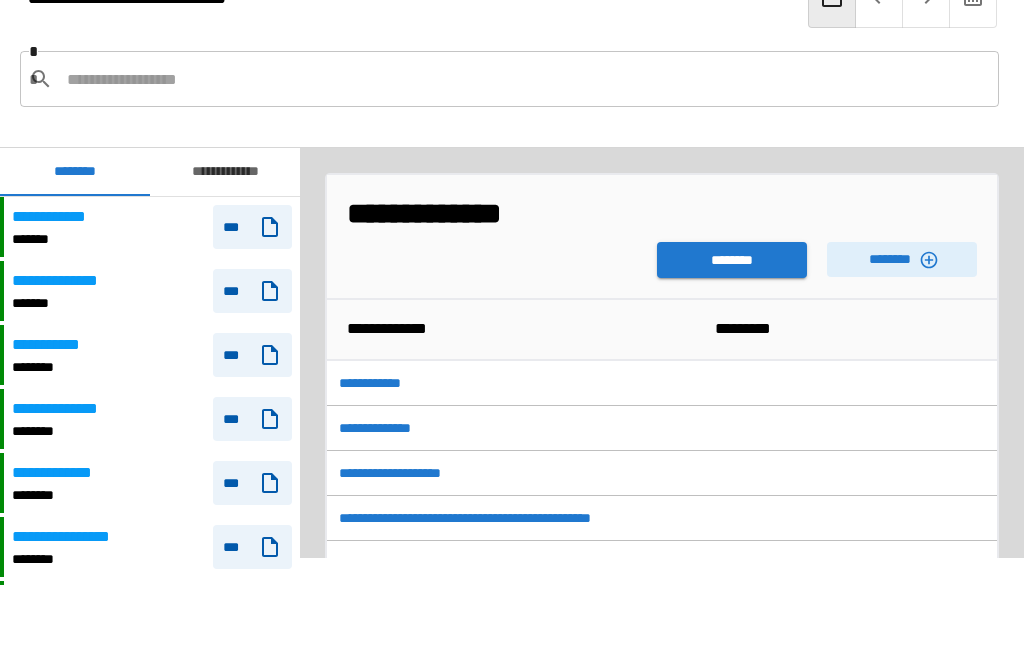click on "********" at bounding box center [732, 260] 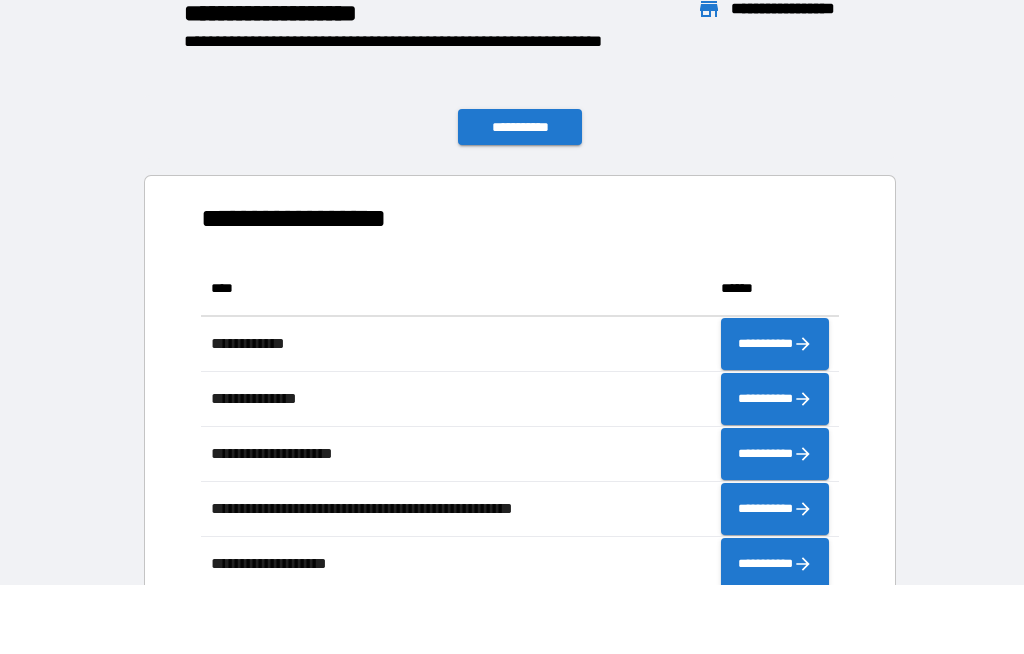 scroll, scrollTop: 1, scrollLeft: 1, axis: both 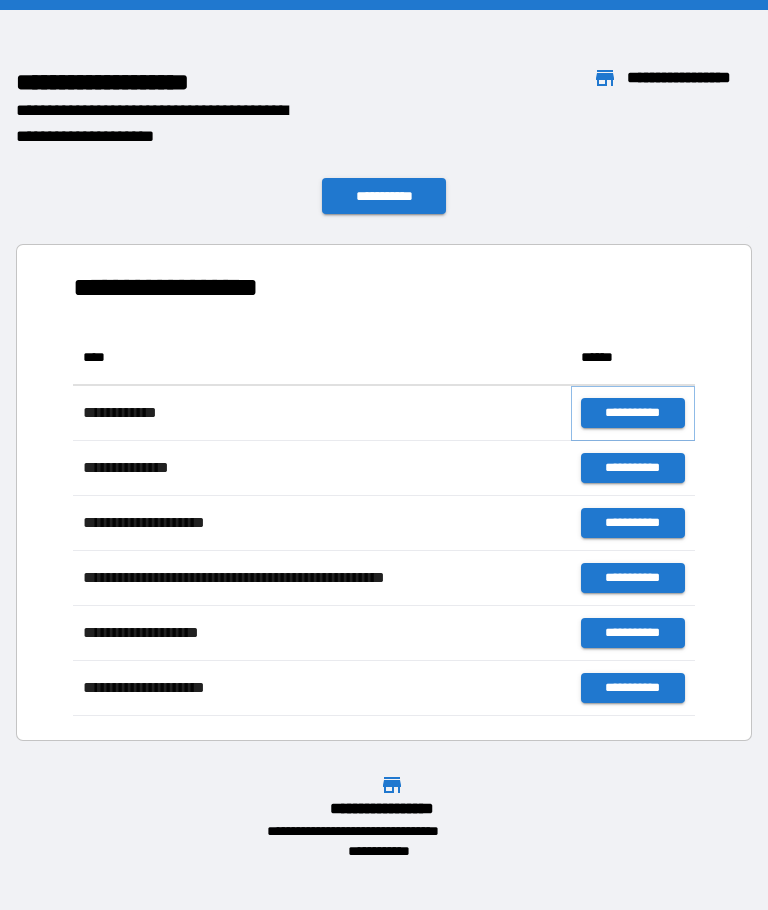 click on "**********" at bounding box center [633, 413] 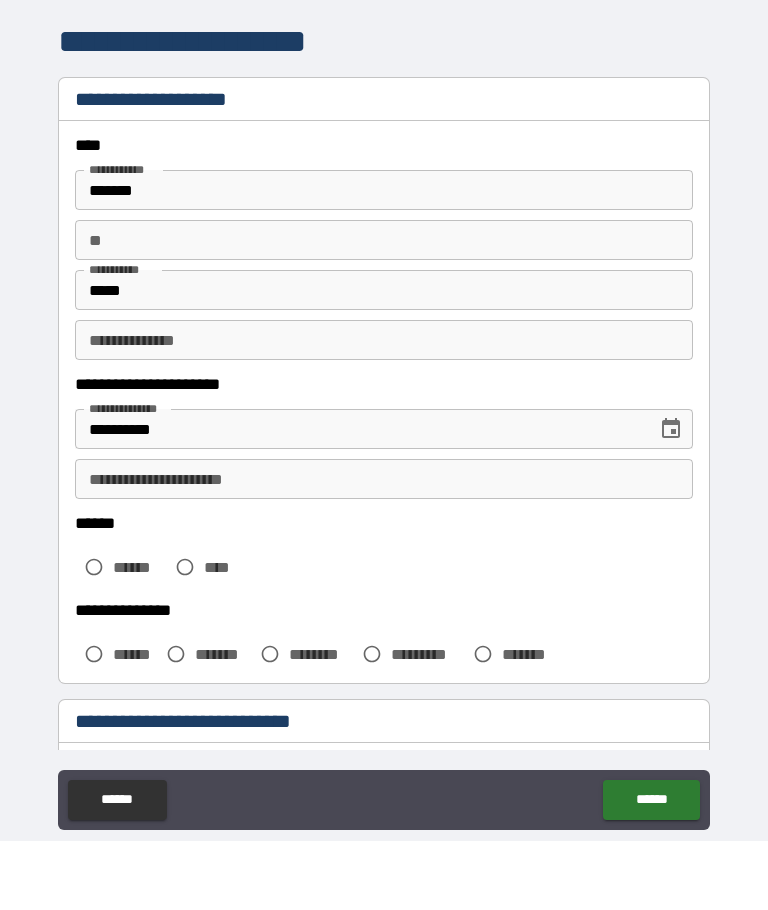 scroll, scrollTop: 69, scrollLeft: 0, axis: vertical 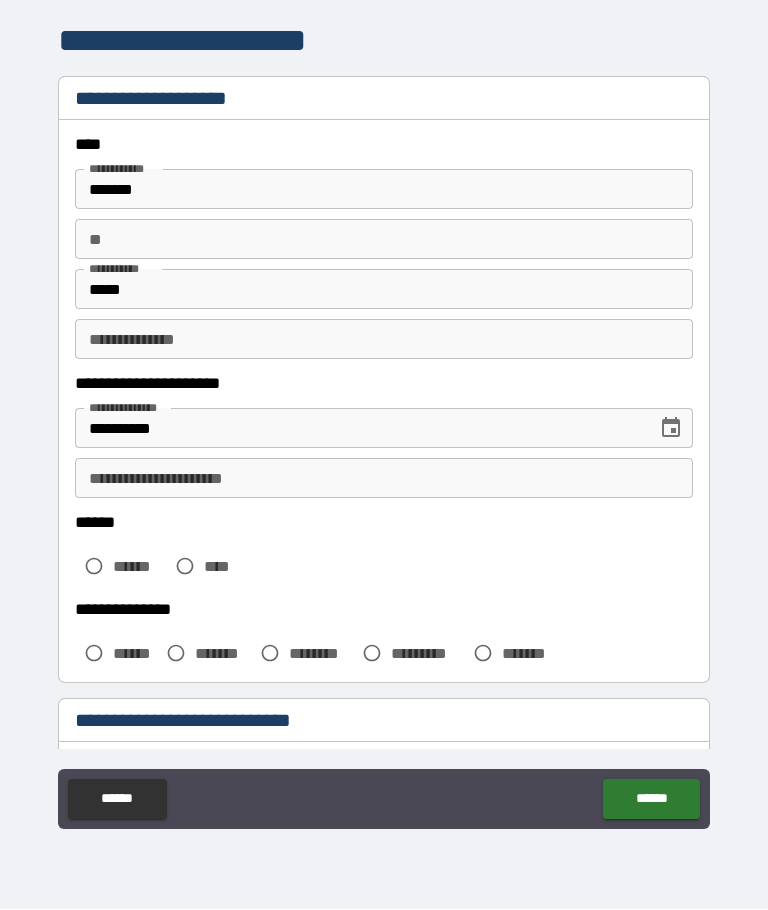 click on "**********" at bounding box center [384, 340] 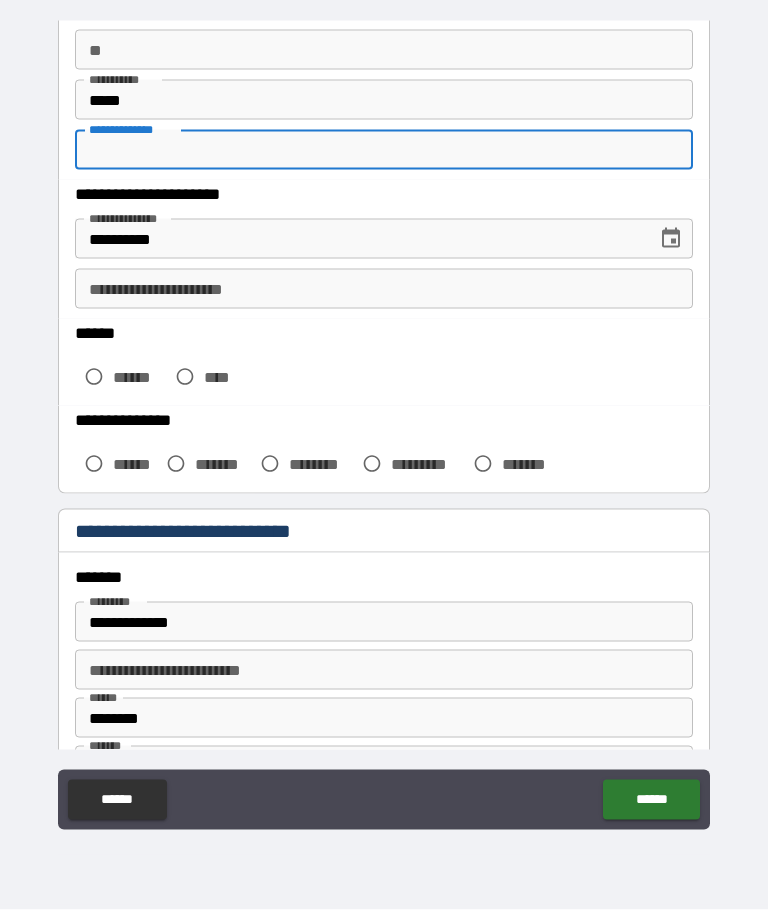scroll, scrollTop: 198, scrollLeft: 0, axis: vertical 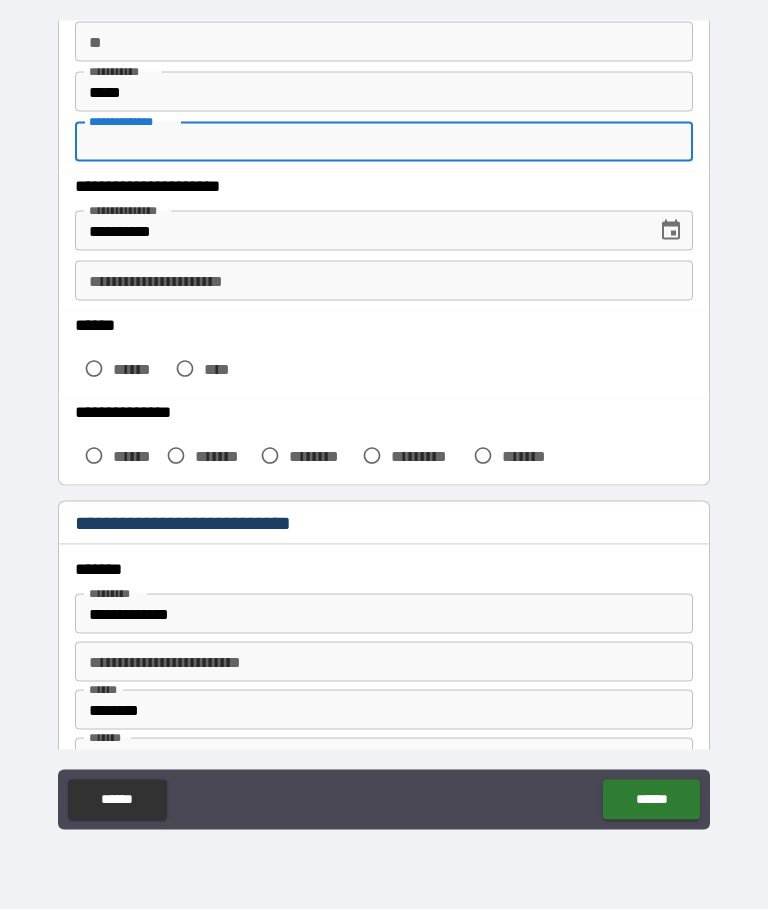 click on "**********" at bounding box center (384, 281) 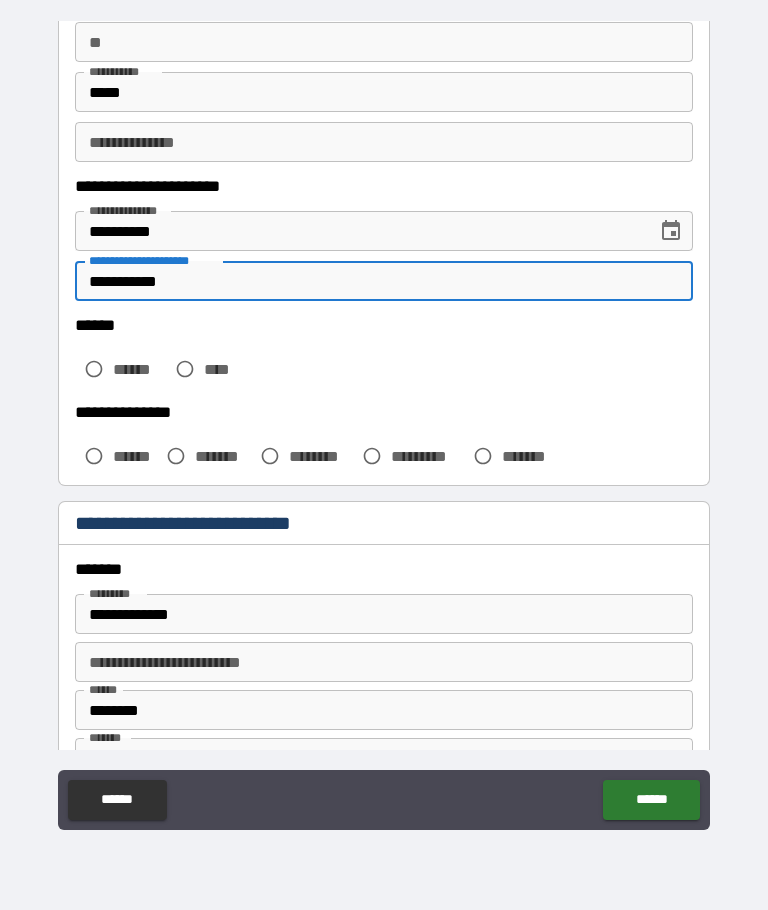 type on "**********" 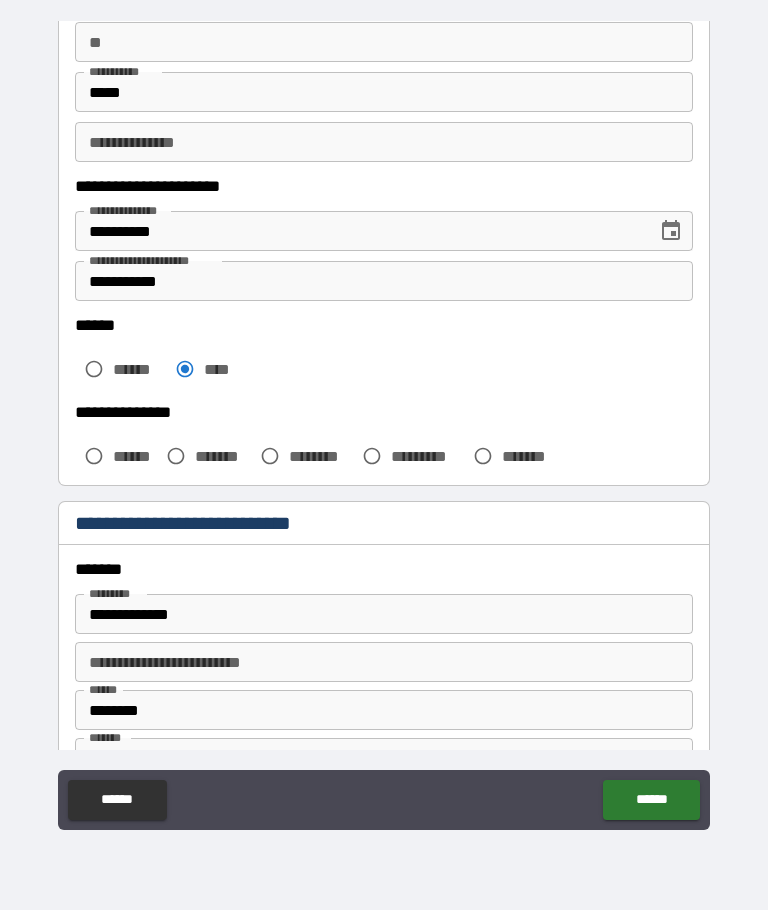 click on "*******" at bounding box center [223, 456] 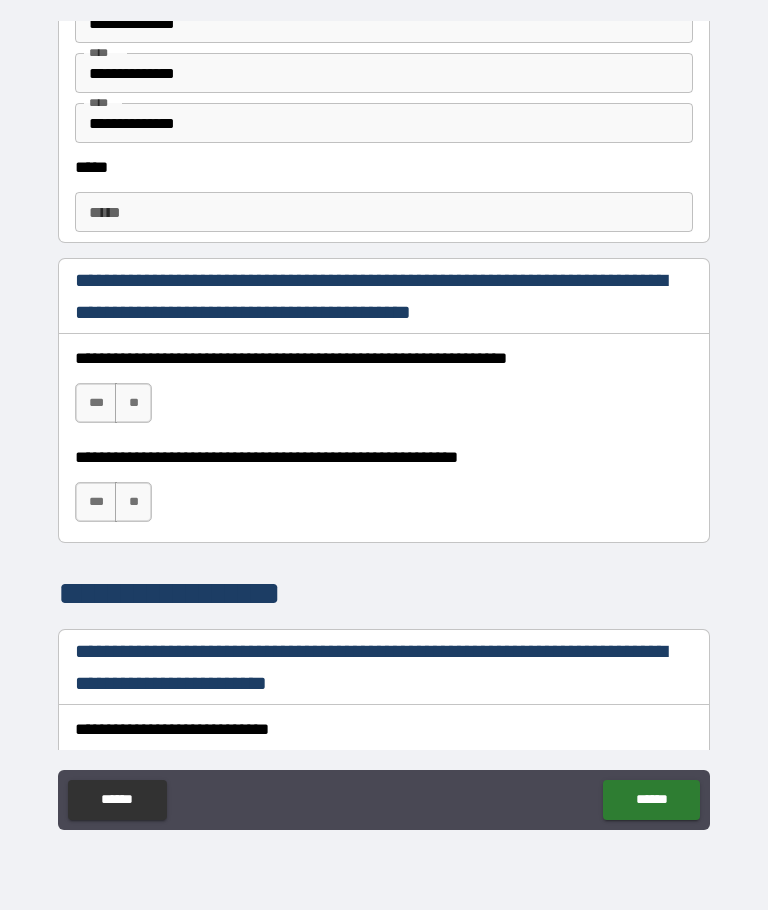 scroll, scrollTop: 1071, scrollLeft: 0, axis: vertical 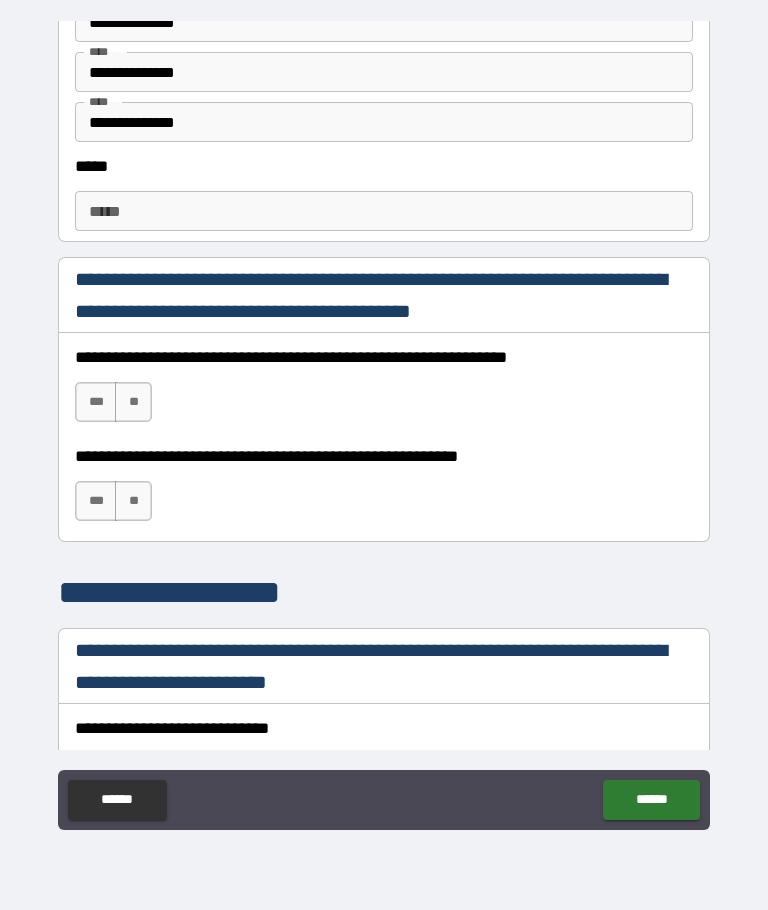 click on "*****" at bounding box center [384, 211] 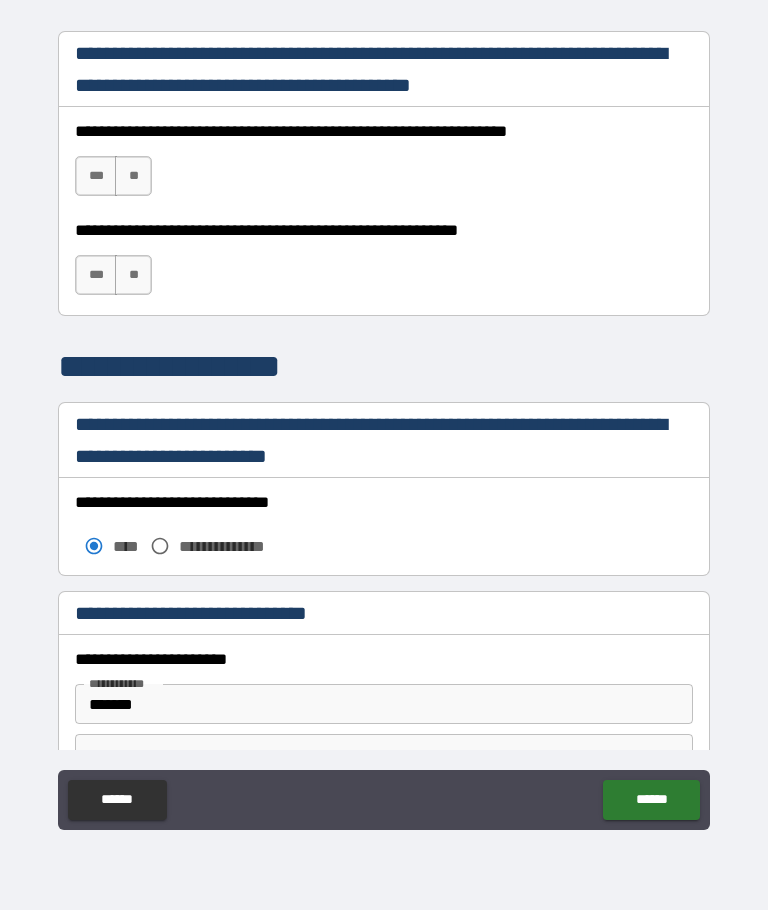 scroll, scrollTop: 1300, scrollLeft: 0, axis: vertical 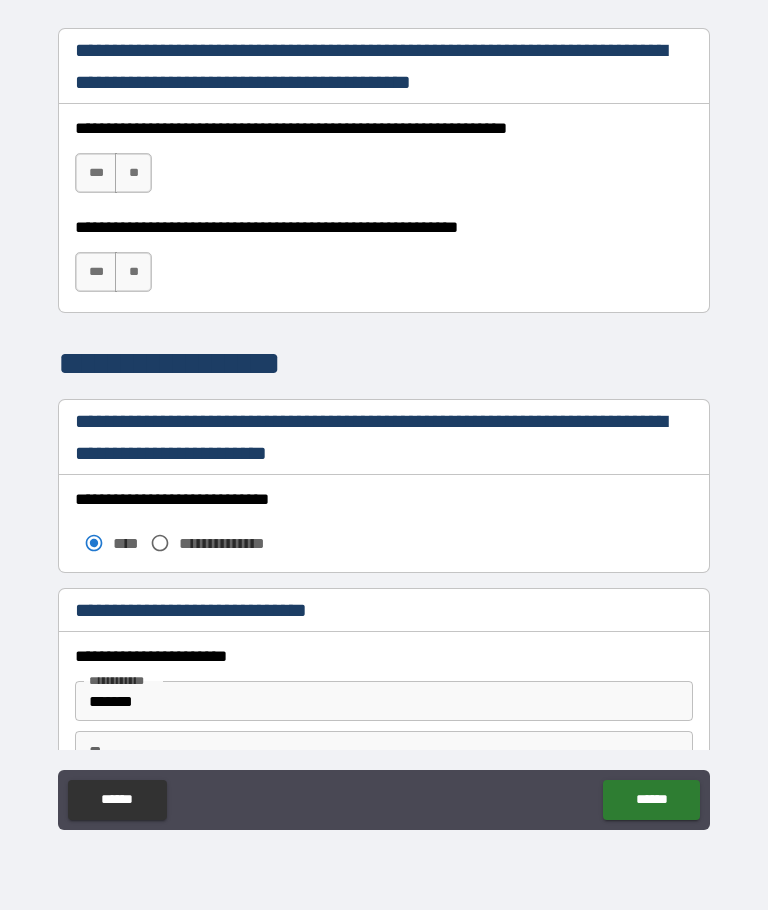 type on "**********" 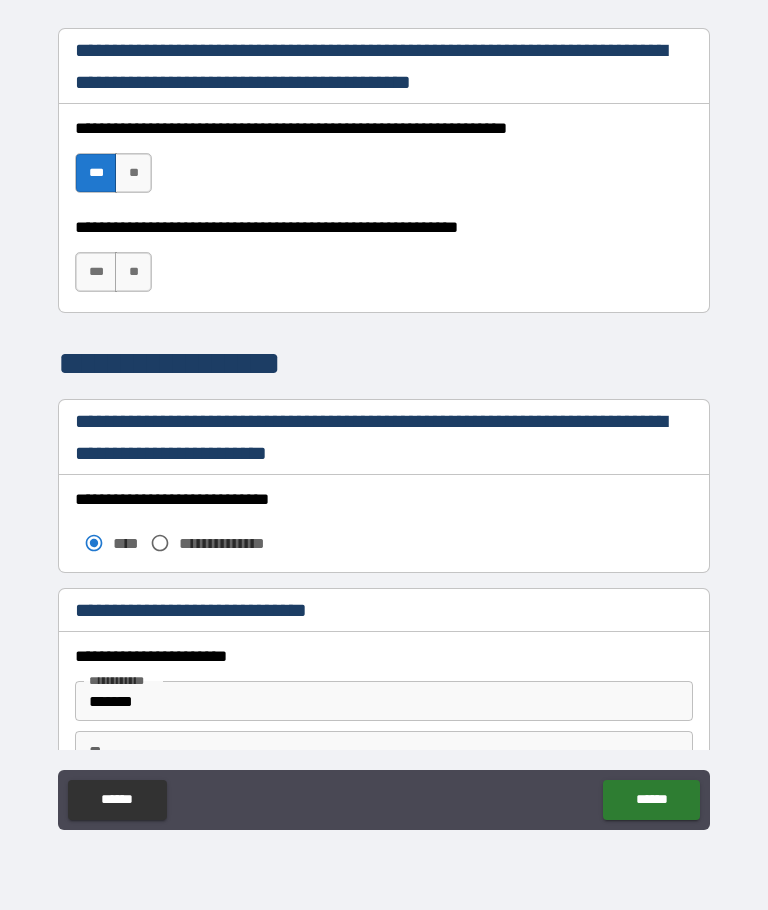 click on "***" at bounding box center [96, 272] 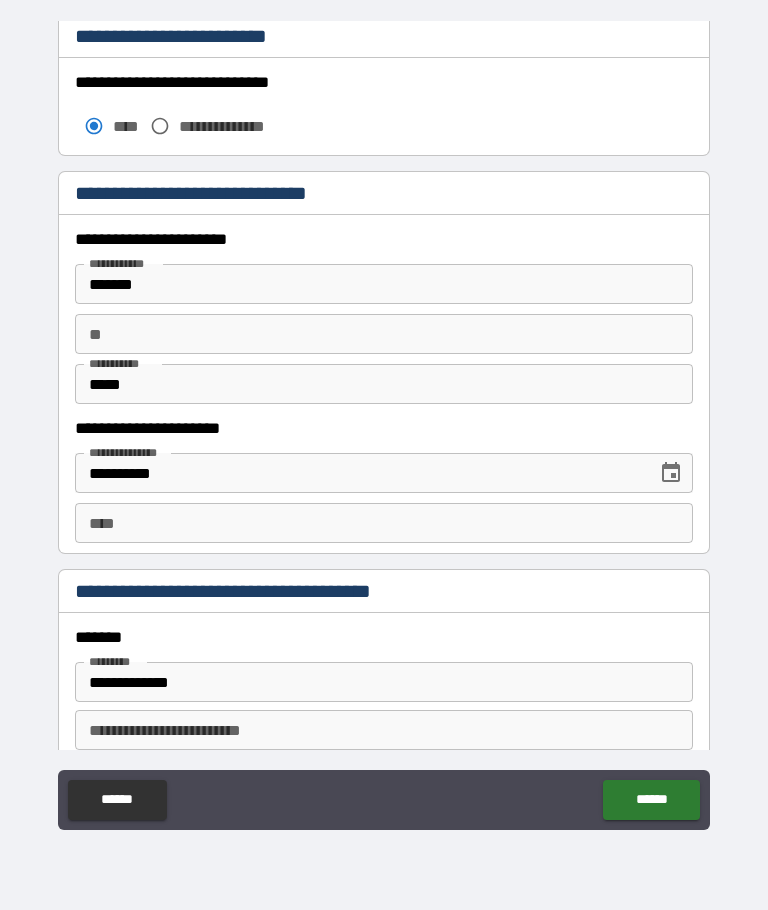 scroll, scrollTop: 1723, scrollLeft: 0, axis: vertical 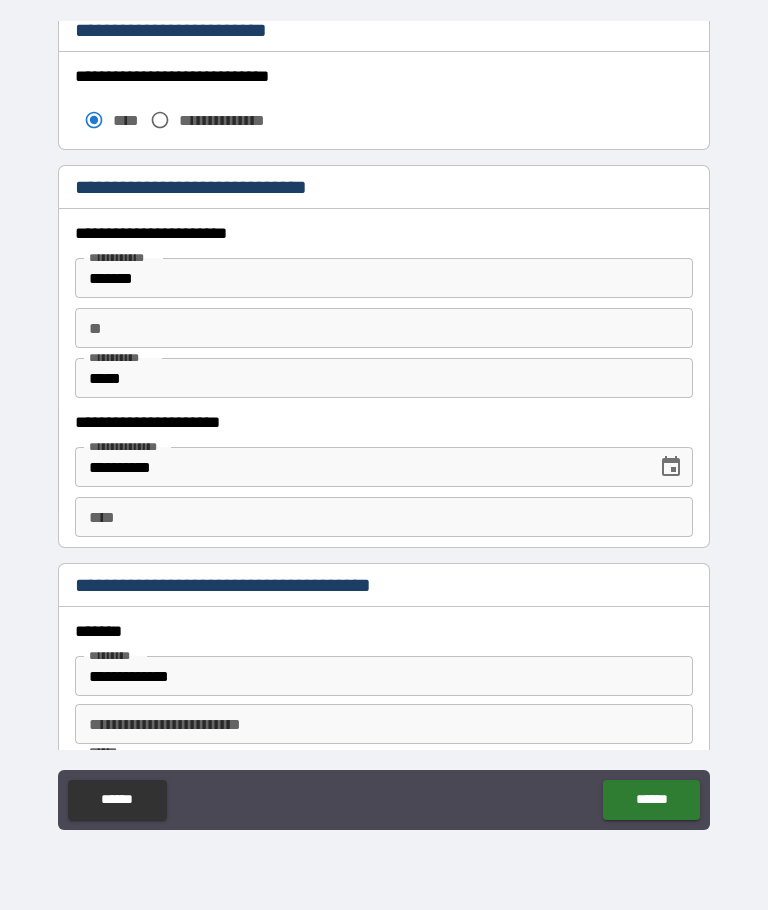 click on "****" at bounding box center (384, 517) 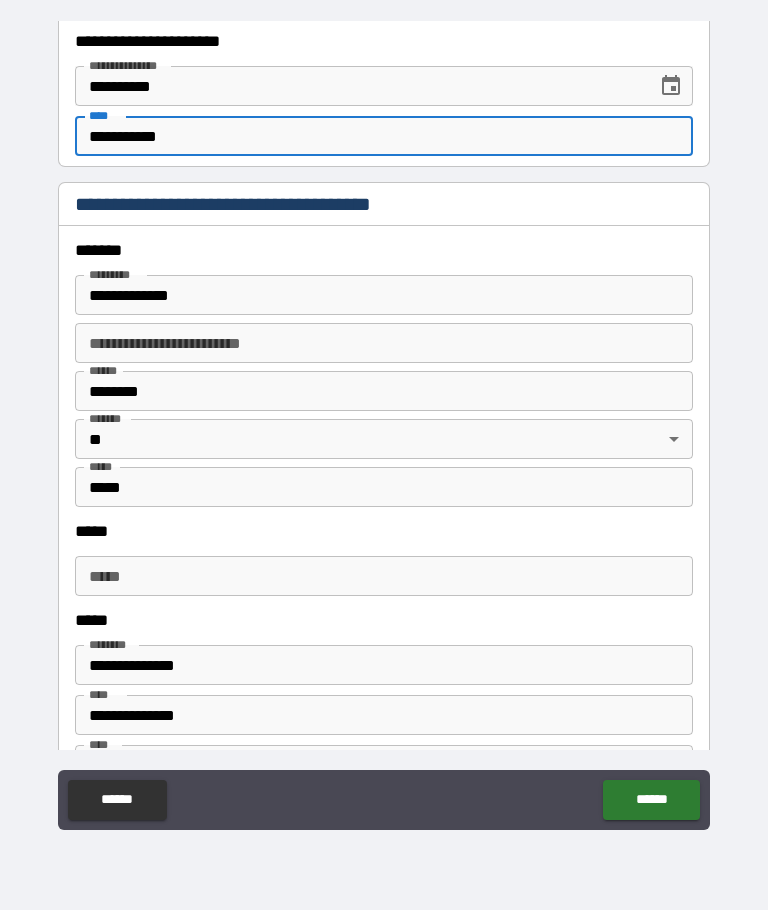 scroll, scrollTop: 2109, scrollLeft: 0, axis: vertical 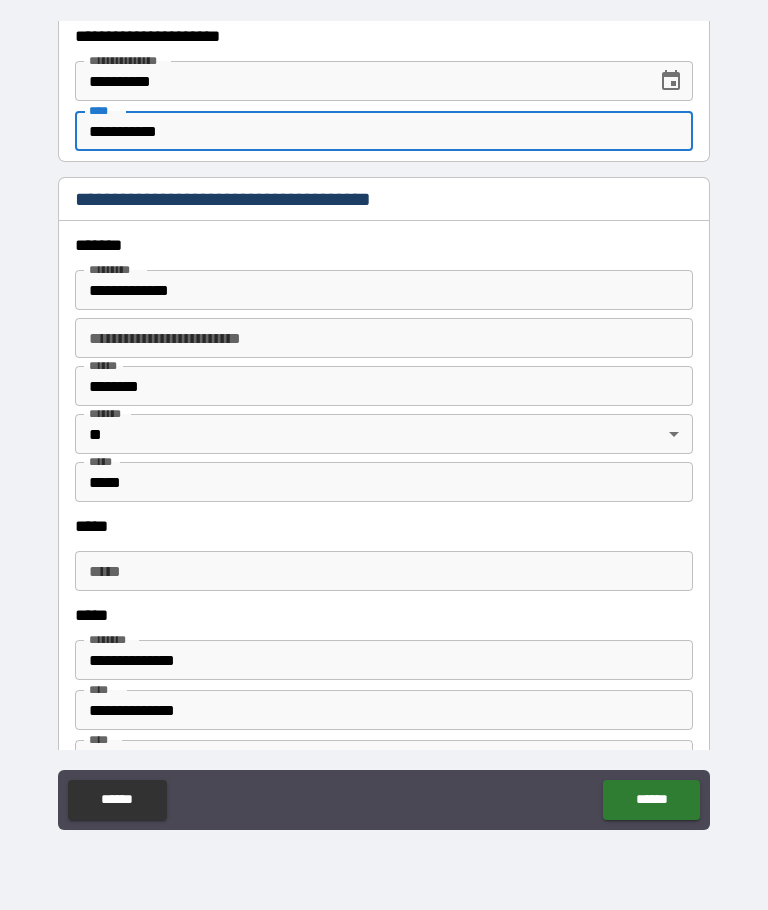 type on "**********" 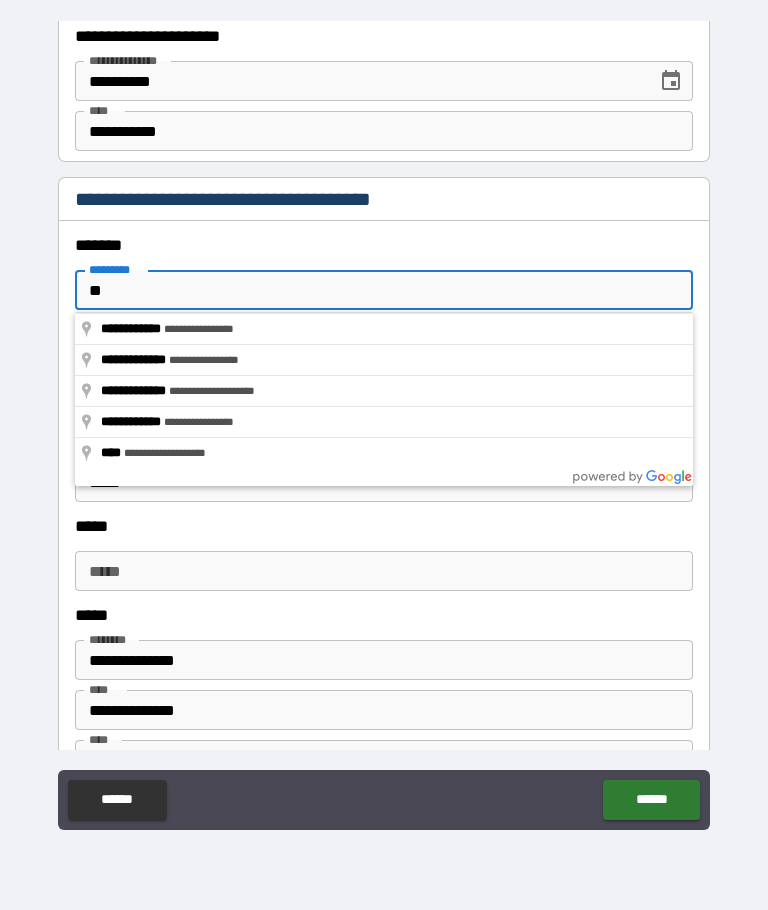 type on "*" 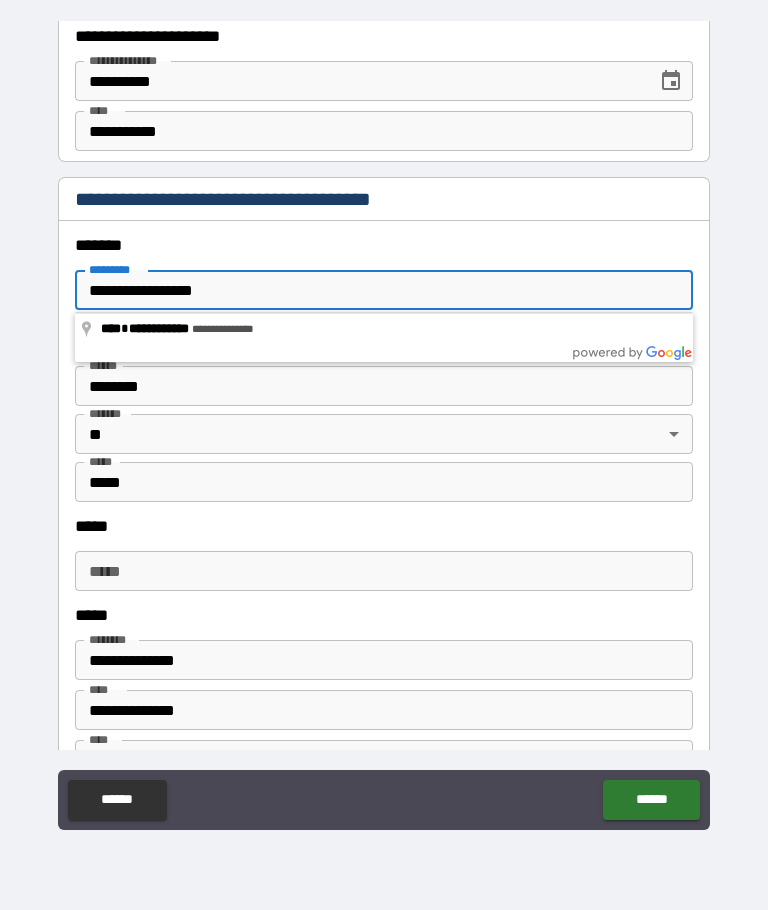 type on "**********" 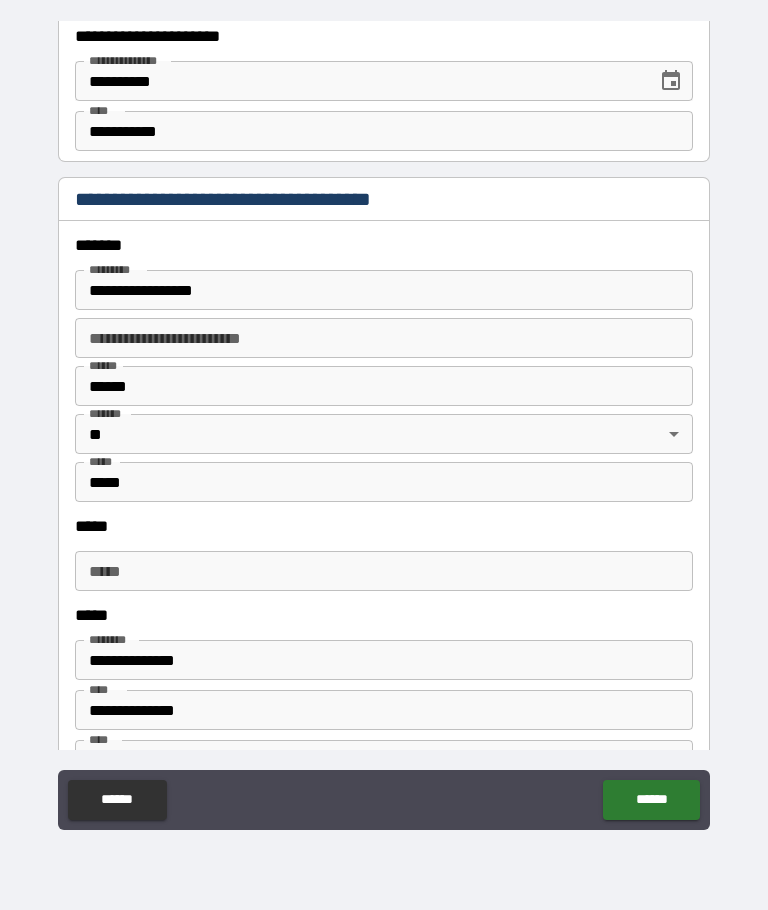 click on "**********" at bounding box center [384, 338] 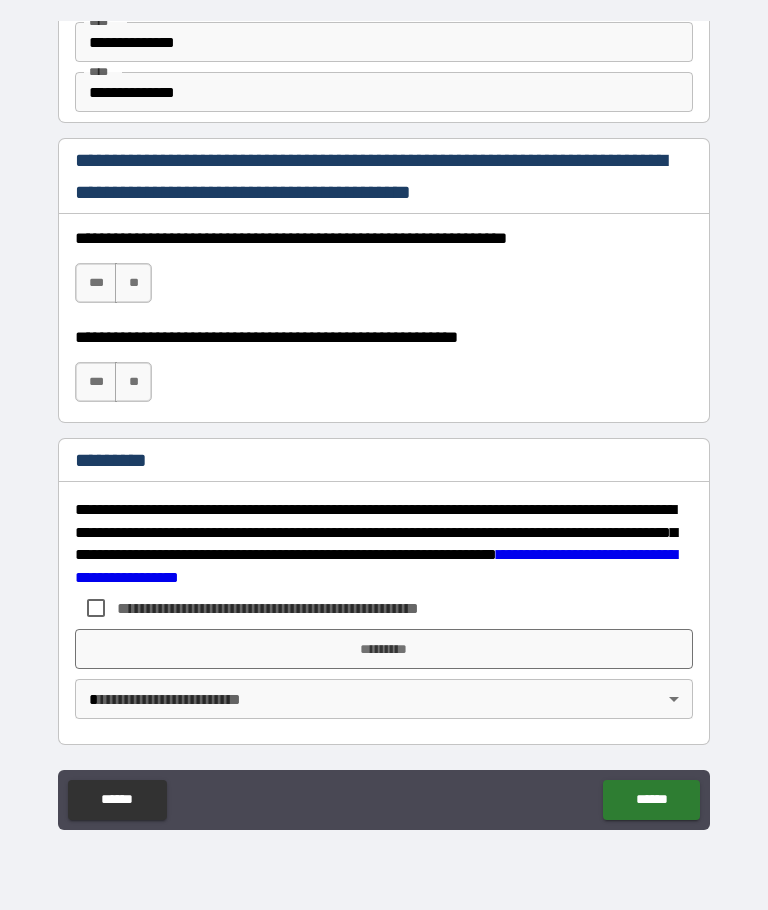 scroll, scrollTop: 2777, scrollLeft: 0, axis: vertical 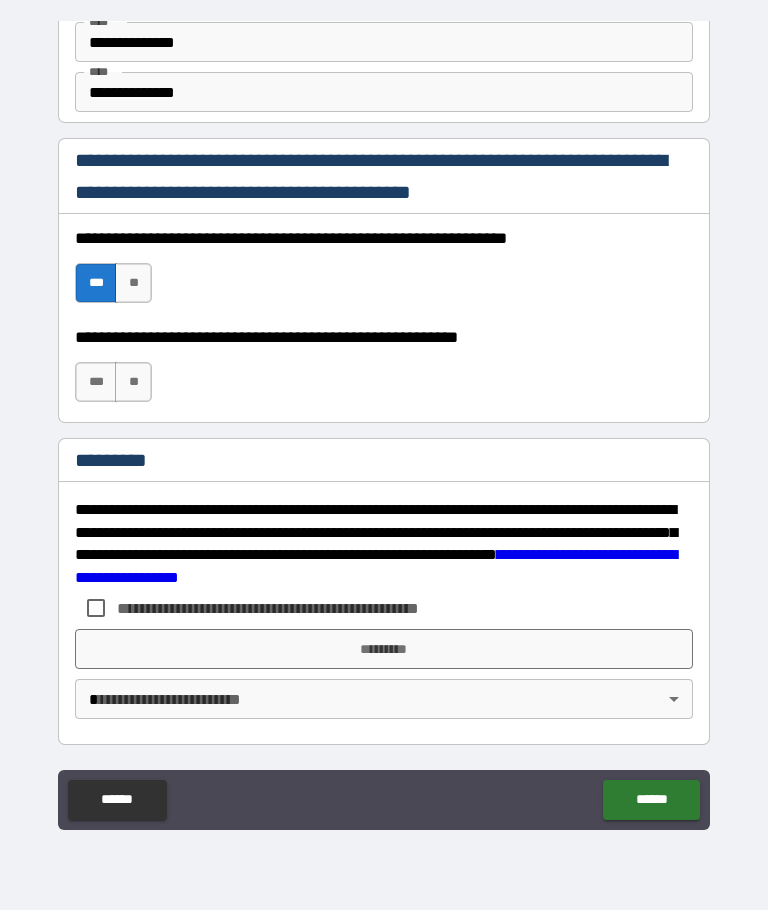 click on "***" at bounding box center [96, 382] 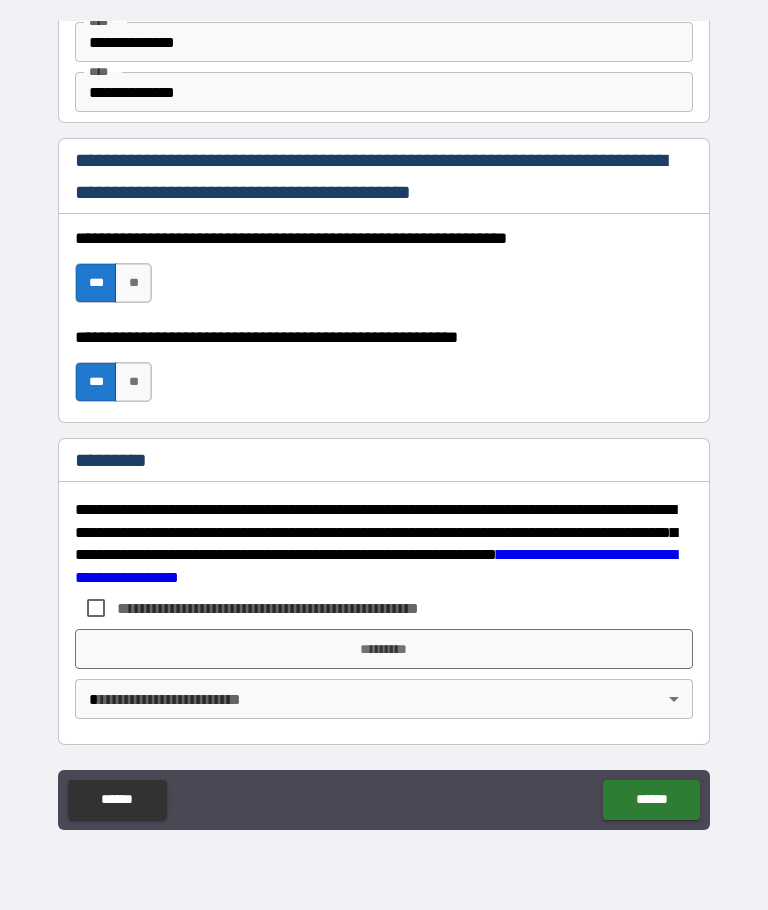 scroll, scrollTop: 2777, scrollLeft: 0, axis: vertical 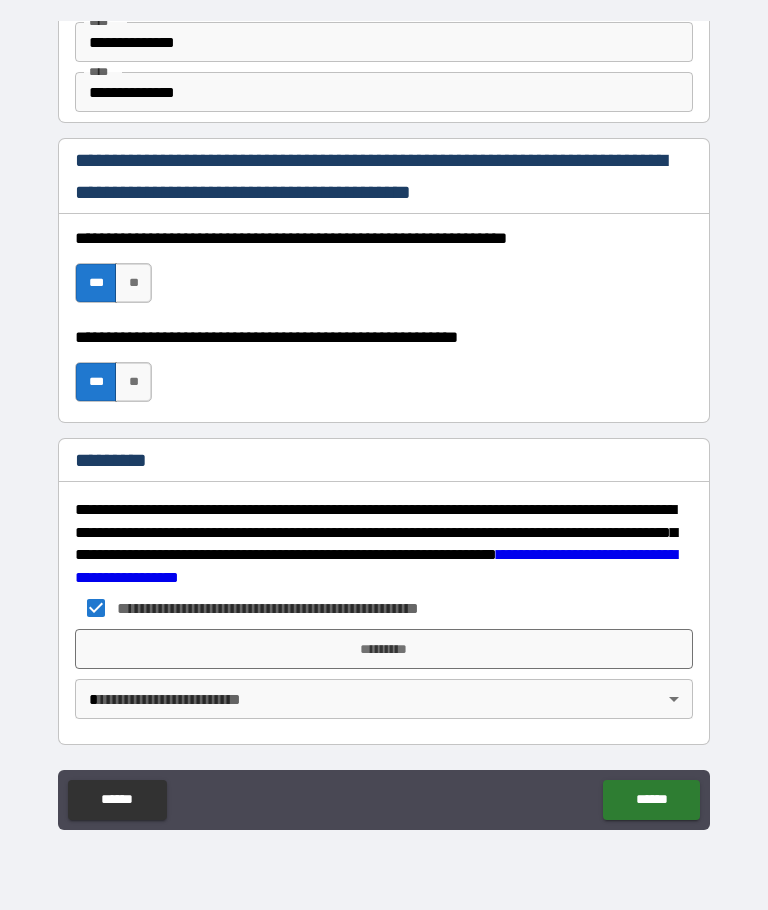 click on "*********" at bounding box center (384, 649) 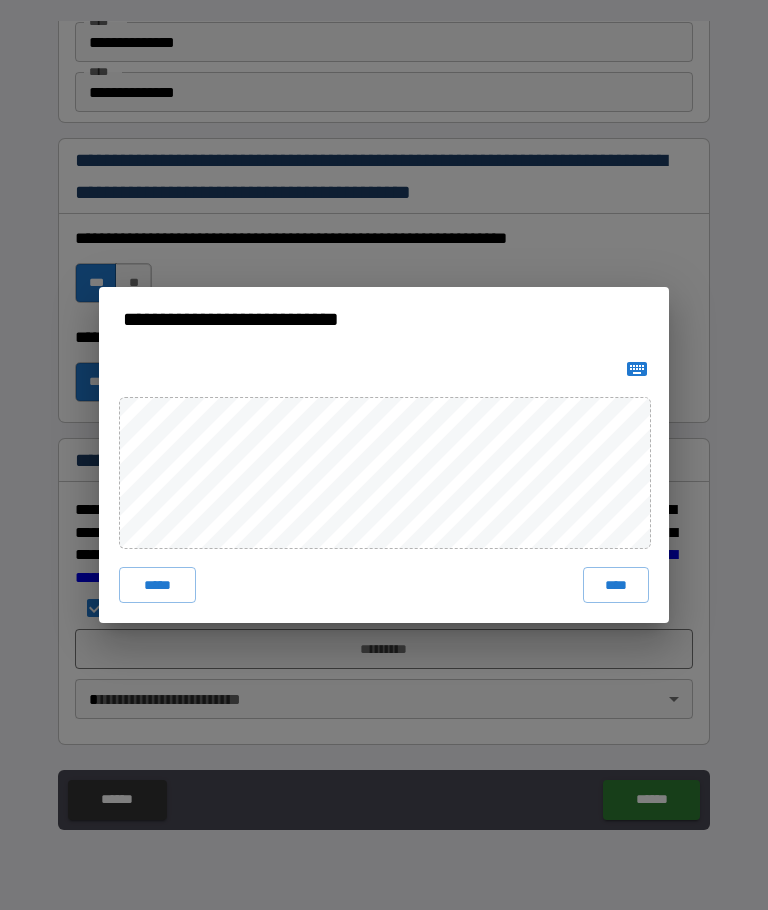 click on "**********" at bounding box center [384, 455] 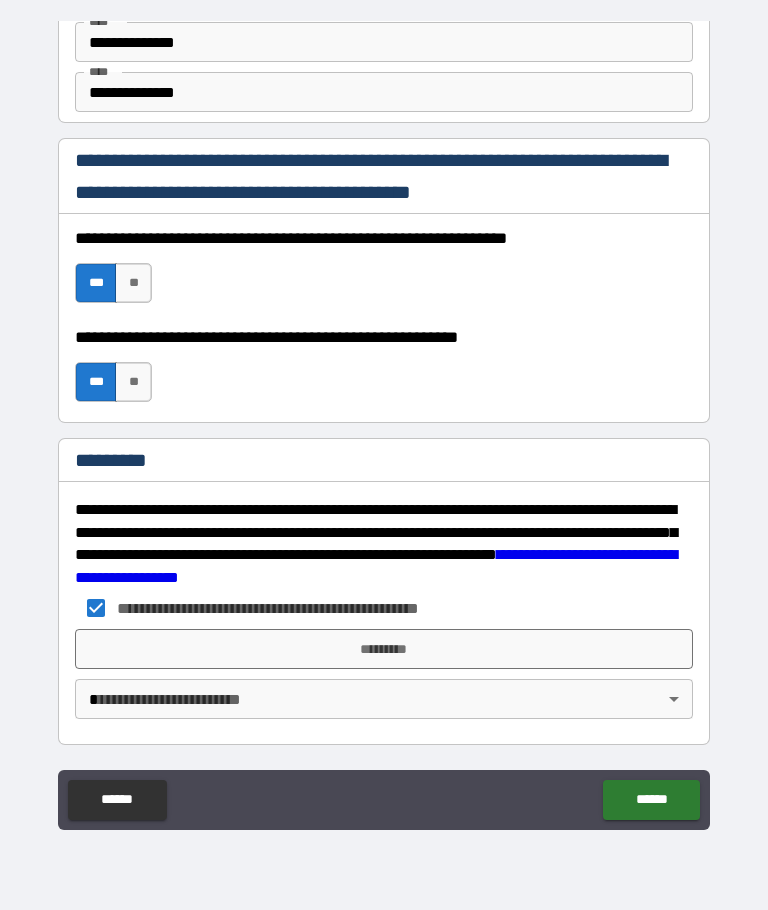 click on "*********" at bounding box center [384, 649] 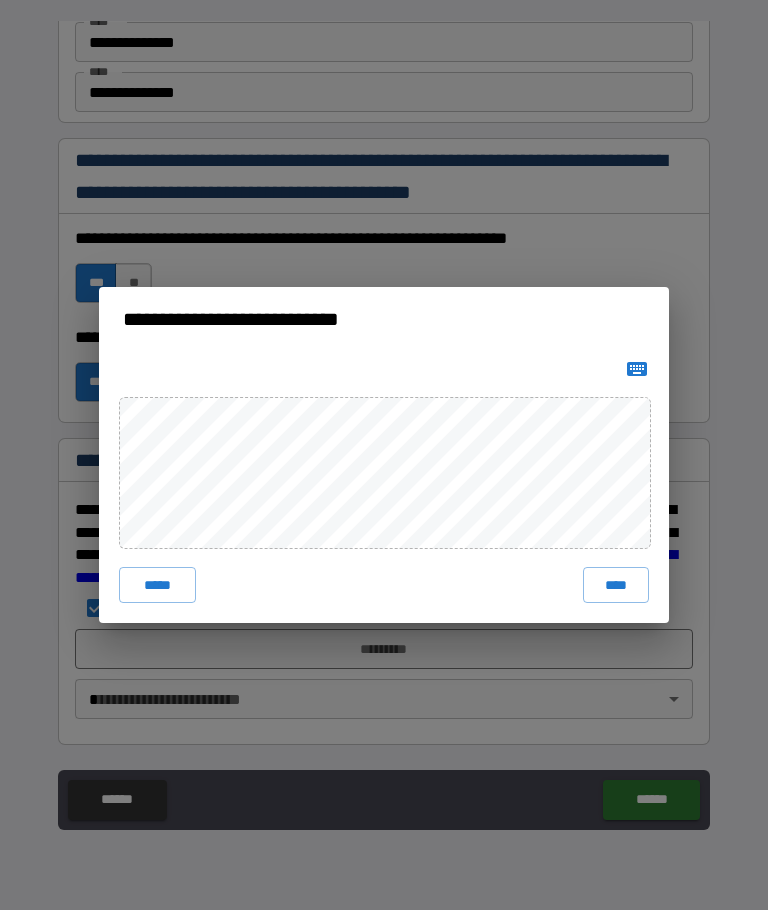 click on "****" at bounding box center [616, 585] 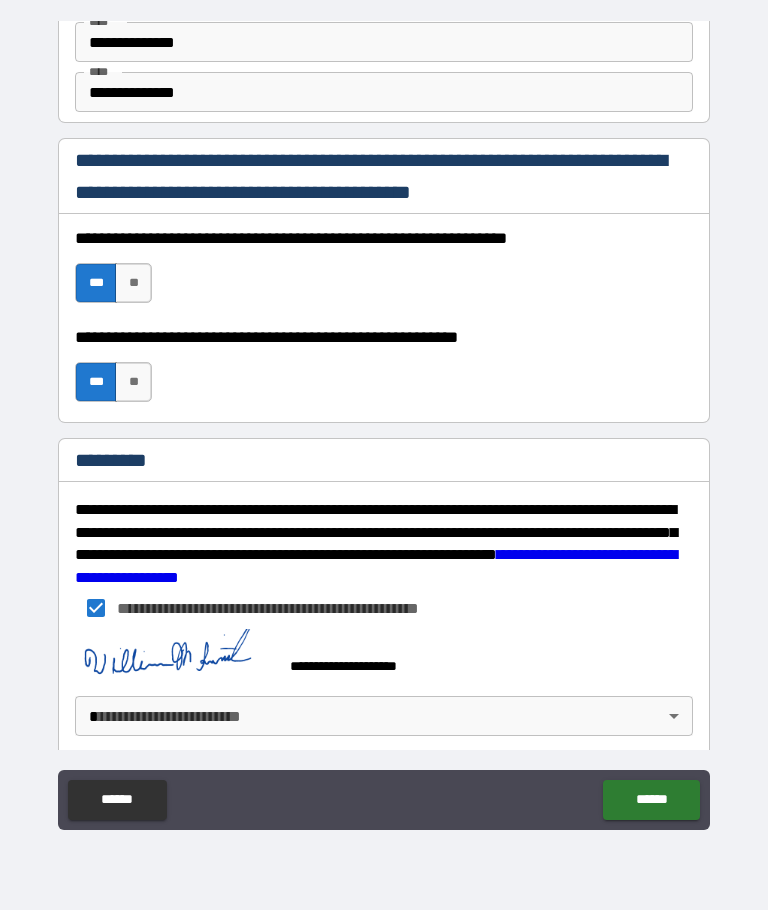 click on "******" at bounding box center (651, 800) 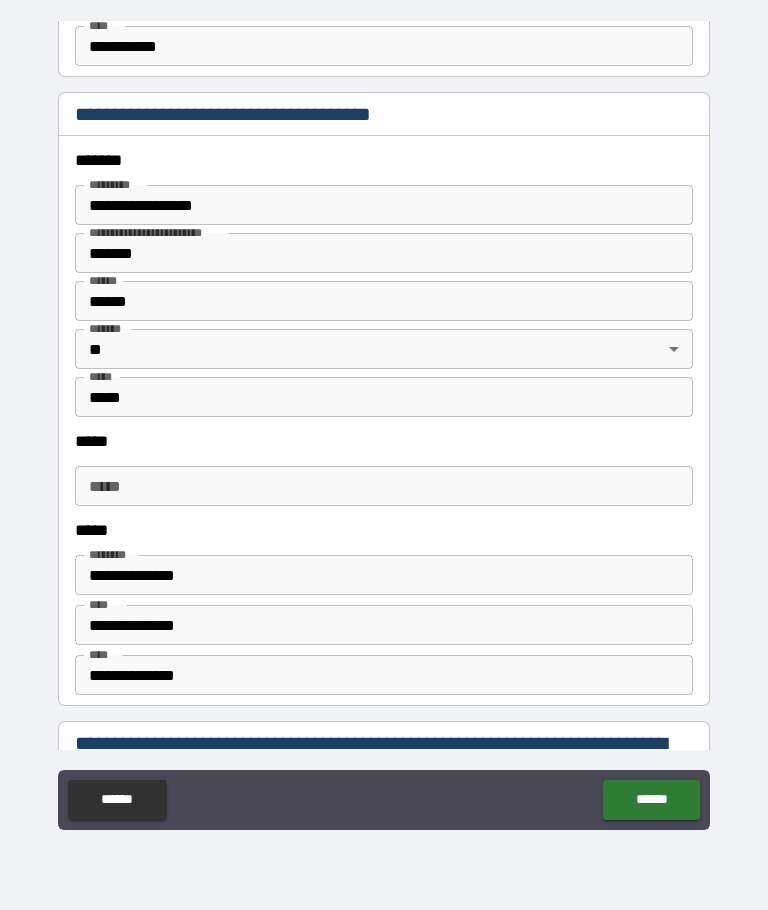 scroll, scrollTop: 2196, scrollLeft: 0, axis: vertical 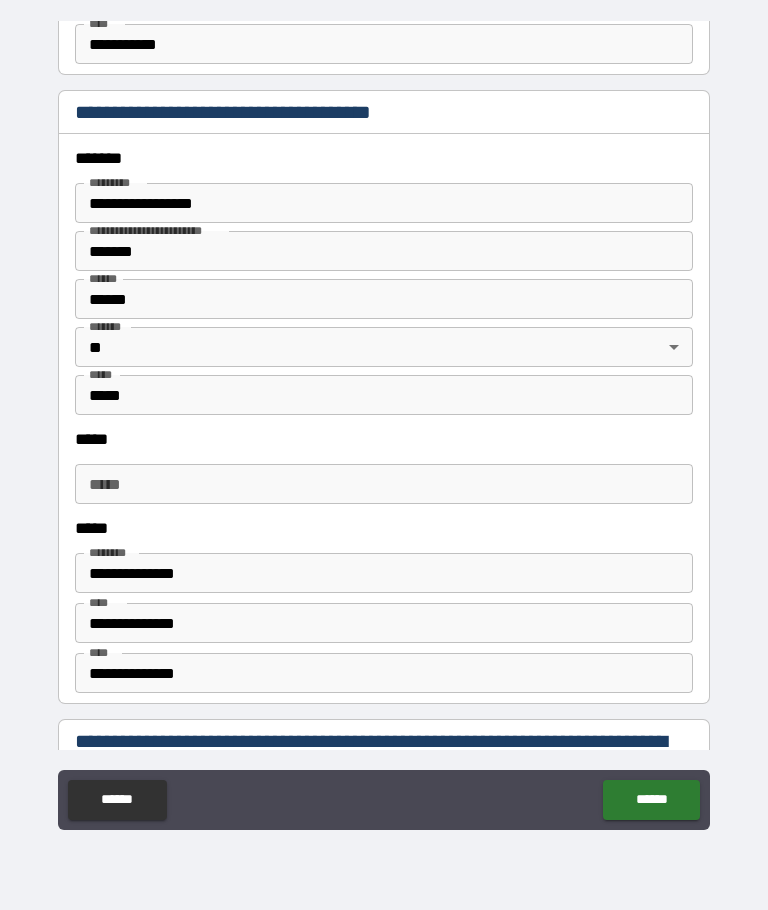 click on "*****" at bounding box center [384, 484] 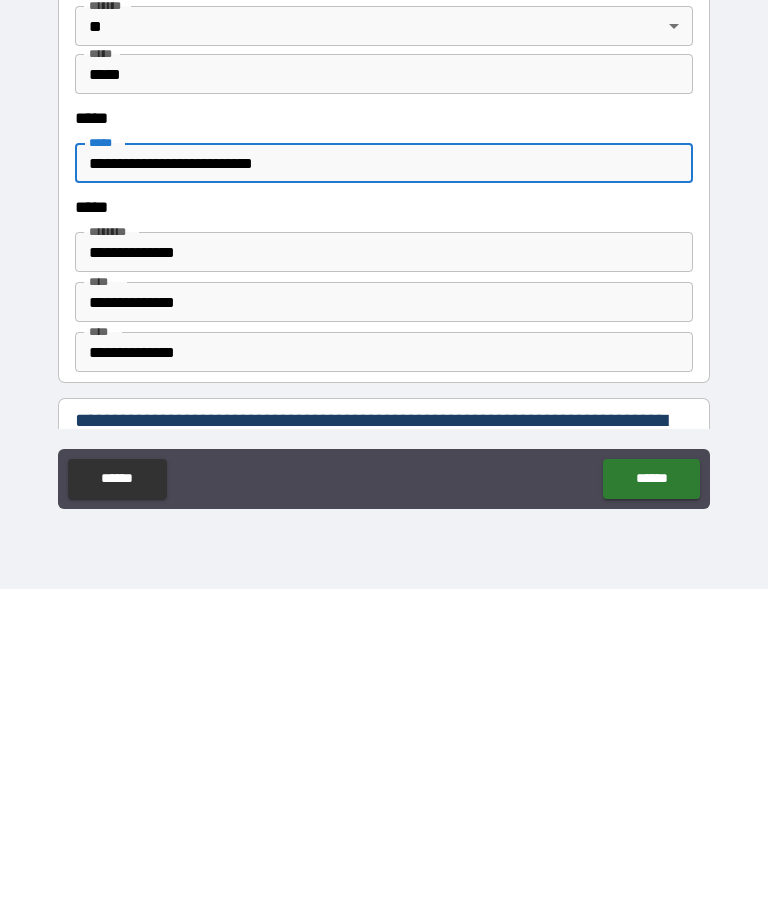 type on "**********" 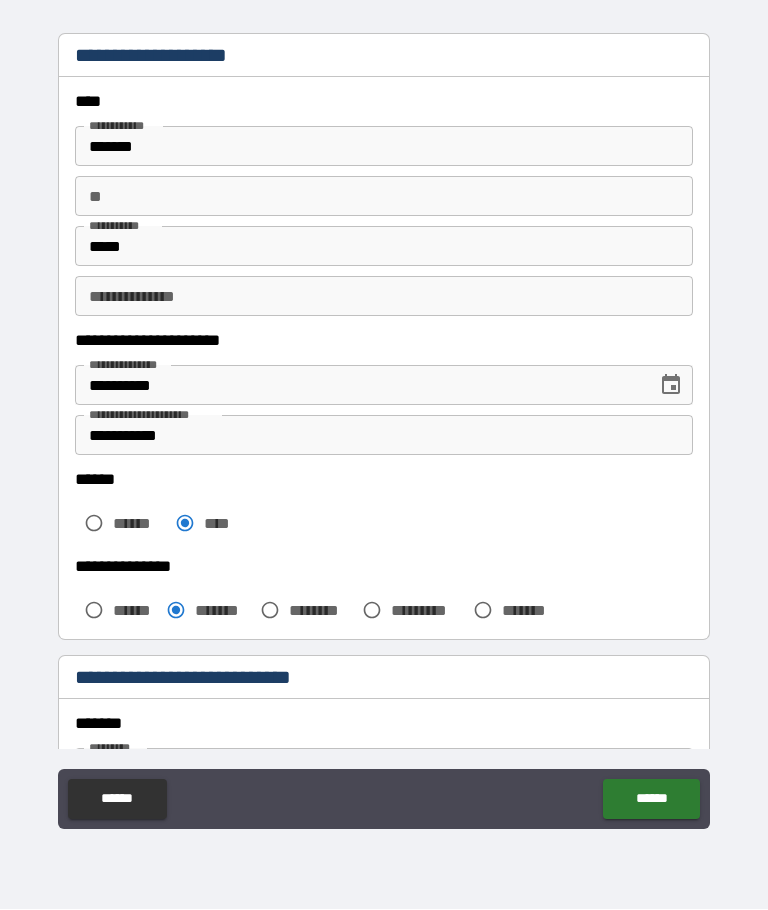 scroll, scrollTop: 41, scrollLeft: 0, axis: vertical 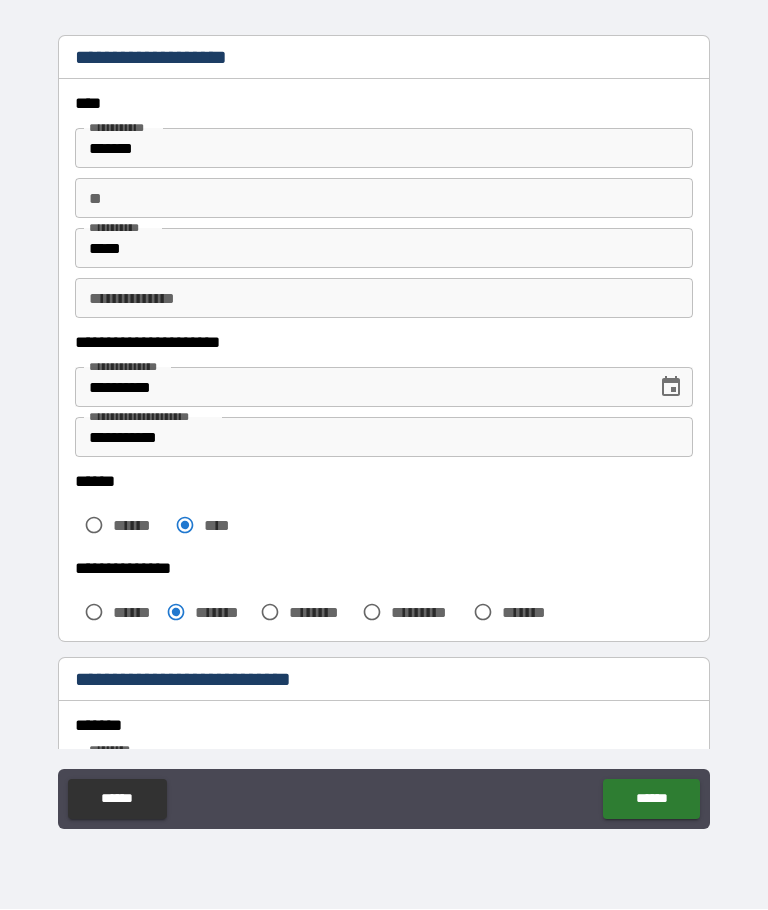 click on "**********" at bounding box center [384, 299] 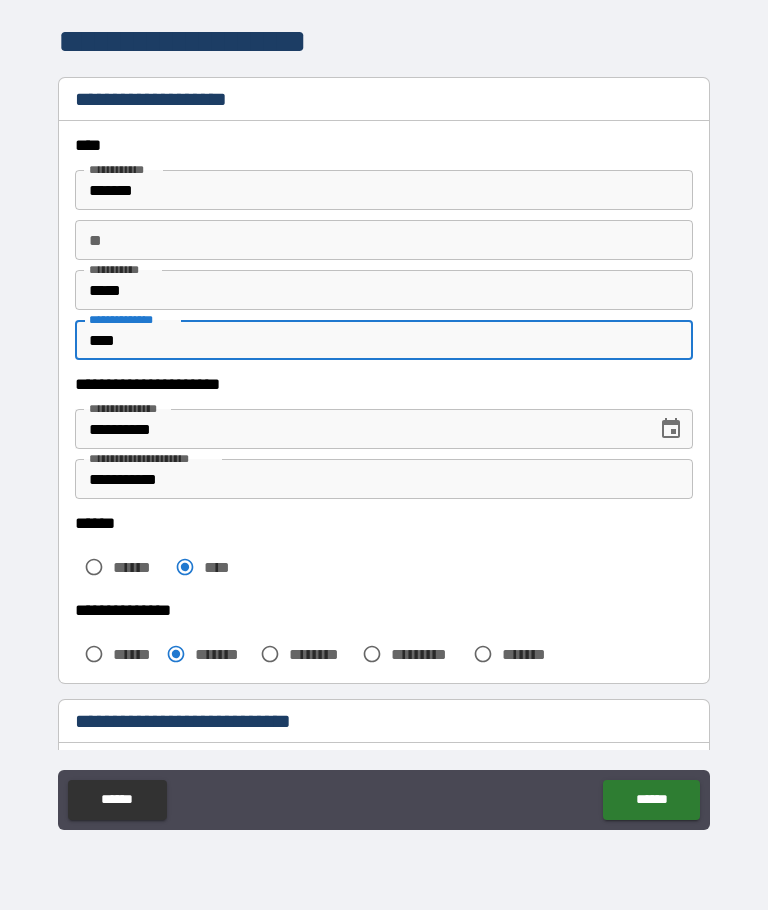 scroll, scrollTop: 0, scrollLeft: 0, axis: both 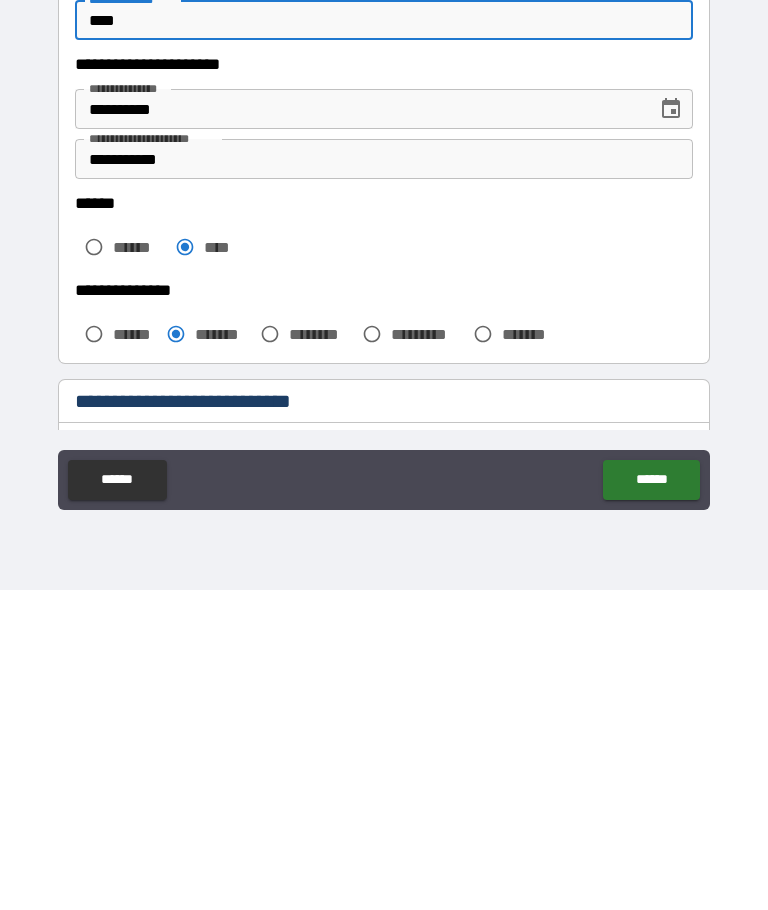 type on "****" 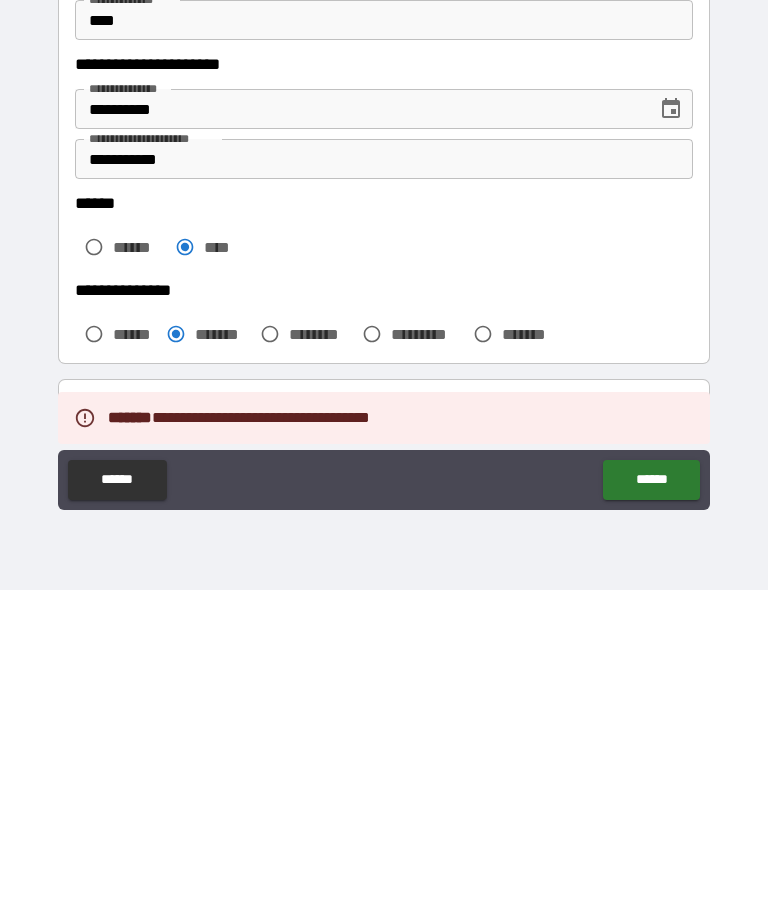 scroll, scrollTop: 69, scrollLeft: 0, axis: vertical 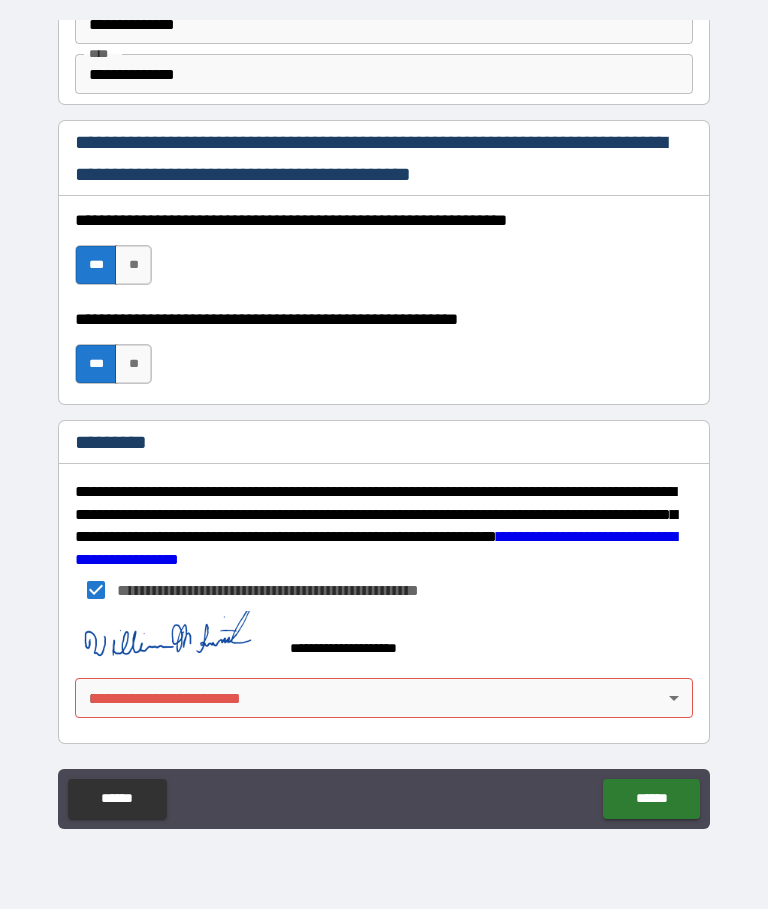 click on "**********" at bounding box center [384, 420] 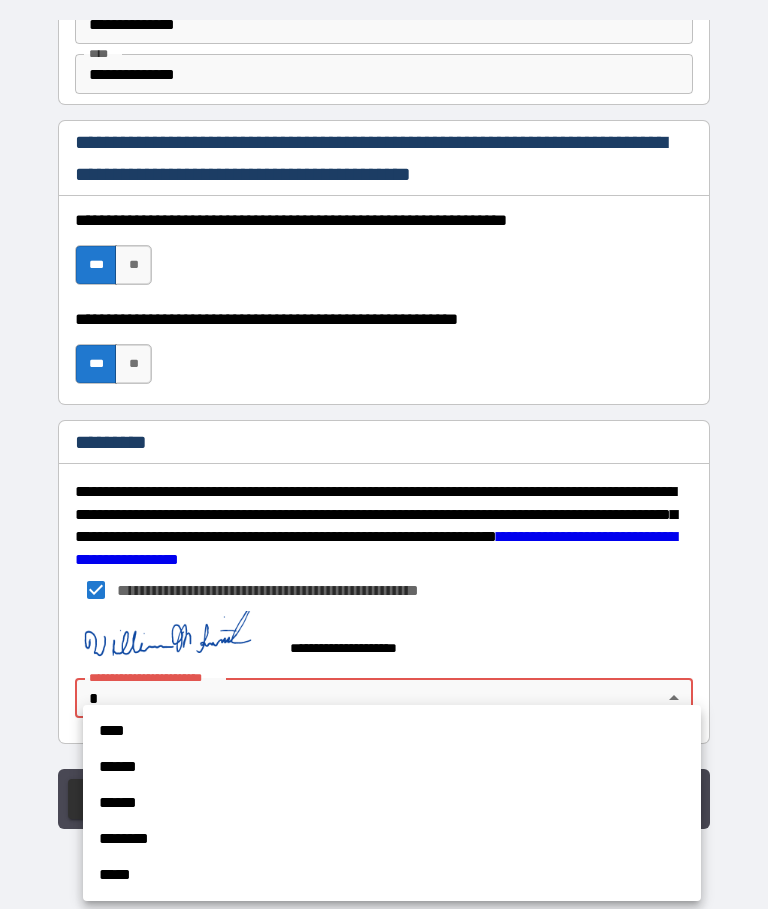 click on "****" at bounding box center [392, 732] 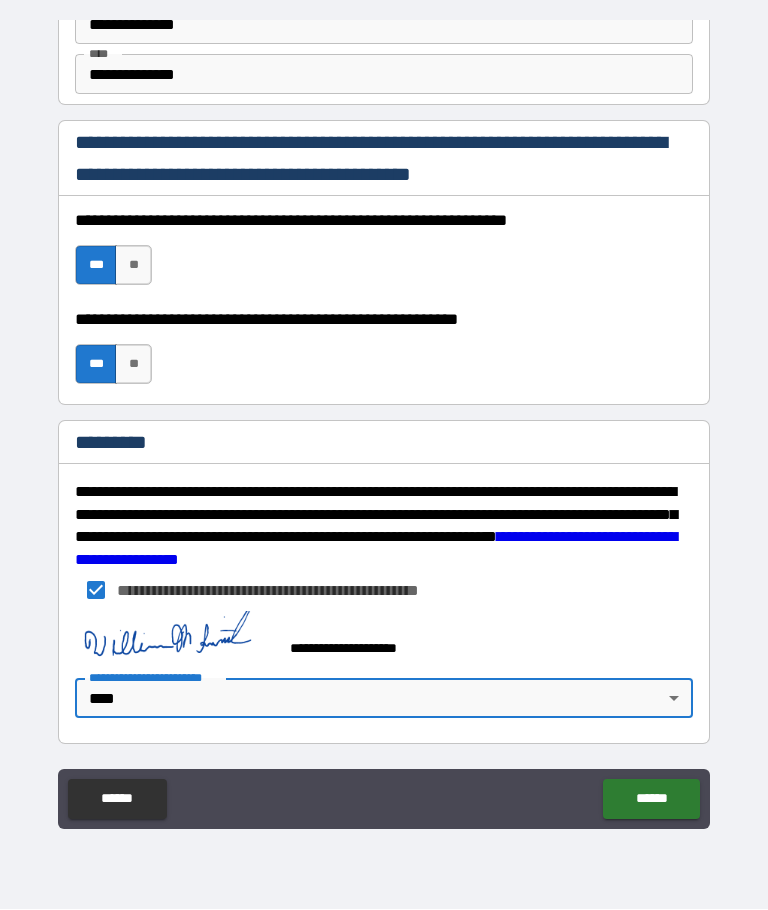 click on "******" at bounding box center [651, 800] 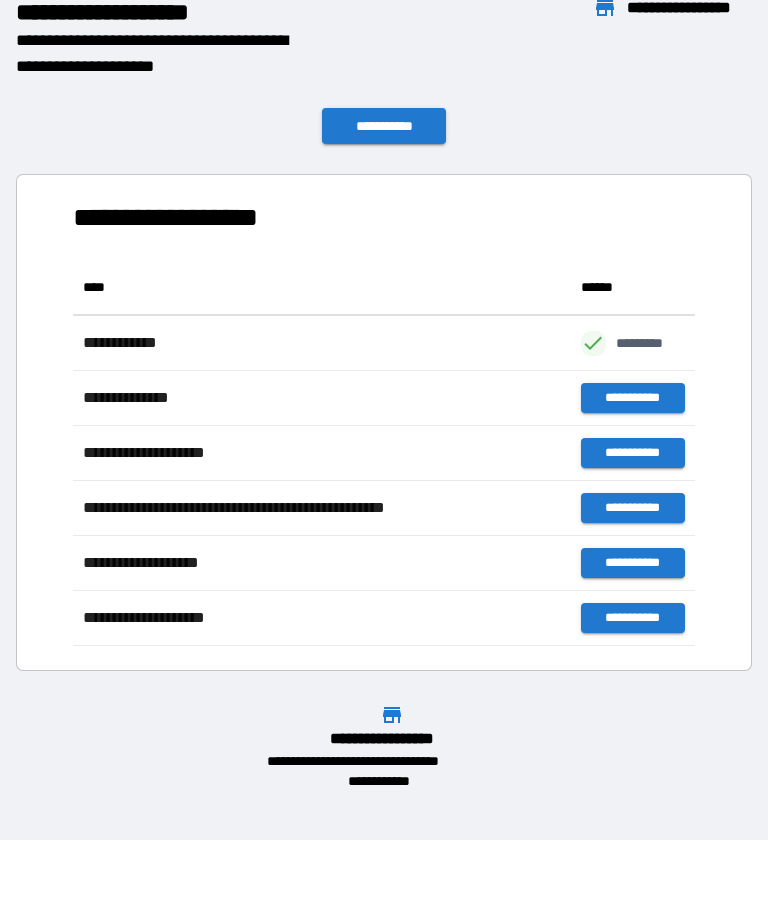 scroll, scrollTop: 1, scrollLeft: 1, axis: both 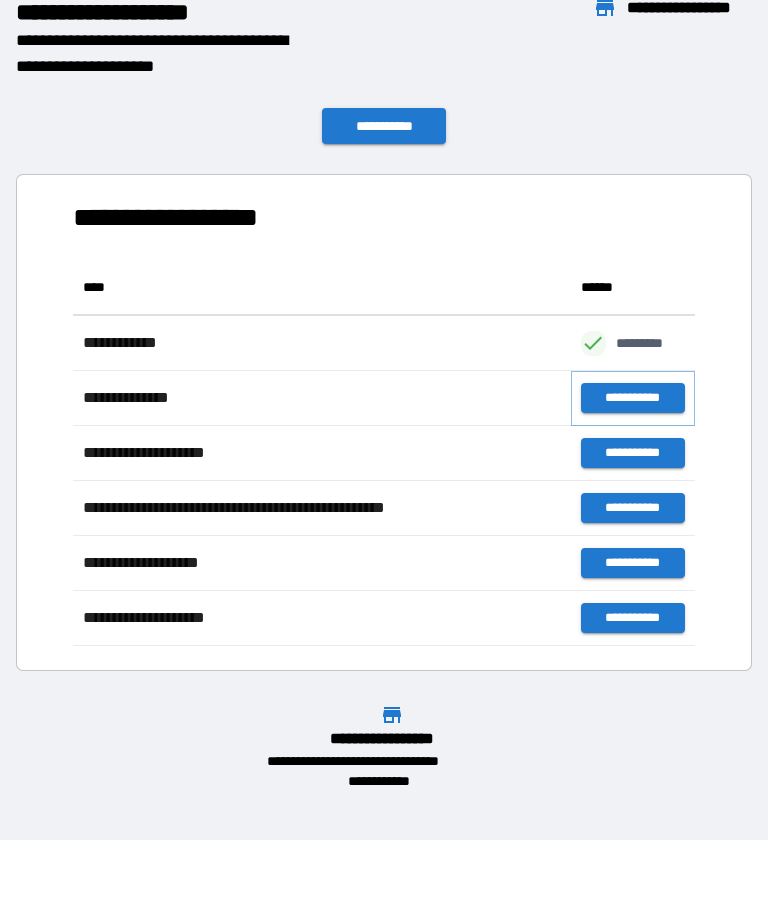 click on "**********" at bounding box center [633, 399] 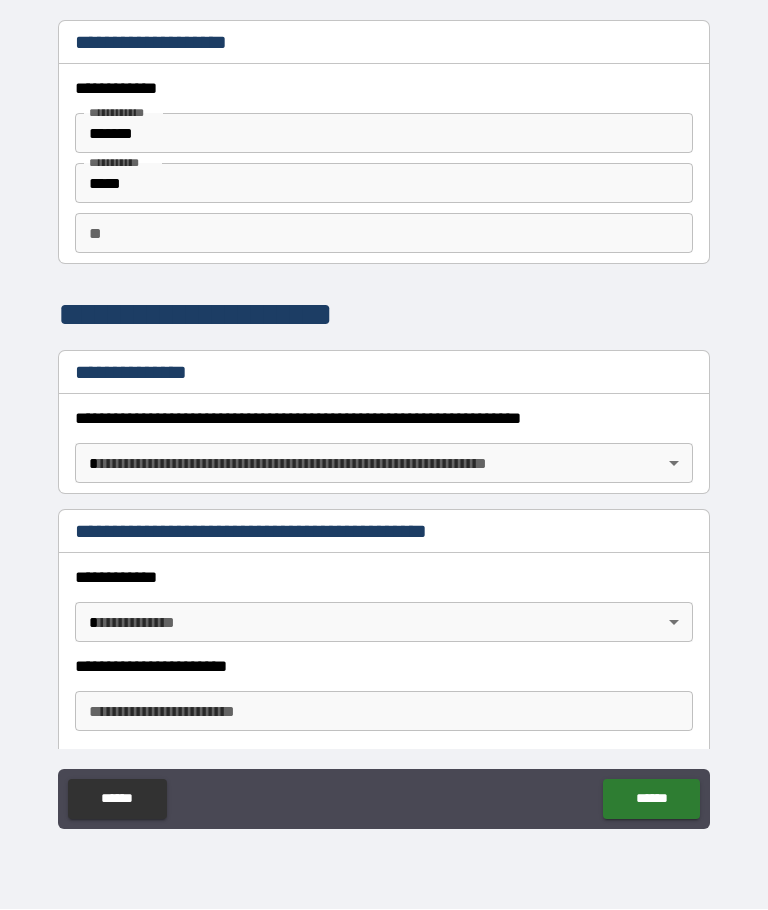 click on "**********" at bounding box center (384, 420) 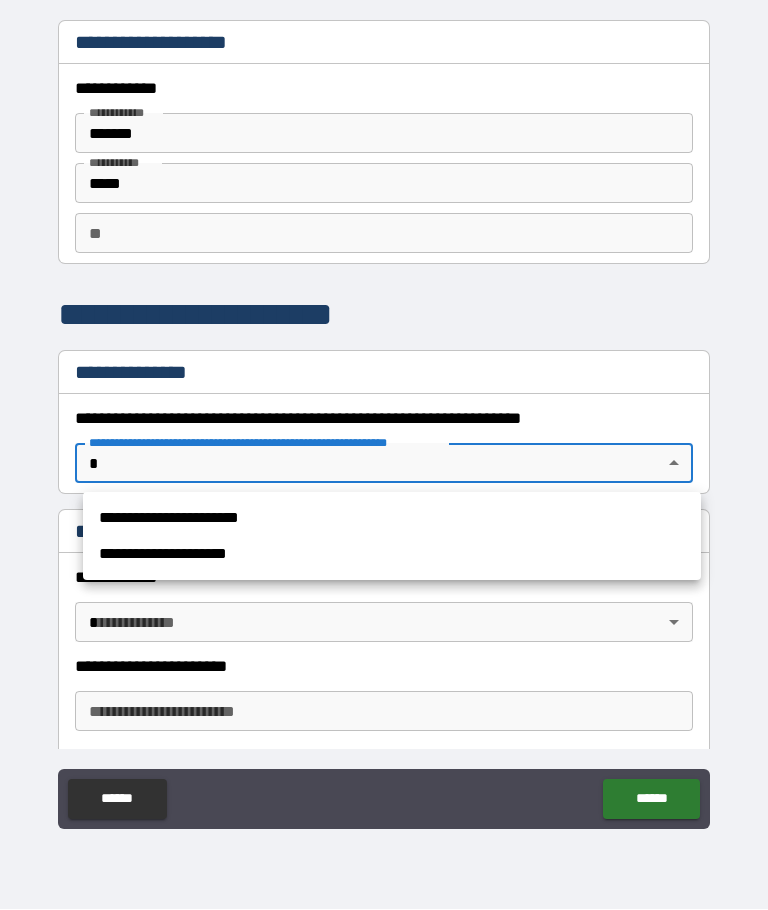 click on "**********" at bounding box center [392, 519] 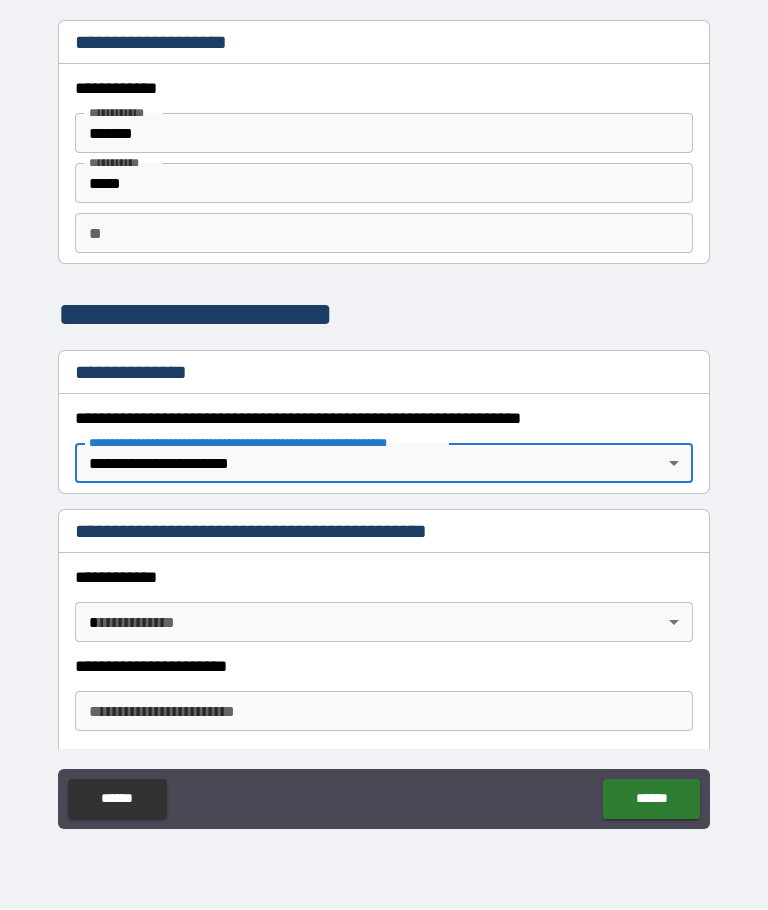 scroll, scrollTop: 0, scrollLeft: 0, axis: both 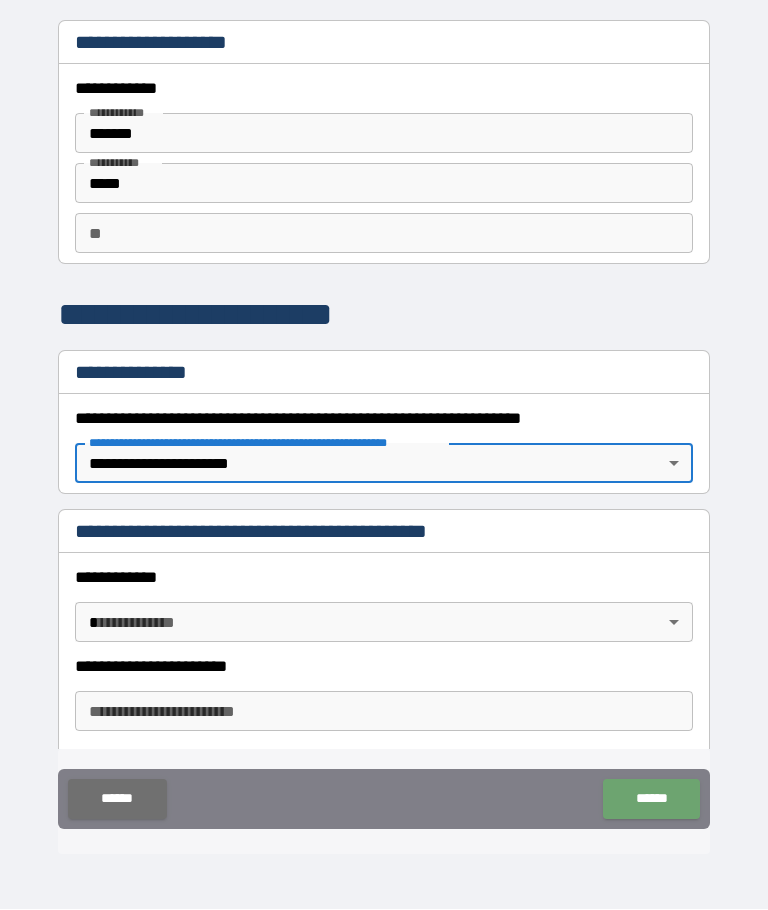 click on "******" at bounding box center (117, 800) 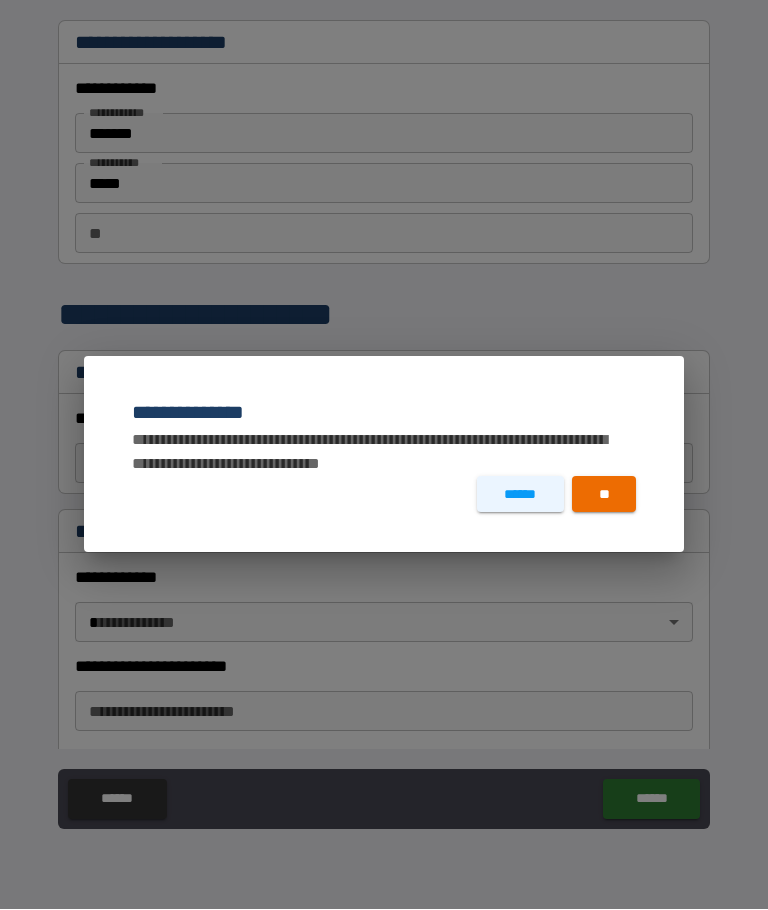 click on "**" at bounding box center [604, 495] 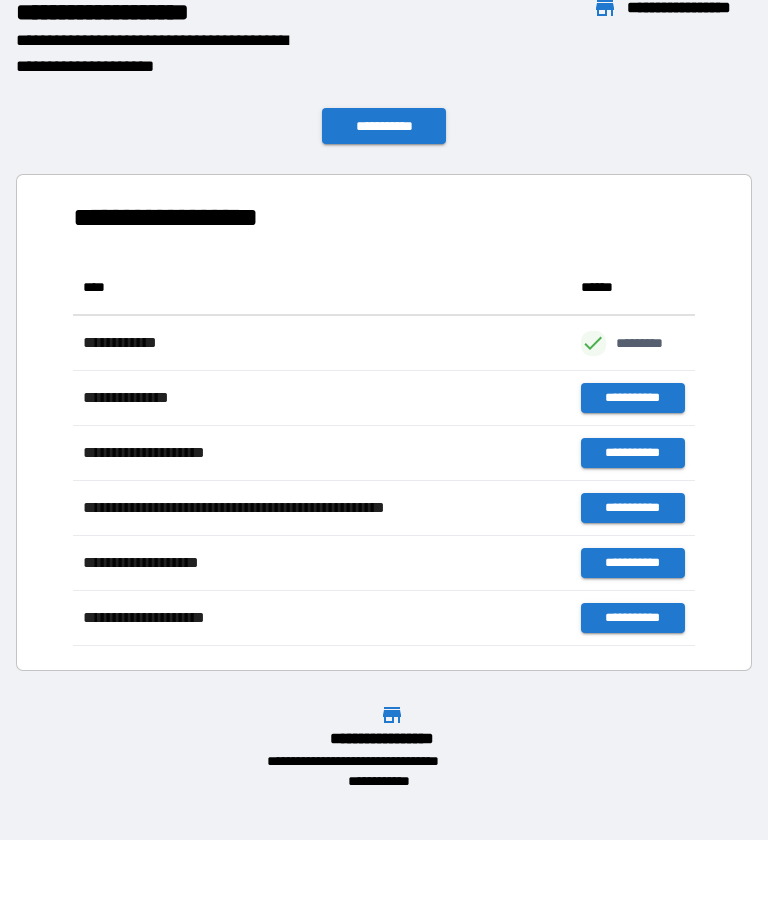 scroll, scrollTop: 1, scrollLeft: 1, axis: both 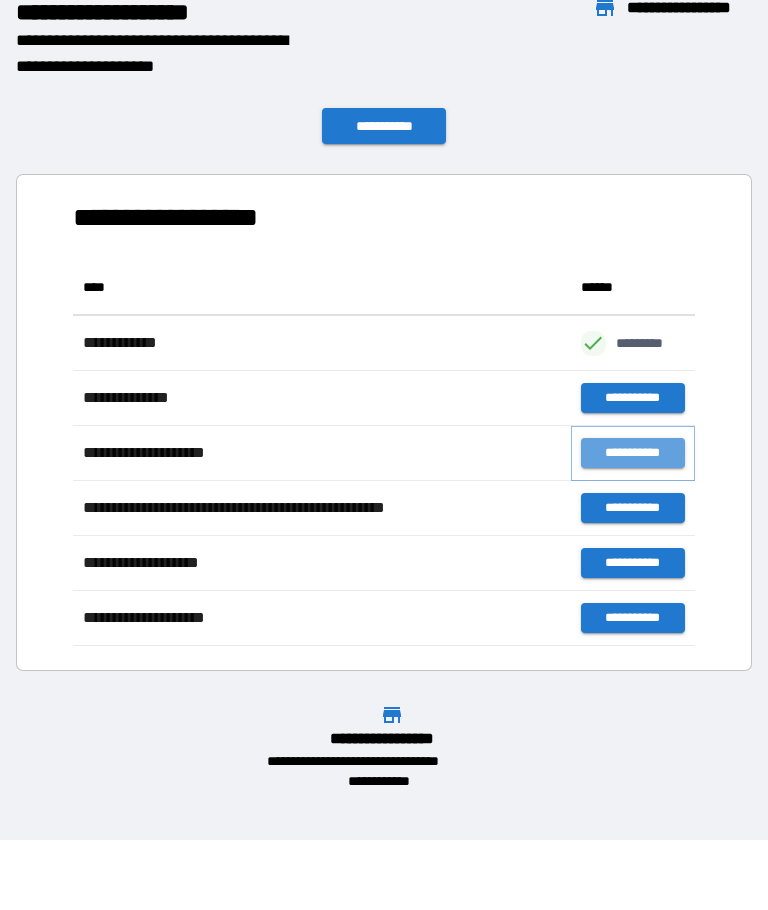 click on "**********" at bounding box center (633, 454) 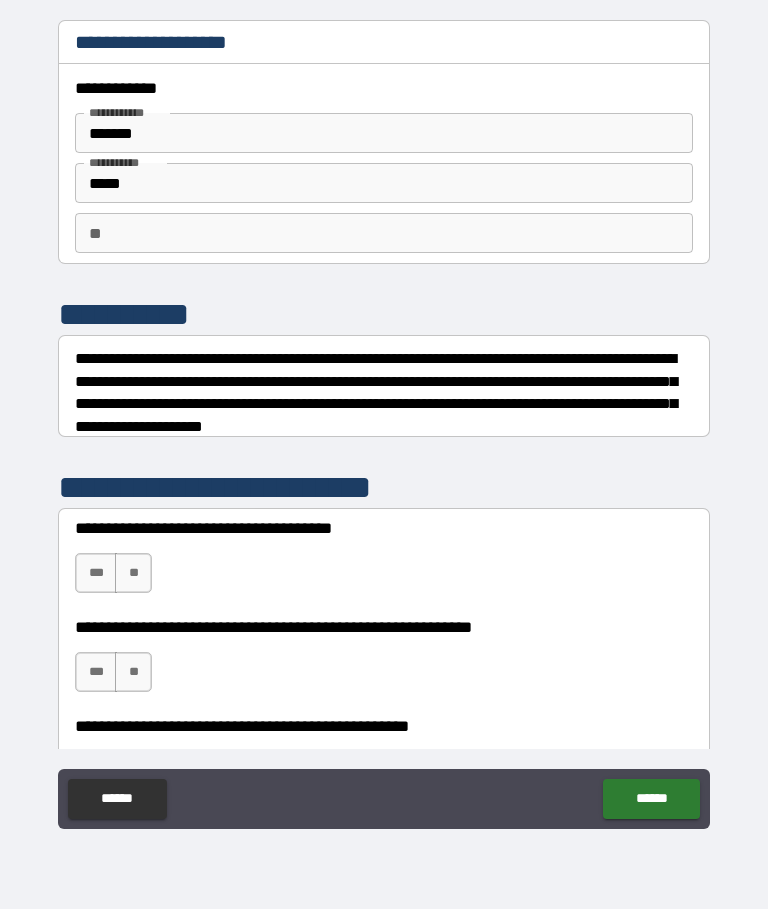 click on "***" at bounding box center [96, 574] 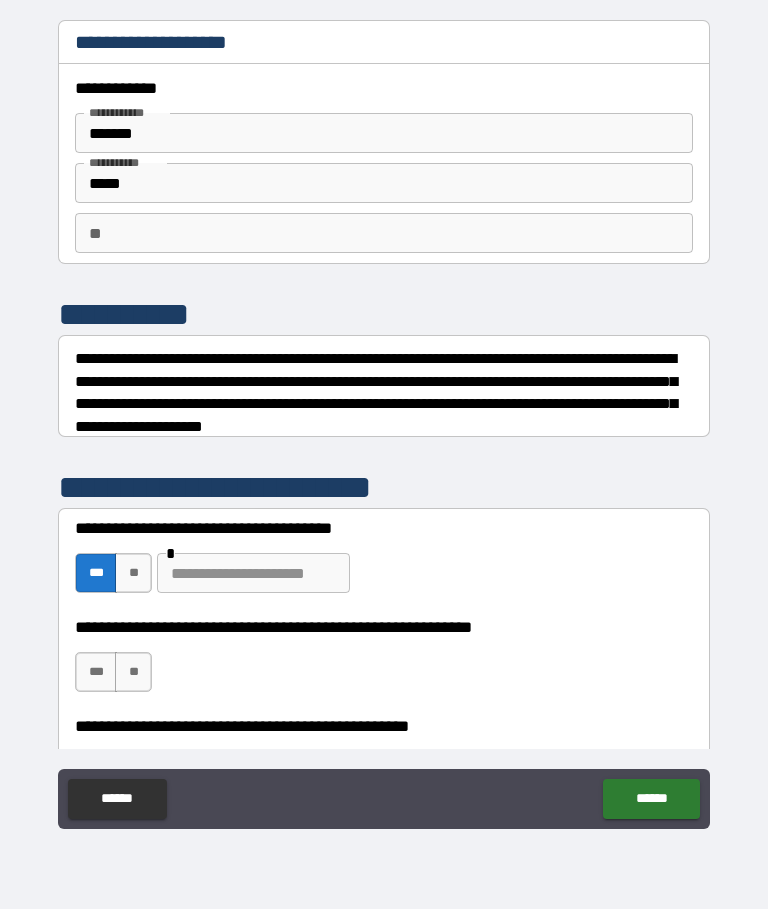 click at bounding box center (253, 574) 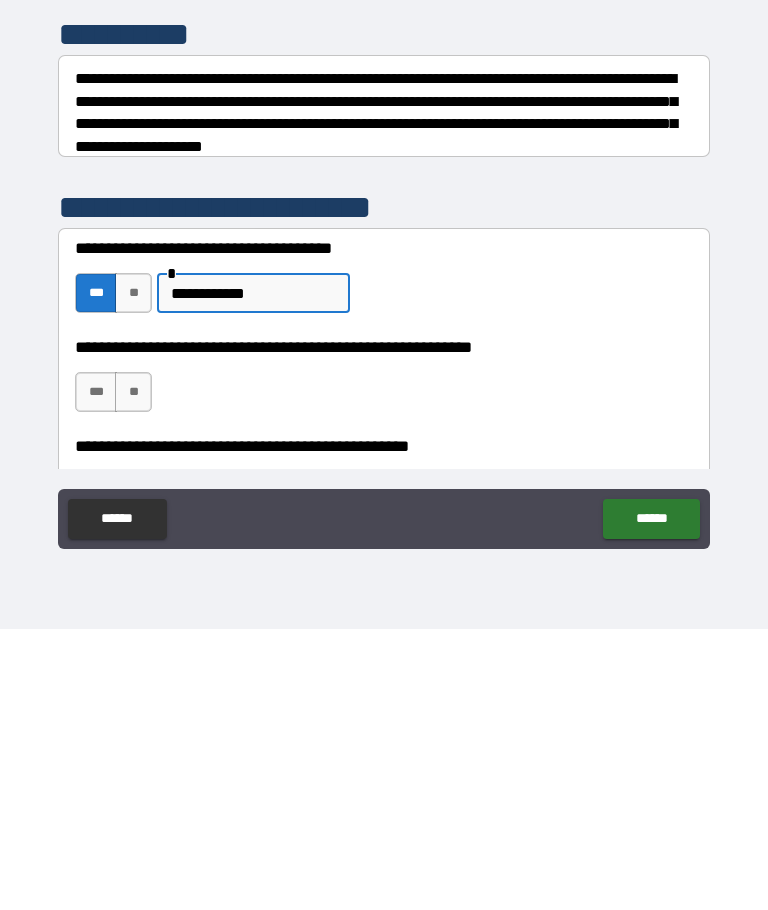 type on "**********" 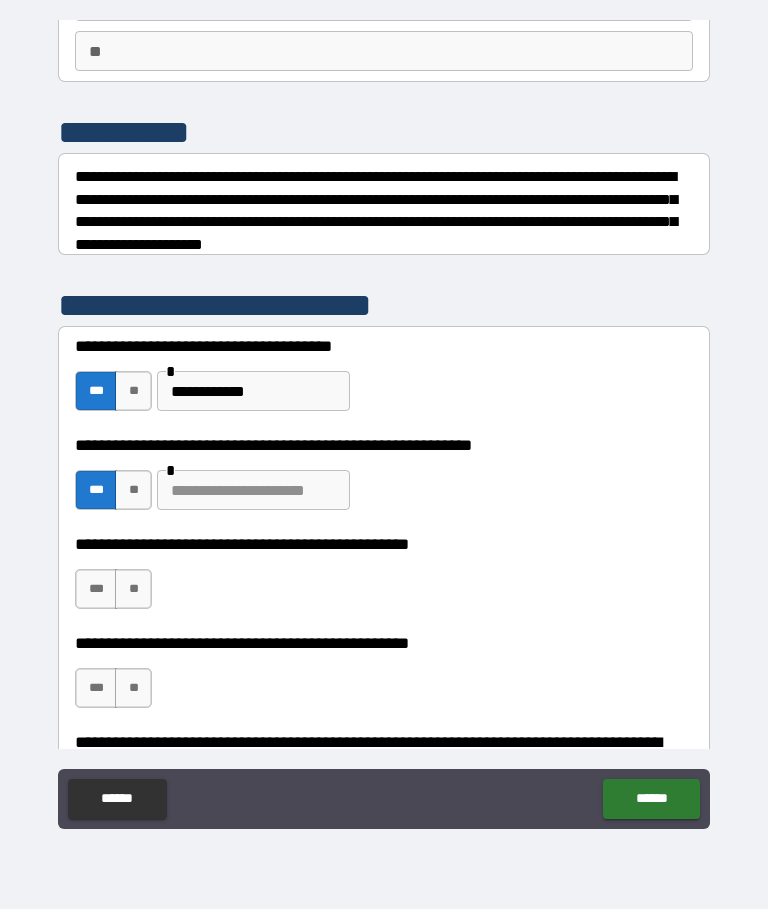 scroll, scrollTop: 181, scrollLeft: 0, axis: vertical 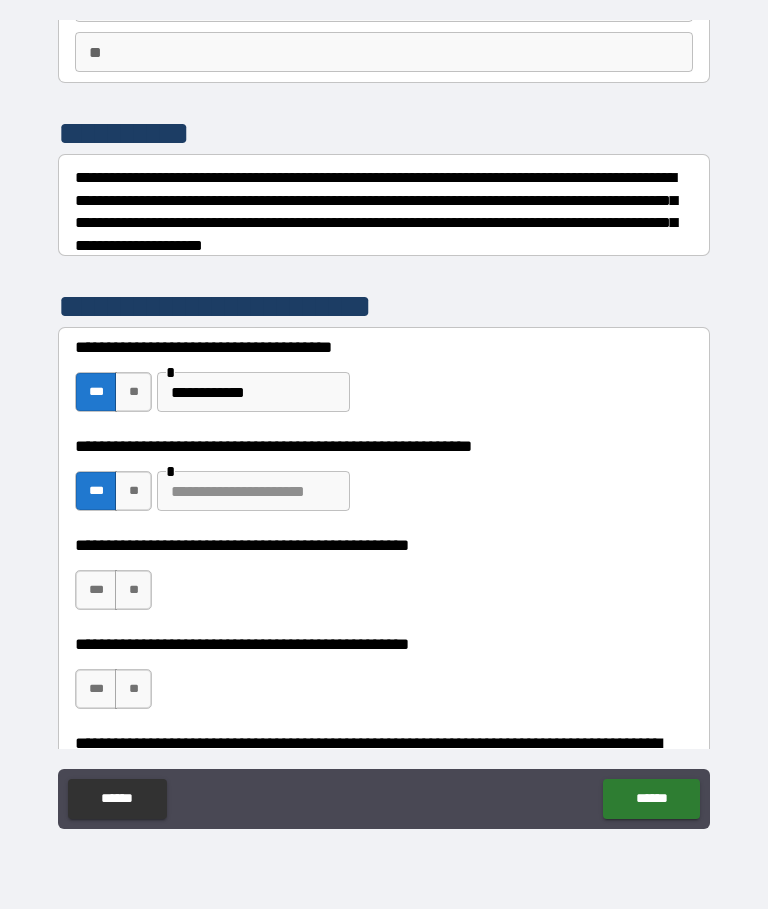 click on "***" at bounding box center [96, 591] 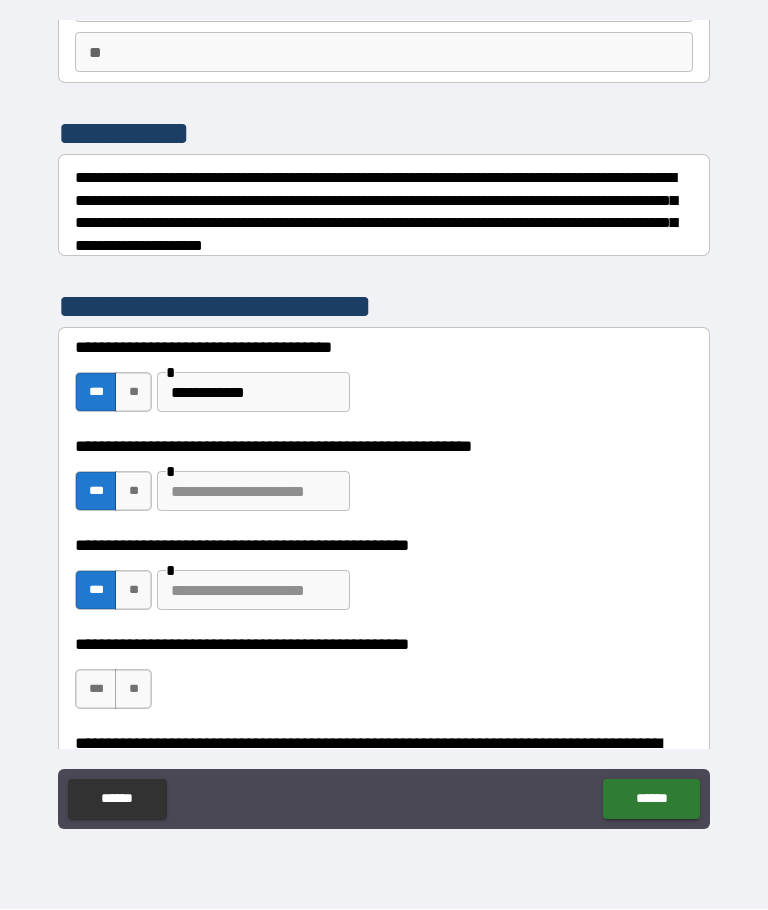 click at bounding box center (253, 591) 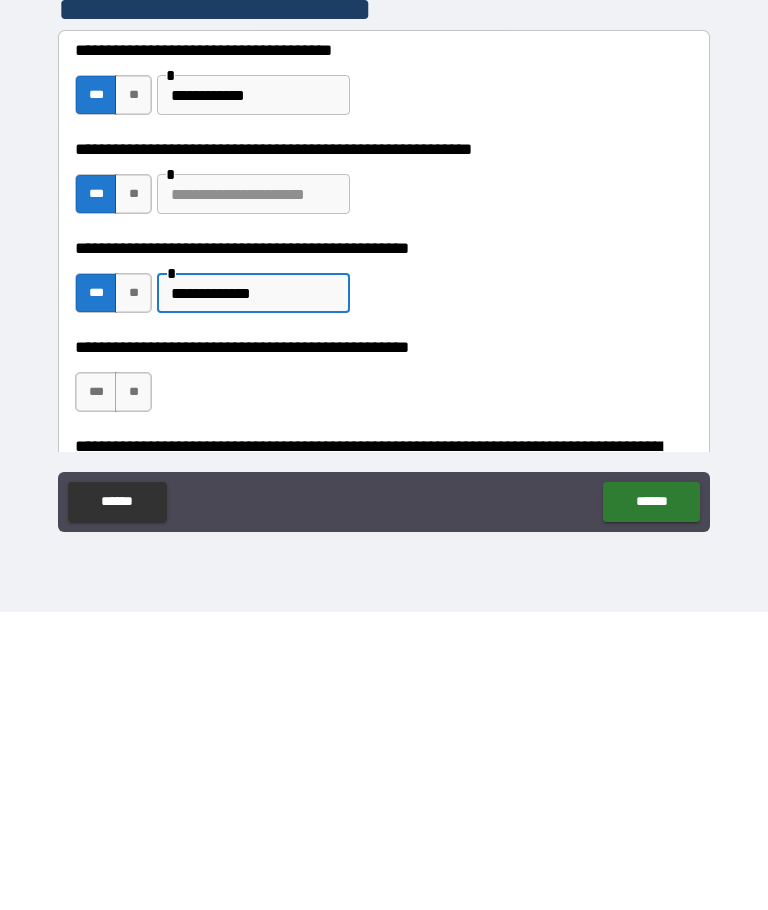 type on "**********" 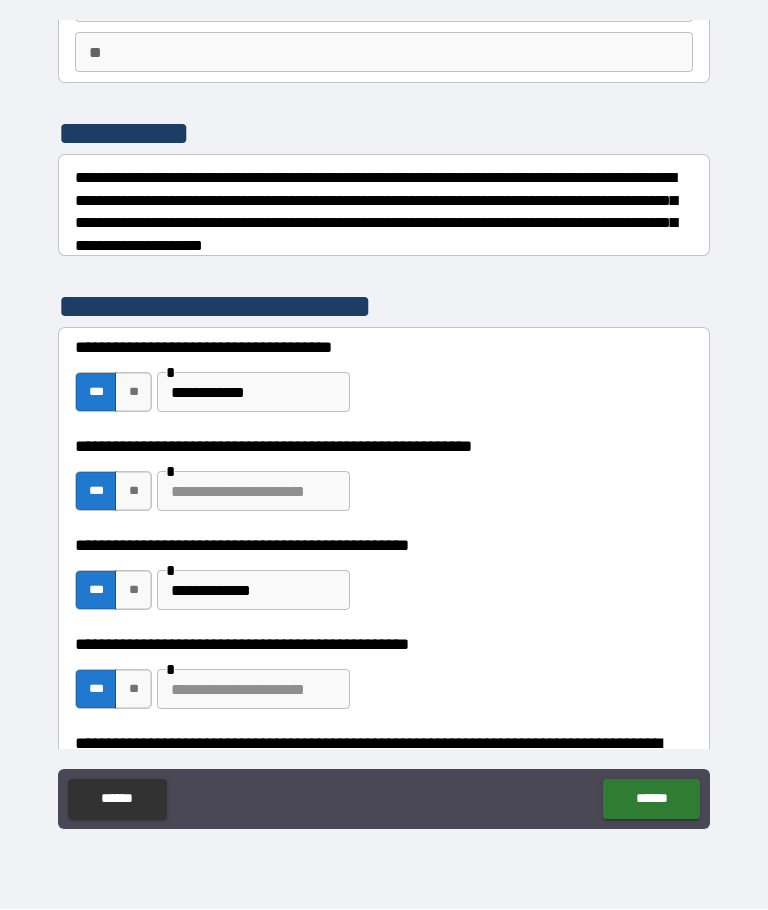 click at bounding box center (253, 690) 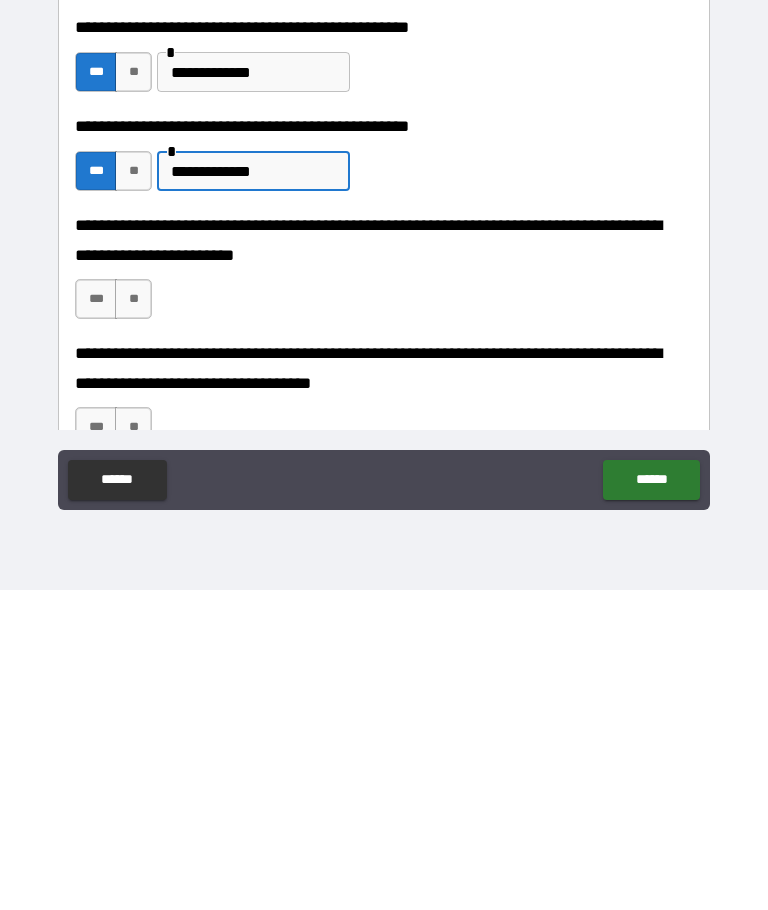 scroll, scrollTop: 379, scrollLeft: 0, axis: vertical 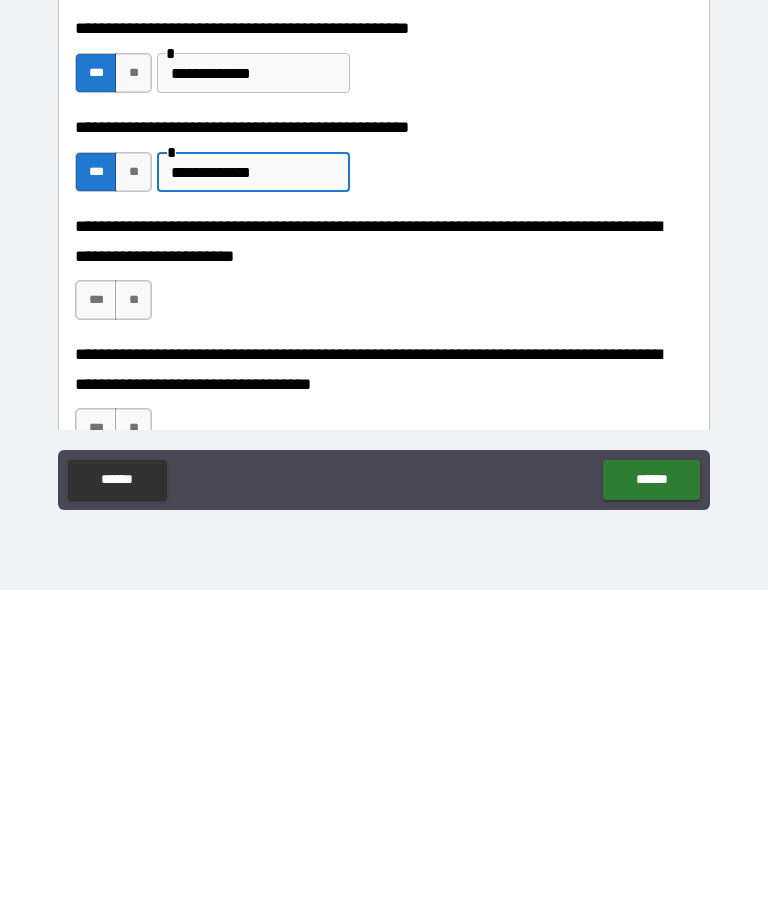 type on "**********" 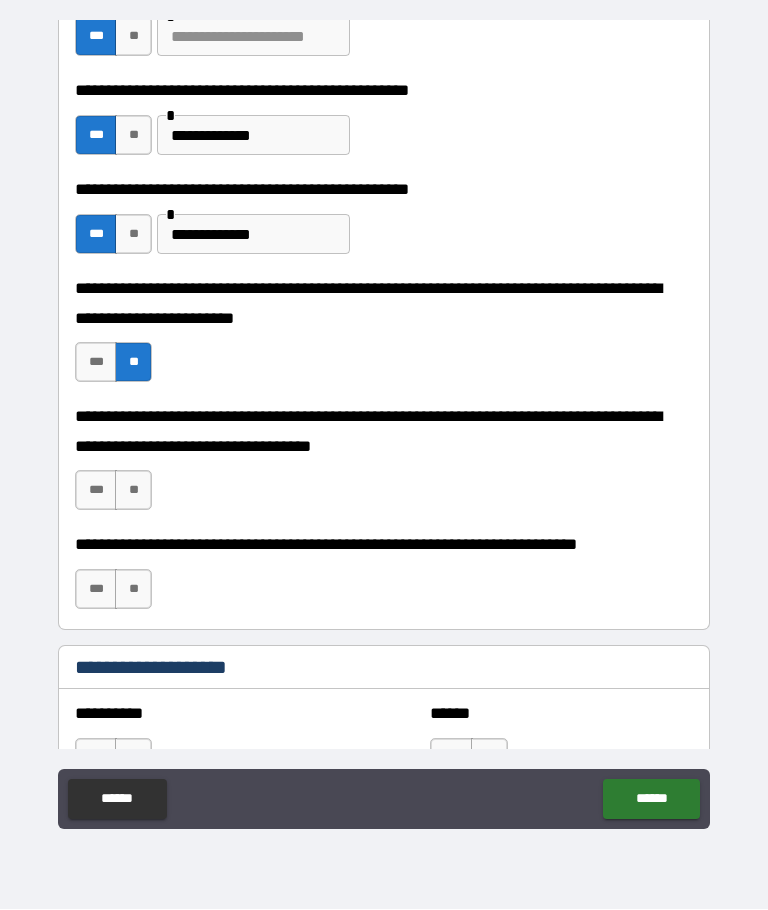 scroll, scrollTop: 650, scrollLeft: 0, axis: vertical 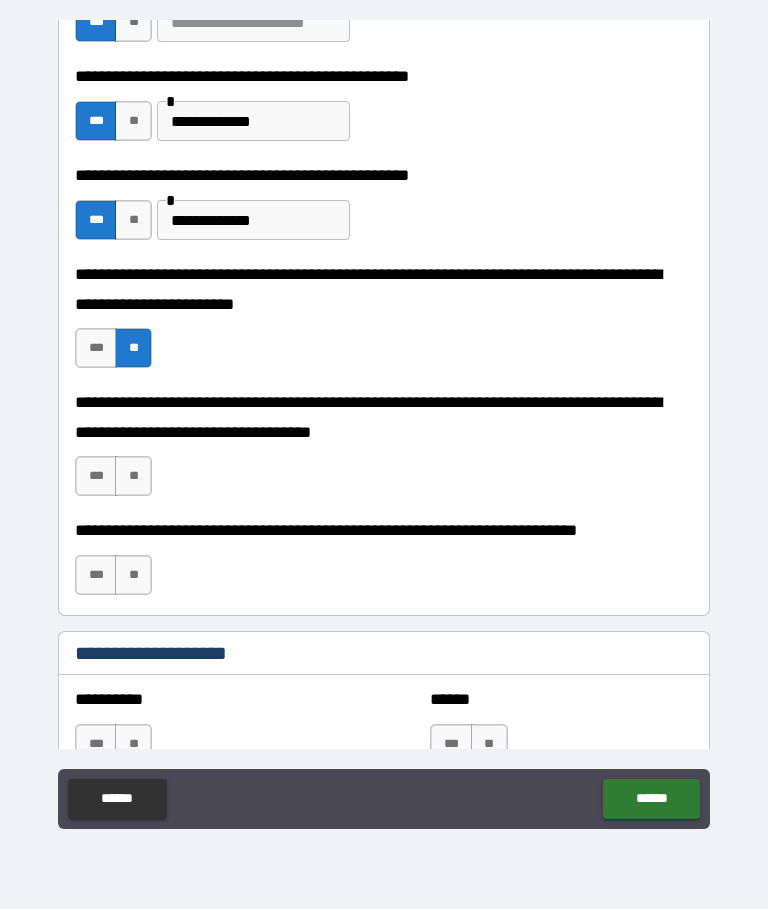 click on "**" at bounding box center [133, 477] 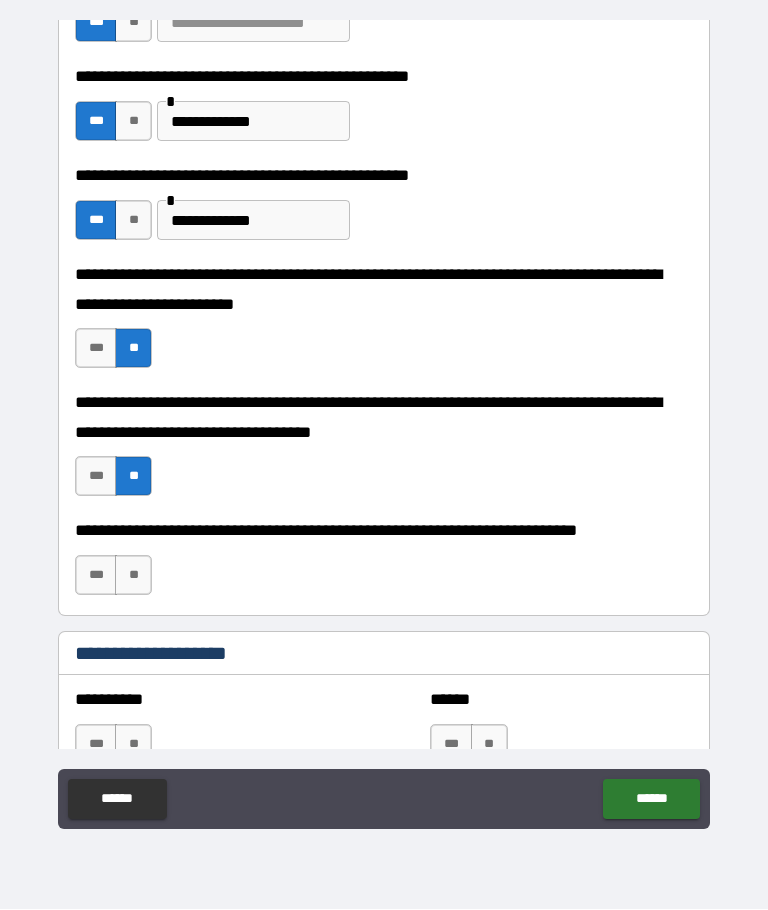 click on "**" at bounding box center (133, 576) 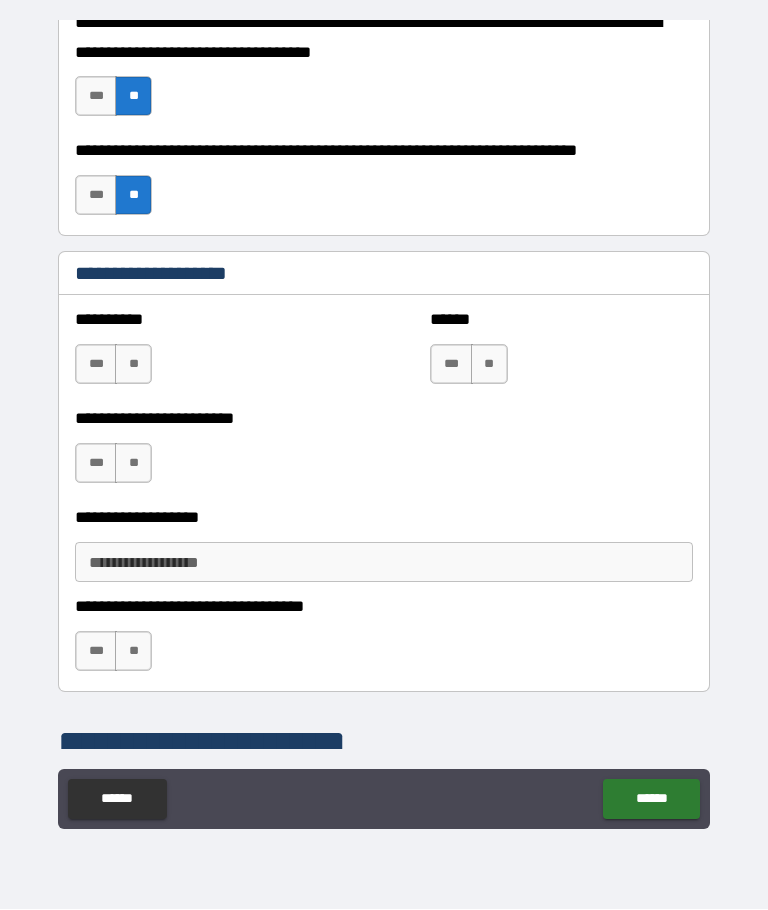 scroll, scrollTop: 1028, scrollLeft: 0, axis: vertical 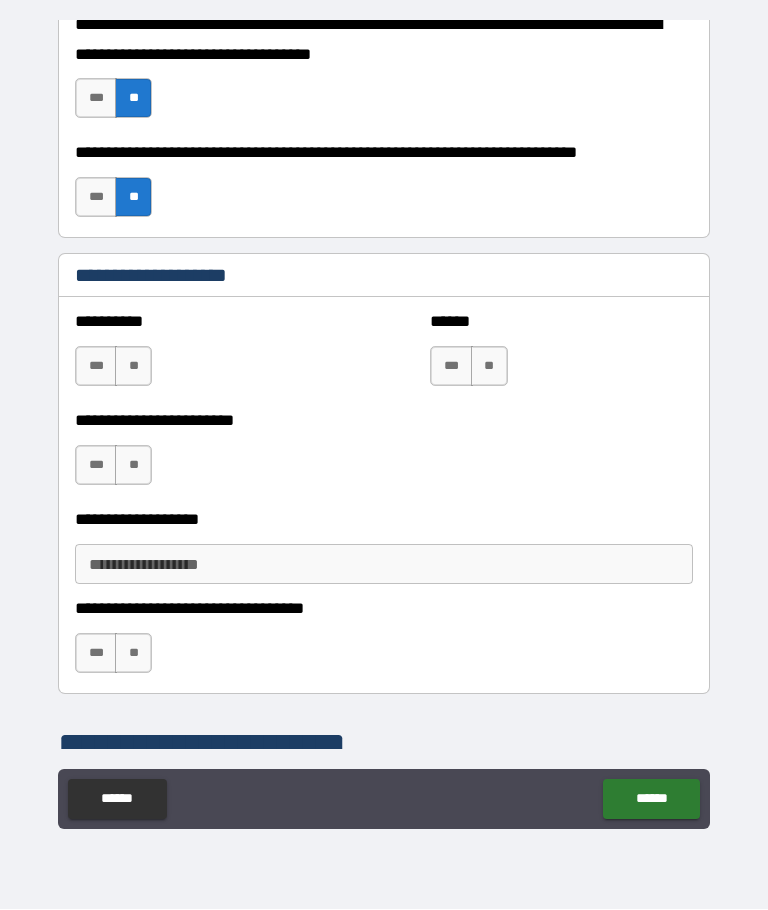 click on "***" at bounding box center [96, 466] 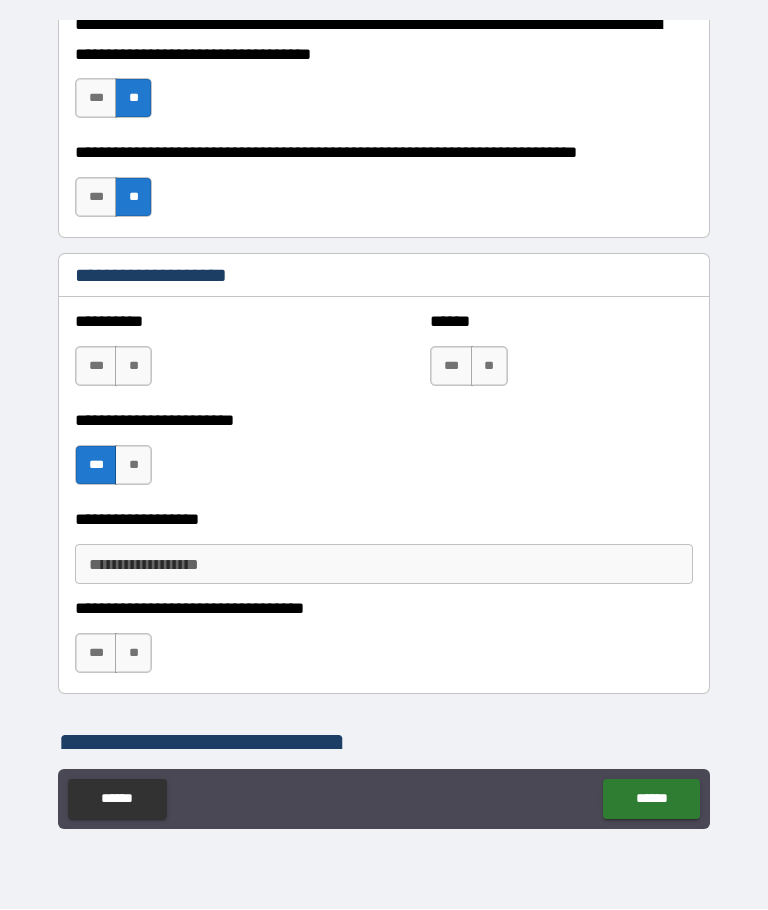 click on "**********" at bounding box center [384, 565] 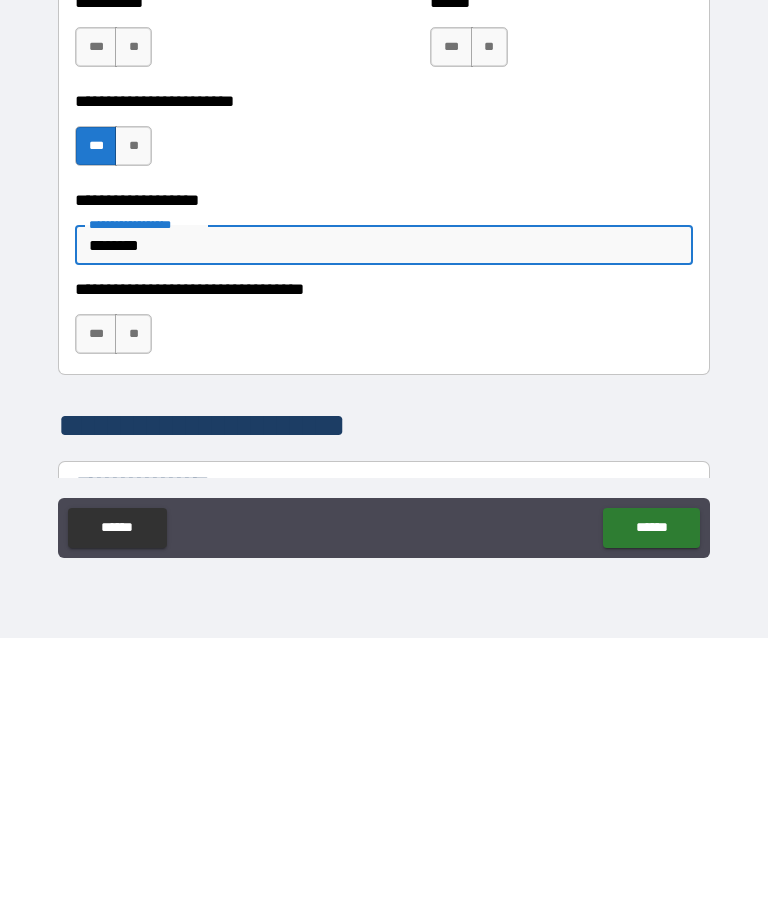 scroll, scrollTop: 1081, scrollLeft: 0, axis: vertical 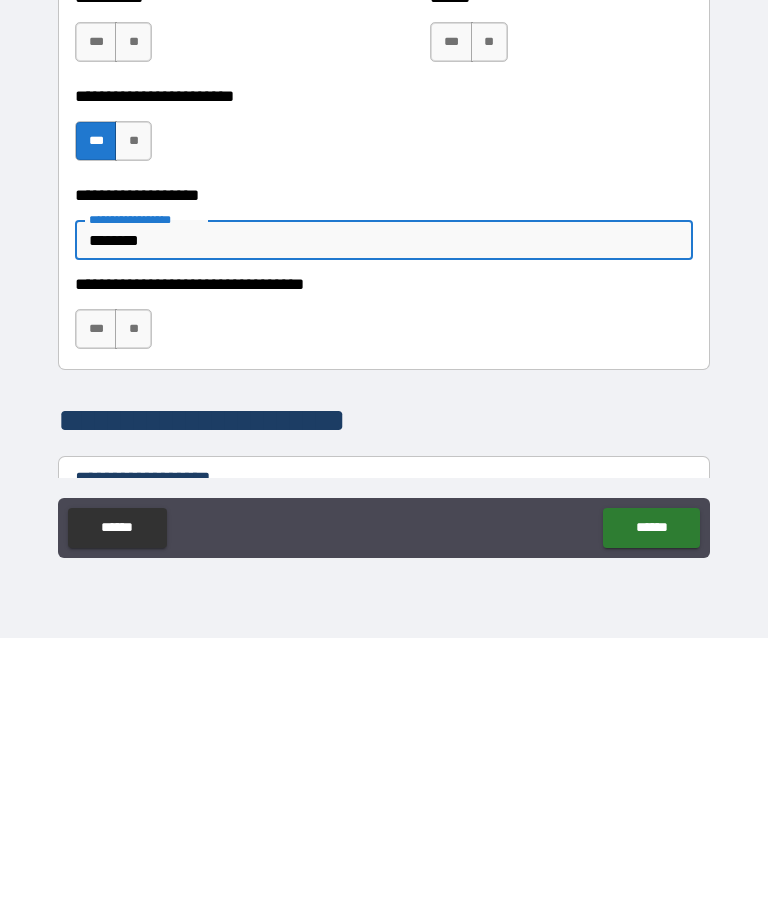type on "*******" 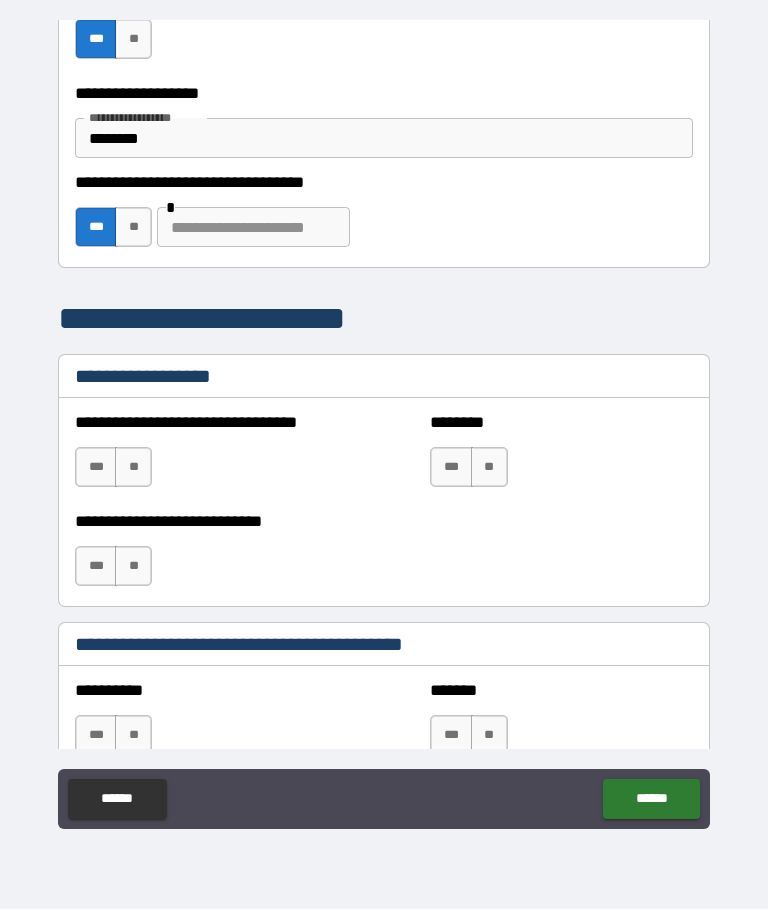 scroll, scrollTop: 1455, scrollLeft: 0, axis: vertical 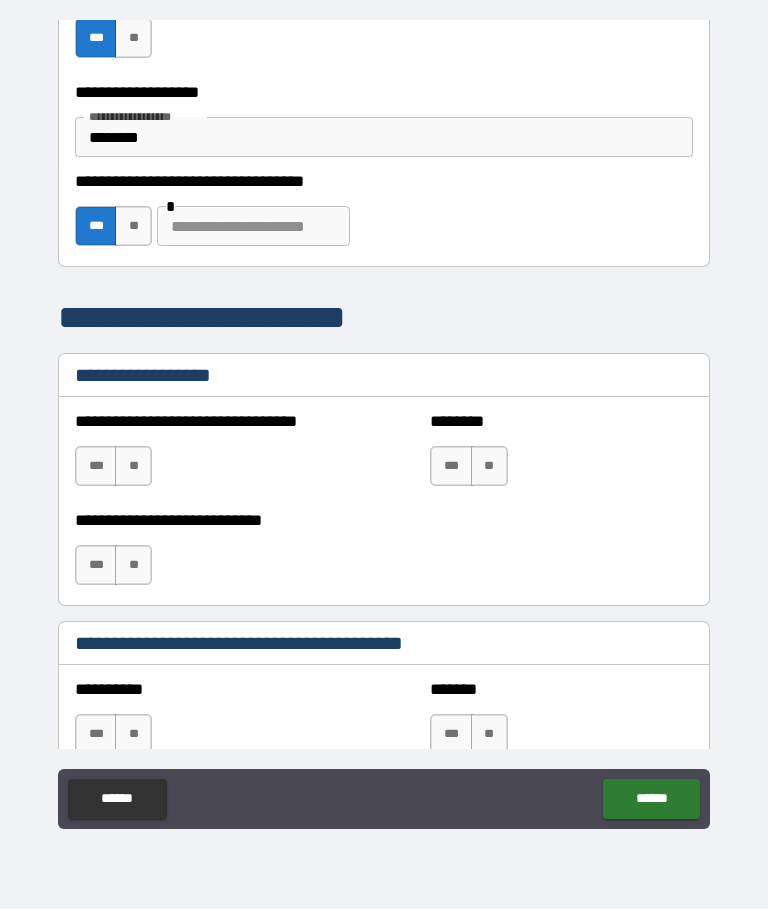 click at bounding box center [253, 227] 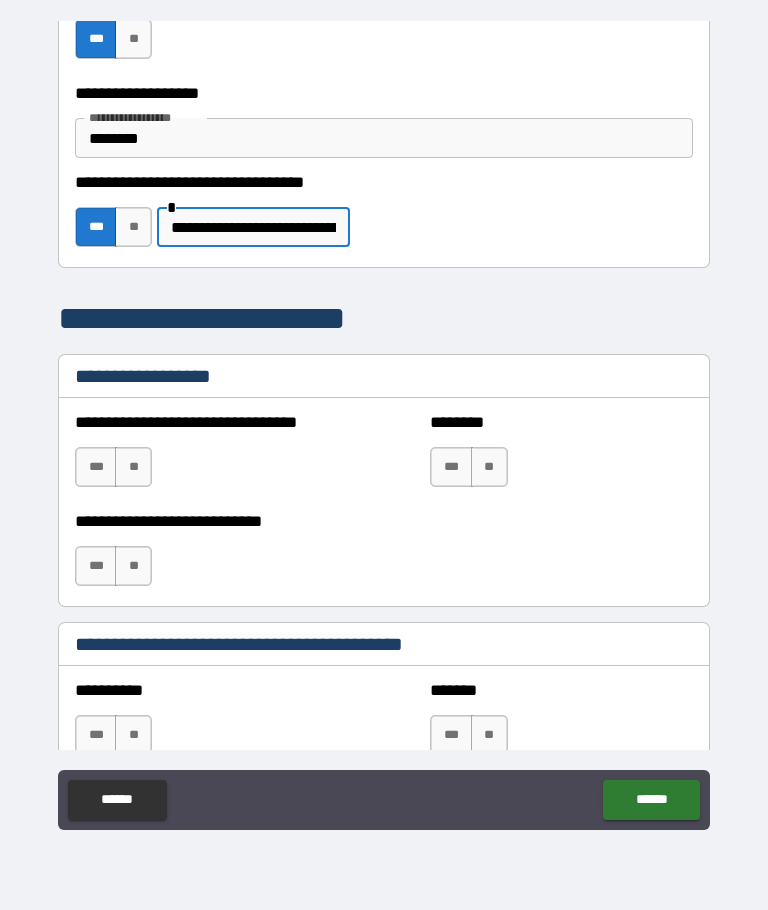 type on "**********" 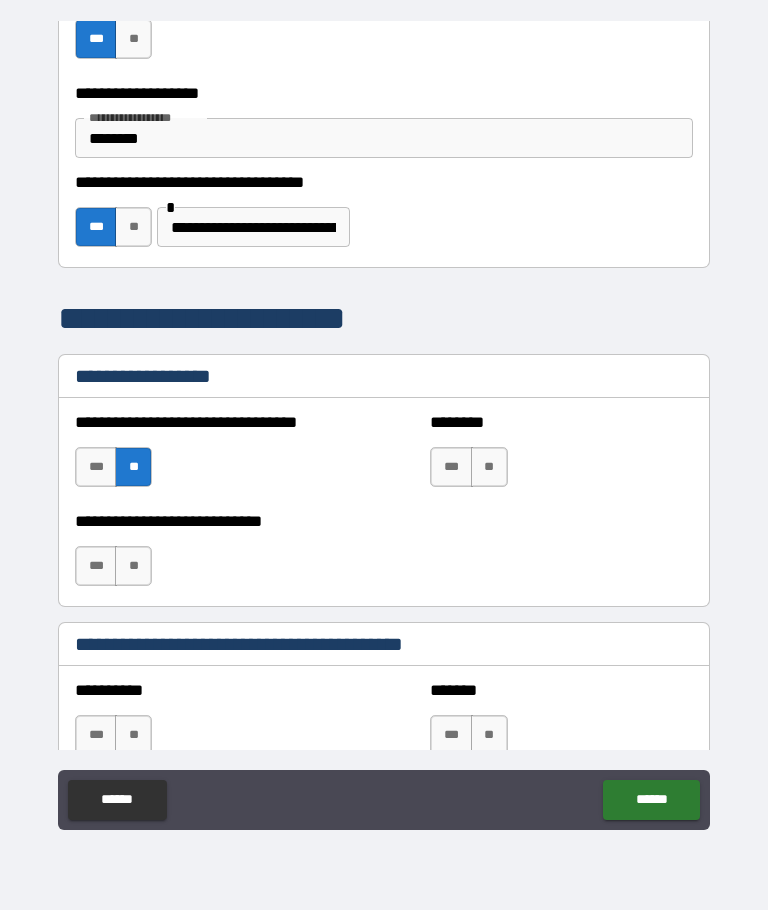 click on "**" at bounding box center [133, 566] 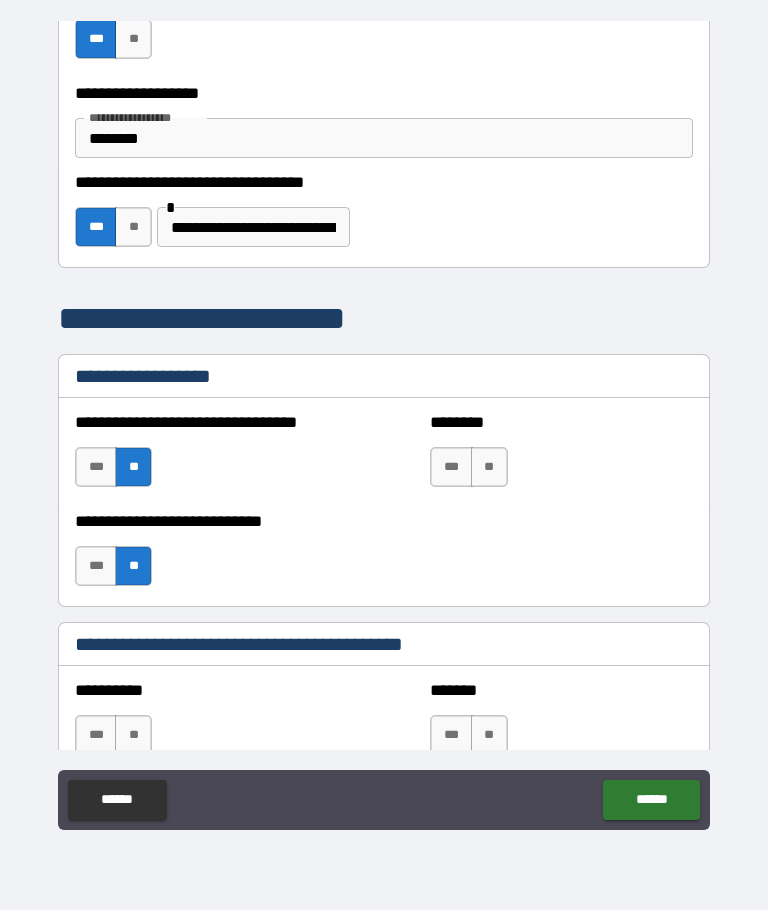 click on "**" at bounding box center (489, 467) 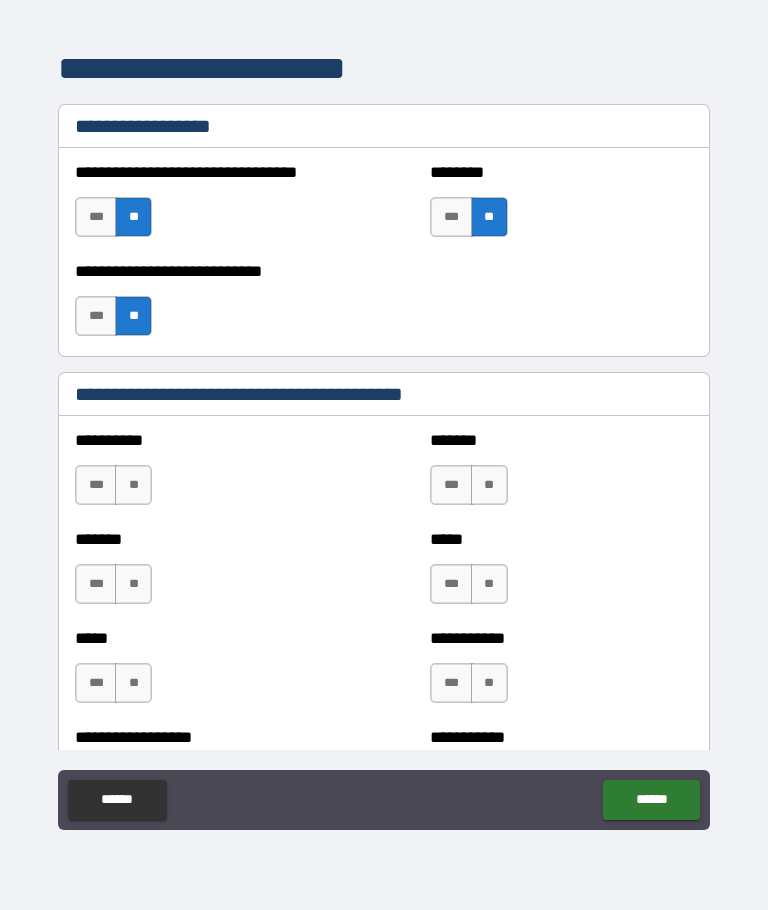 scroll, scrollTop: 1714, scrollLeft: 0, axis: vertical 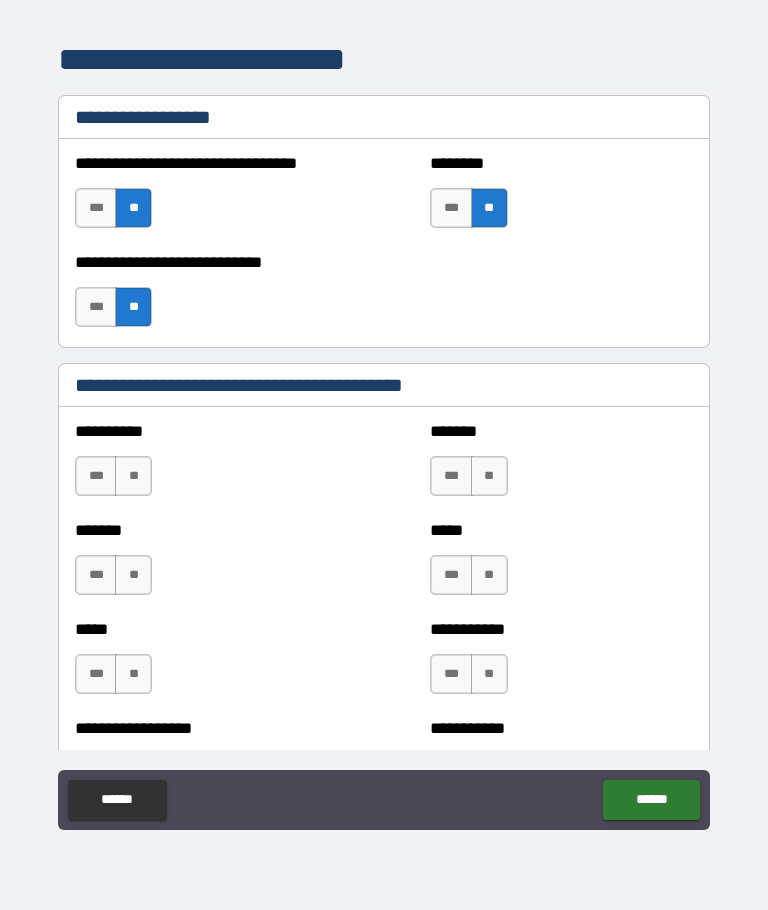 click on "**" at bounding box center (133, 476) 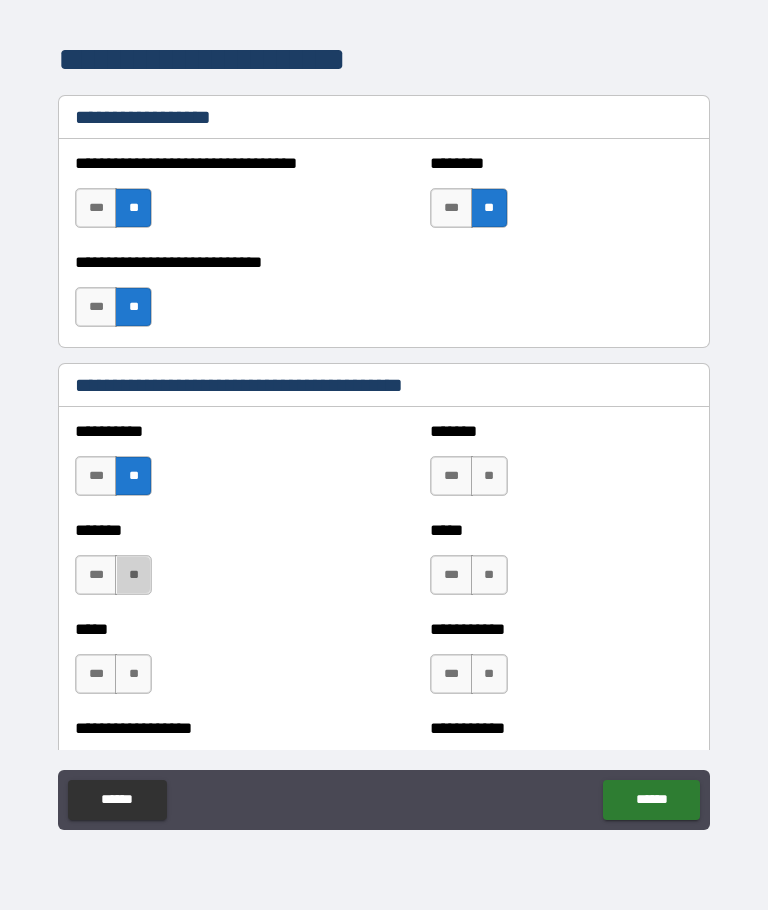 click on "**" at bounding box center [133, 575] 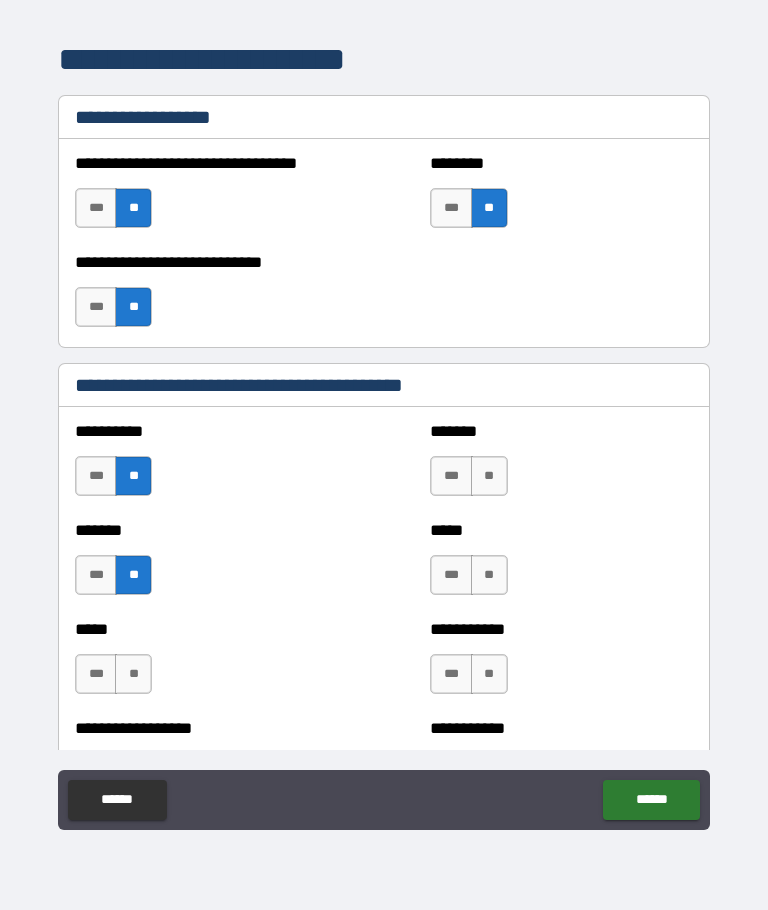 click on "**" at bounding box center [133, 674] 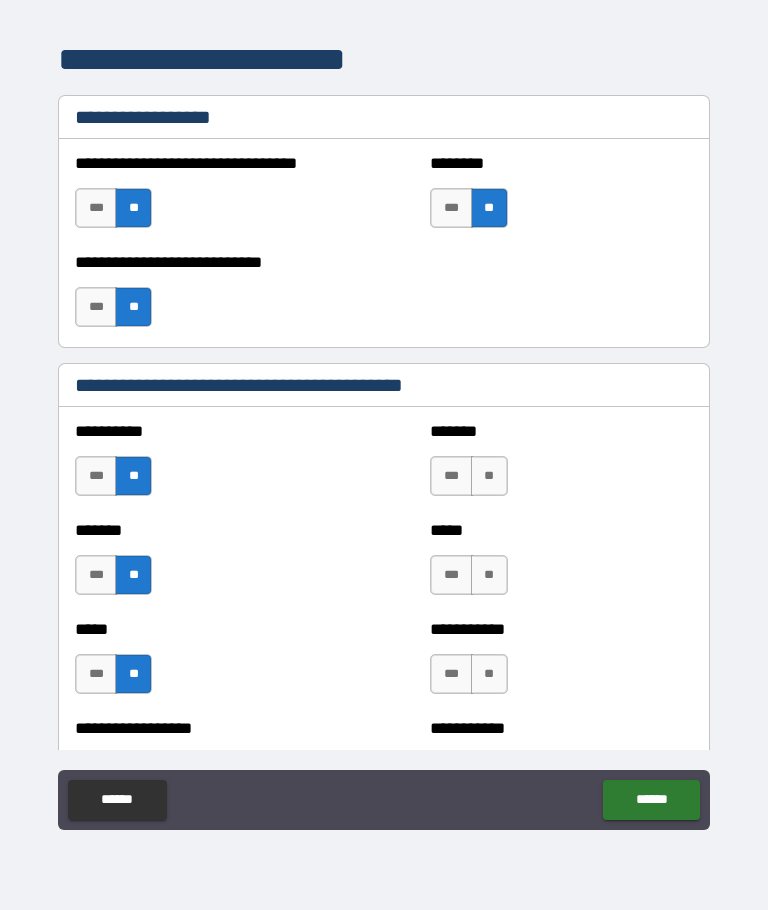 click on "***" at bounding box center (451, 476) 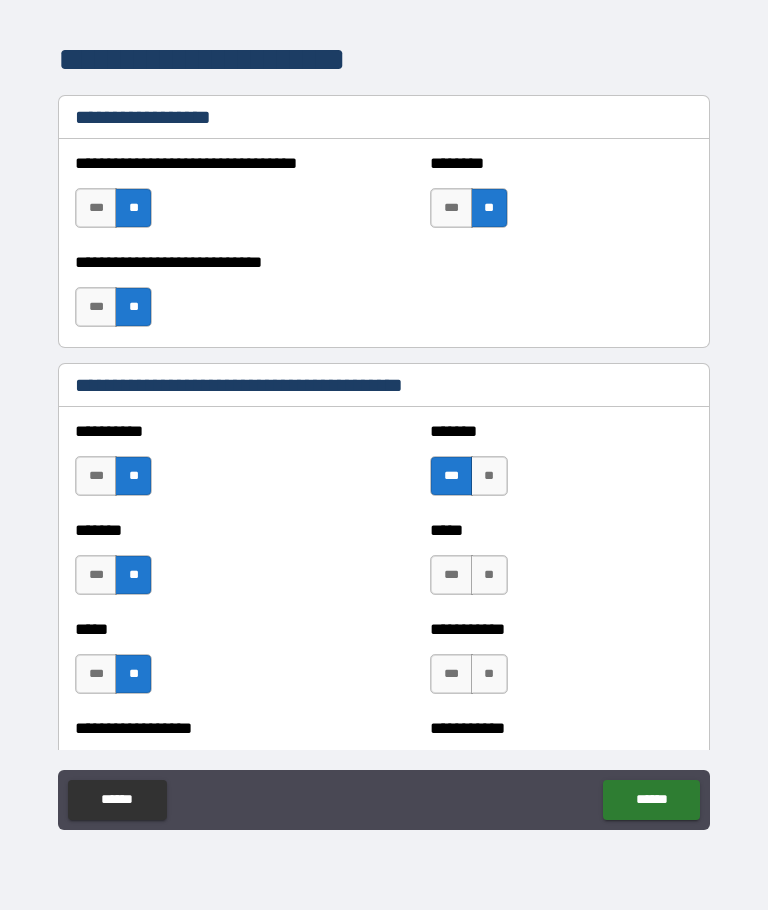 click on "**" at bounding box center (489, 575) 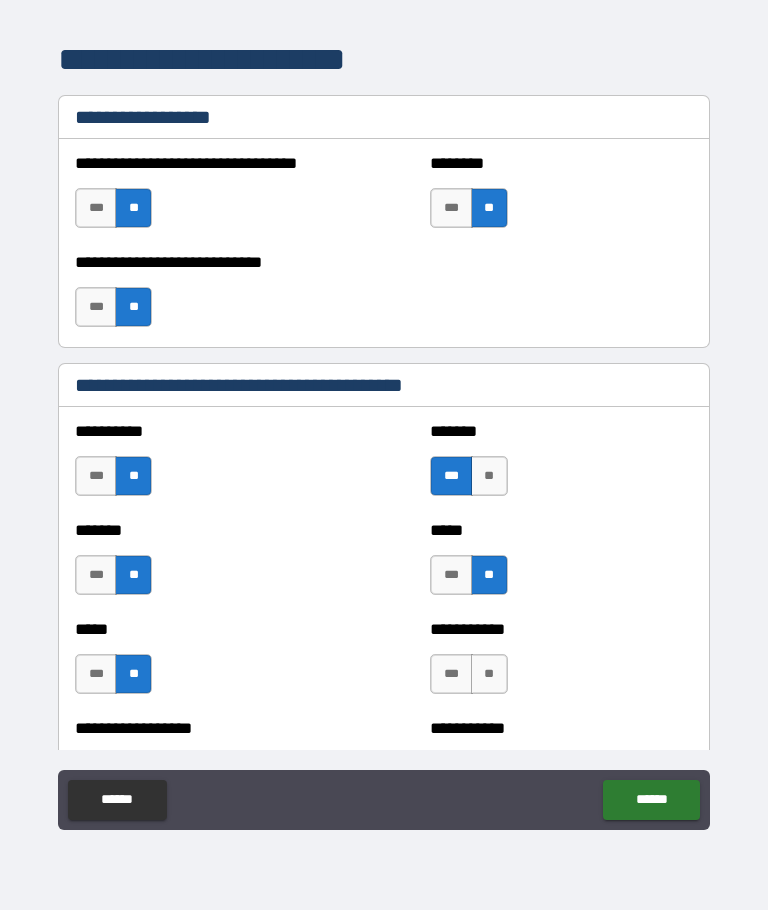 click on "**" at bounding box center [489, 674] 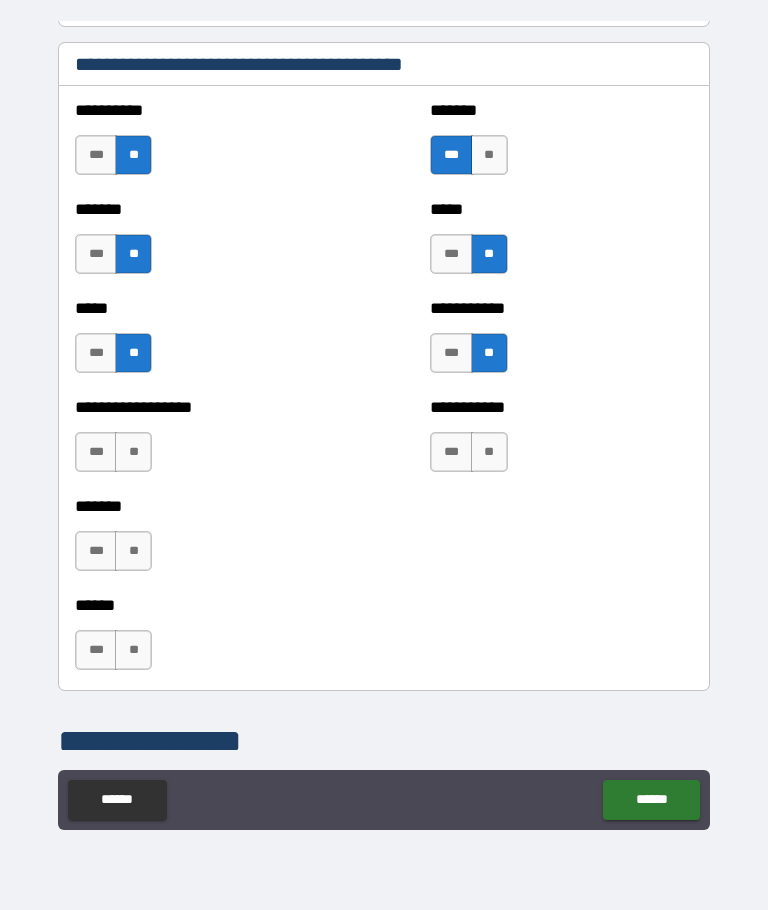 scroll, scrollTop: 2046, scrollLeft: 0, axis: vertical 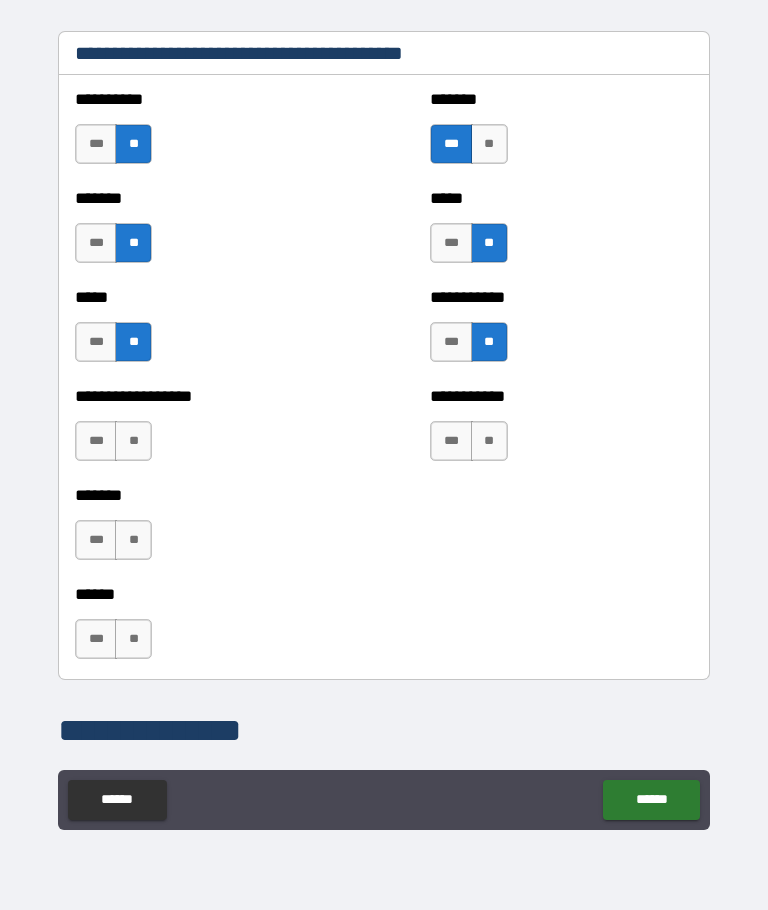 click on "**" at bounding box center [133, 441] 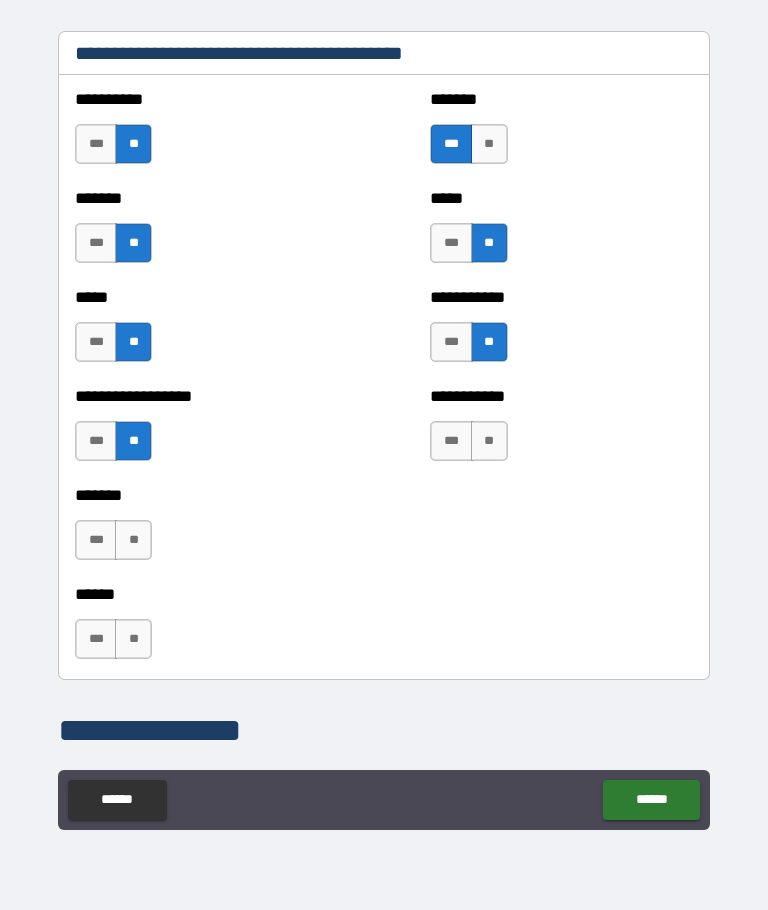 click on "**" at bounding box center [133, 540] 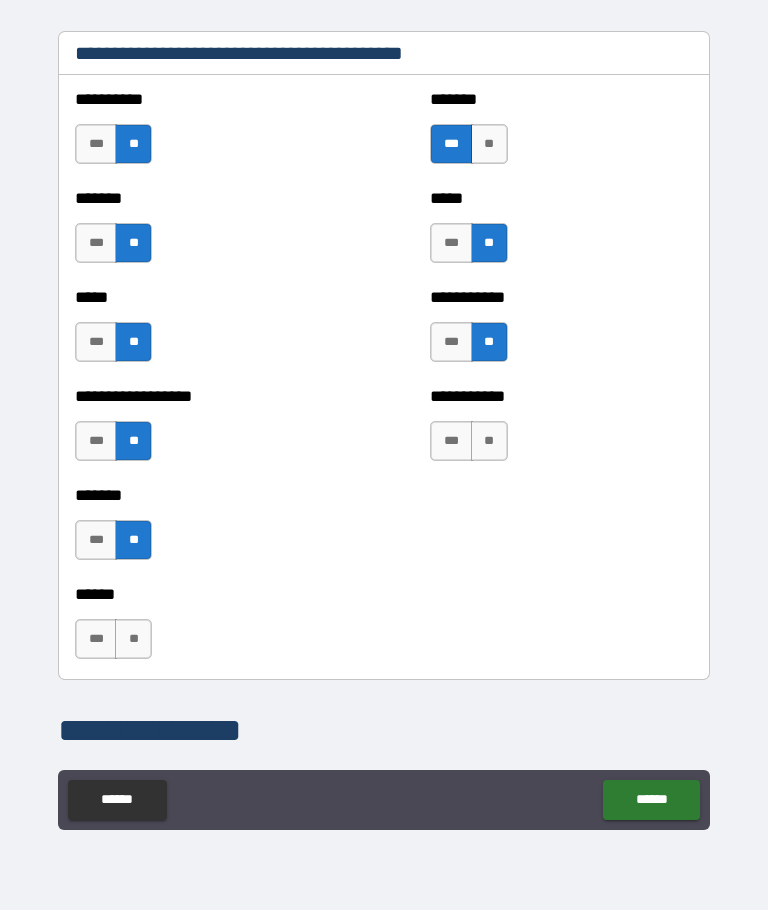 click on "***" at bounding box center [96, 639] 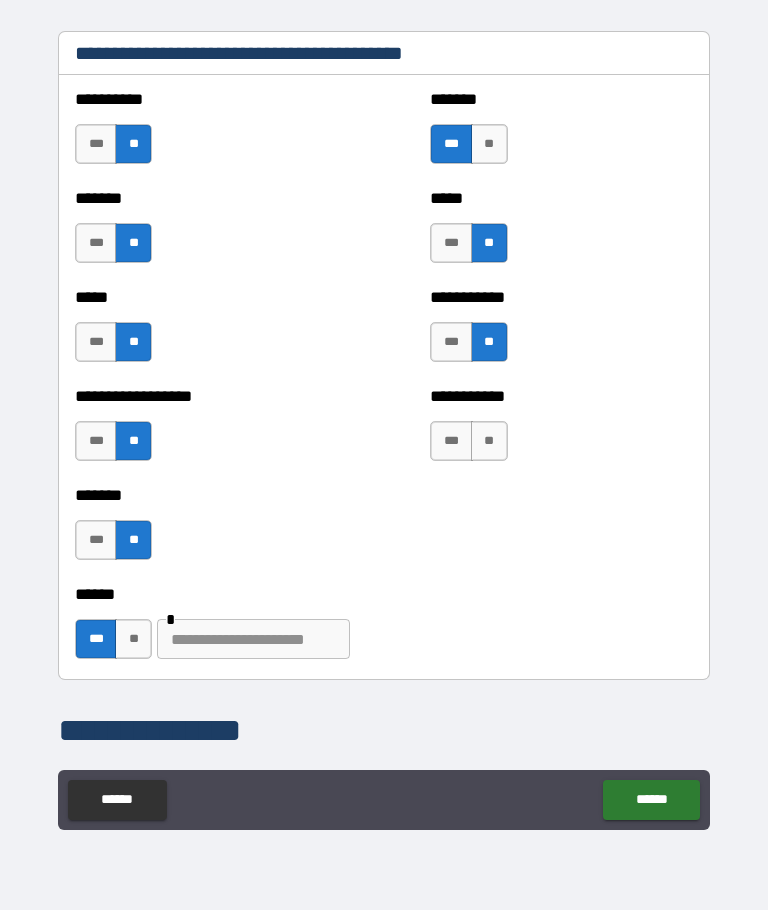 click on "**" at bounding box center (489, 441) 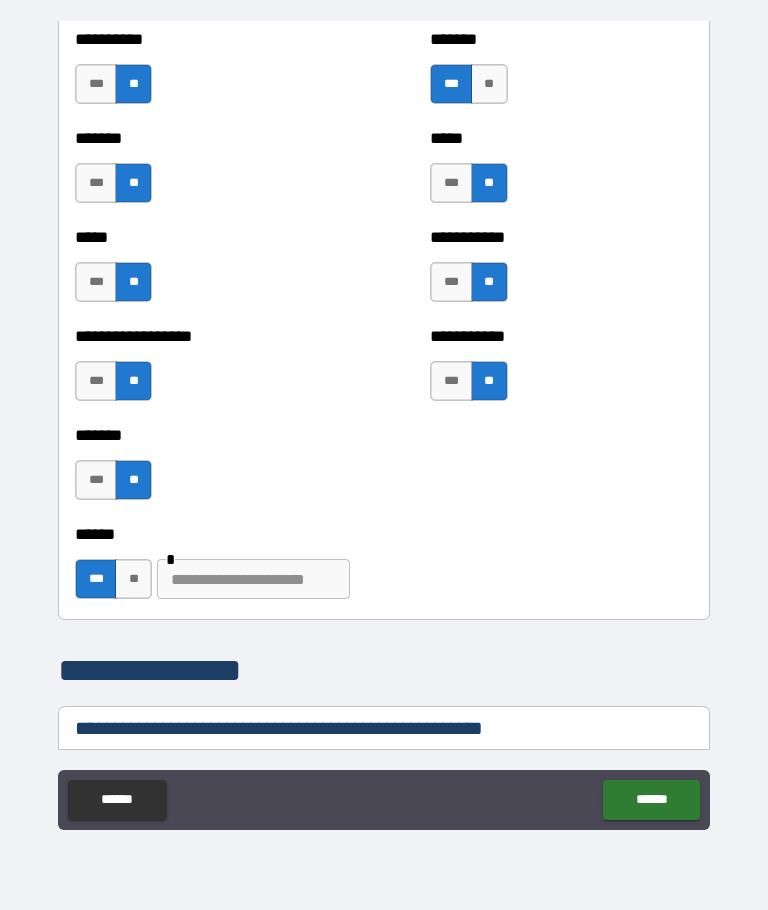 scroll, scrollTop: 2214, scrollLeft: 0, axis: vertical 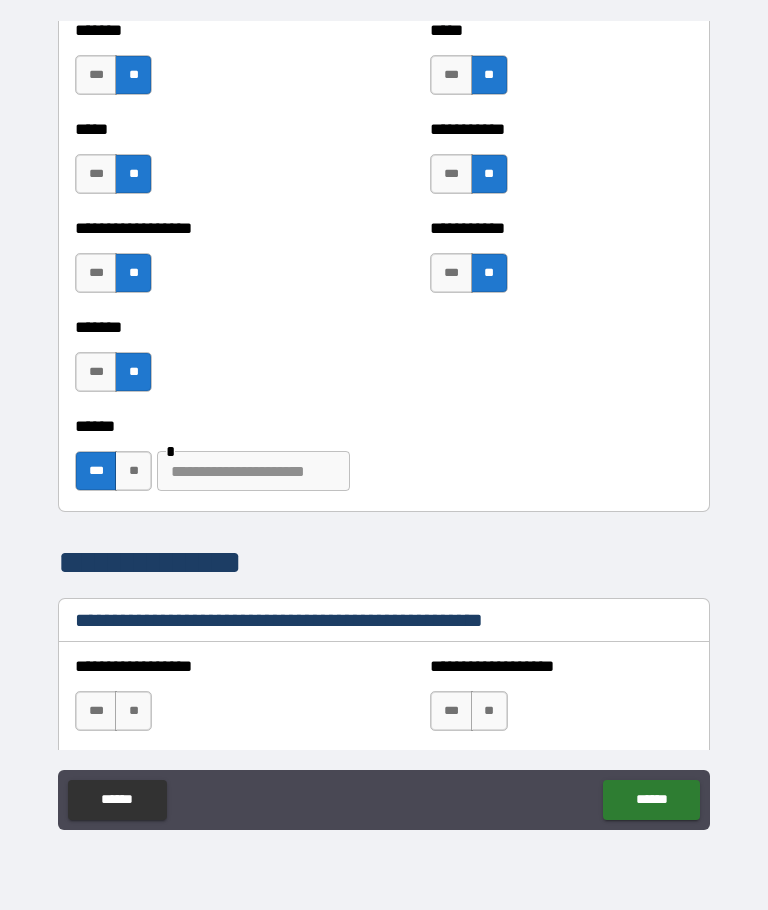 click at bounding box center [253, 471] 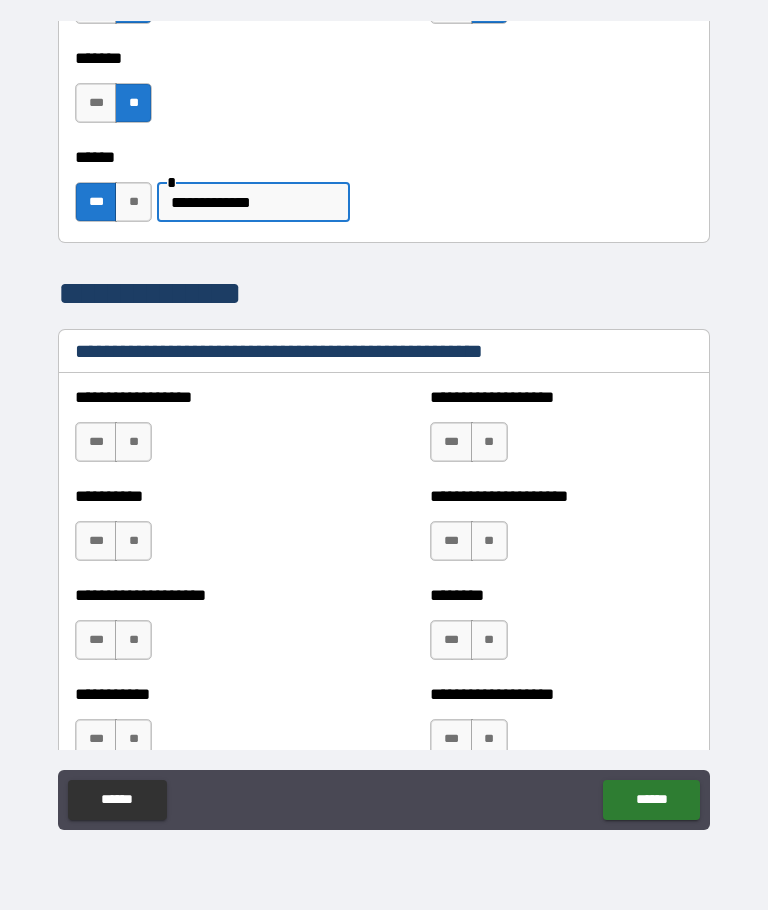 scroll, scrollTop: 2487, scrollLeft: 0, axis: vertical 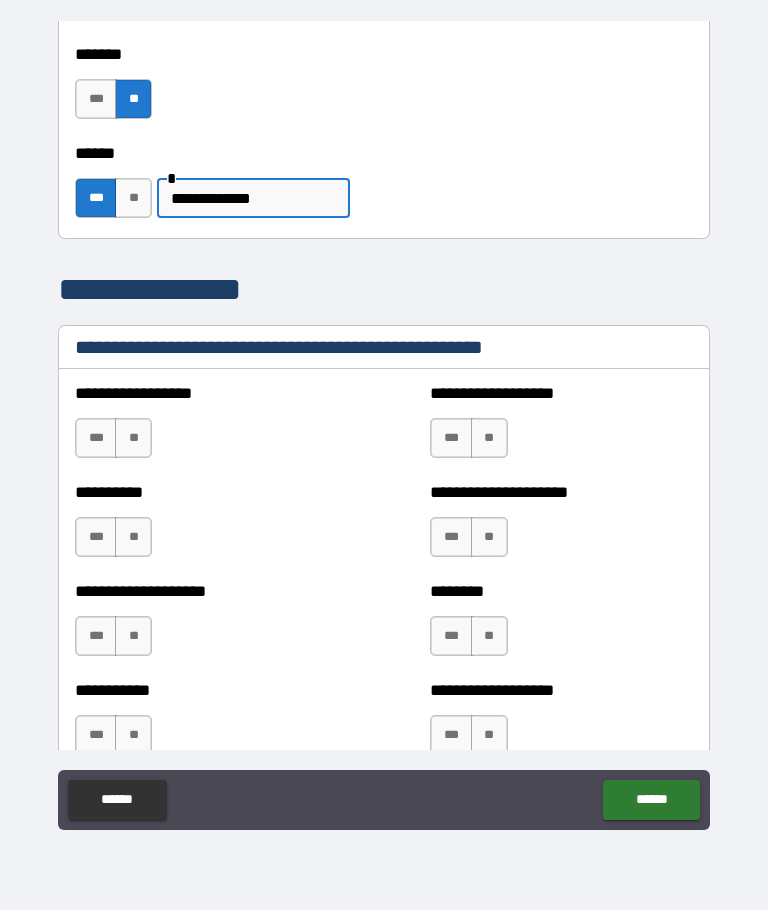 type on "**********" 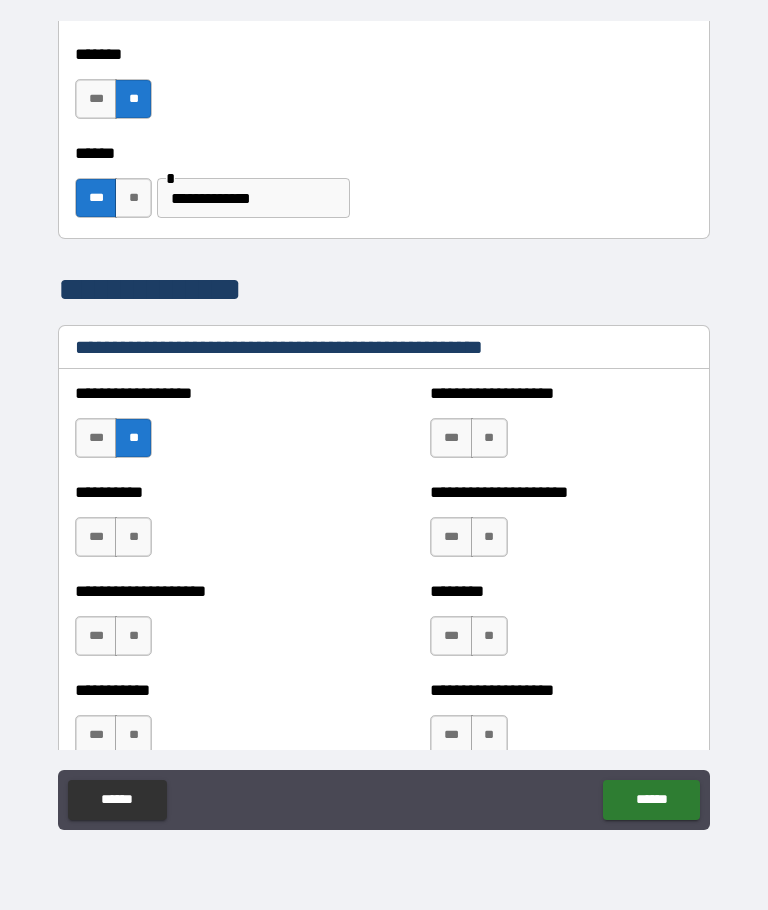 click on "**" at bounding box center (133, 537) 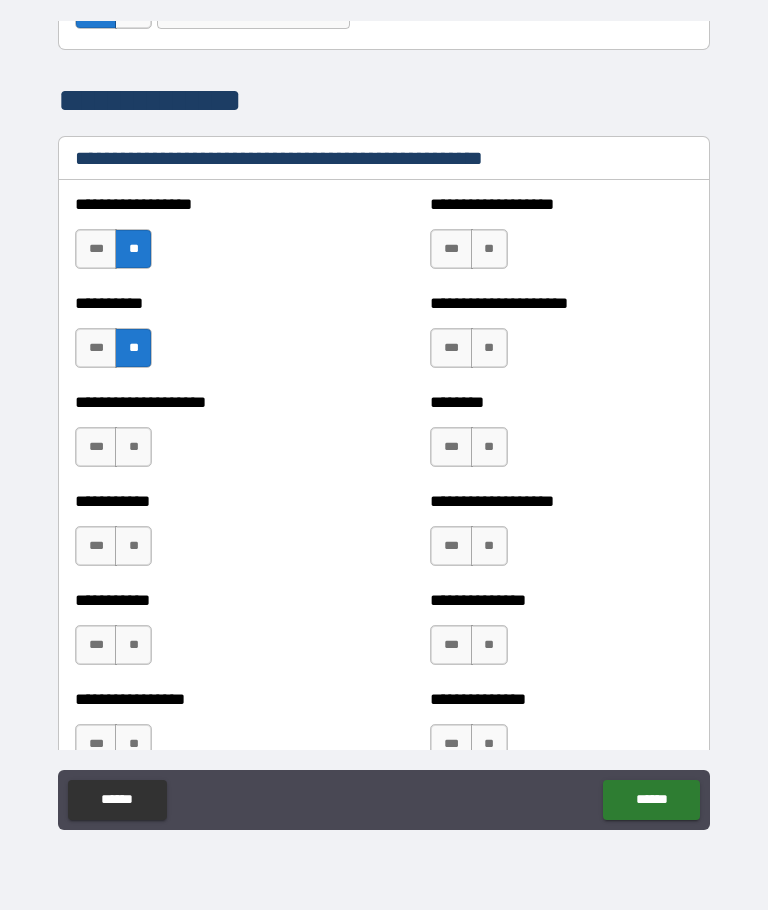 scroll, scrollTop: 2673, scrollLeft: 0, axis: vertical 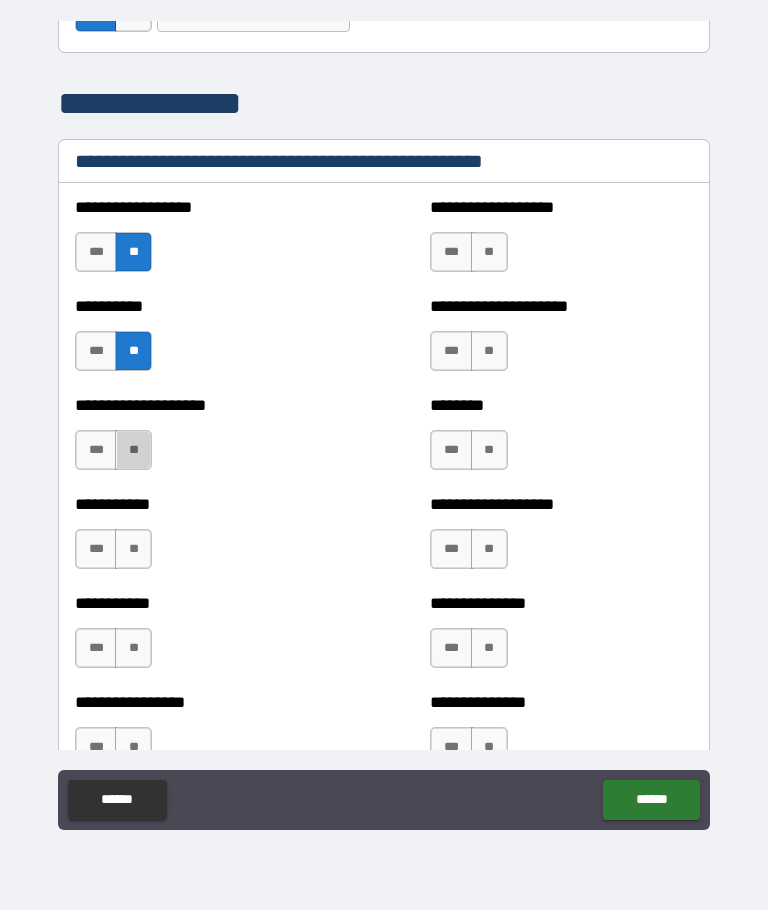 click on "**" at bounding box center (133, 450) 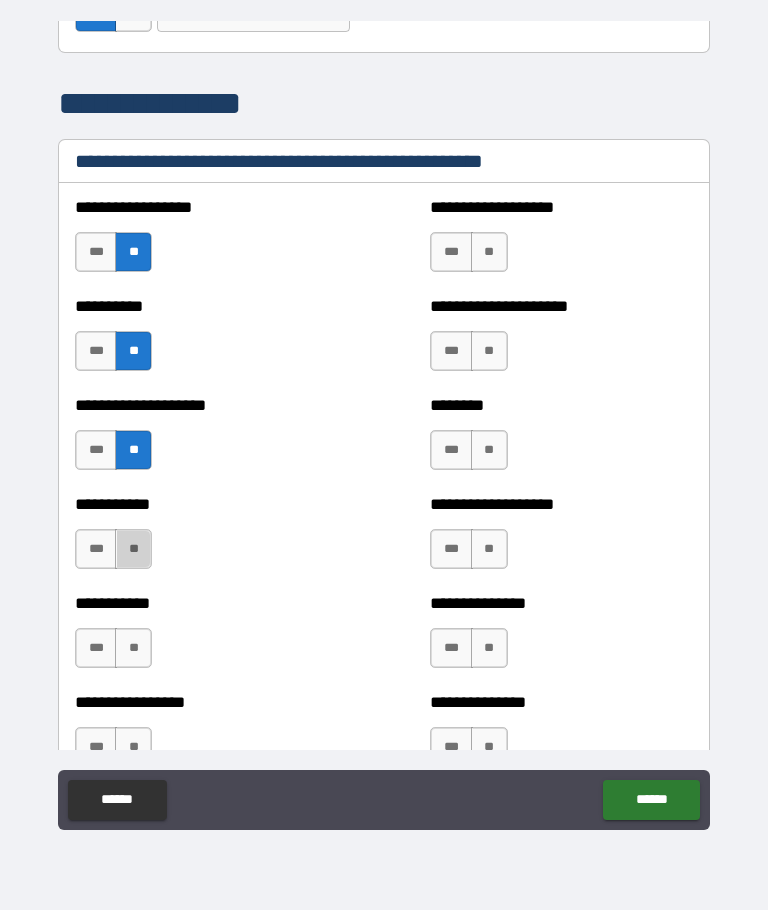 click on "**" at bounding box center (133, 549) 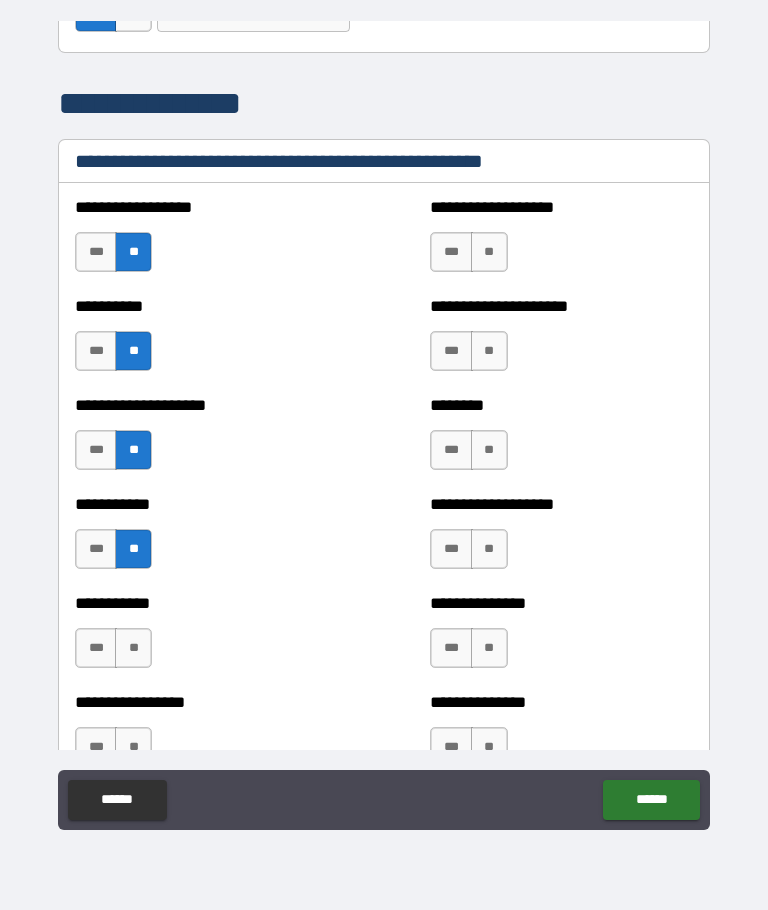 click on "**" at bounding box center [133, 648] 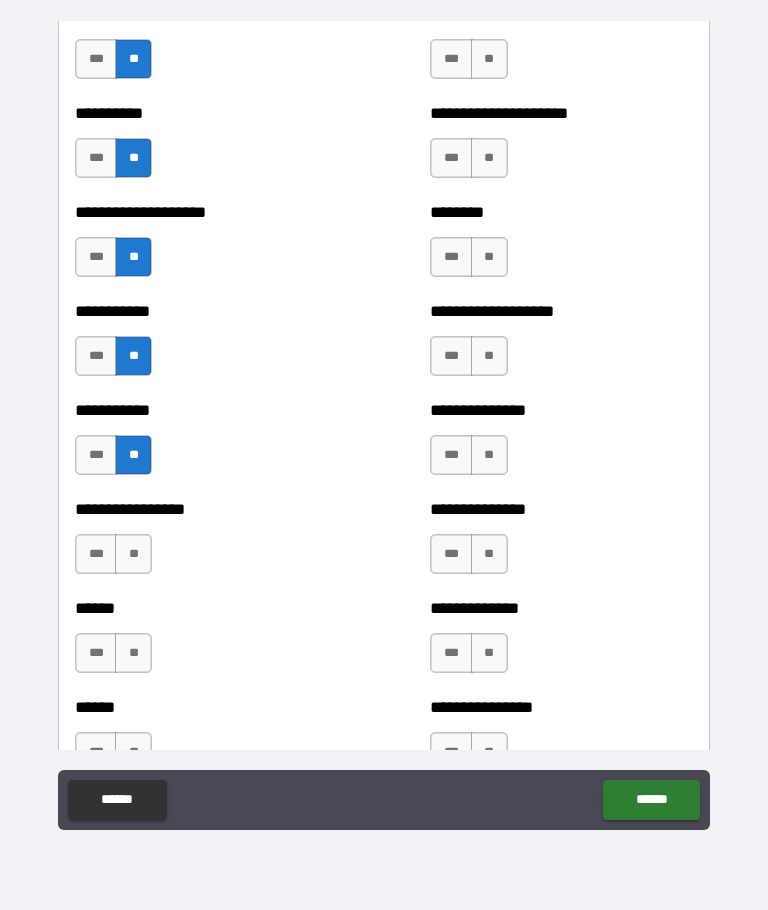 scroll, scrollTop: 2867, scrollLeft: 0, axis: vertical 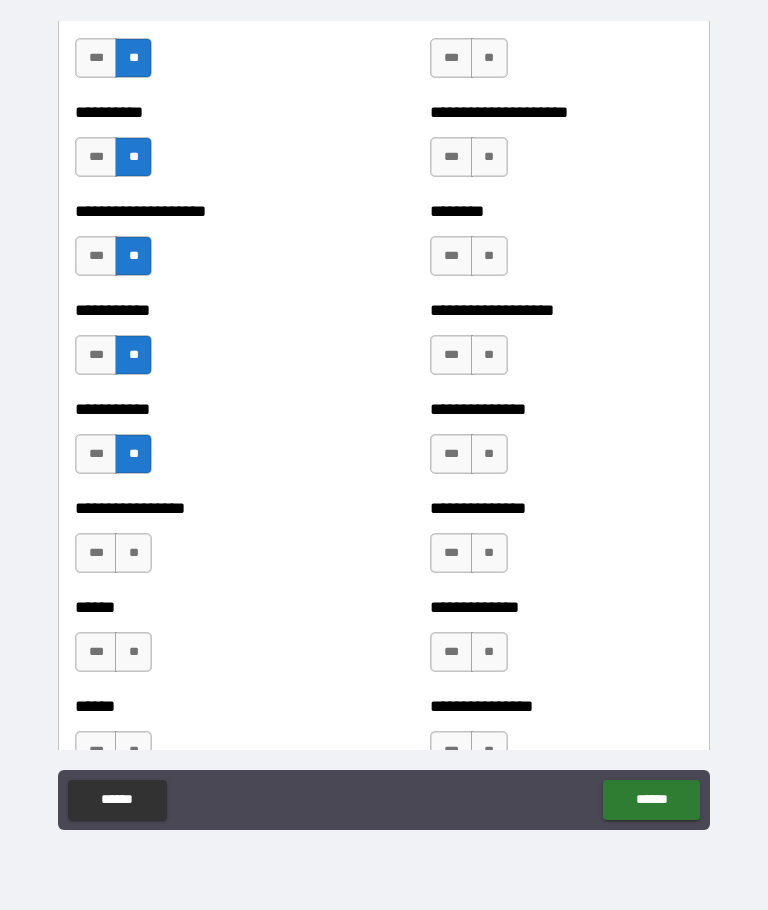 click on "***" at bounding box center [96, 553] 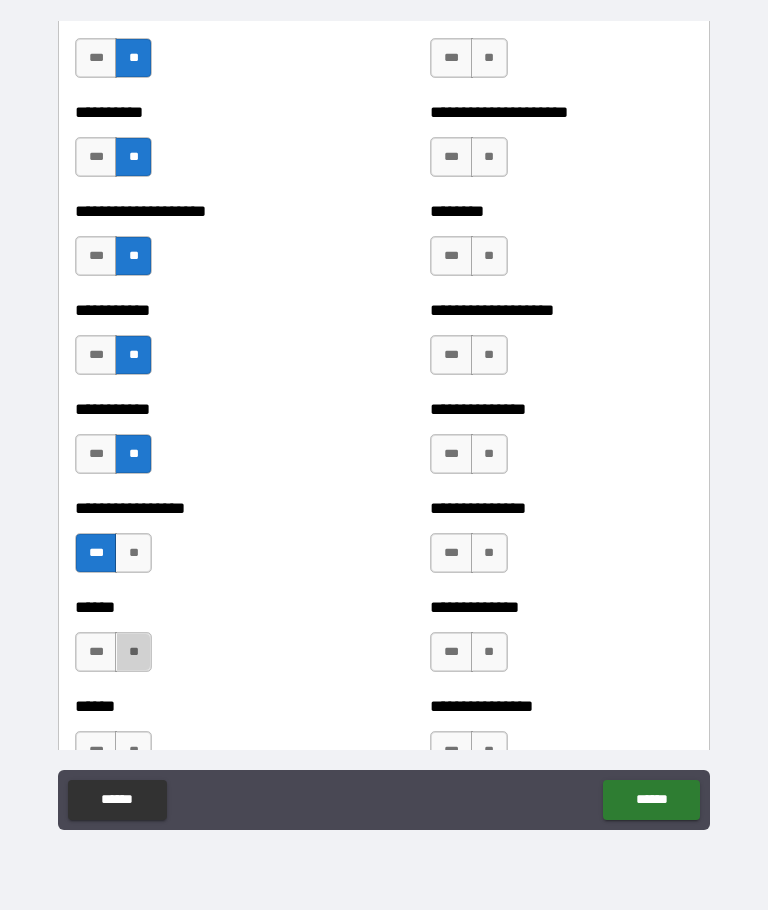 click on "**" at bounding box center (133, 652) 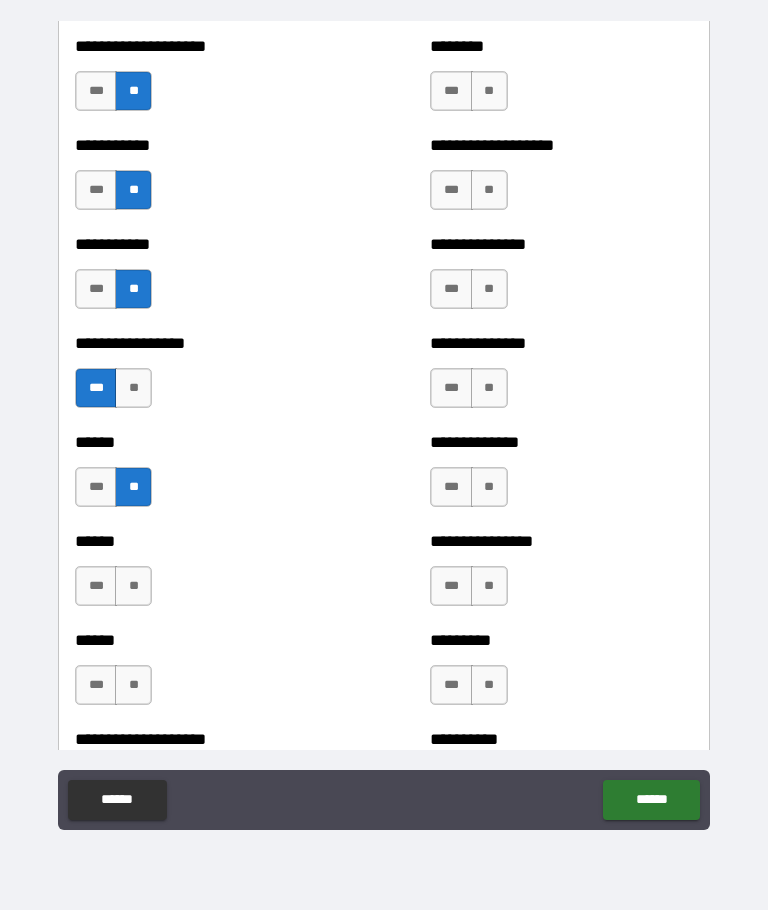 scroll, scrollTop: 3034, scrollLeft: 0, axis: vertical 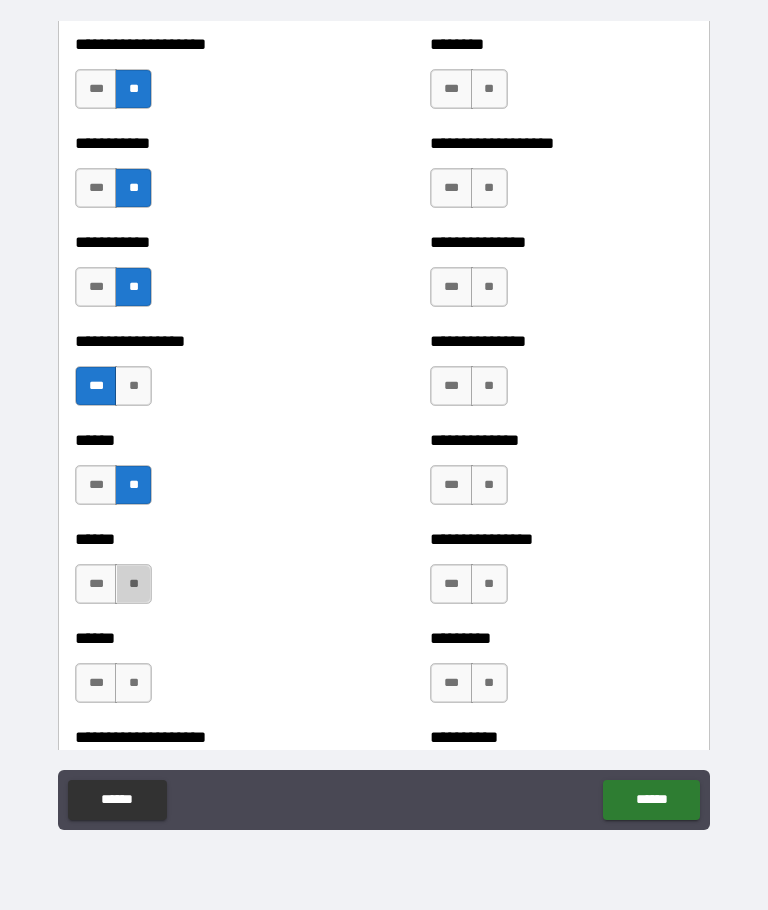 click on "**" at bounding box center [133, 584] 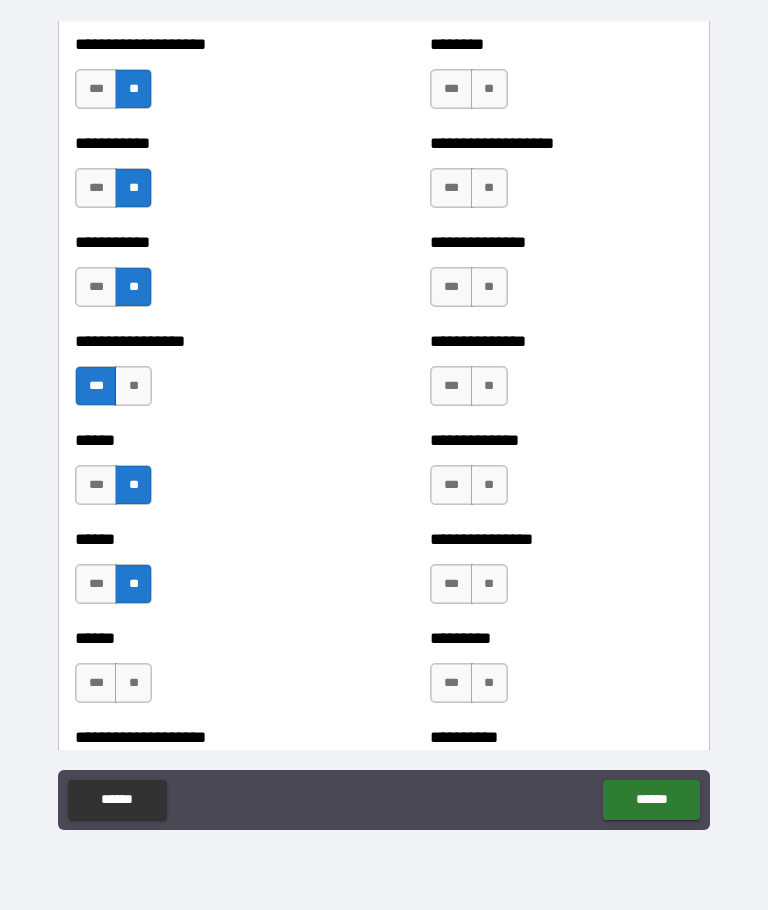 click on "**" at bounding box center [133, 683] 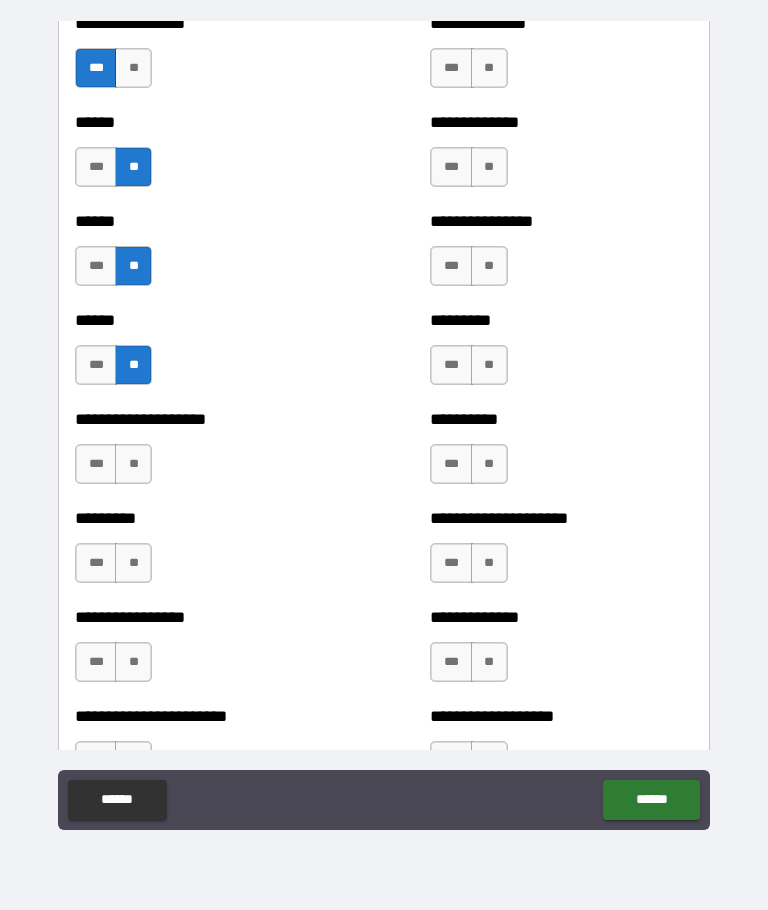 scroll, scrollTop: 3351, scrollLeft: 0, axis: vertical 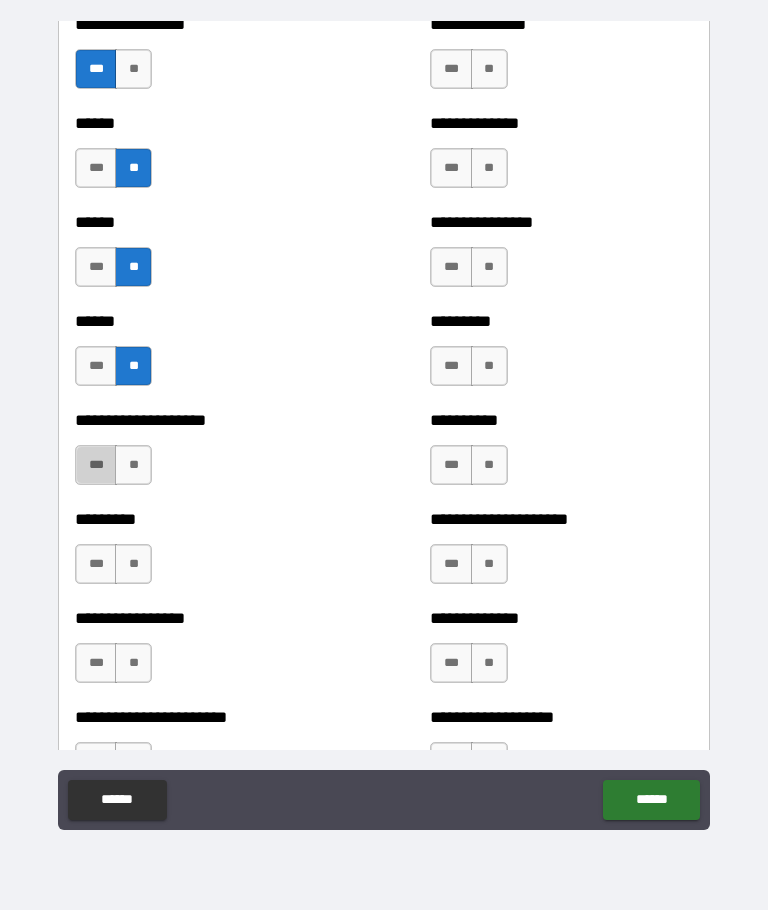 click on "***" at bounding box center [96, 465] 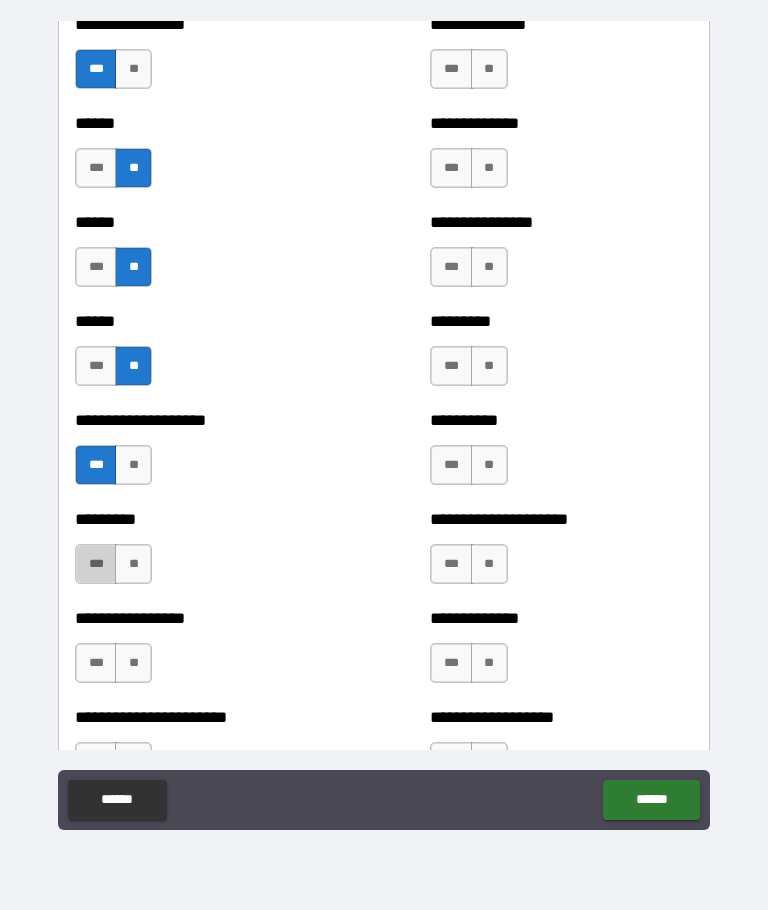 click on "***" at bounding box center (96, 564) 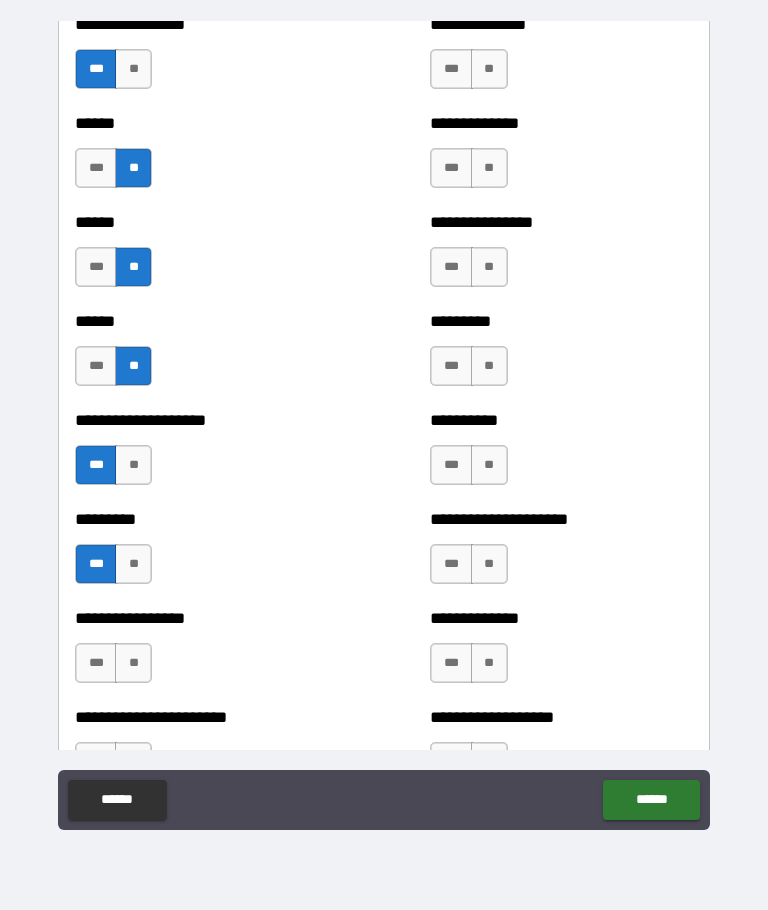 click on "***" at bounding box center (96, 663) 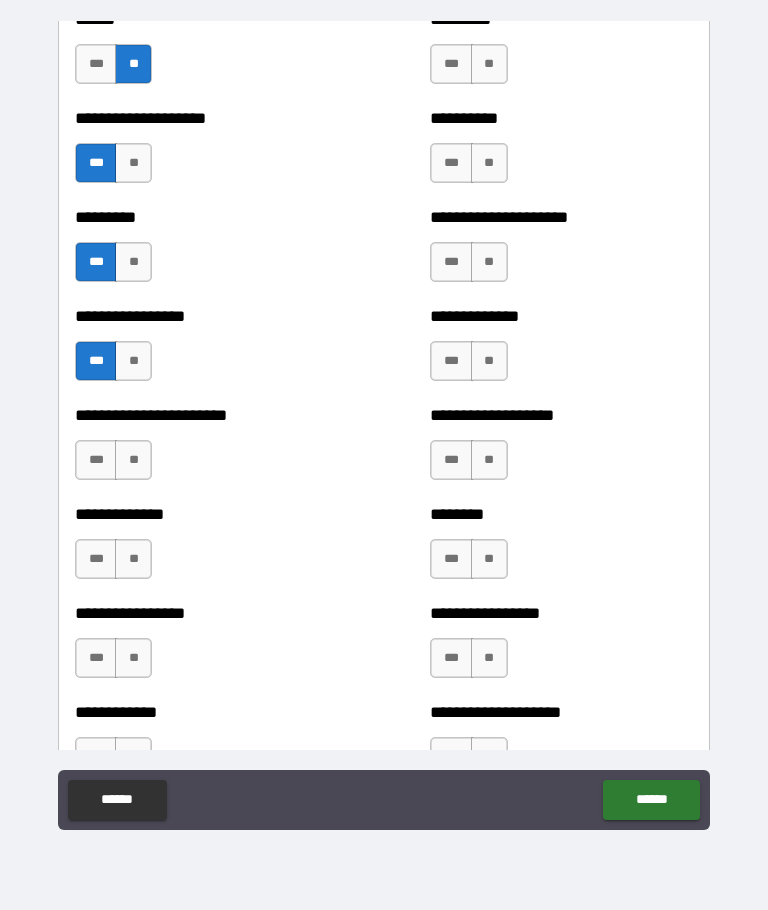 scroll, scrollTop: 3658, scrollLeft: 0, axis: vertical 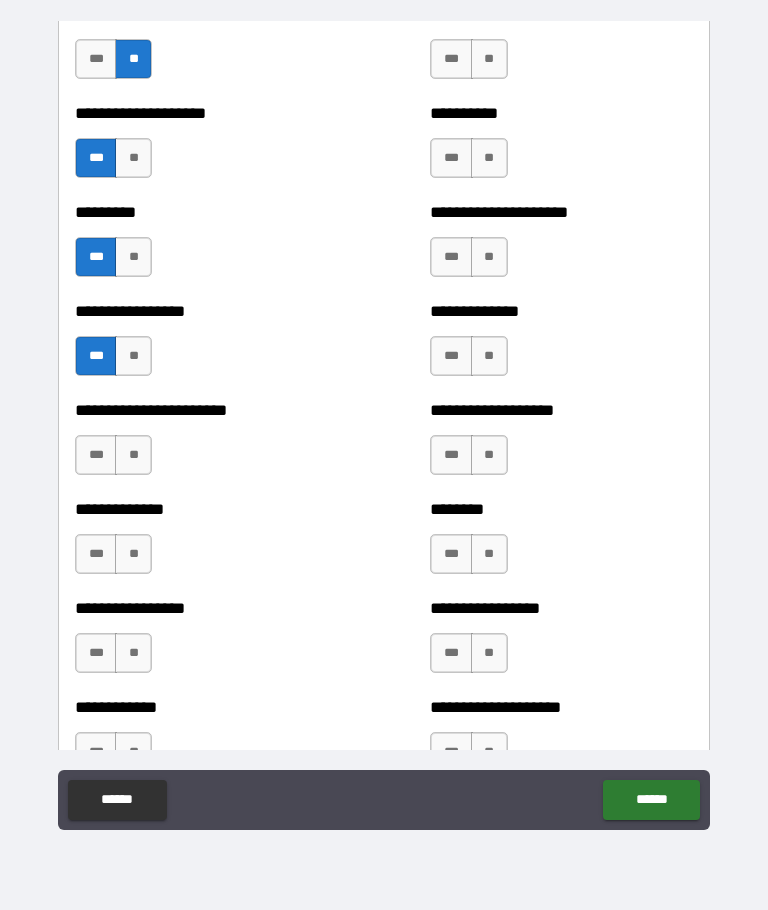 click on "**" at bounding box center [133, 455] 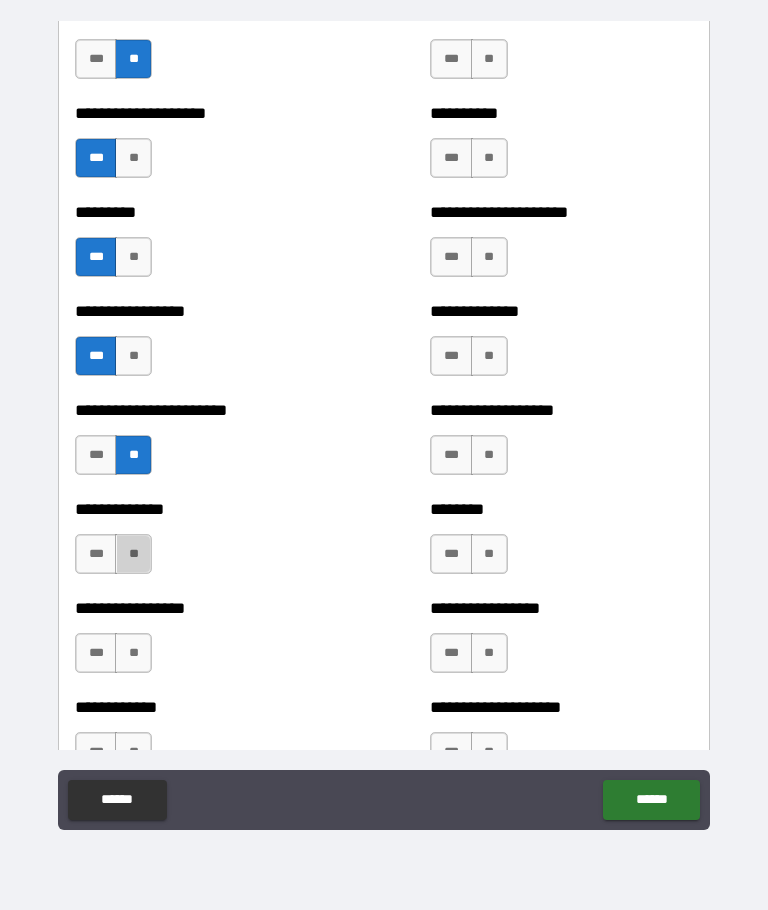 click on "**" at bounding box center [133, 554] 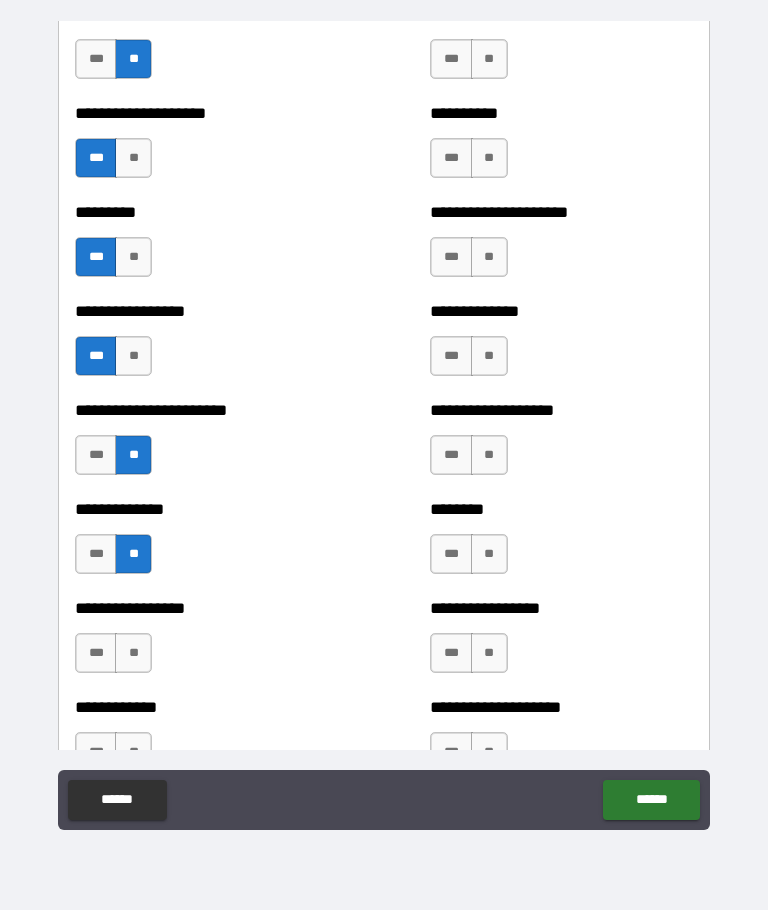 click on "***" at bounding box center (96, 653) 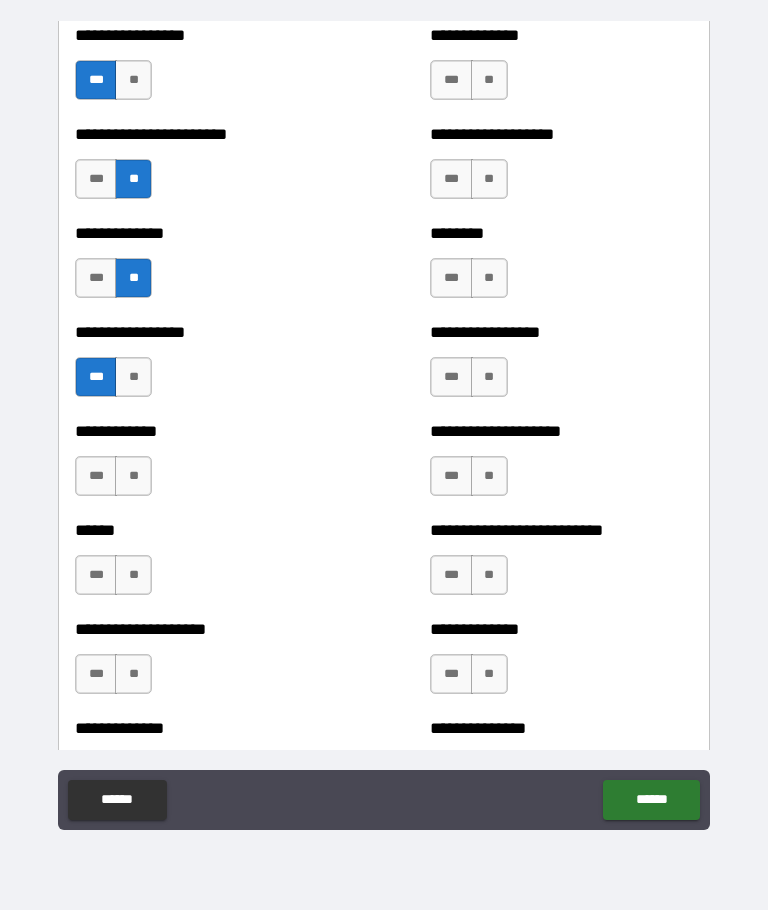 scroll, scrollTop: 3937, scrollLeft: 0, axis: vertical 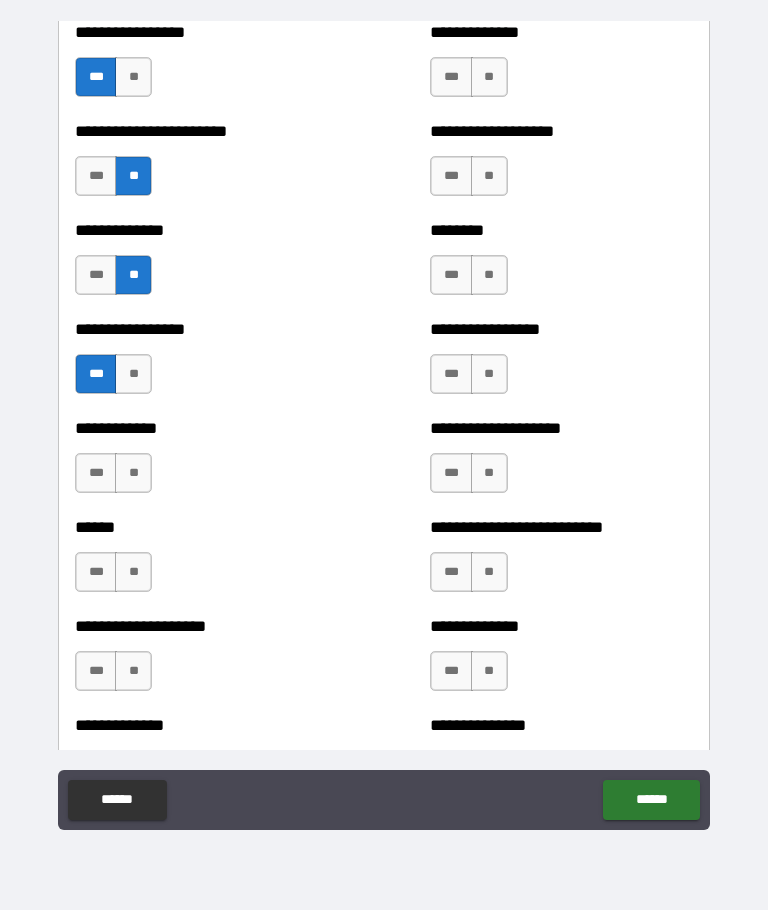 click on "**" at bounding box center (133, 473) 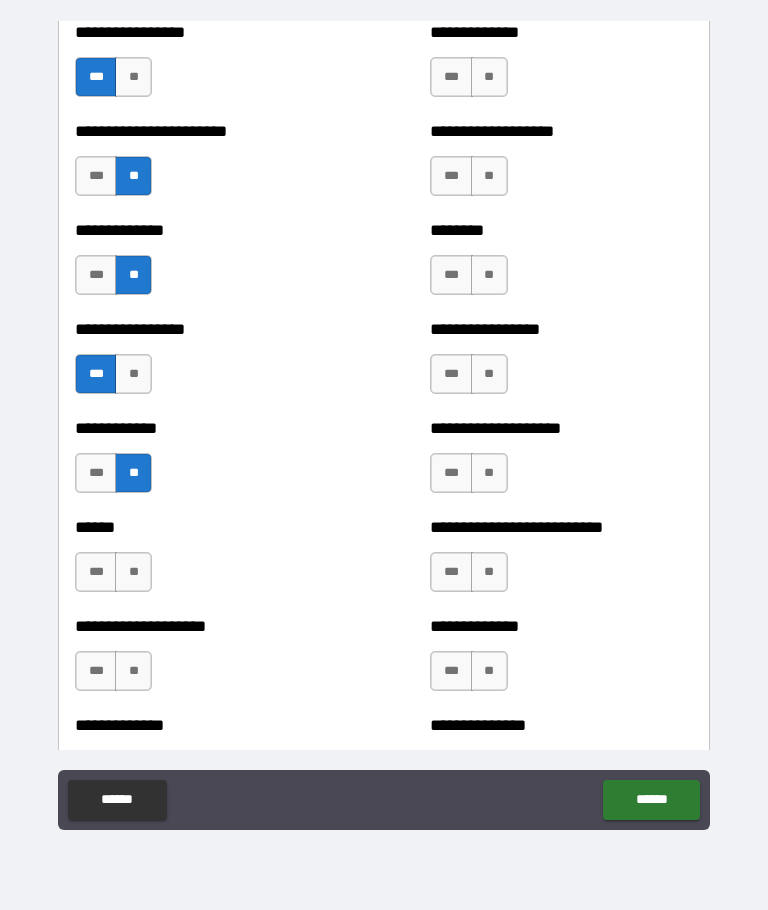 click on "**" at bounding box center [133, 572] 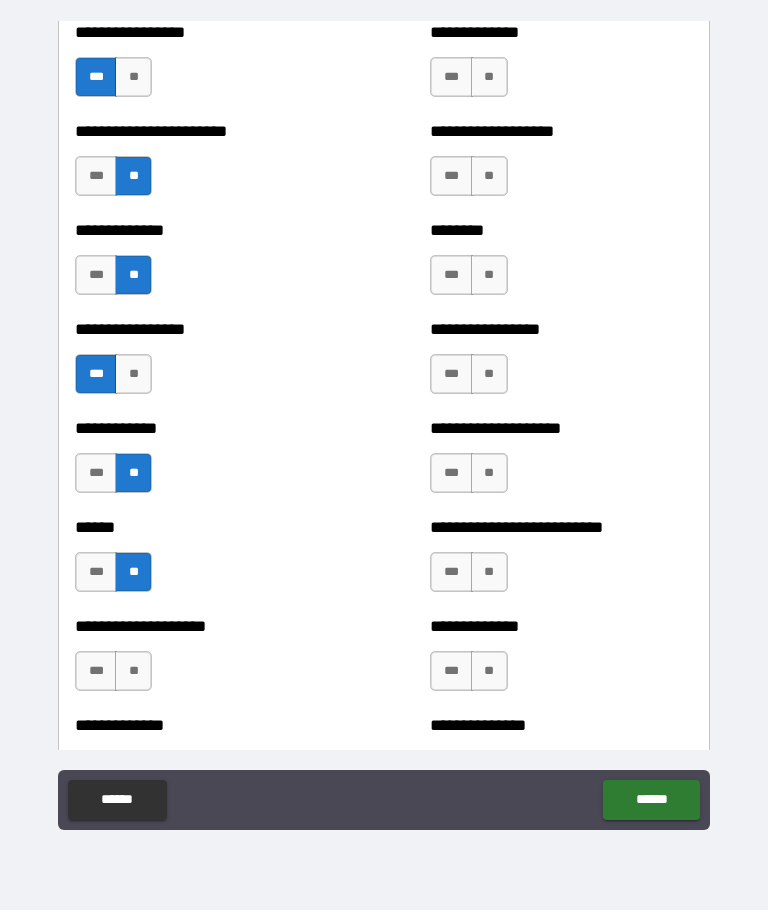 click on "**" at bounding box center [133, 671] 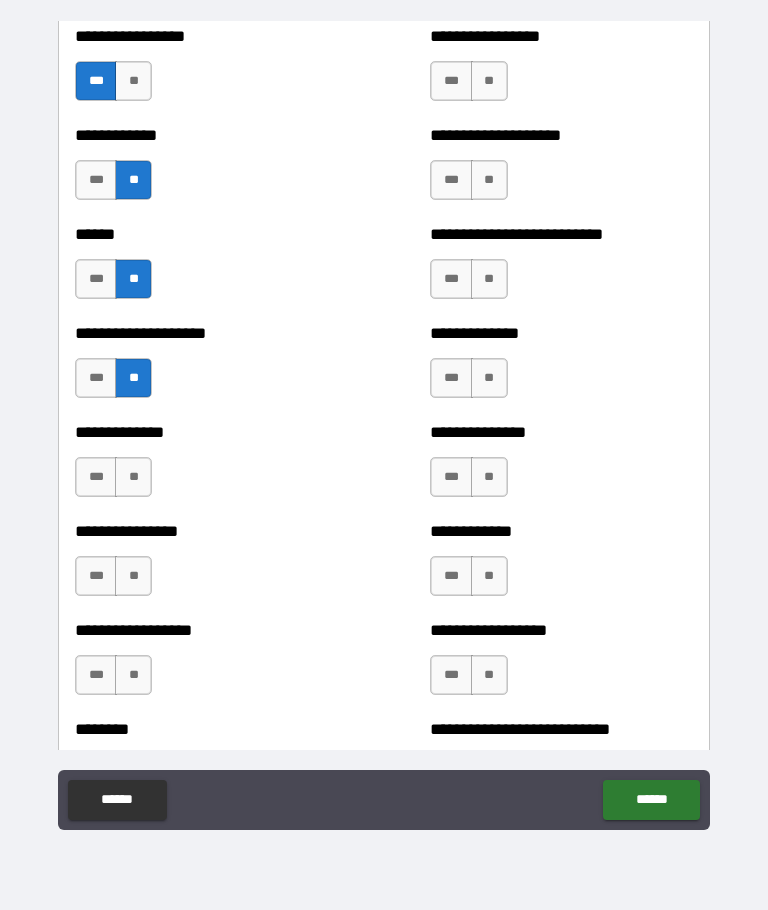 scroll, scrollTop: 4231, scrollLeft: 0, axis: vertical 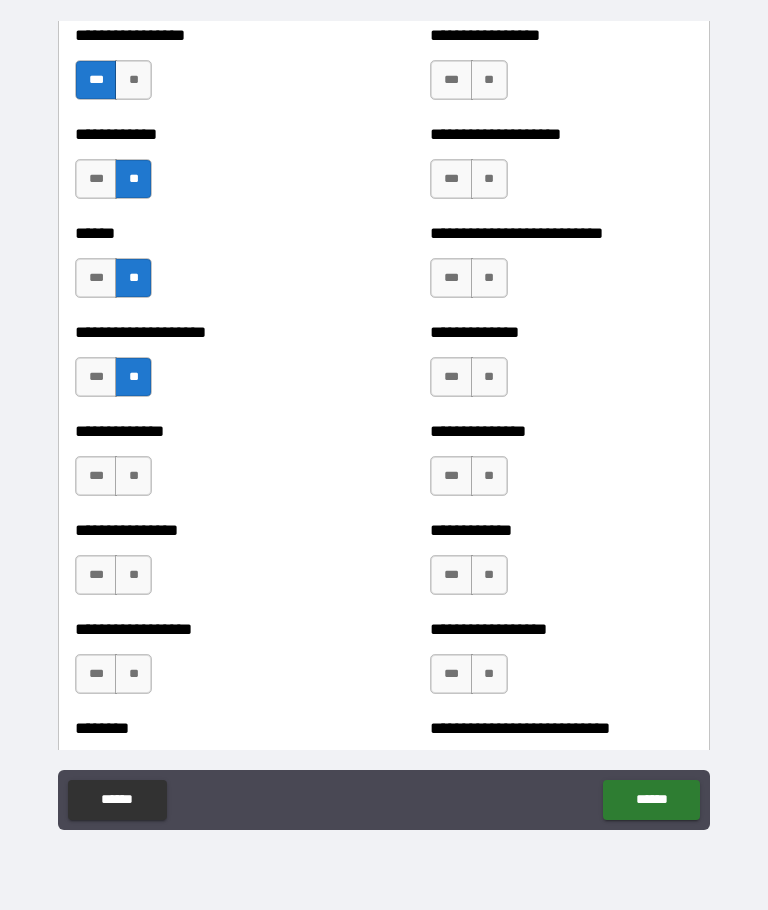 click on "***" at bounding box center (96, 476) 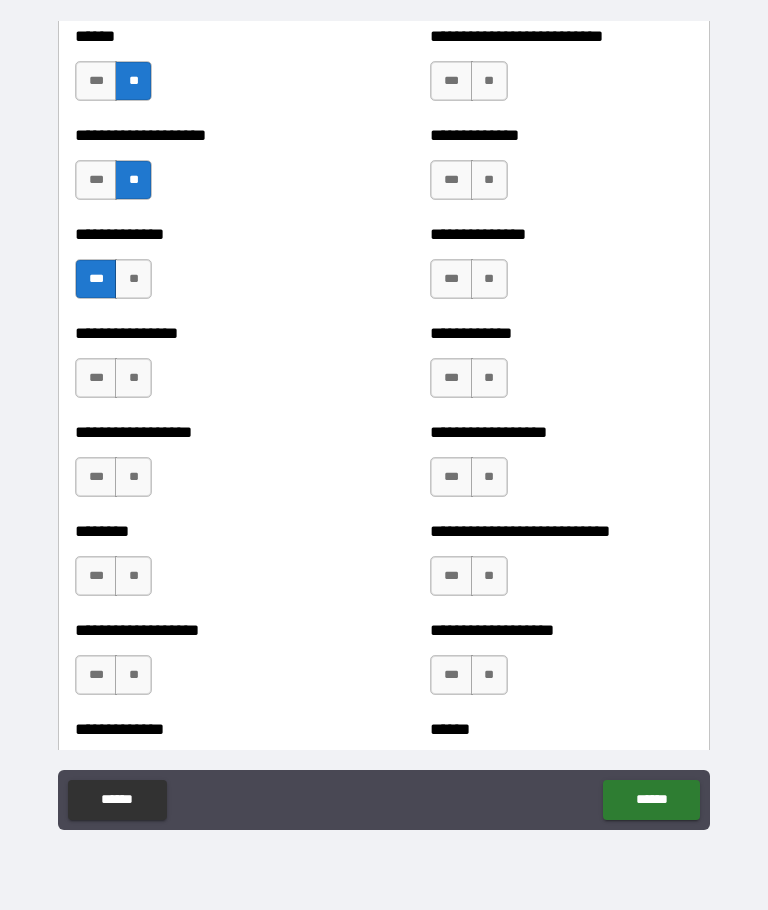 scroll, scrollTop: 4429, scrollLeft: 0, axis: vertical 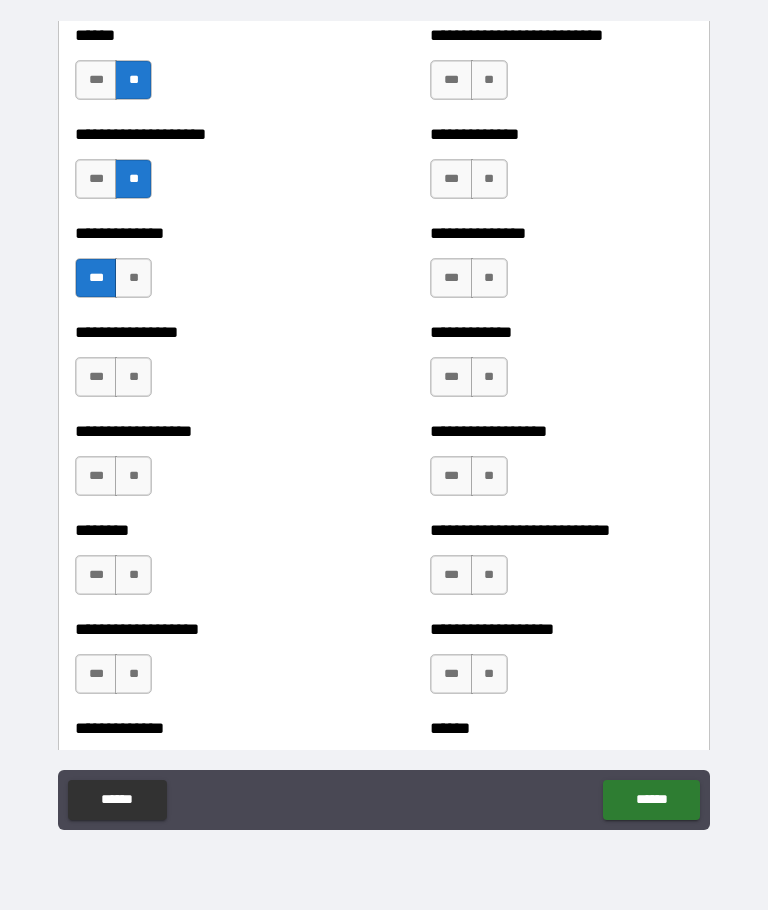 click on "**" at bounding box center (133, 377) 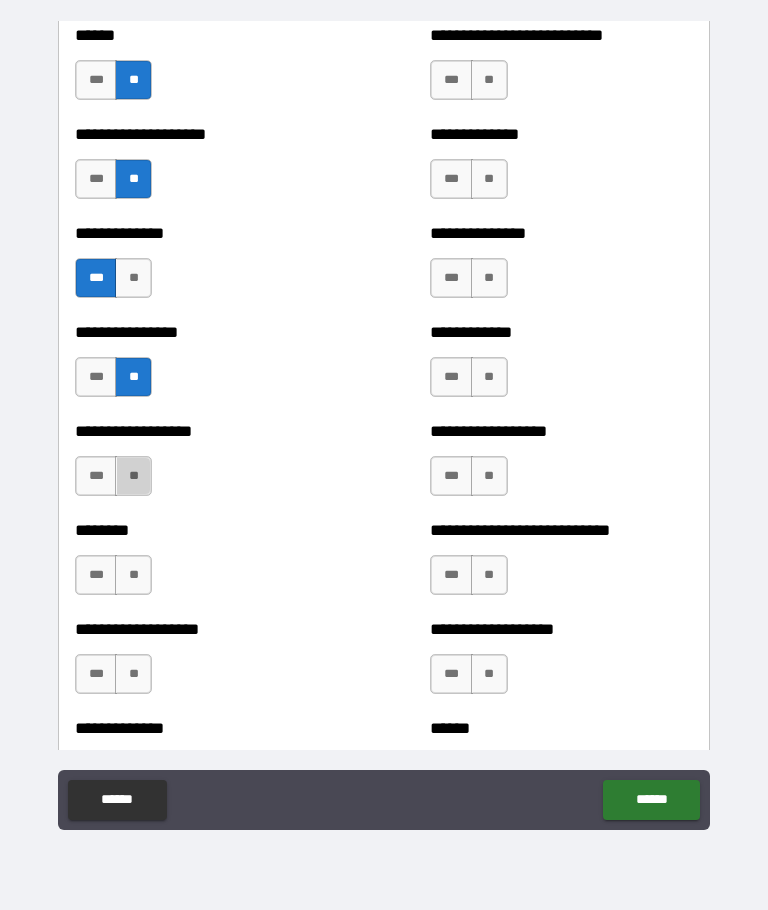 click on "**" at bounding box center [133, 476] 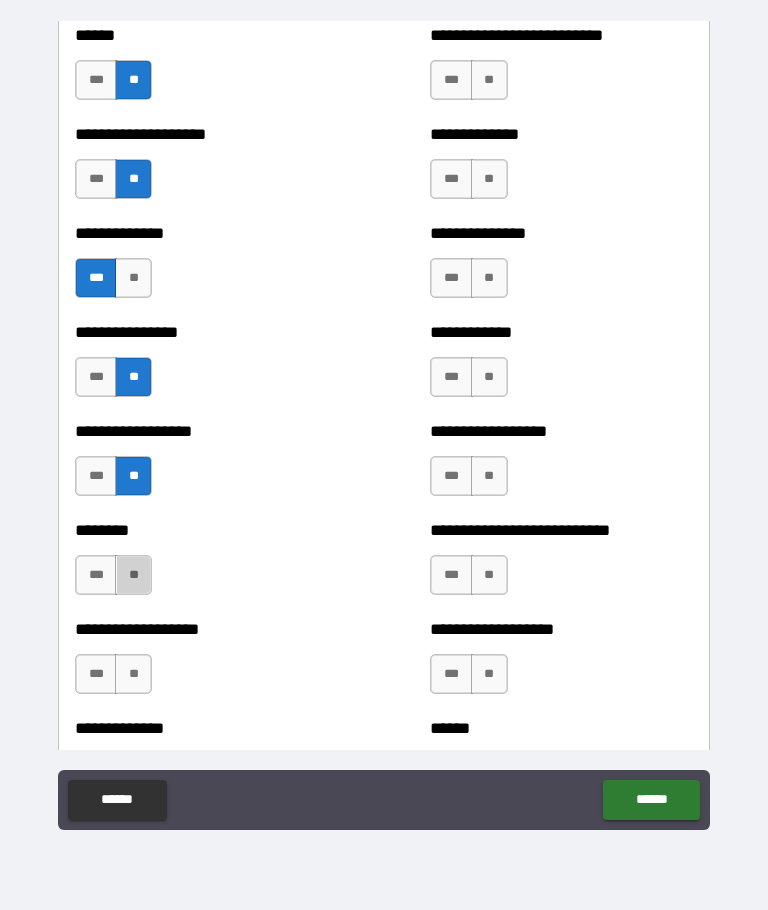 click on "**" at bounding box center [133, 575] 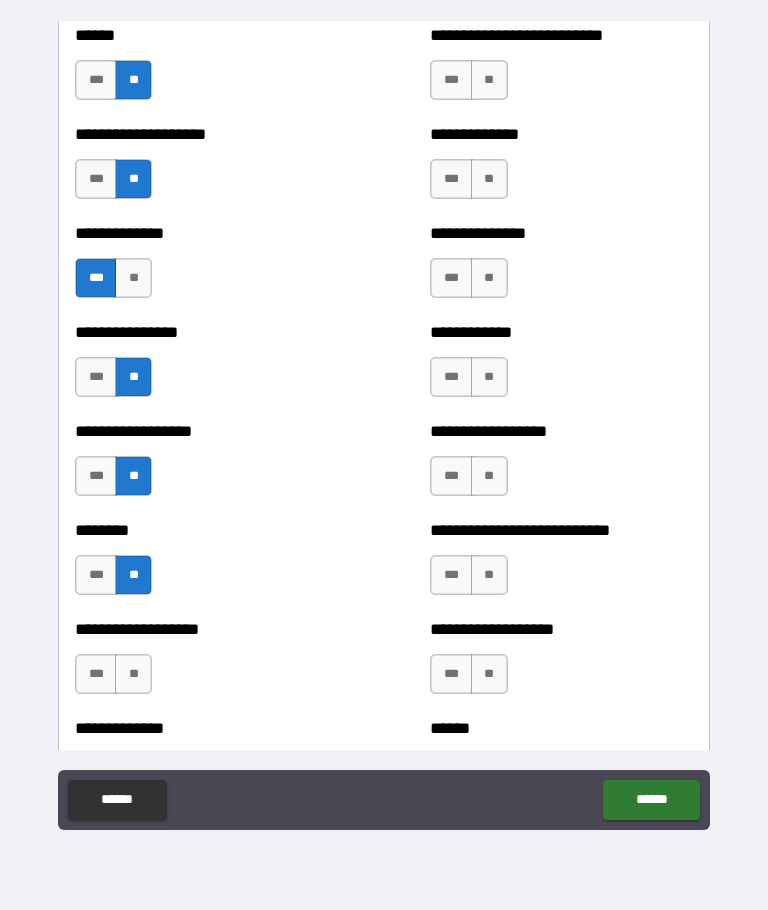 click on "**" at bounding box center (133, 674) 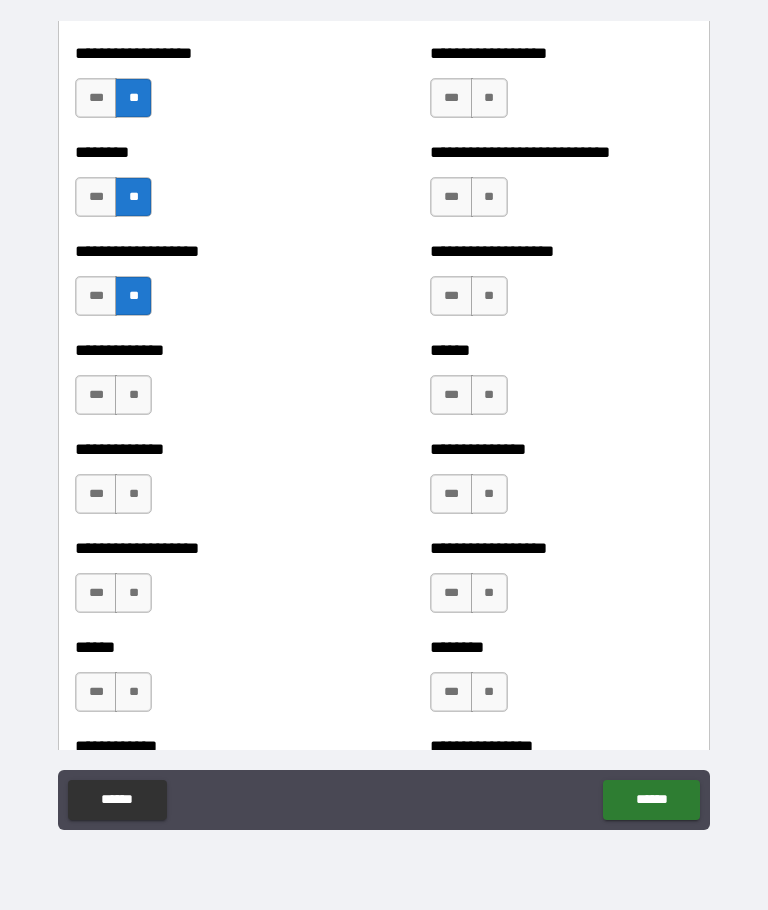 scroll, scrollTop: 4818, scrollLeft: 0, axis: vertical 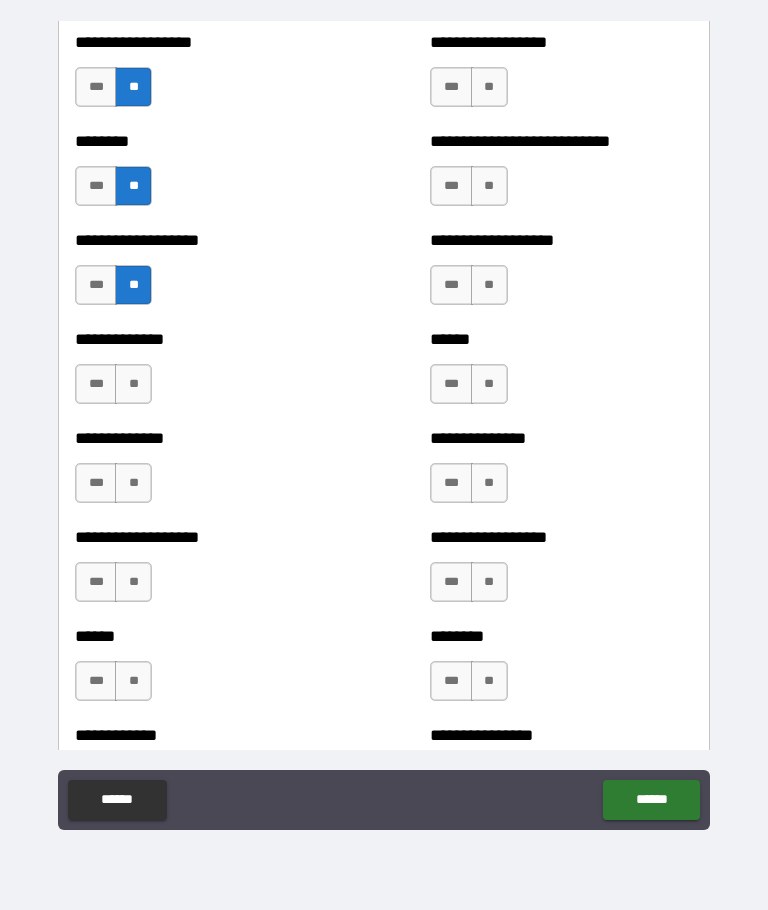 click on "**" at bounding box center (133, 384) 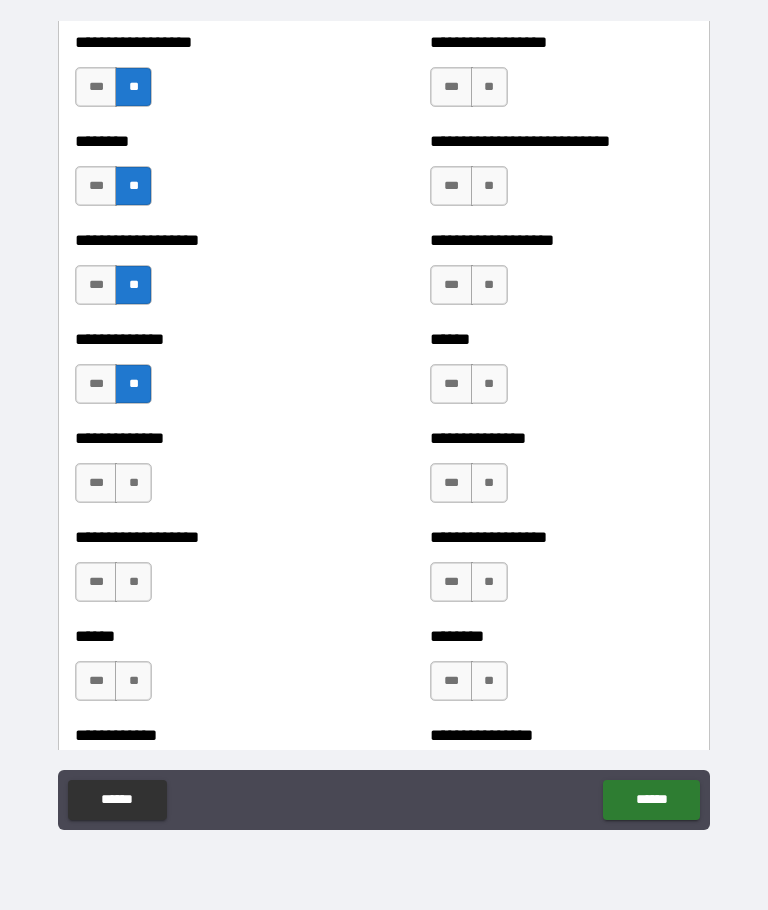 click on "**" at bounding box center (133, 483) 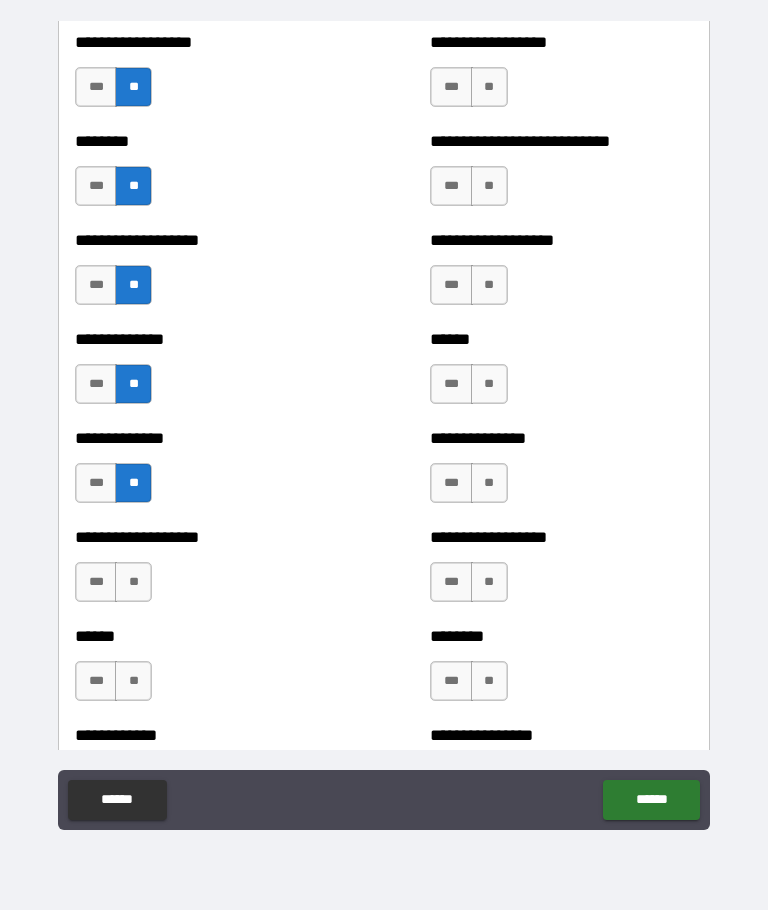 click on "**" at bounding box center [133, 582] 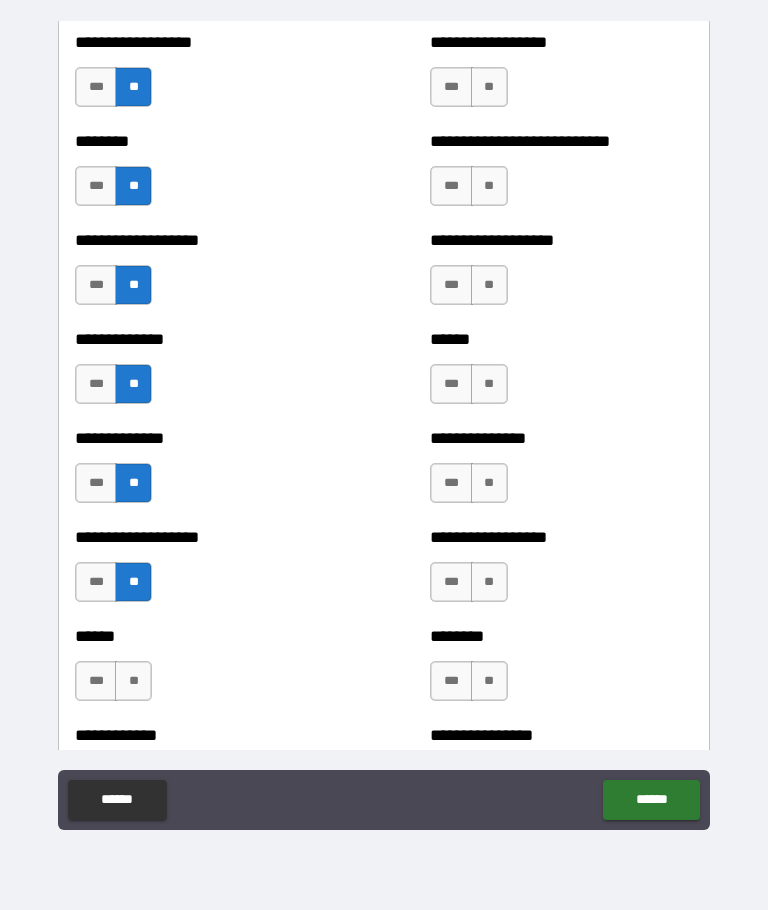 click on "***" at bounding box center [96, 681] 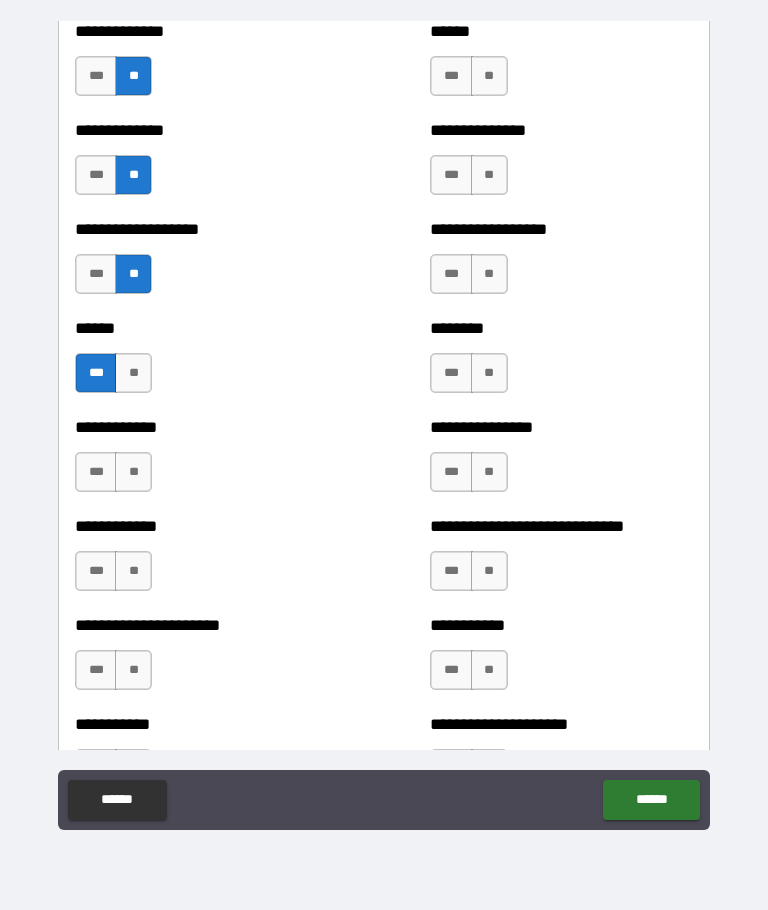 scroll, scrollTop: 5125, scrollLeft: 0, axis: vertical 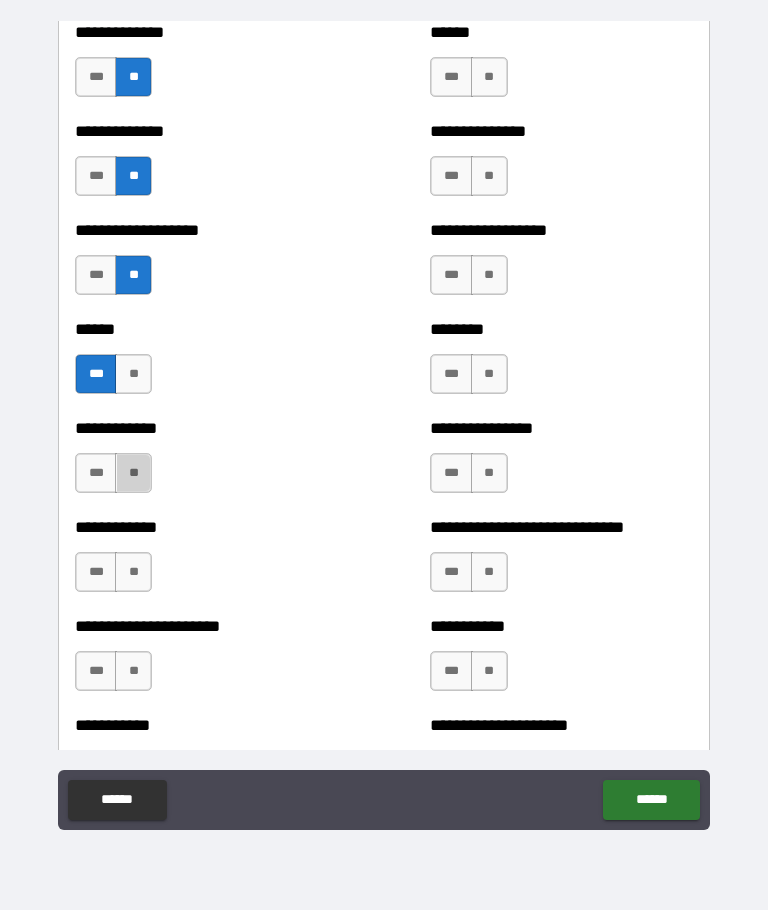 click on "**" at bounding box center (133, 473) 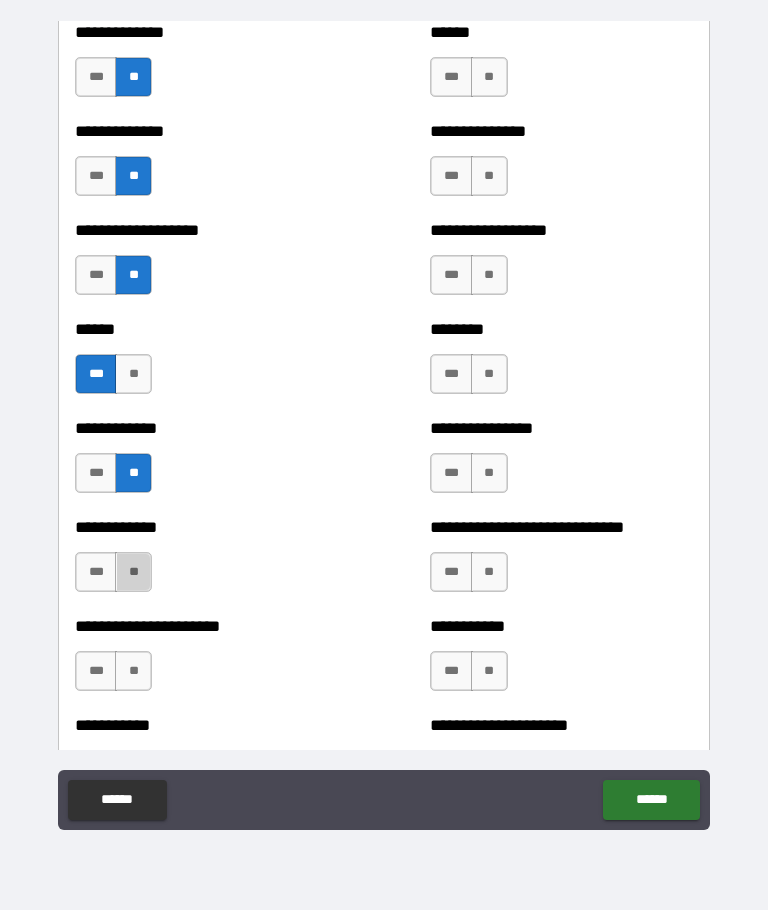 click on "**" at bounding box center (133, 572) 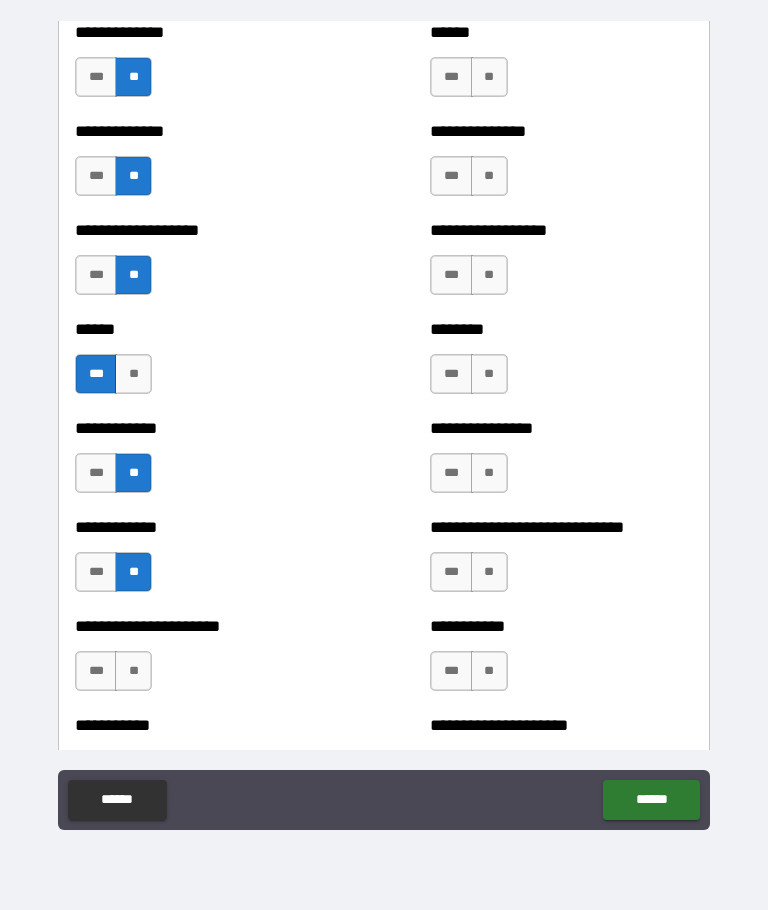 click on "**" at bounding box center (133, 671) 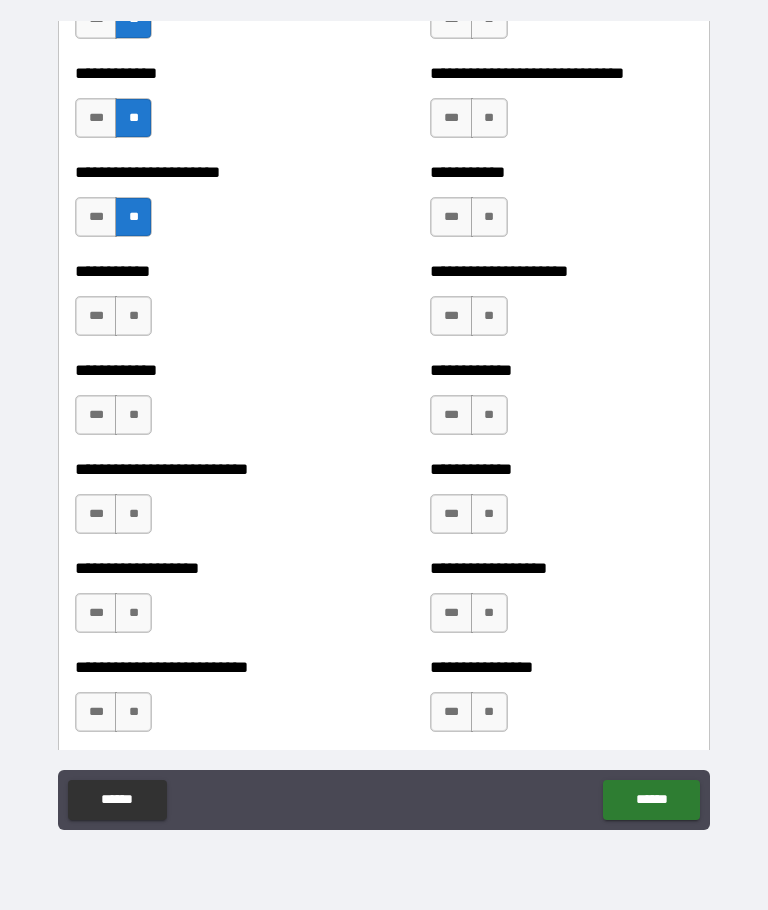 scroll, scrollTop: 5579, scrollLeft: 0, axis: vertical 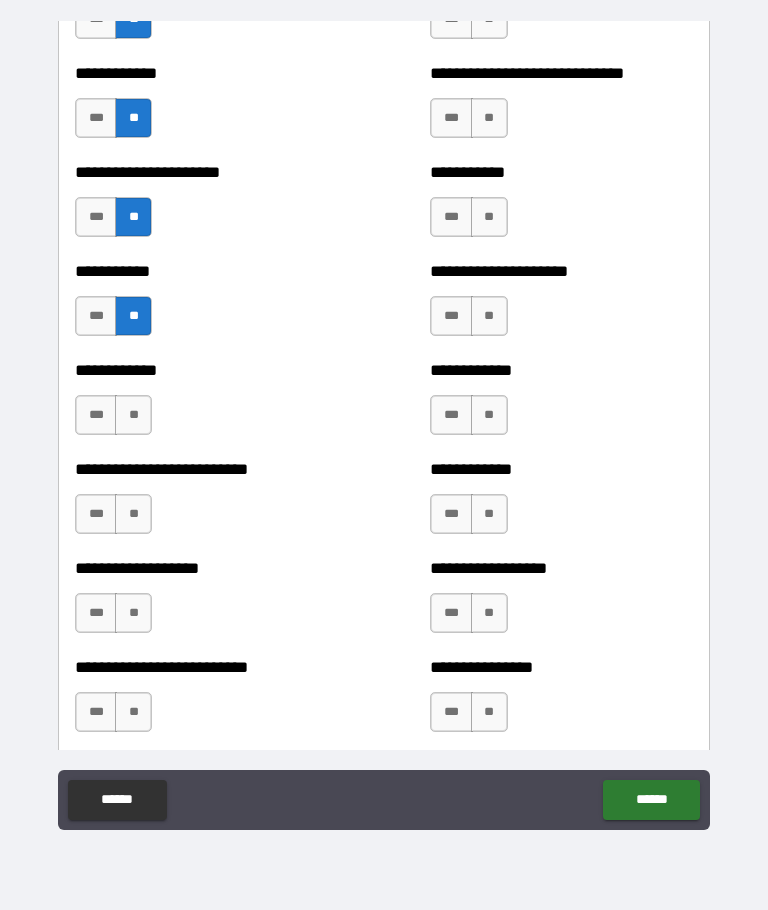 click on "**" at bounding box center [133, 415] 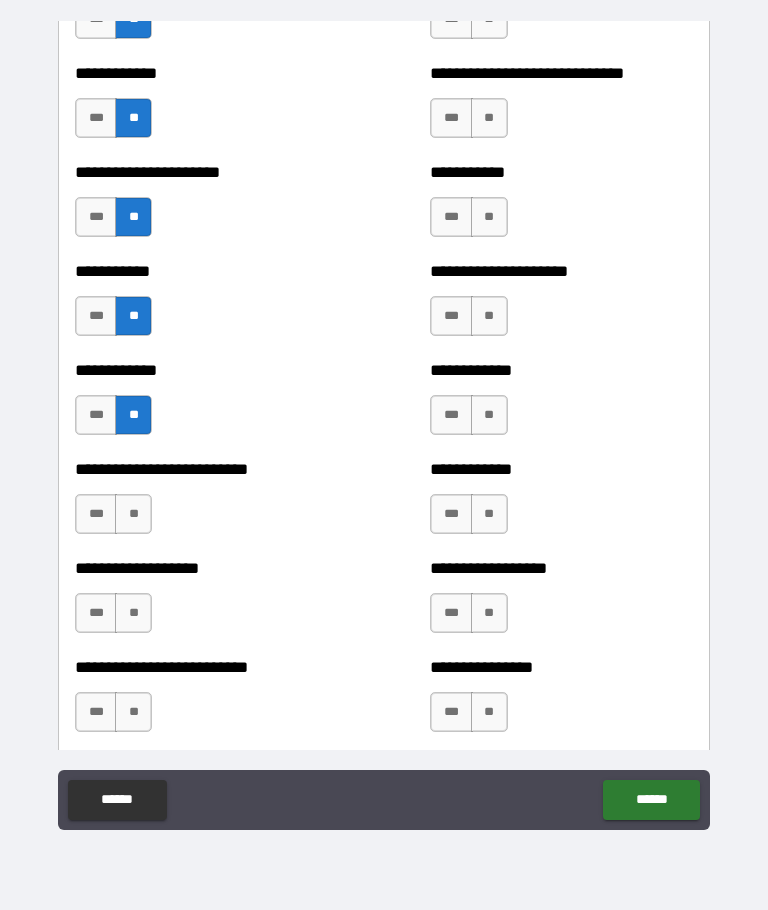 click on "**" at bounding box center [133, 514] 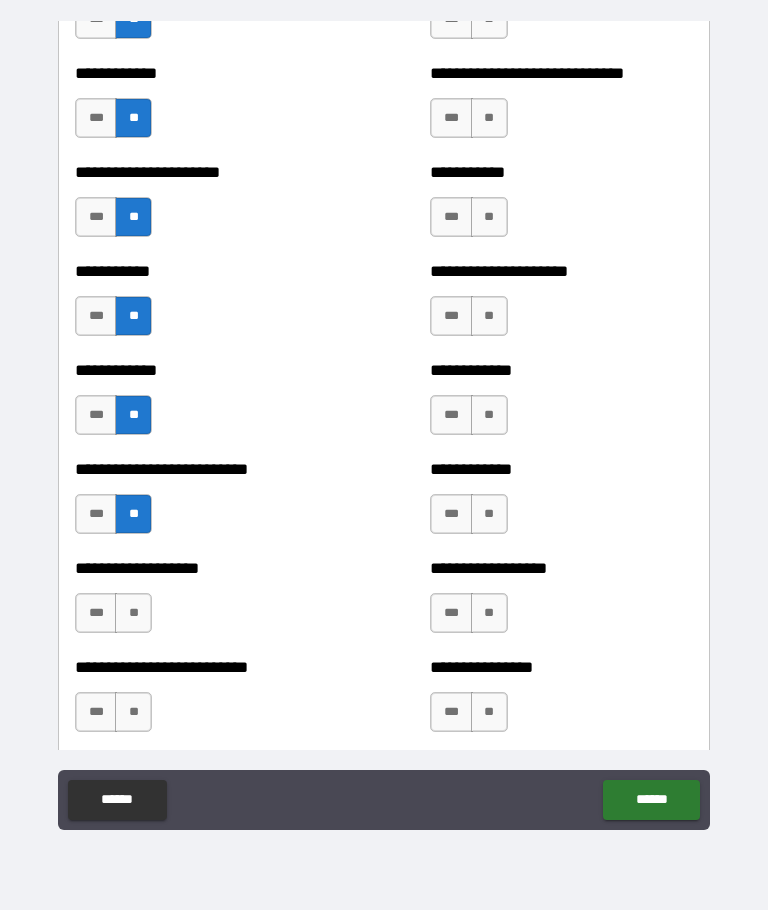 click on "**" at bounding box center [133, 613] 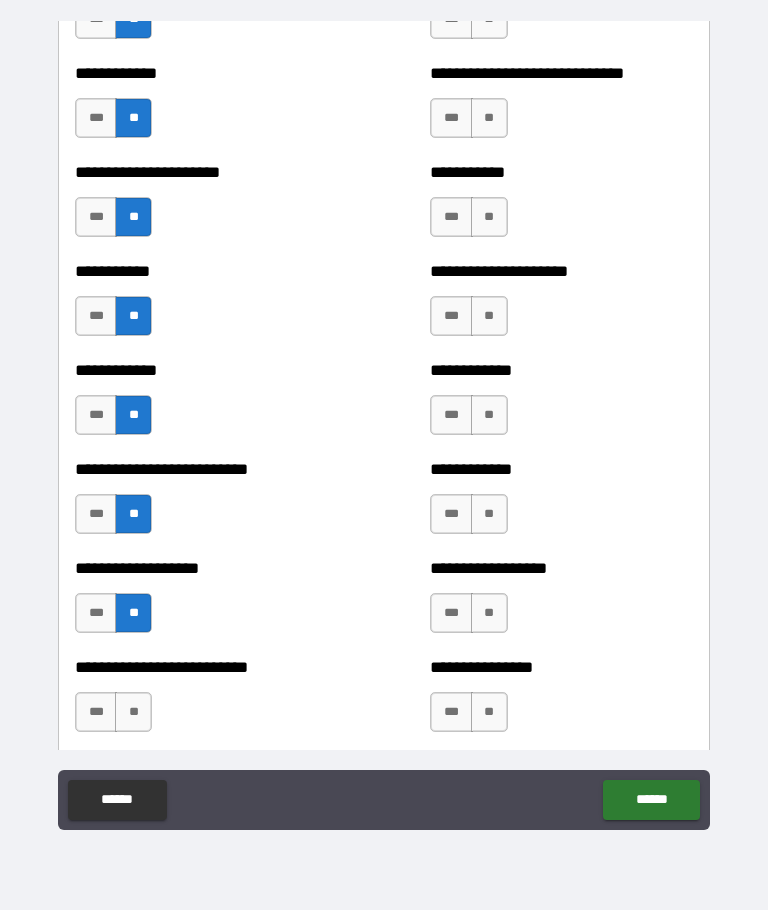 click on "**" at bounding box center (133, 712) 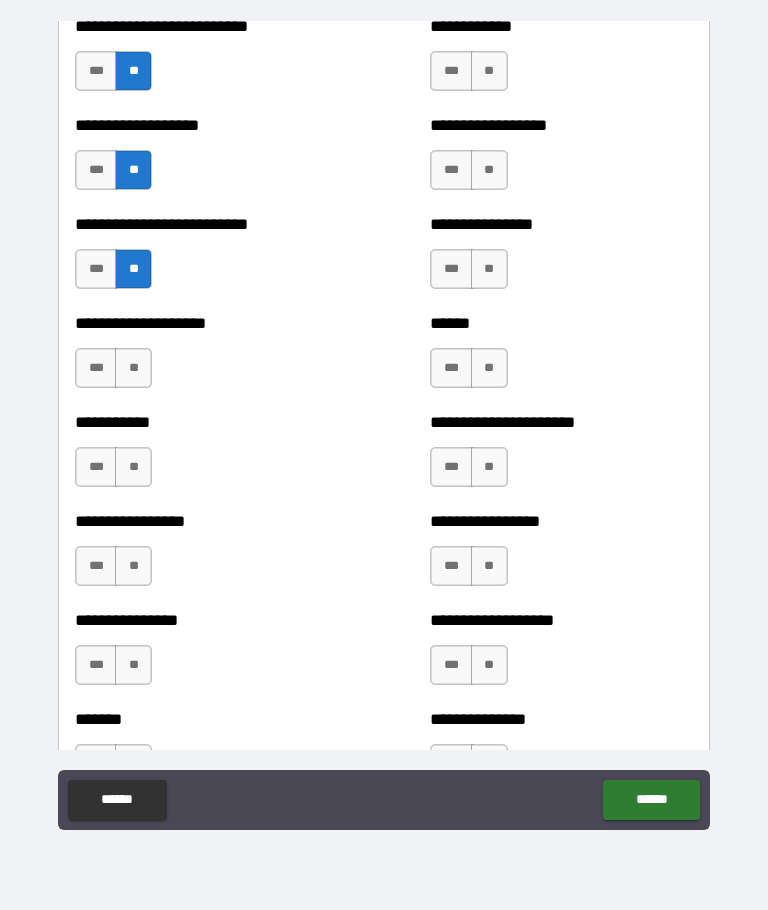 scroll, scrollTop: 6020, scrollLeft: 0, axis: vertical 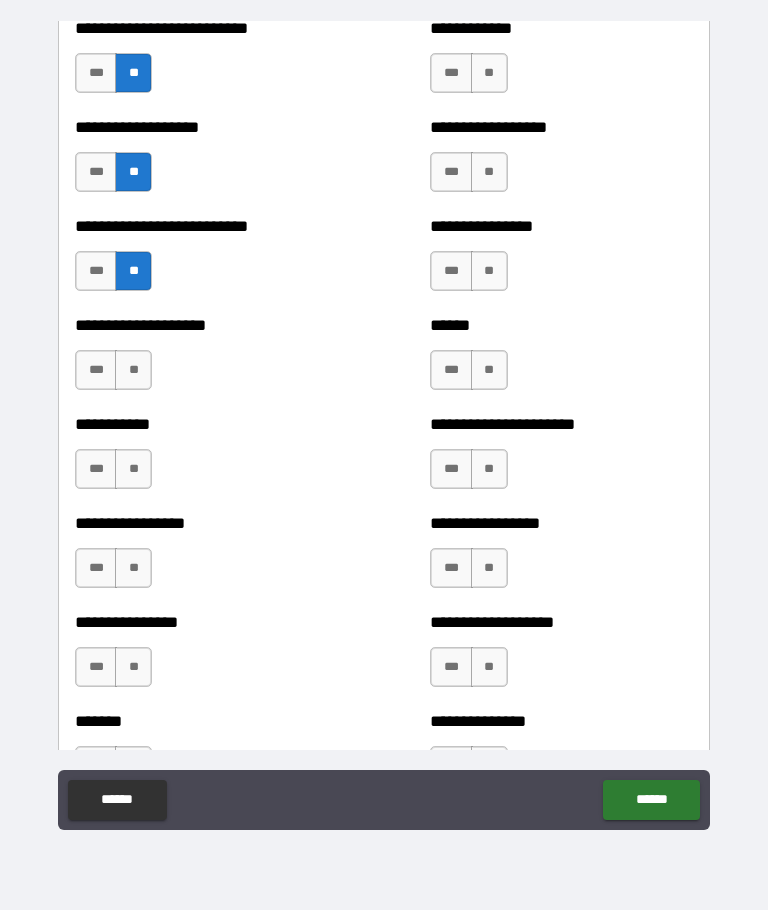 click on "**" at bounding box center (133, 370) 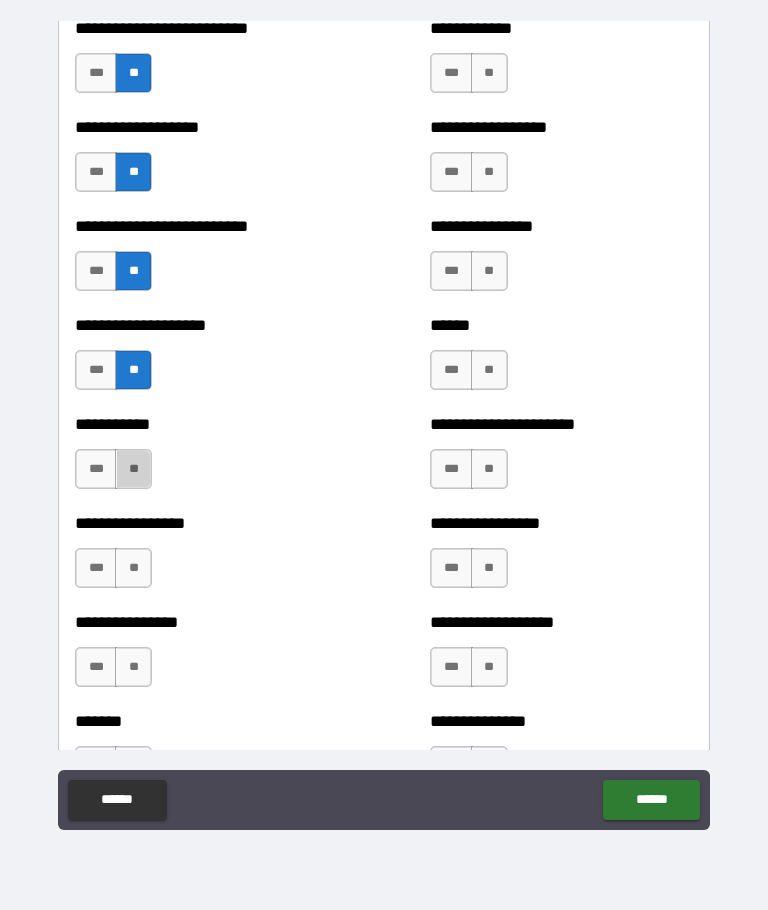 click on "**" at bounding box center [133, 469] 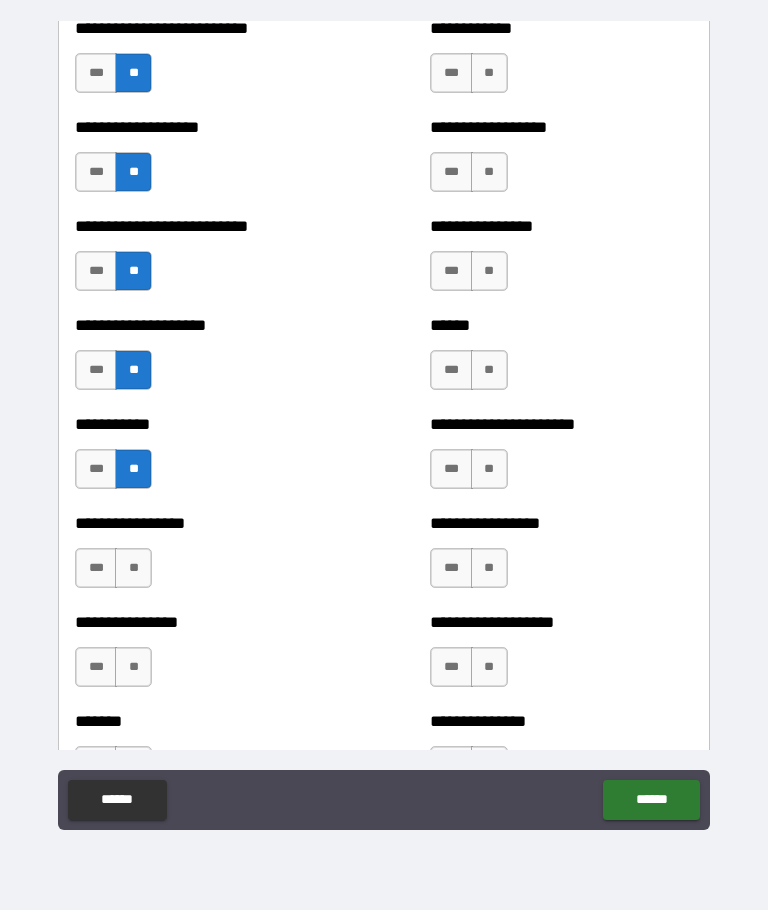 click on "**" at bounding box center [133, 568] 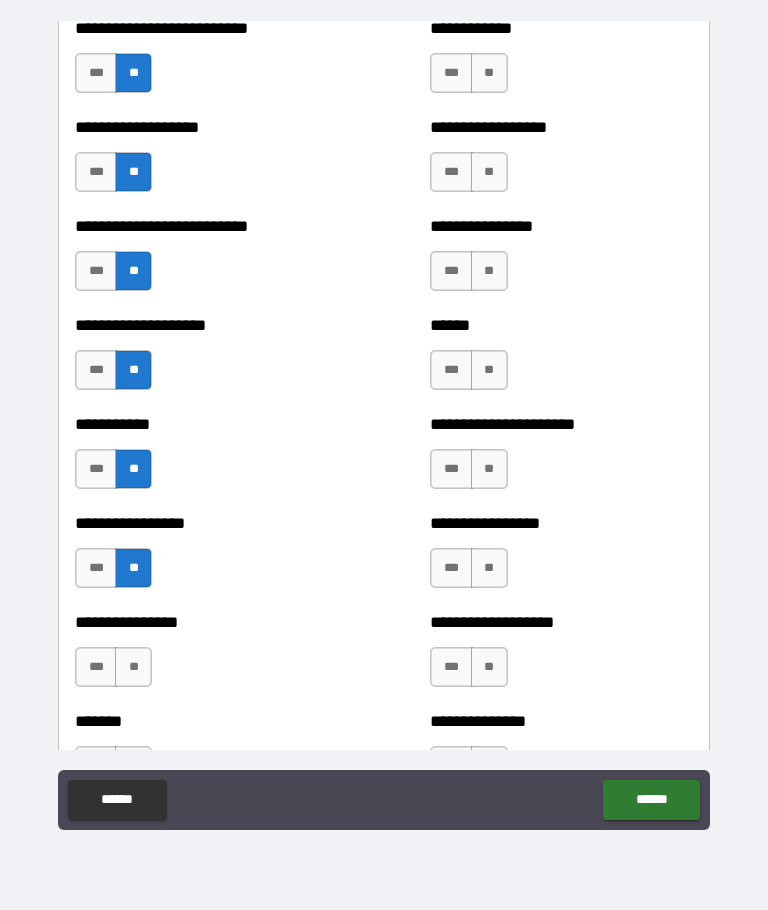 click on "**" at bounding box center [133, 667] 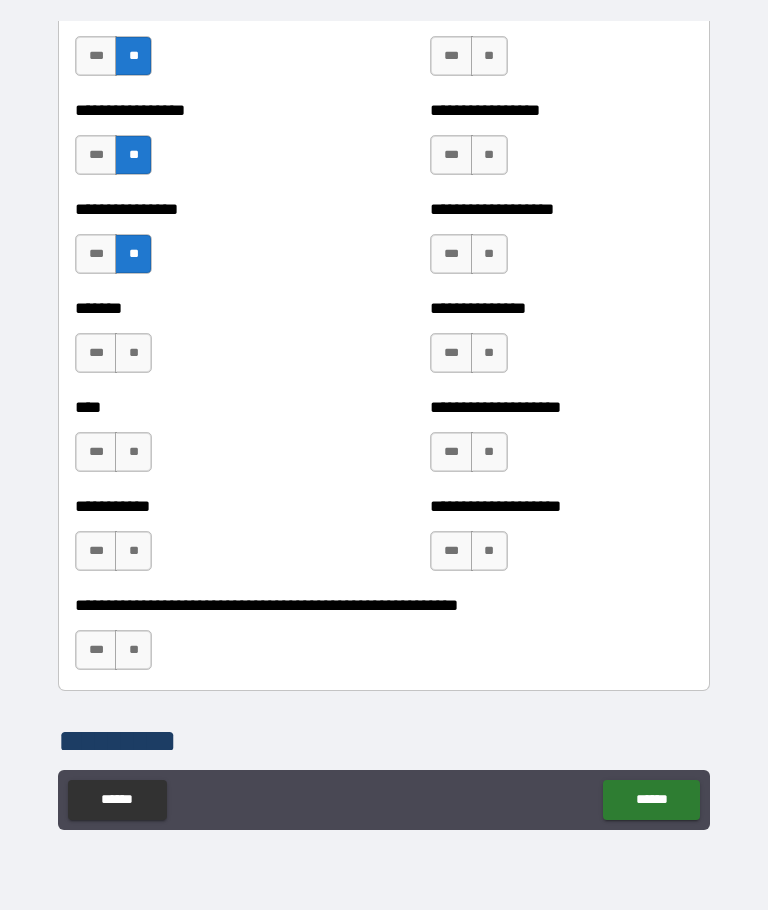 scroll, scrollTop: 6434, scrollLeft: 0, axis: vertical 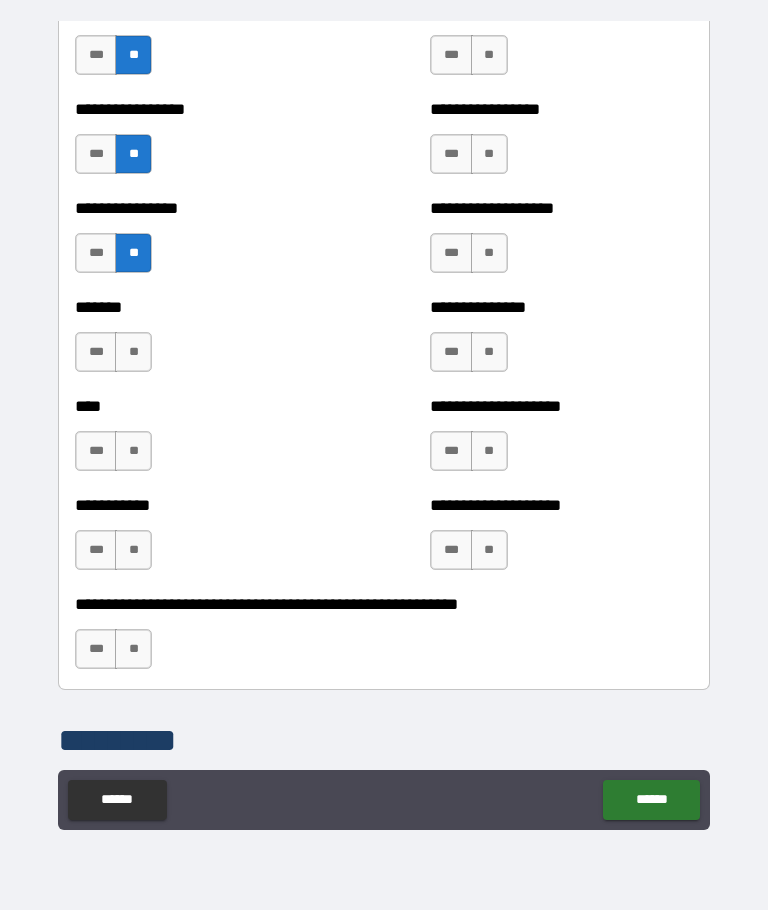 click on "***" at bounding box center [96, 352] 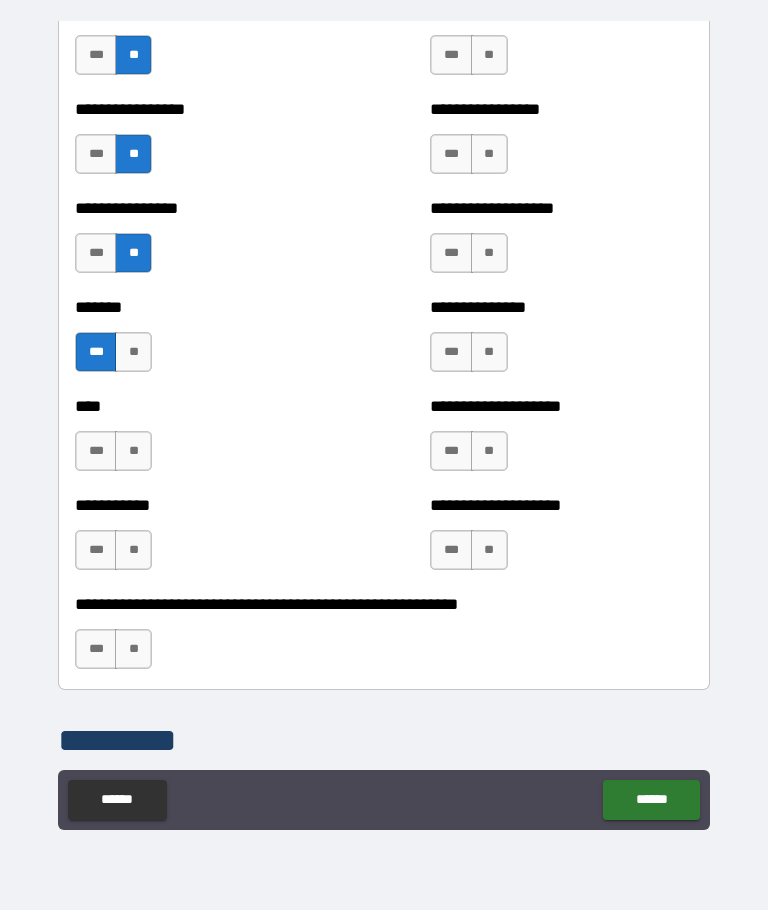 click on "**" at bounding box center (133, 451) 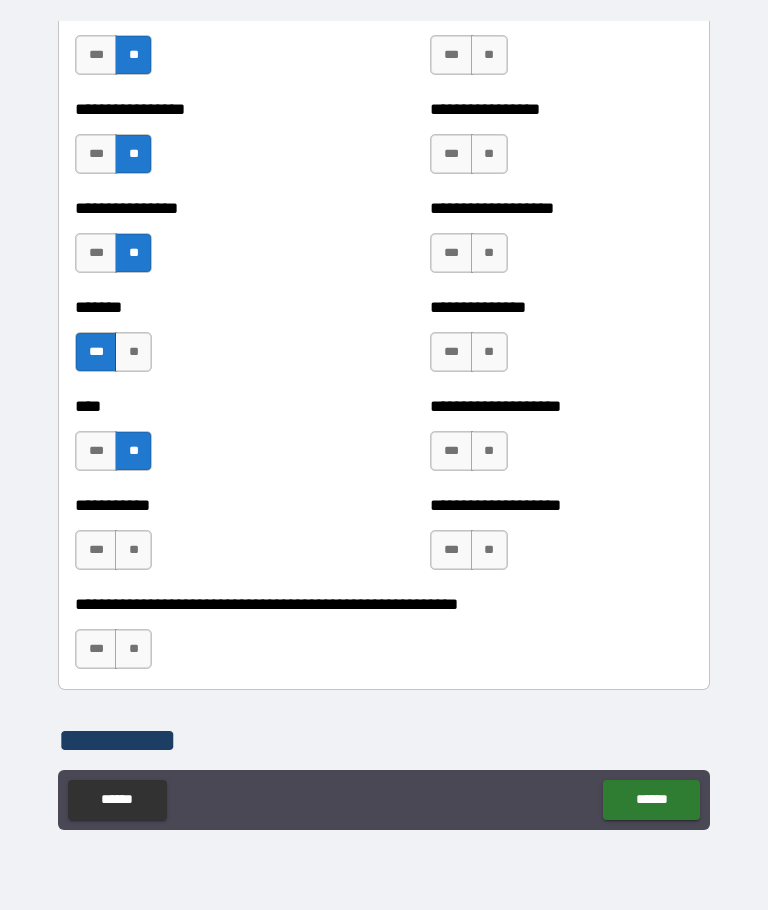 click on "***" at bounding box center (96, 550) 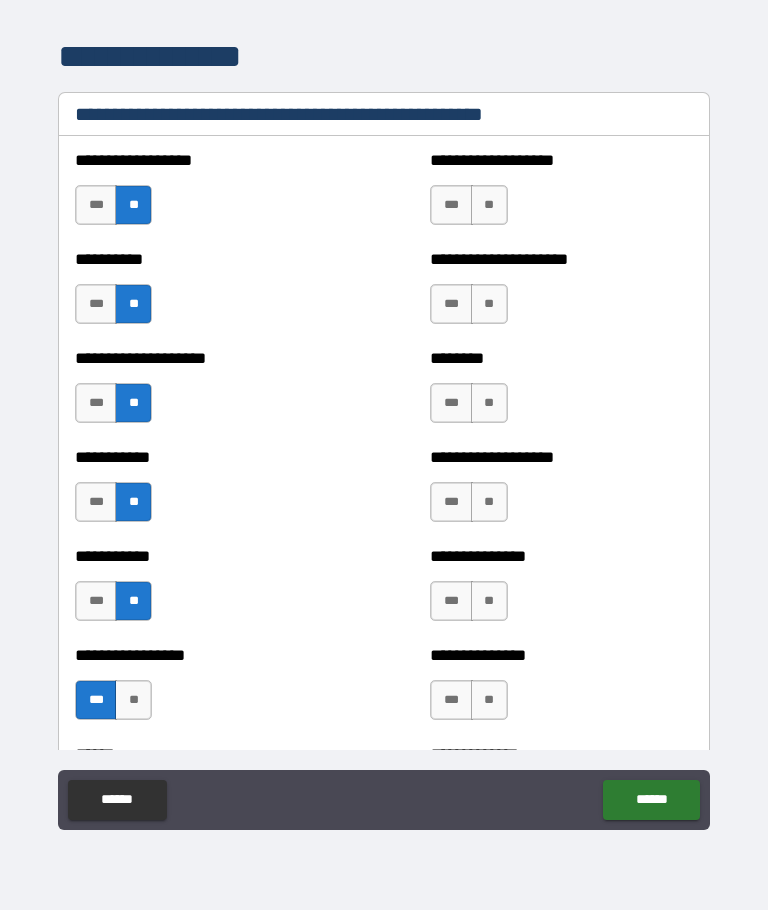 scroll, scrollTop: 2712, scrollLeft: 0, axis: vertical 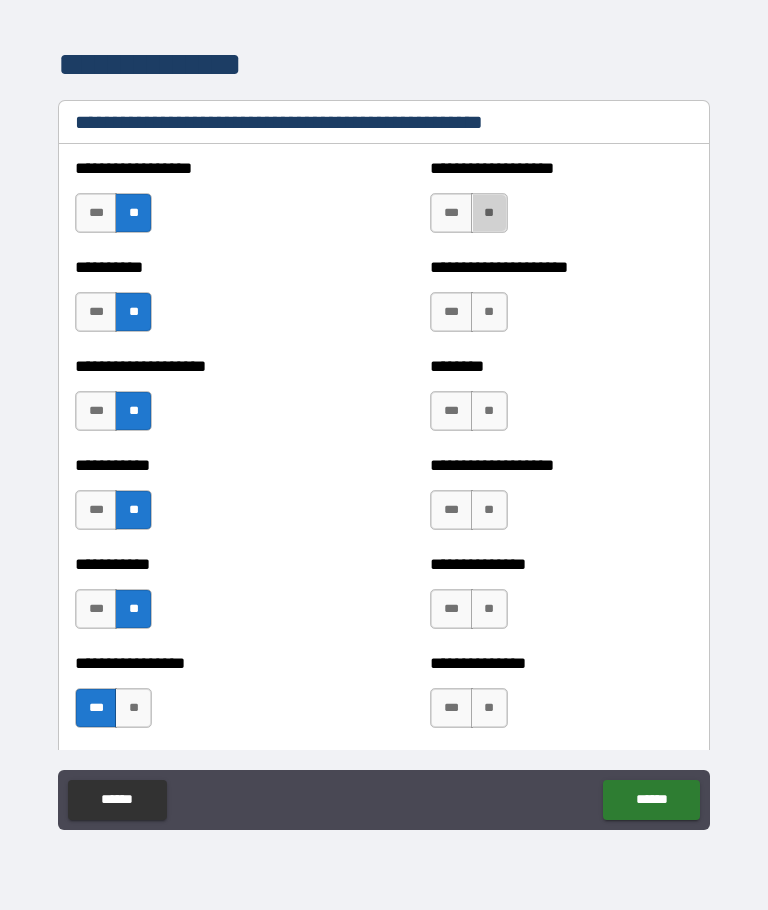 click on "**" at bounding box center (489, 213) 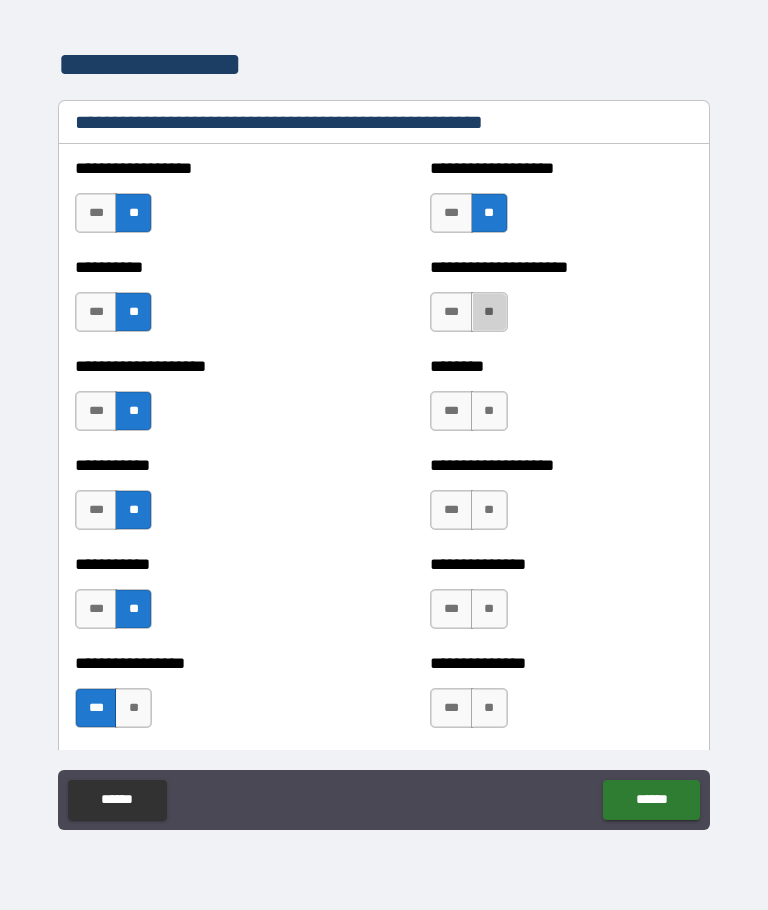 click on "**" at bounding box center [489, 312] 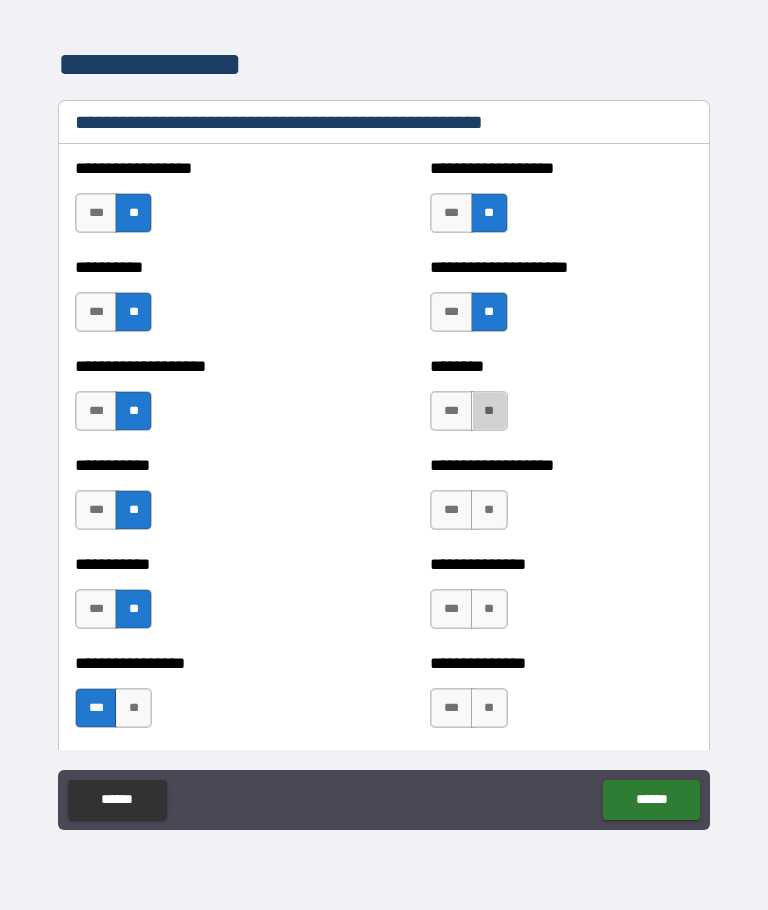 click on "**" at bounding box center [489, 411] 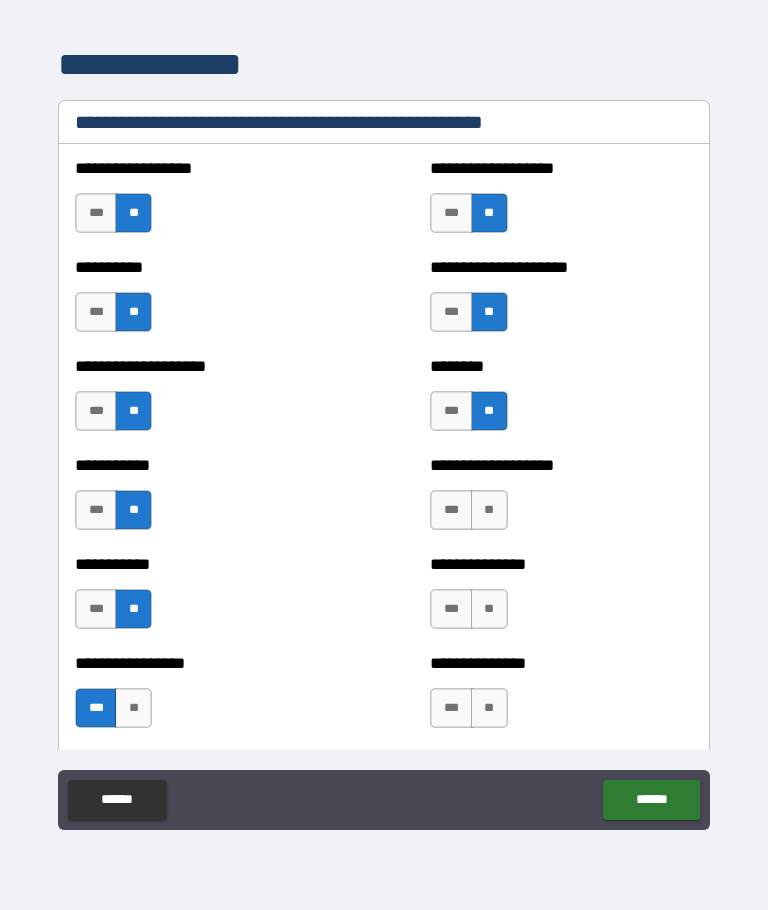 click on "**" at bounding box center (489, 510) 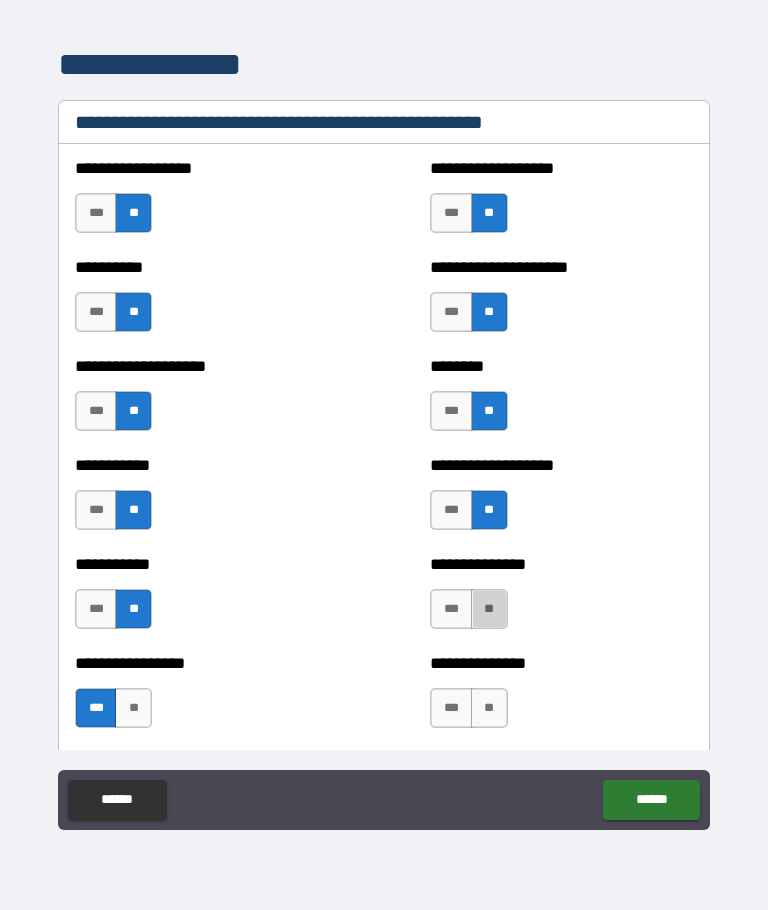 click on "**" at bounding box center (489, 609) 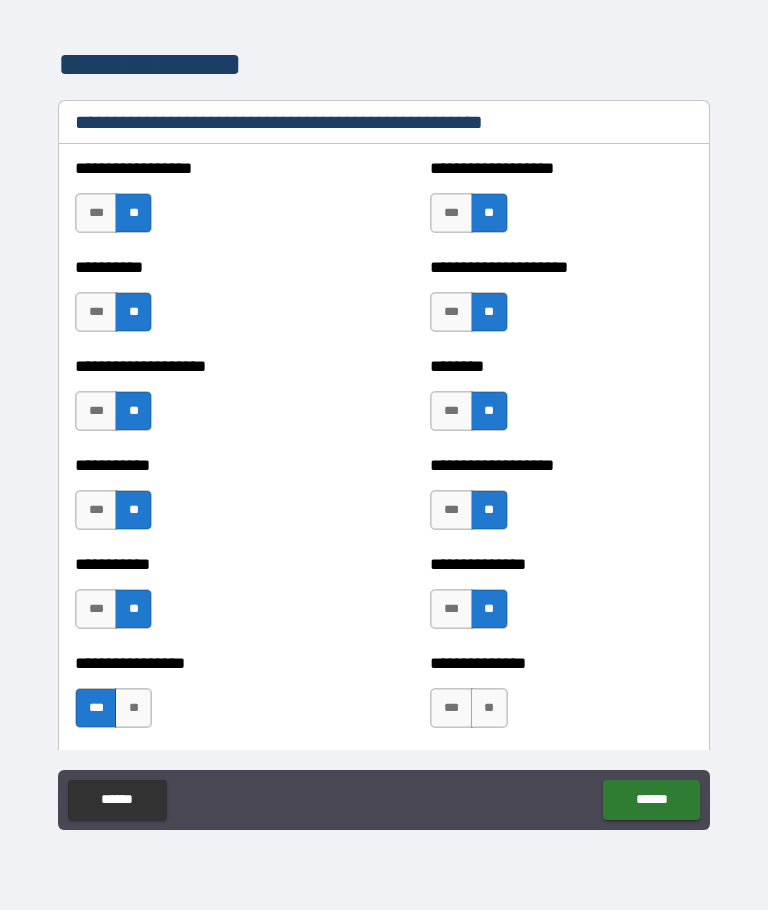 click on "**" at bounding box center (489, 708) 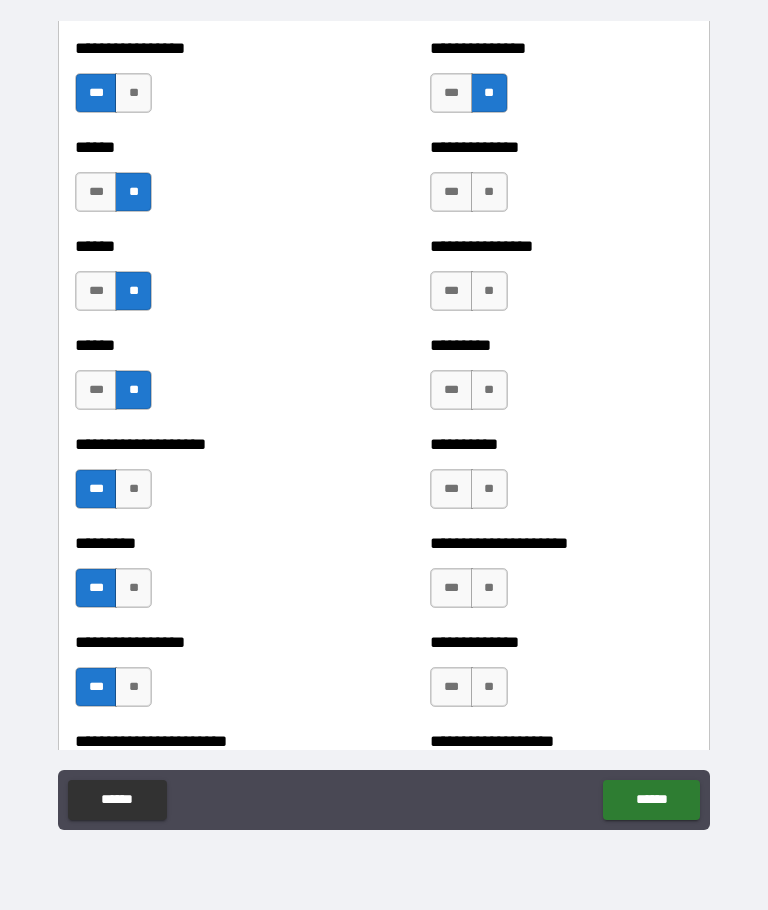 scroll, scrollTop: 3328, scrollLeft: 0, axis: vertical 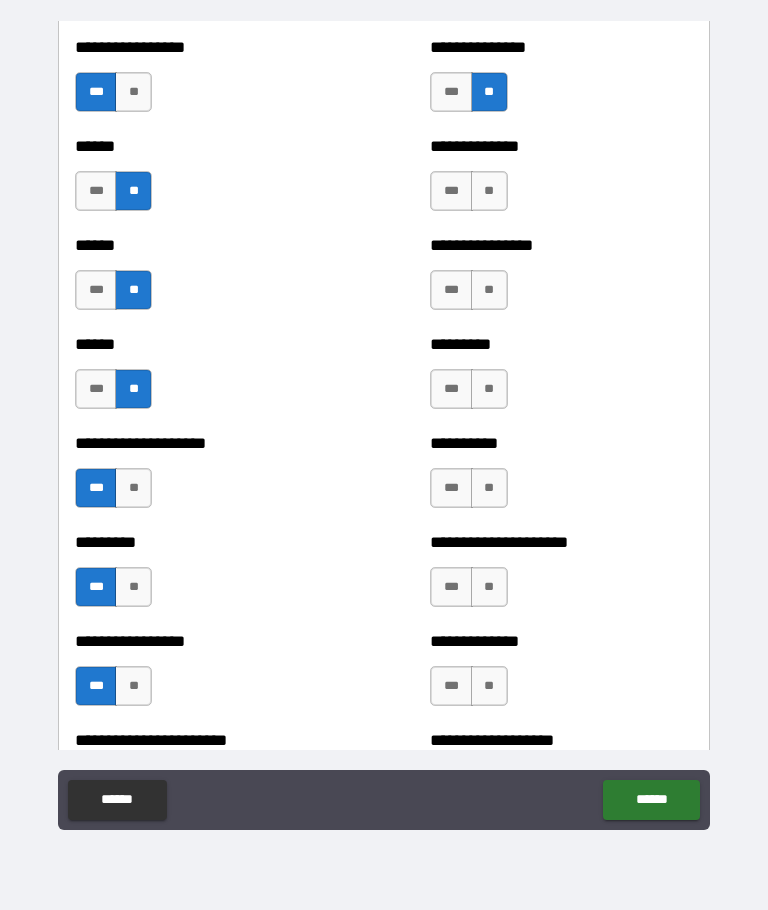 click on "**" at bounding box center [489, 191] 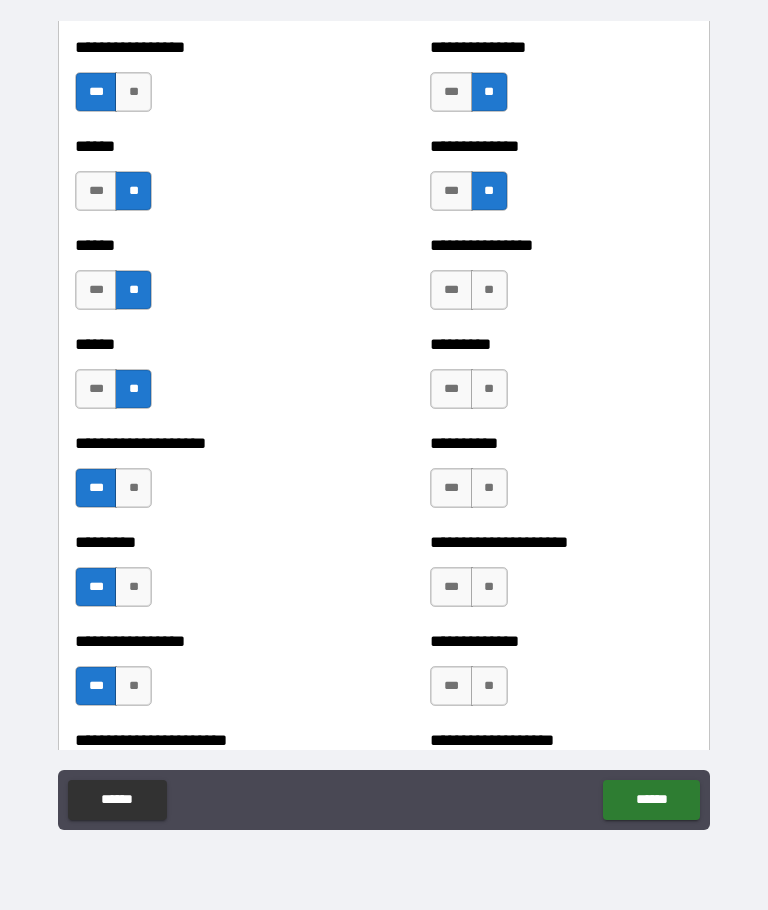 click on "**" at bounding box center (489, 290) 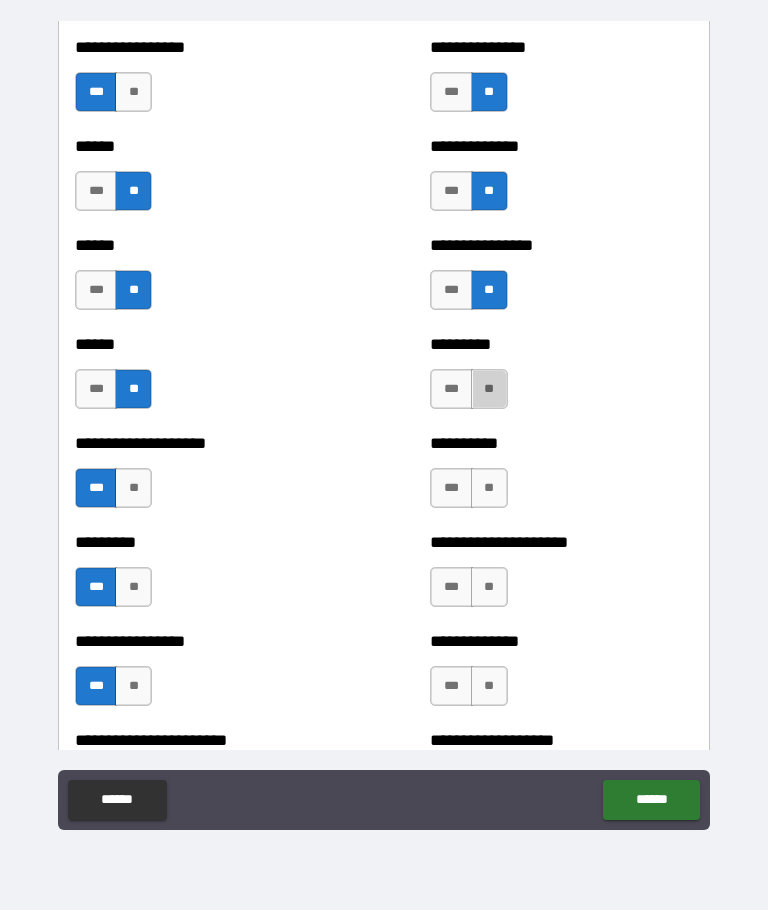 click on "**" at bounding box center [489, 389] 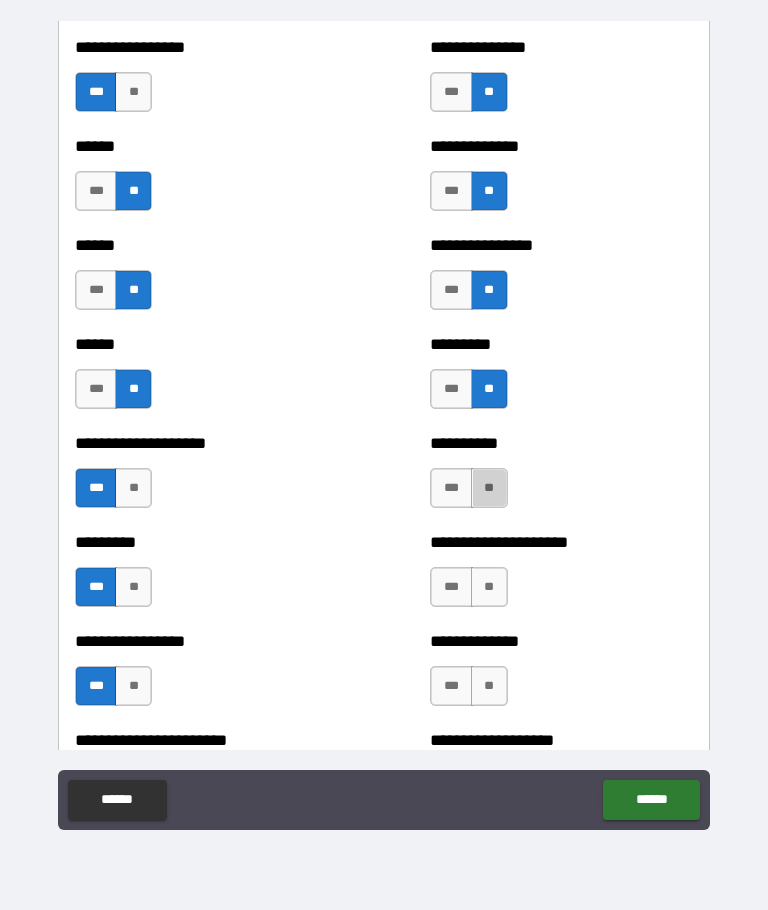 click on "**" at bounding box center [489, 488] 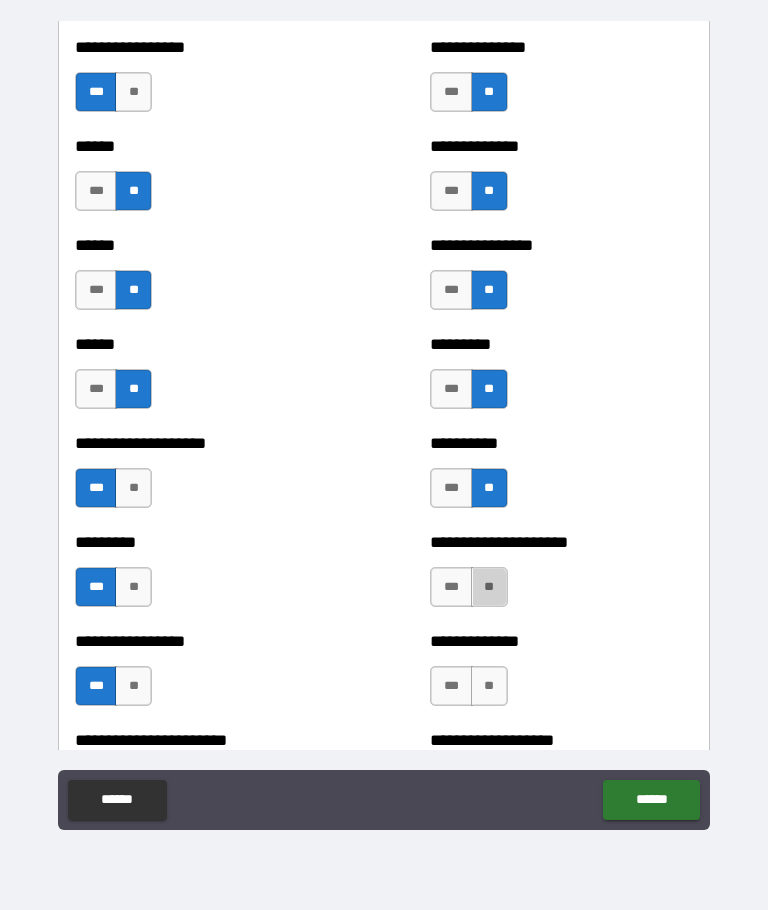 click on "**" at bounding box center [489, 587] 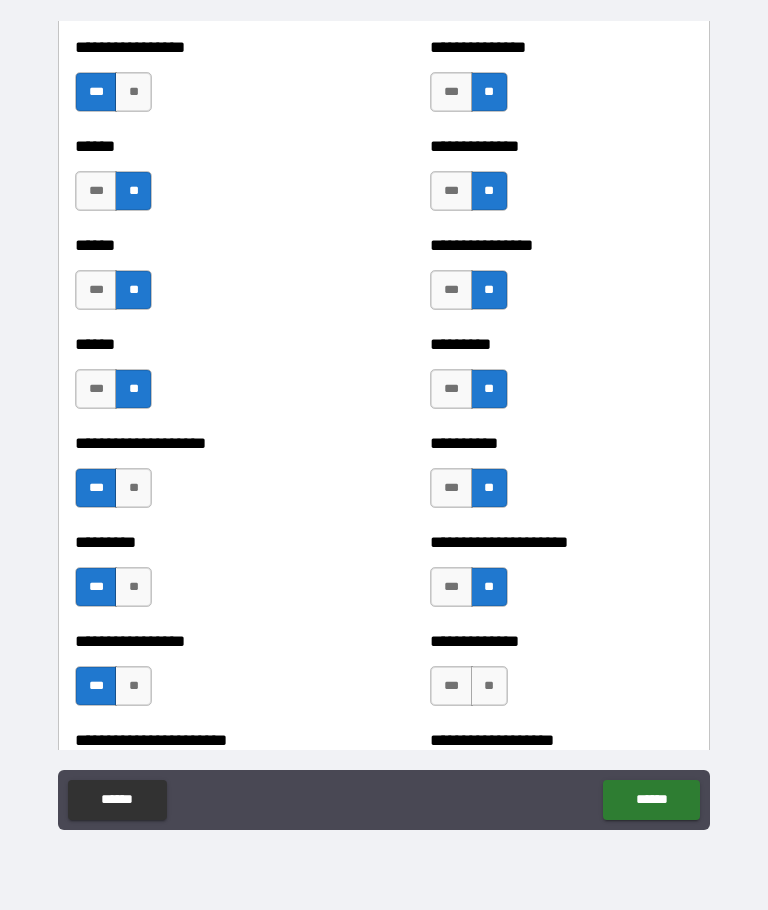click on "**" at bounding box center [489, 686] 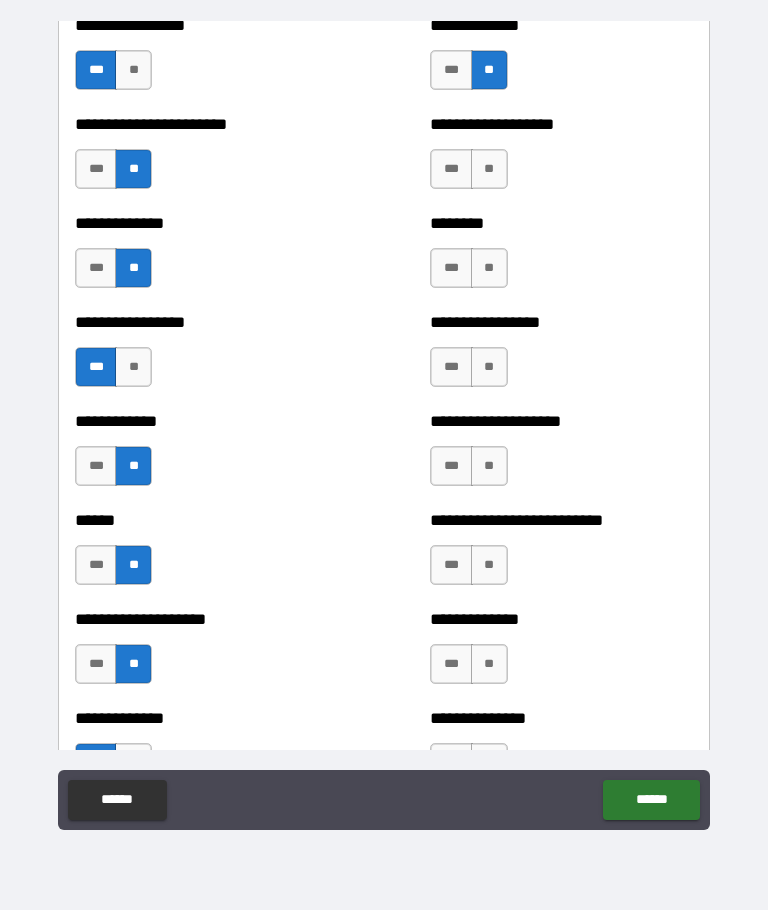 scroll, scrollTop: 3944, scrollLeft: 0, axis: vertical 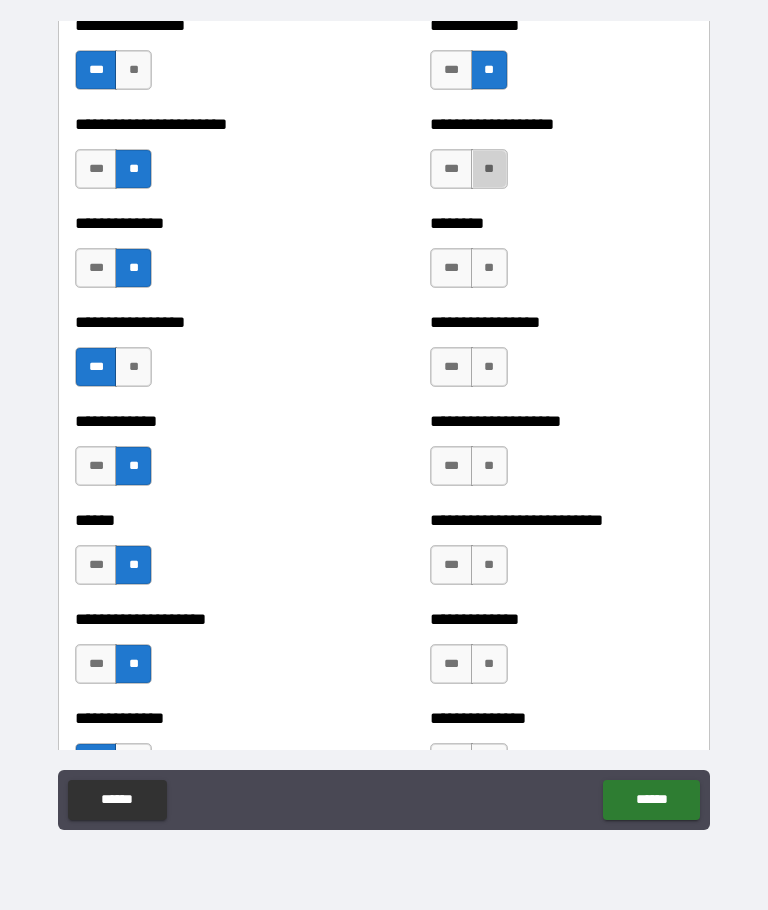 click on "**" at bounding box center [489, 169] 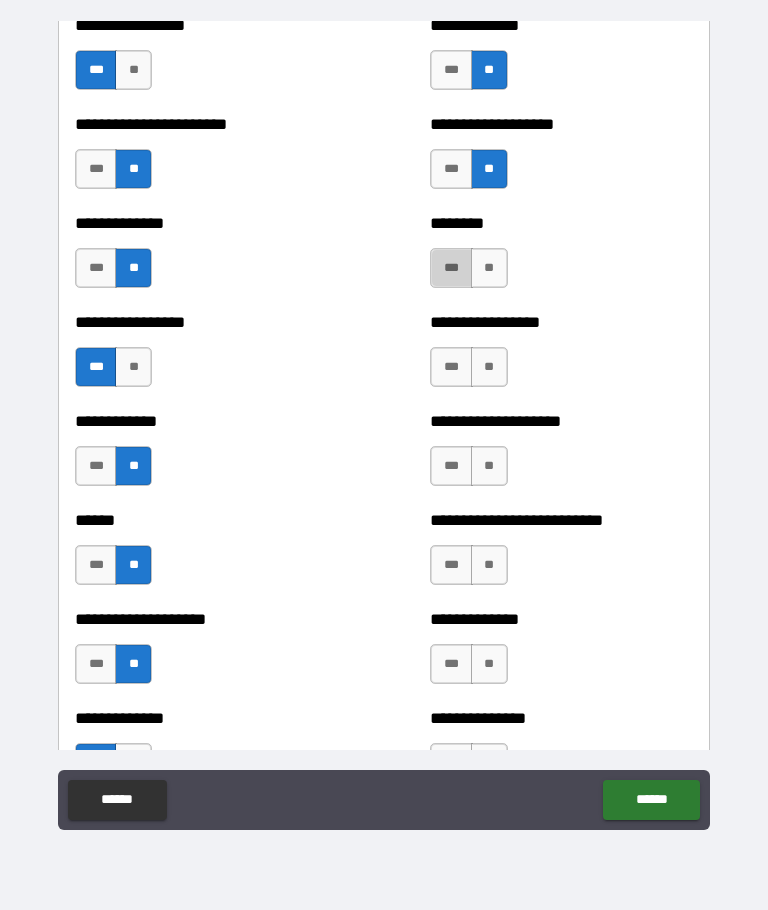 click on "***" at bounding box center [451, 268] 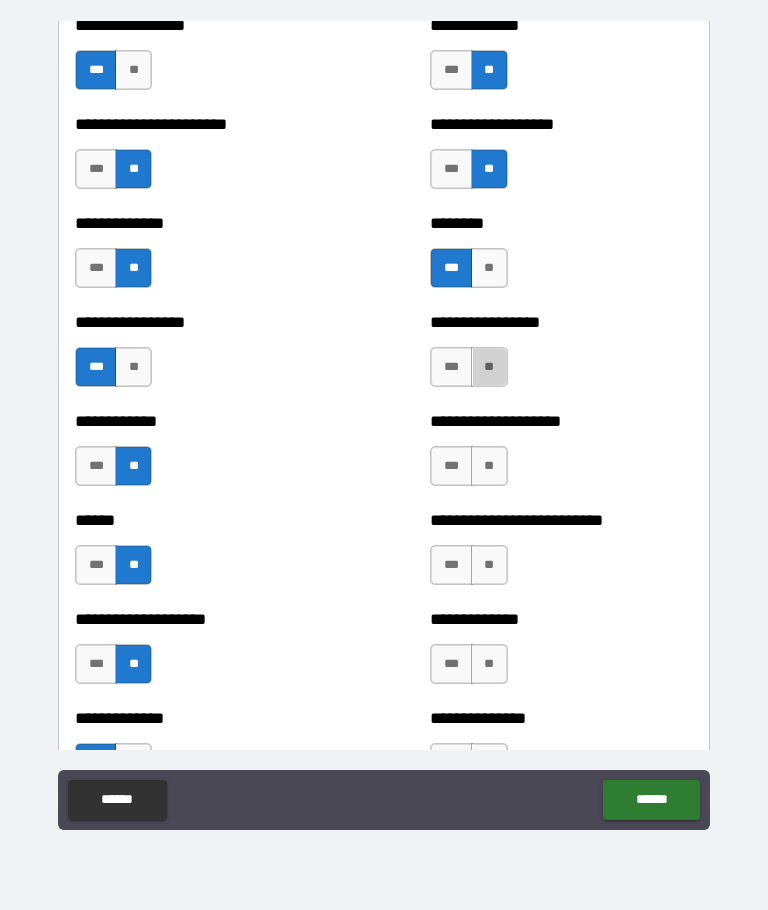 click on "**" at bounding box center [489, 367] 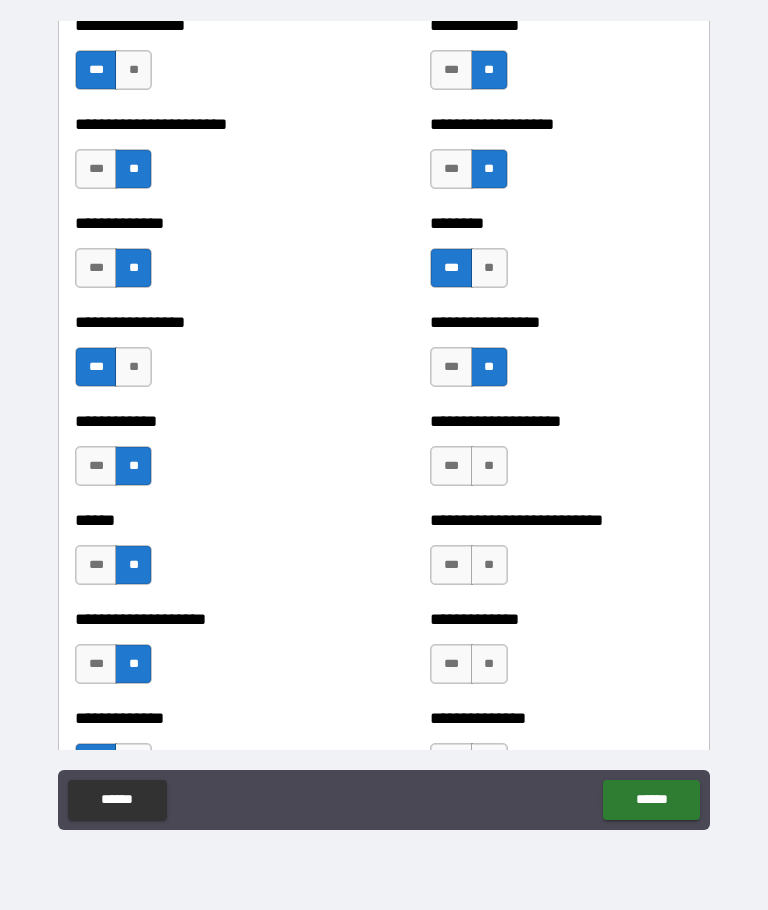 click on "**" at bounding box center [489, 466] 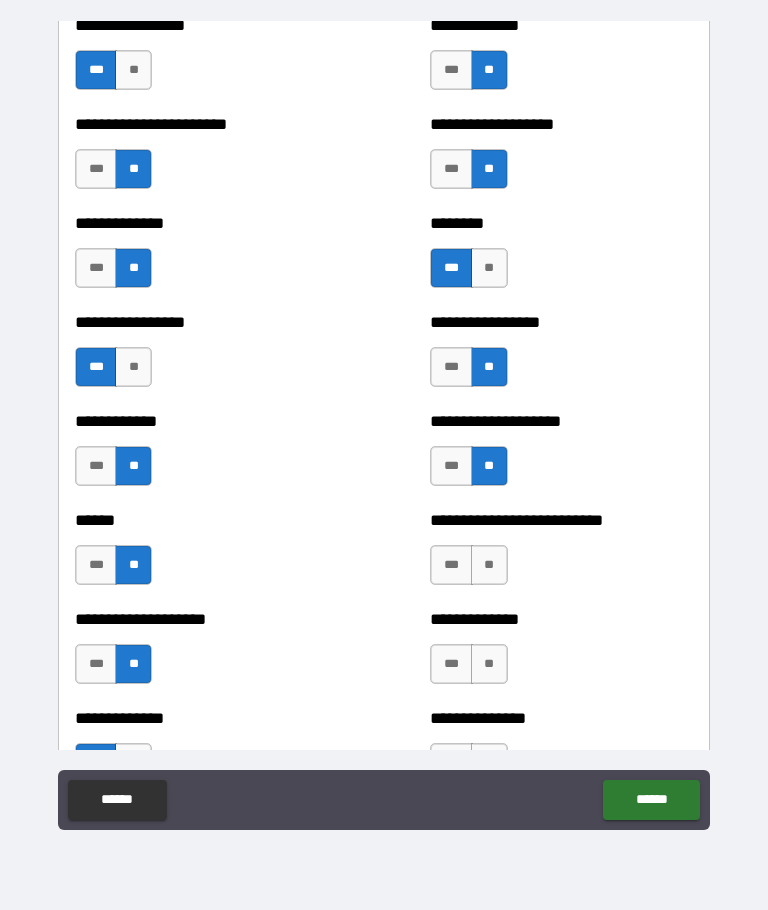 click on "**" at bounding box center [489, 565] 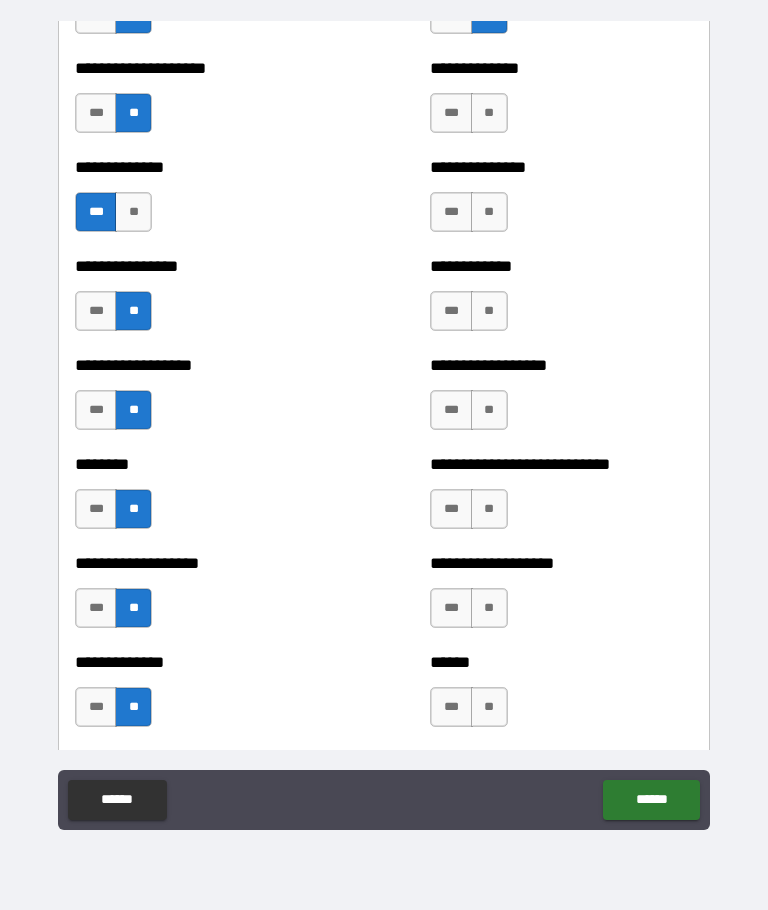 scroll, scrollTop: 4496, scrollLeft: 0, axis: vertical 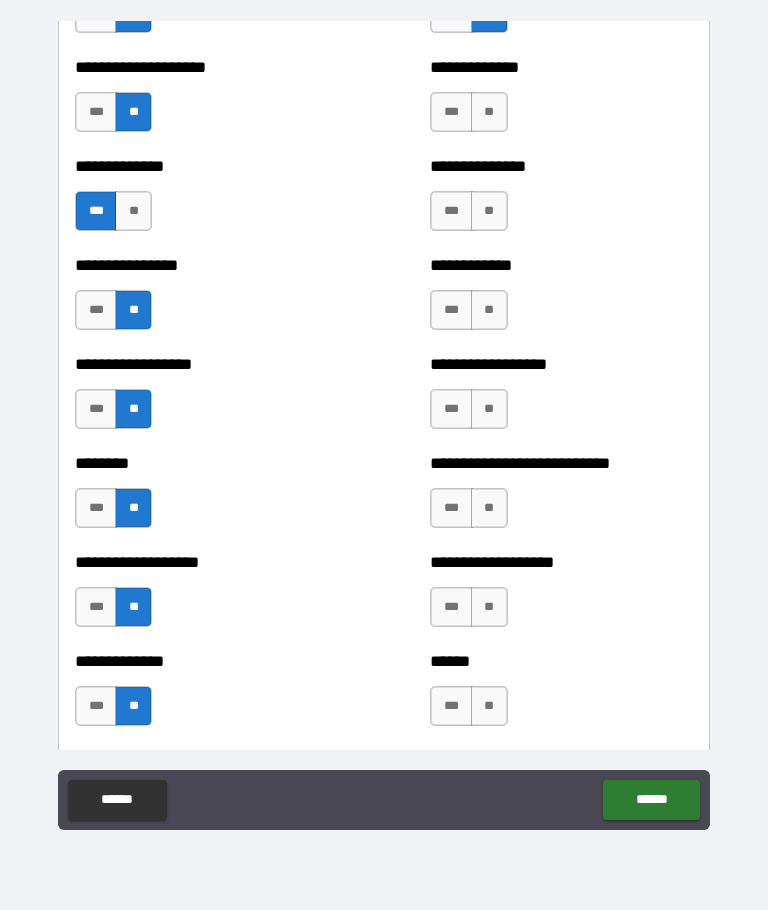 click on "***" at bounding box center [451, 112] 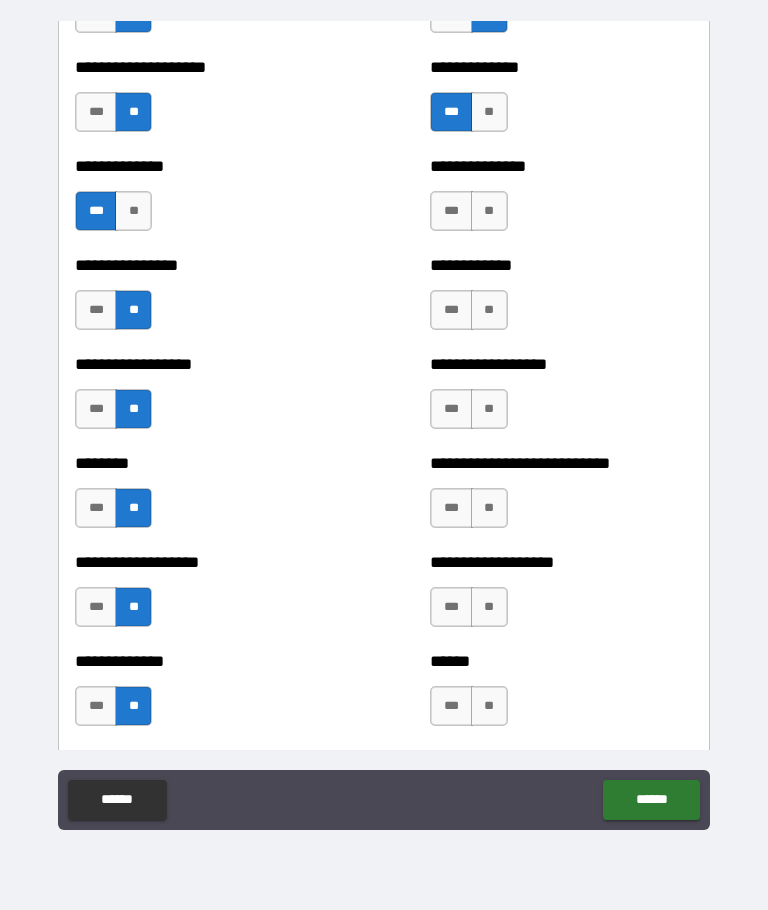 click on "**" at bounding box center (489, 211) 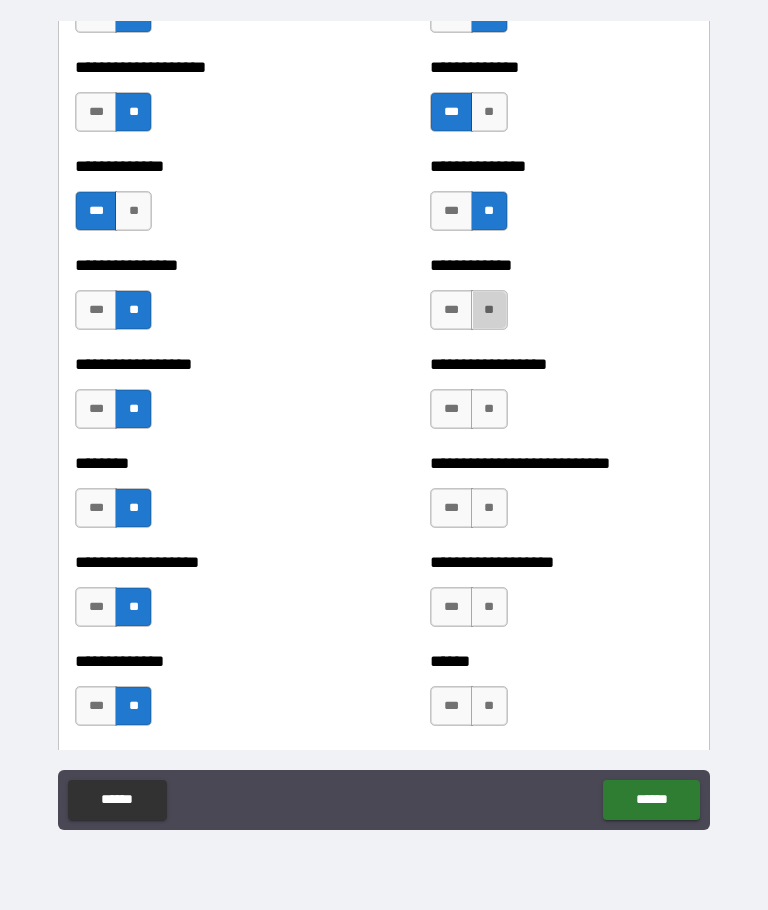 click on "**" at bounding box center [489, 310] 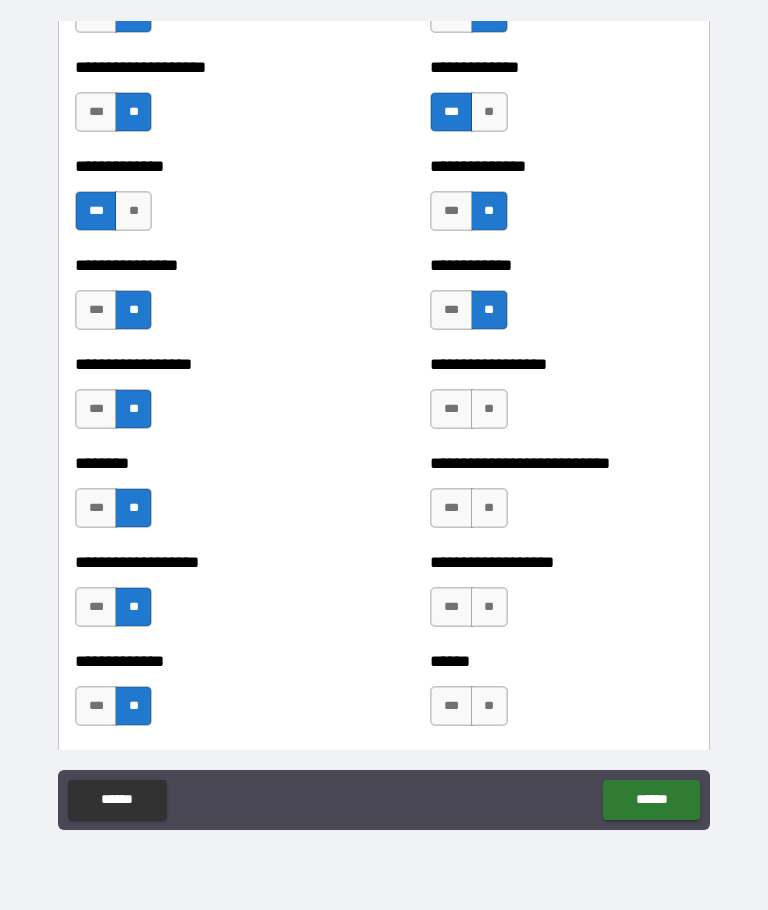 click on "***" at bounding box center (451, 409) 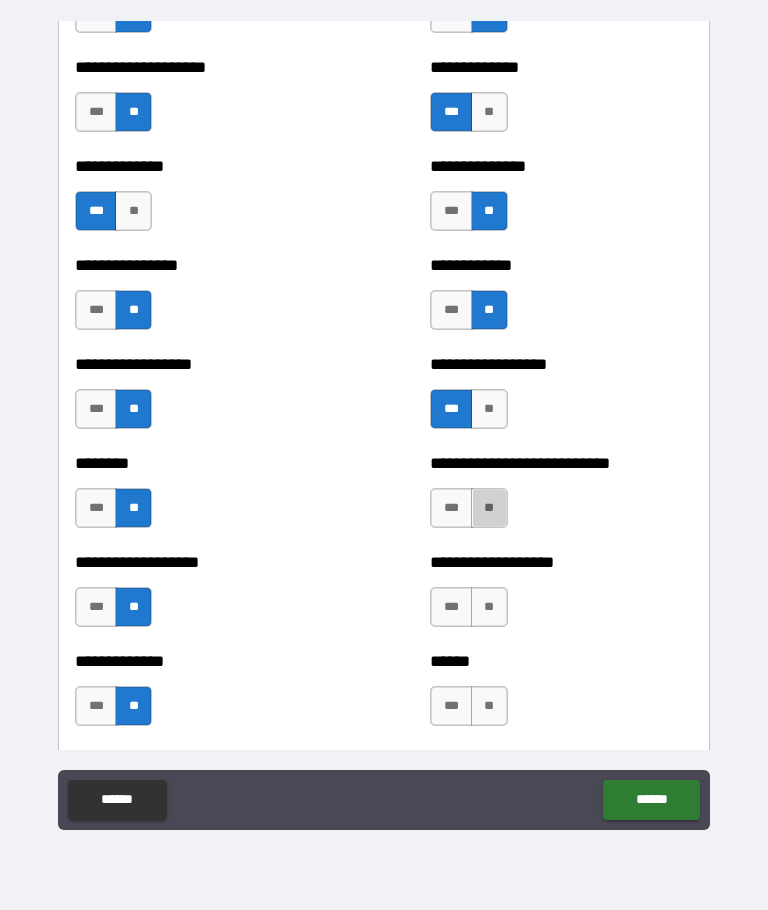click on "**" at bounding box center (489, 508) 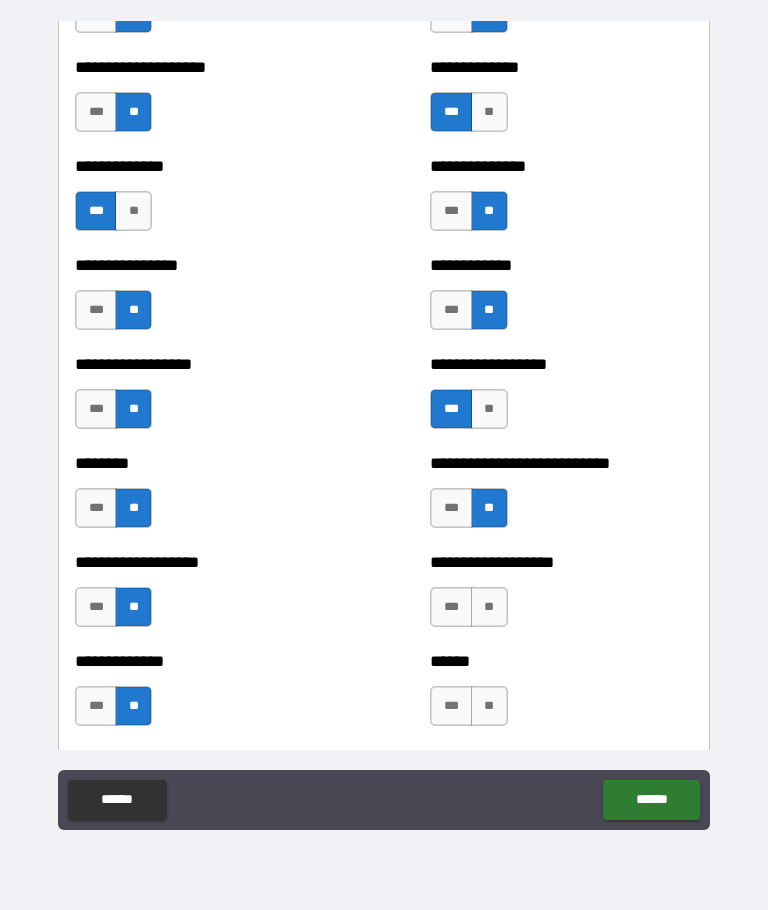 click on "**" at bounding box center [489, 607] 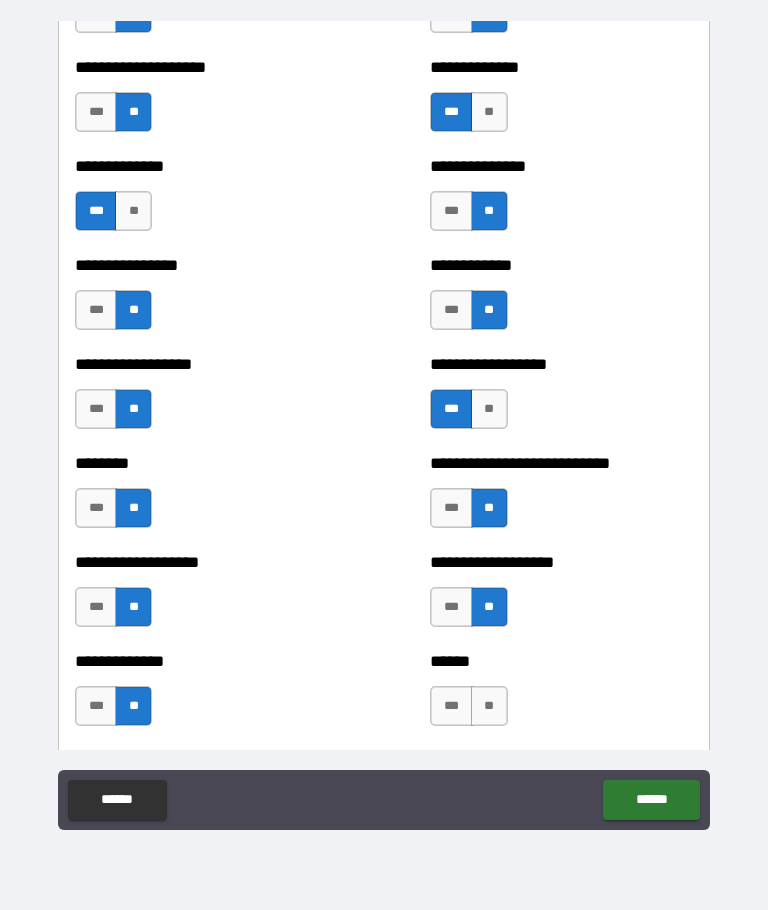 click on "**" at bounding box center (489, 706) 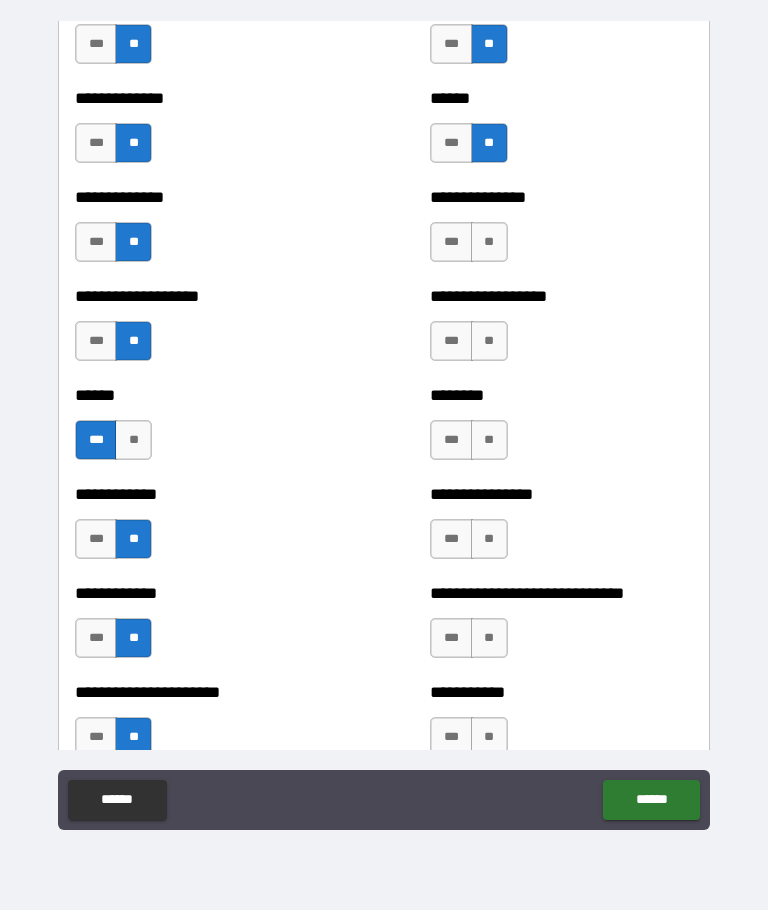scroll, scrollTop: 5060, scrollLeft: 0, axis: vertical 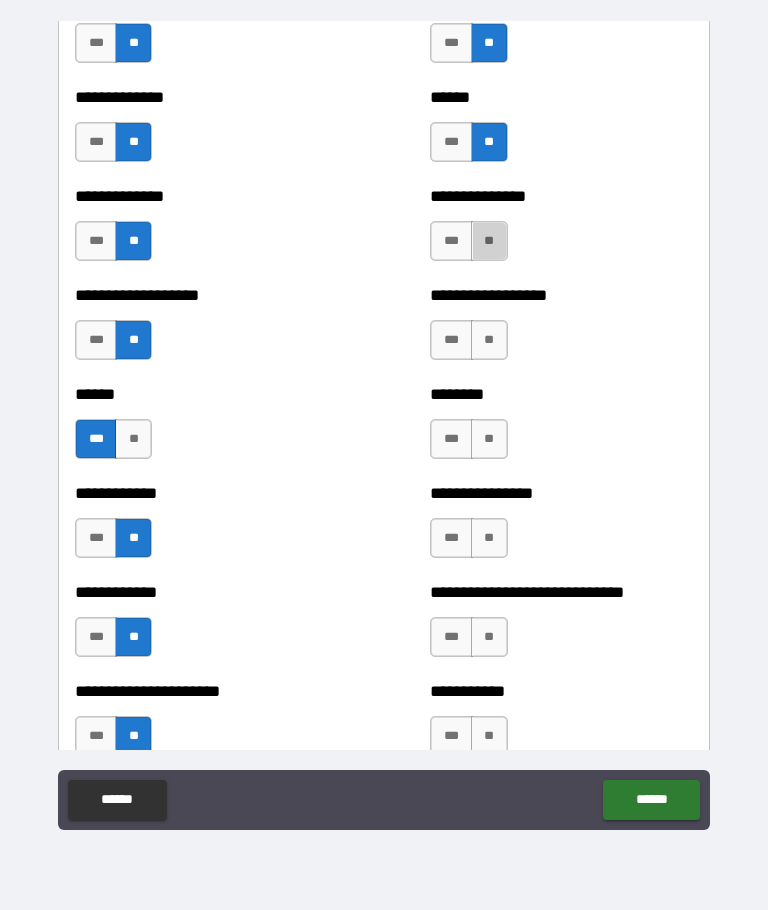 click on "**" at bounding box center [489, 241] 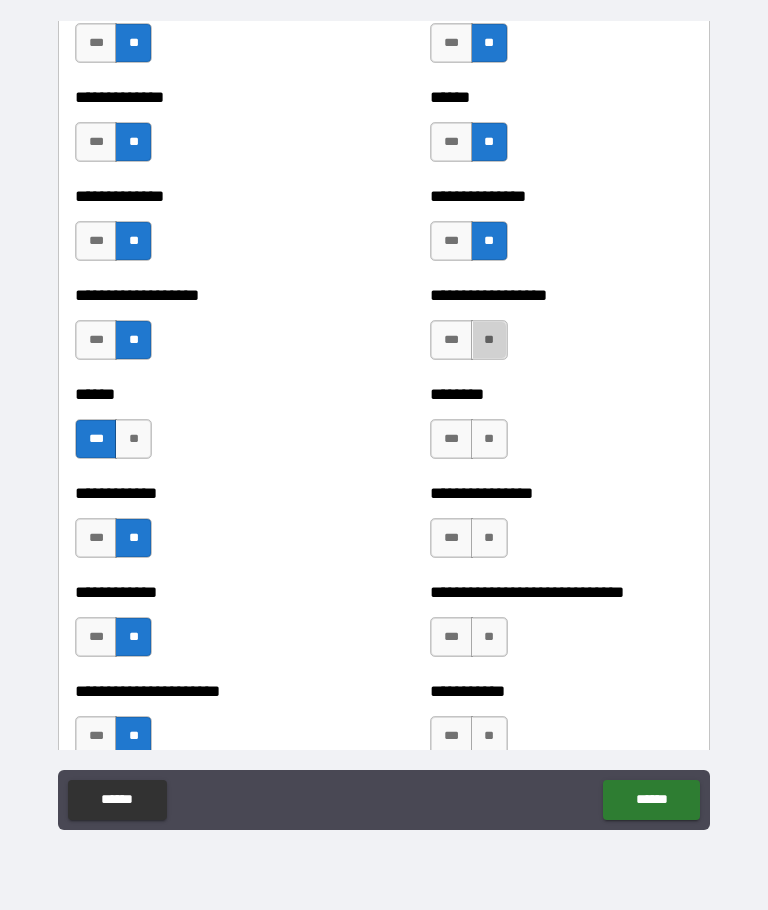 click on "**" at bounding box center (489, 340) 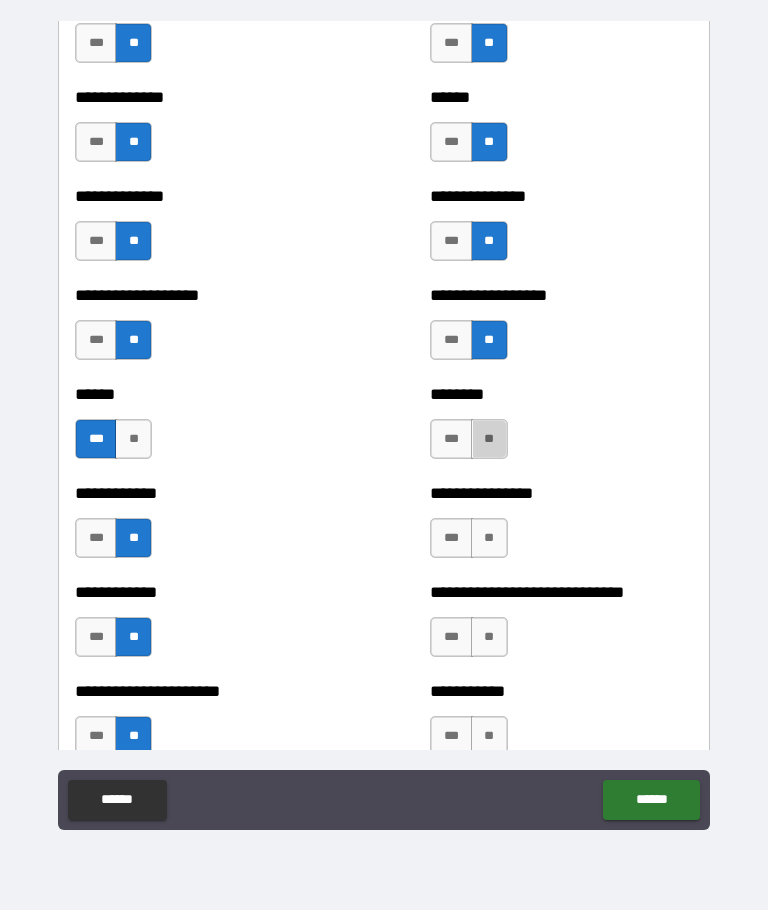 click on "**" at bounding box center (489, 439) 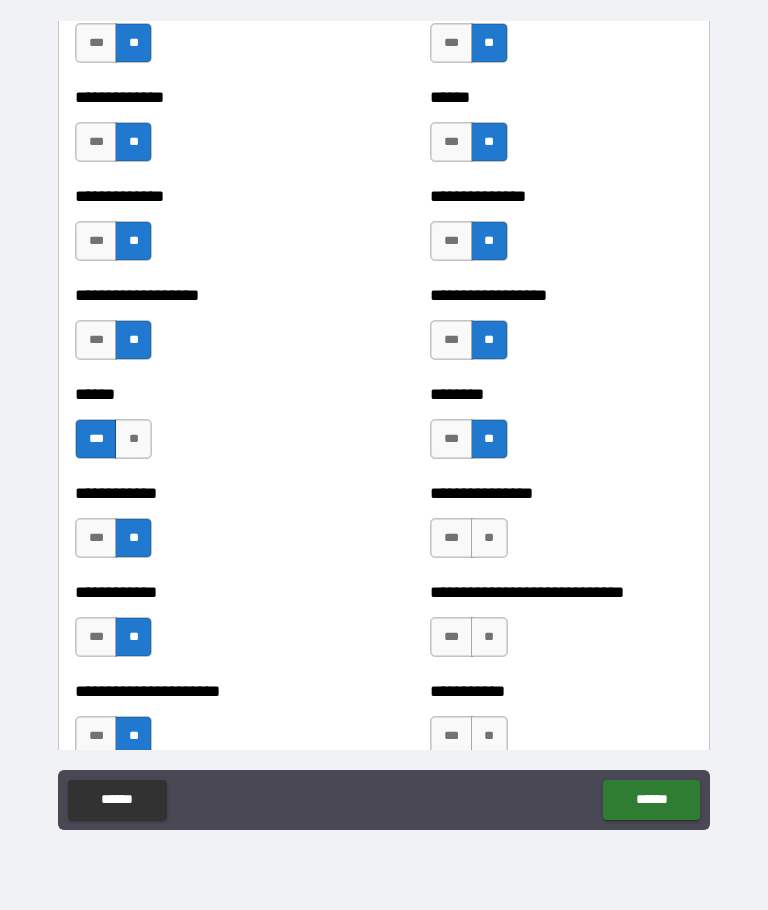 click on "***" at bounding box center (451, 538) 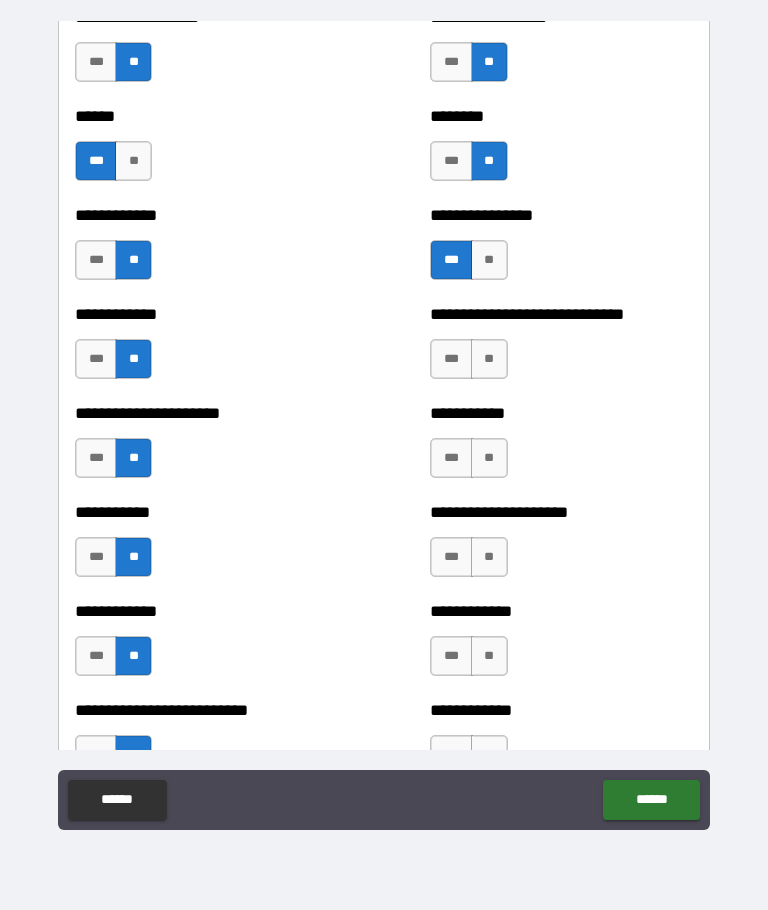 scroll, scrollTop: 5349, scrollLeft: 0, axis: vertical 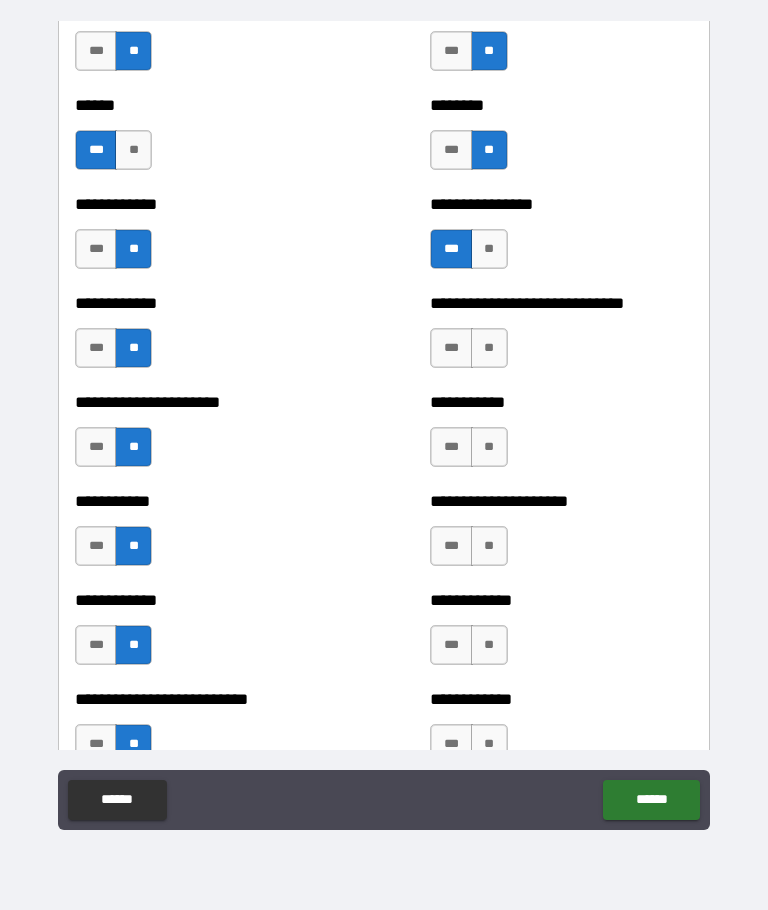 click on "***" at bounding box center (451, 348) 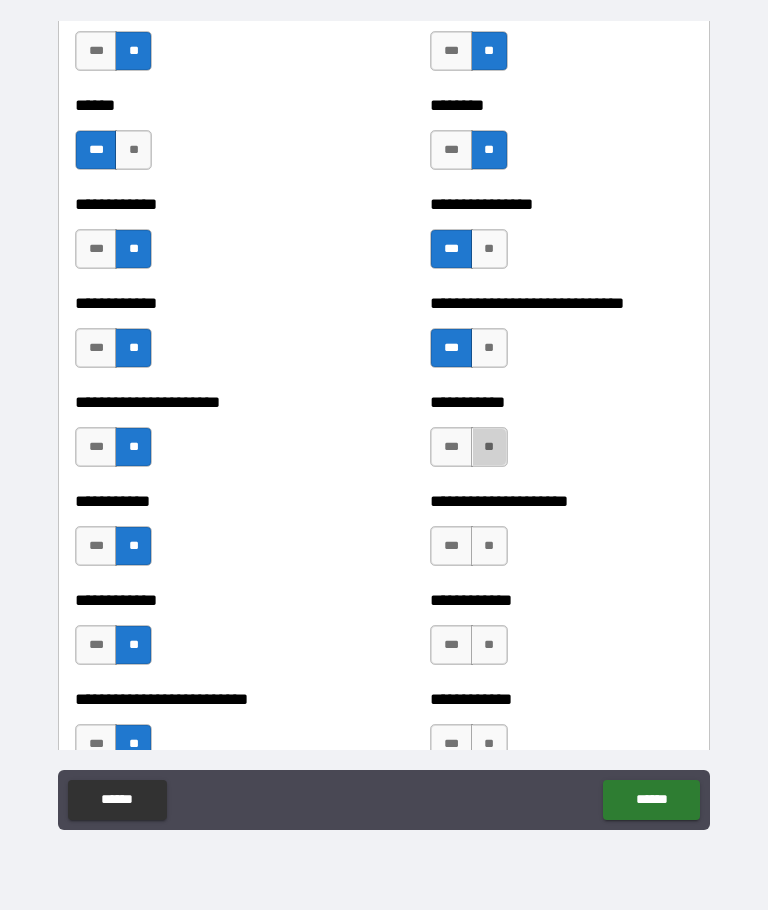 click on "**" at bounding box center (489, 447) 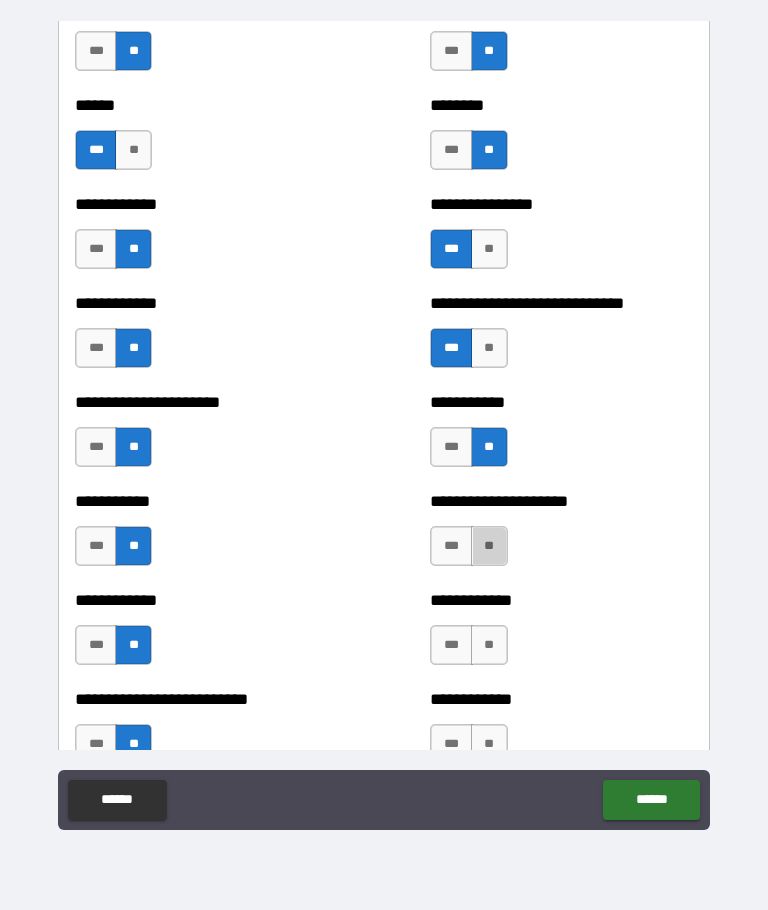 click on "**" at bounding box center [489, 546] 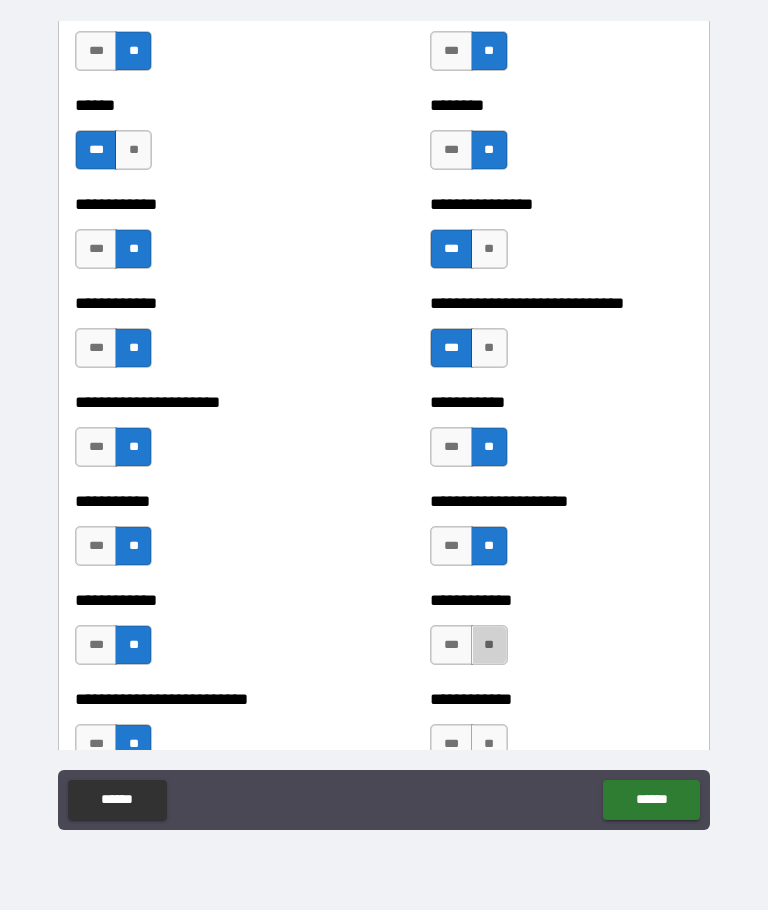 click on "**" at bounding box center (489, 645) 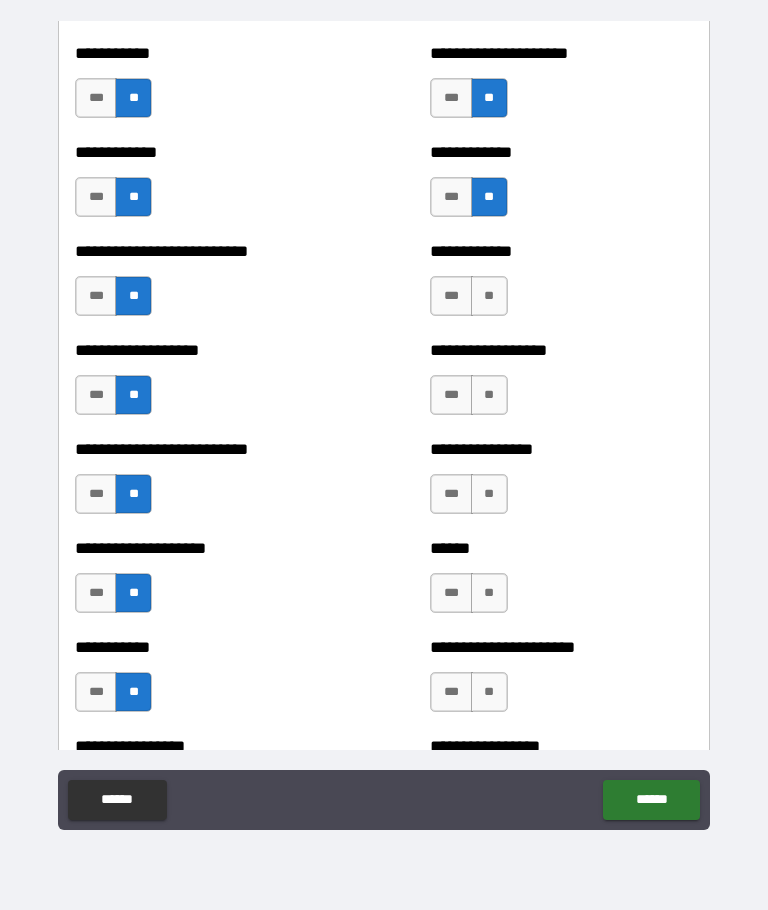 scroll, scrollTop: 5799, scrollLeft: 0, axis: vertical 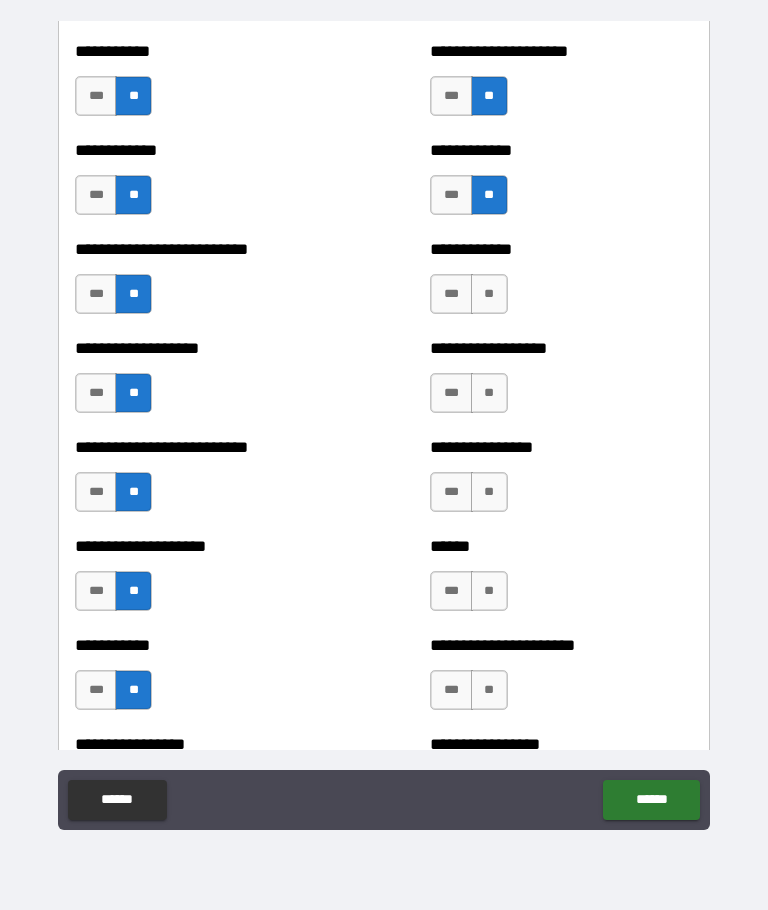 click on "**" at bounding box center [489, 294] 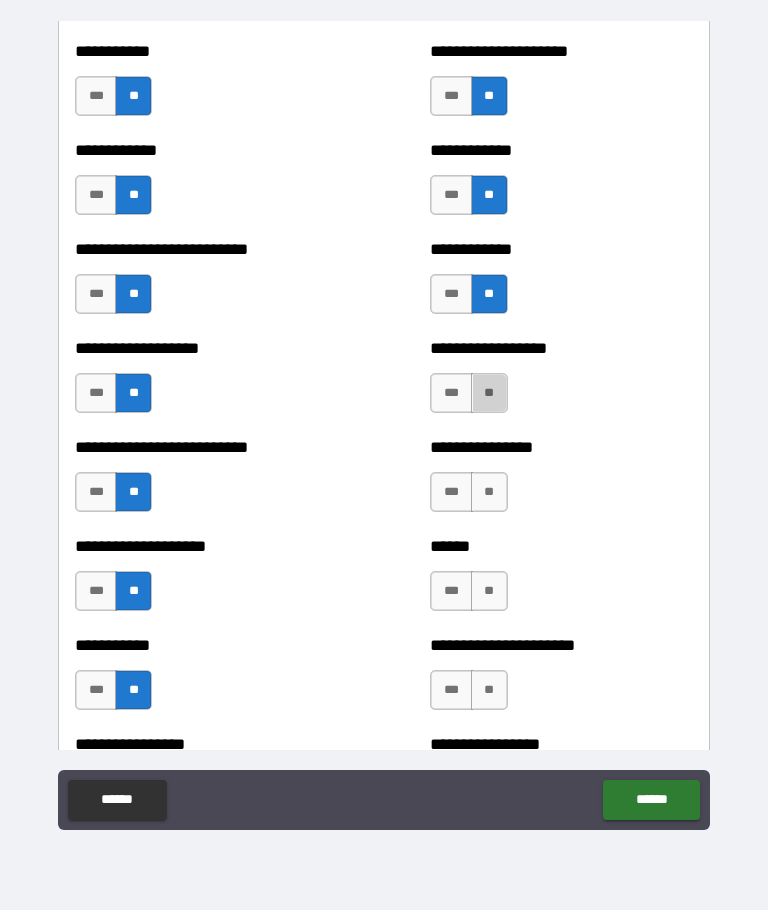 click on "**" at bounding box center [489, 393] 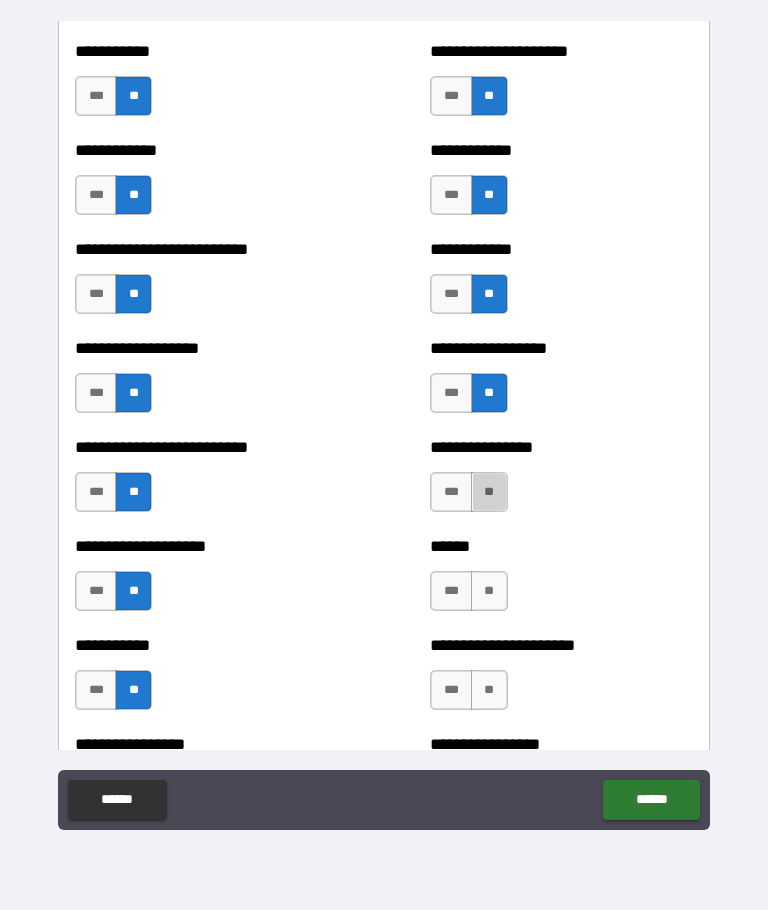 click on "**" at bounding box center [489, 492] 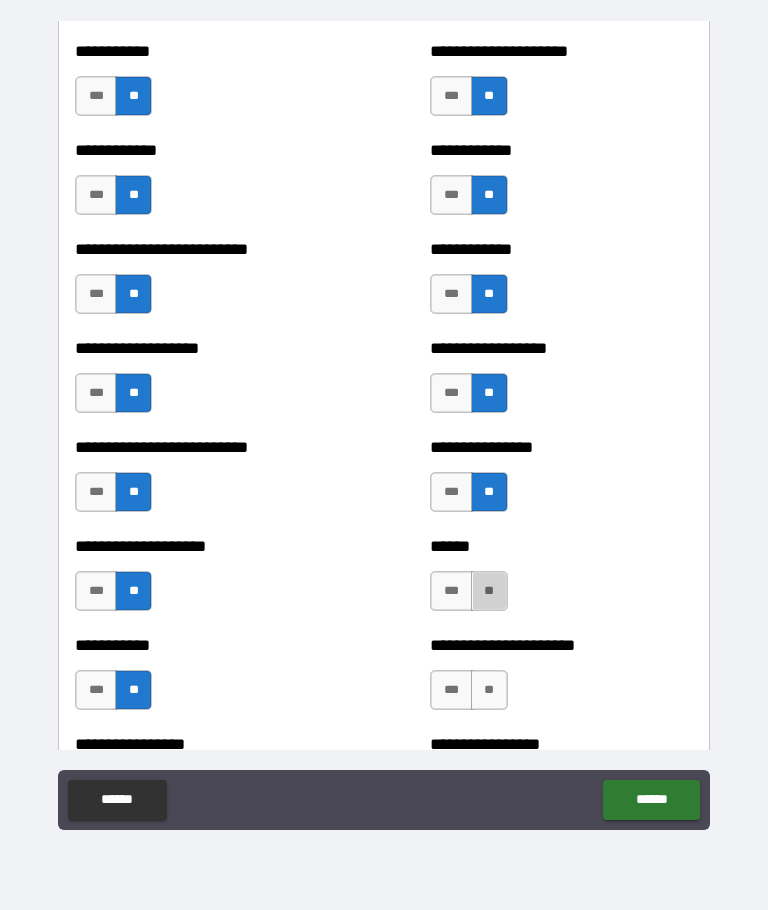 click on "**" at bounding box center (489, 591) 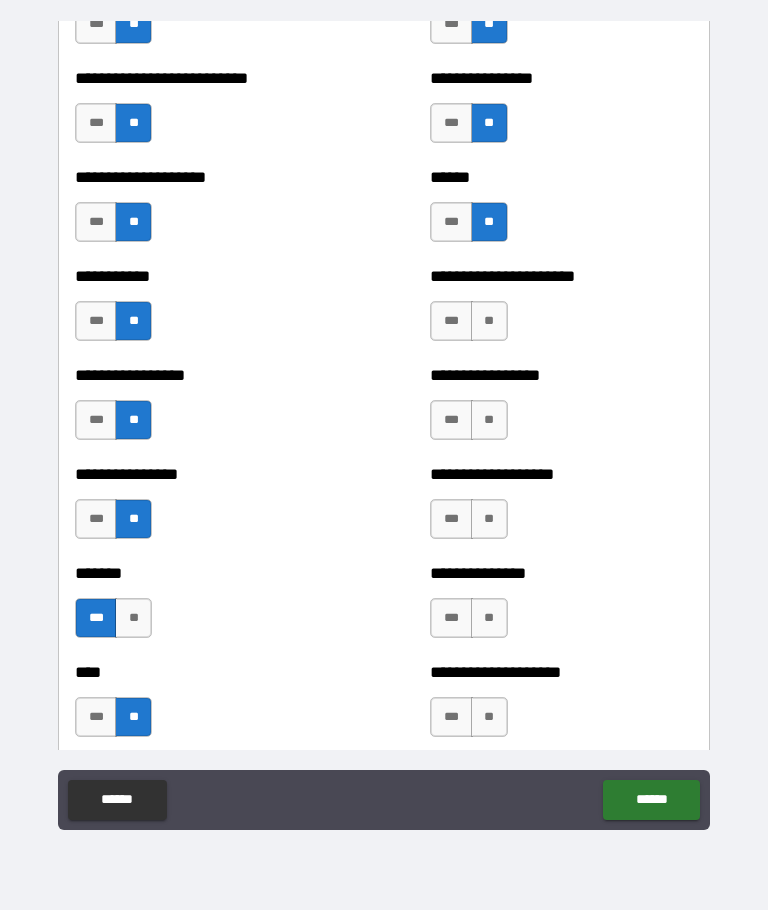 scroll, scrollTop: 6171, scrollLeft: 0, axis: vertical 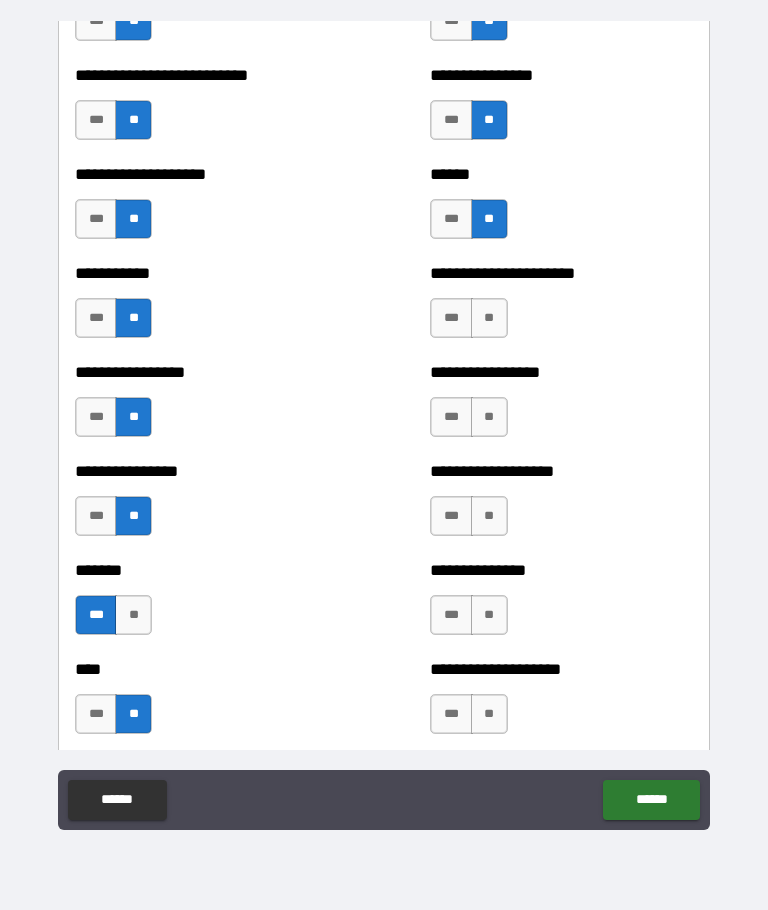 click on "**" at bounding box center (489, 318) 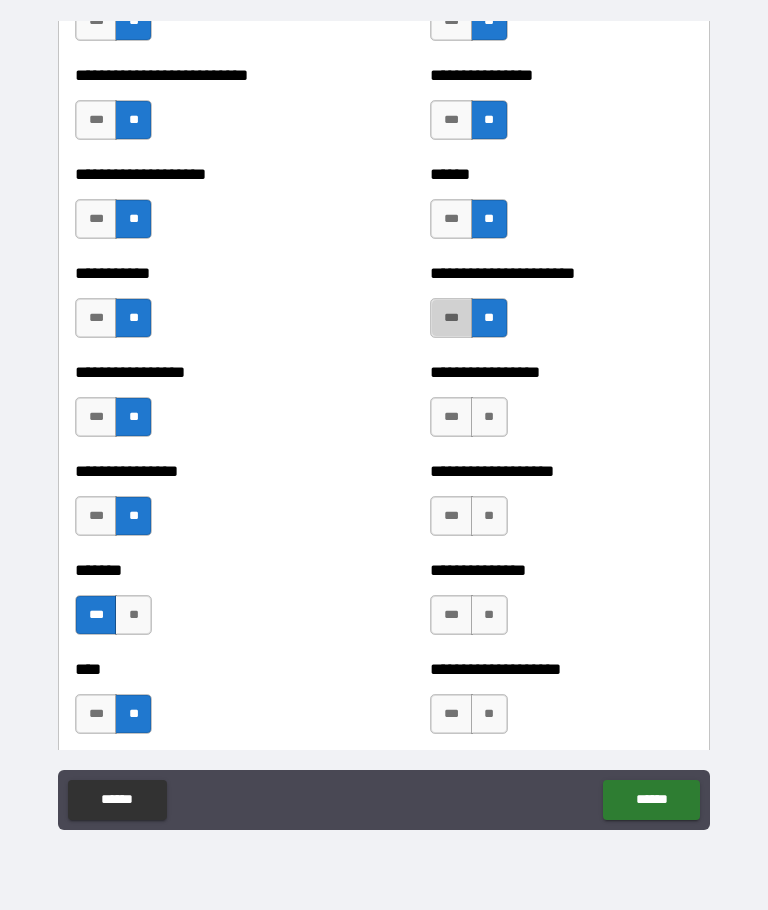 click on "***" at bounding box center [451, 318] 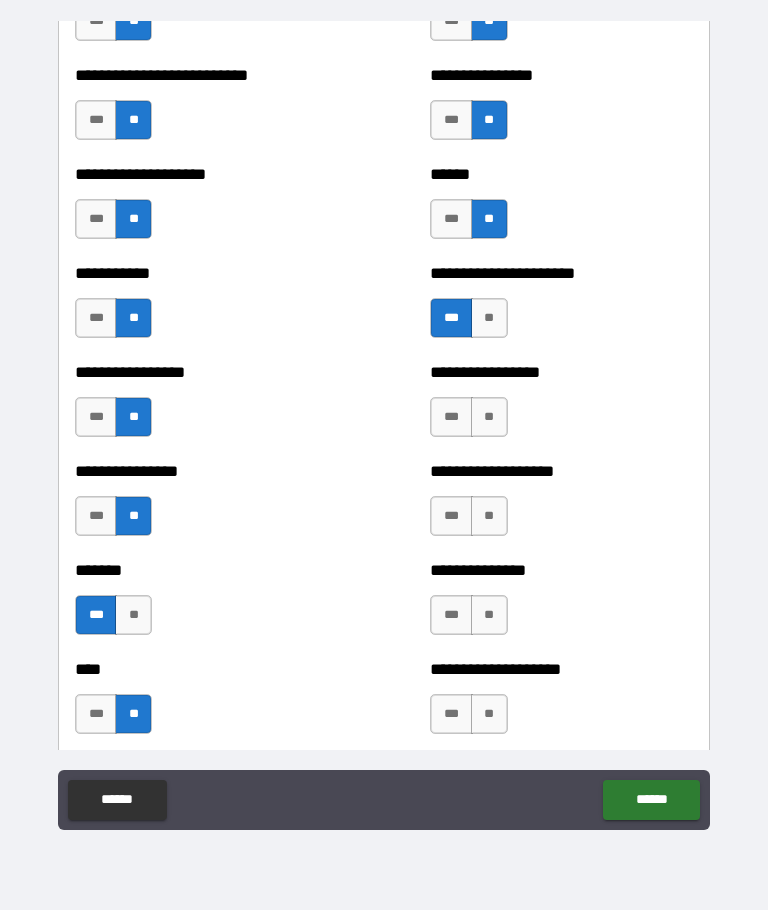 click on "**" at bounding box center (489, 417) 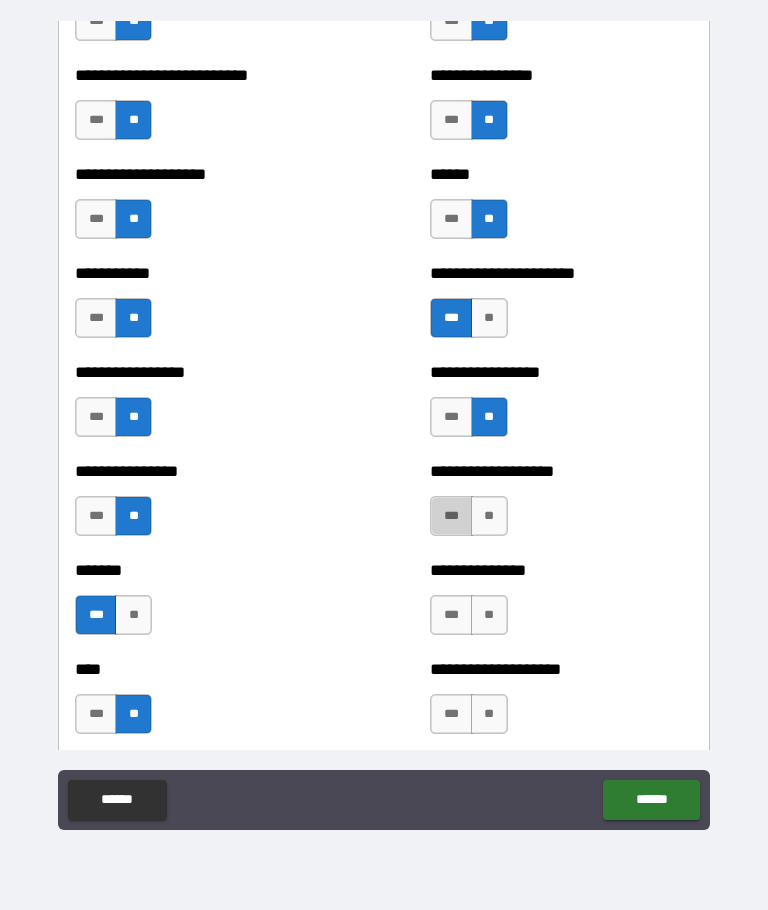 click on "***" at bounding box center (451, 516) 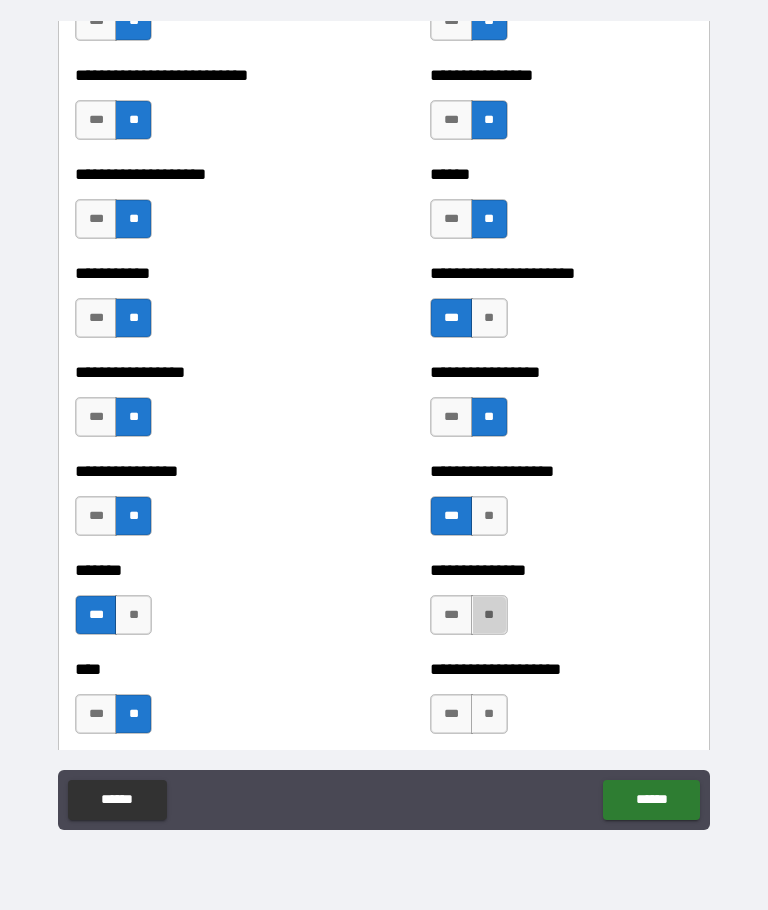 click on "**" at bounding box center (489, 615) 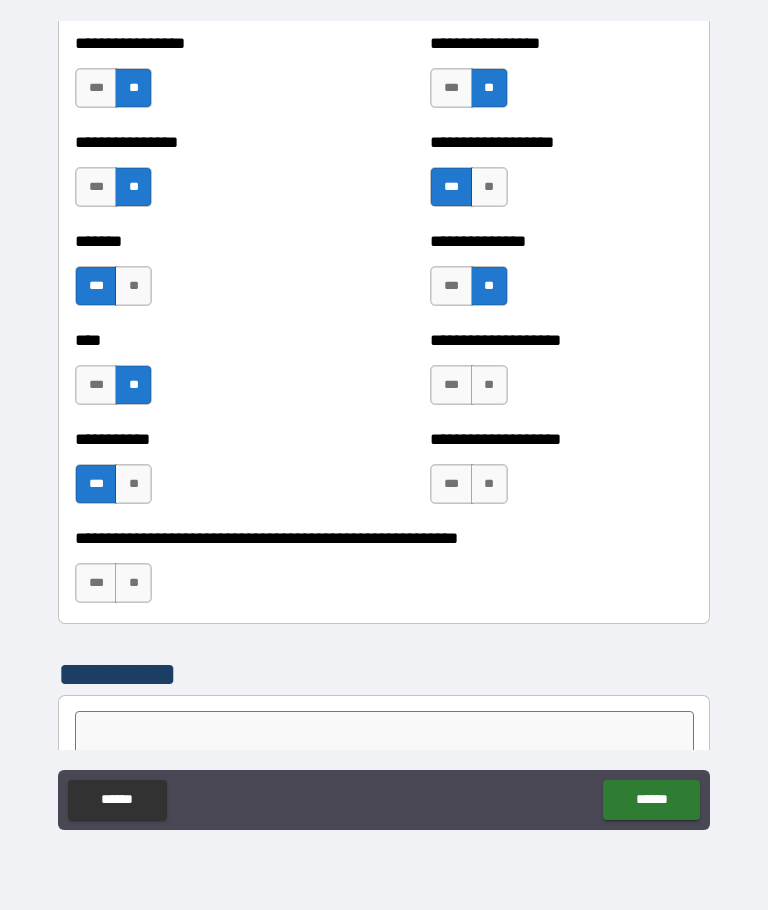 scroll, scrollTop: 6505, scrollLeft: 0, axis: vertical 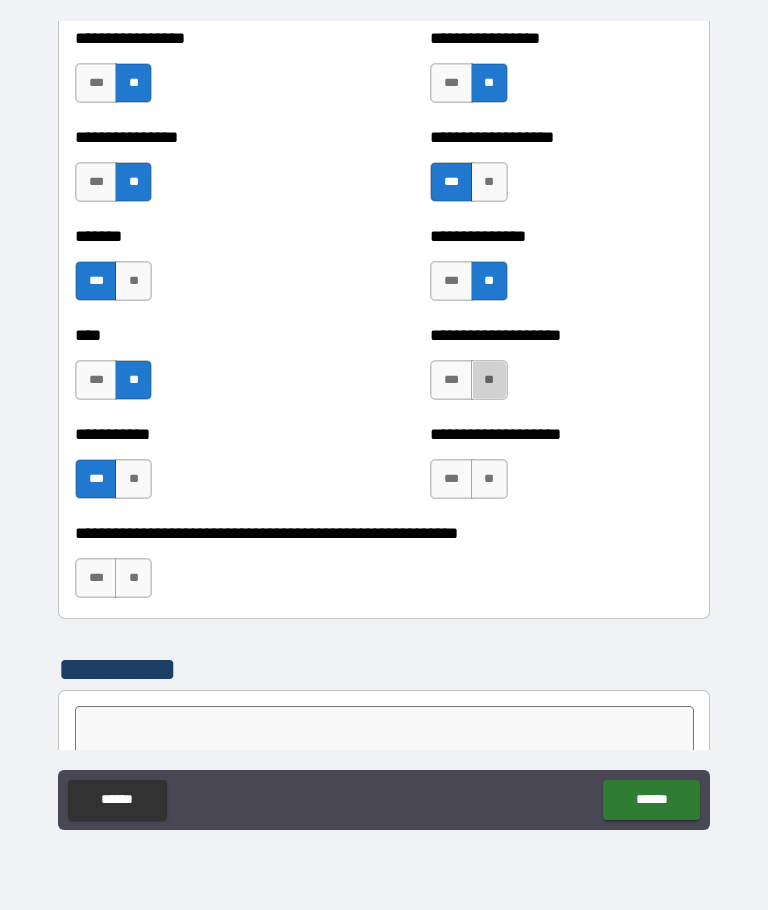 click on "**" at bounding box center (489, 380) 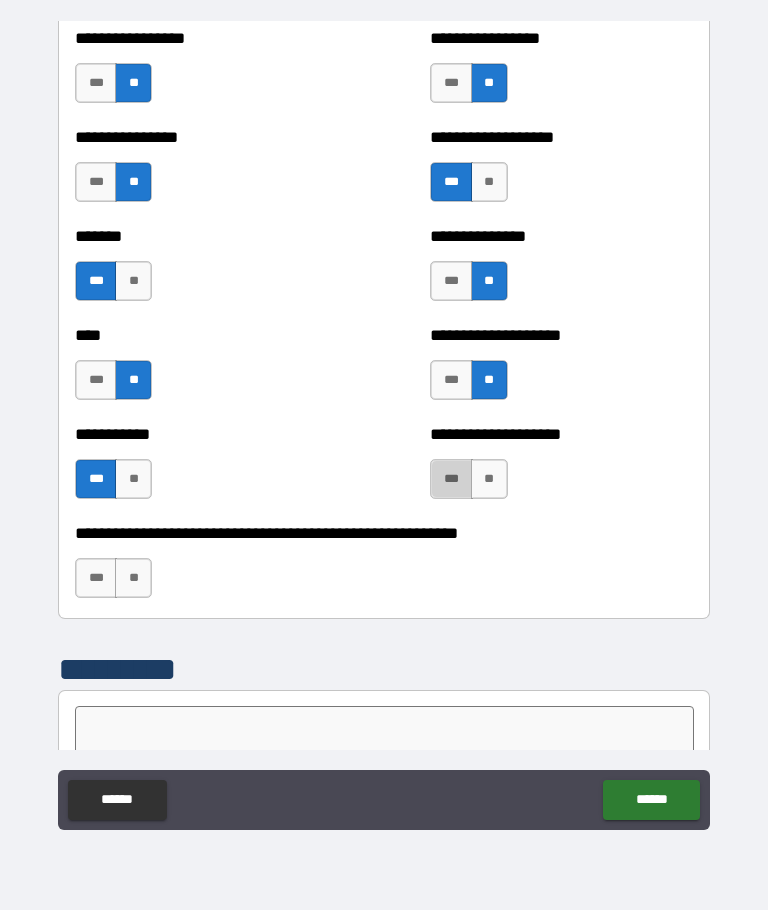 click on "***" at bounding box center (451, 479) 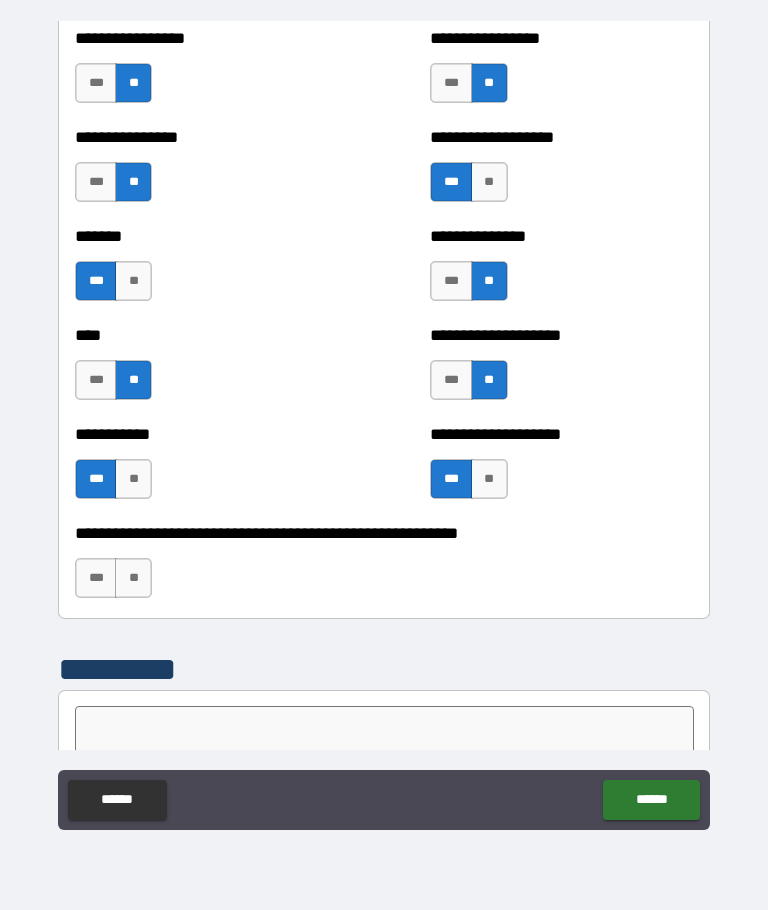 click on "**" at bounding box center [133, 578] 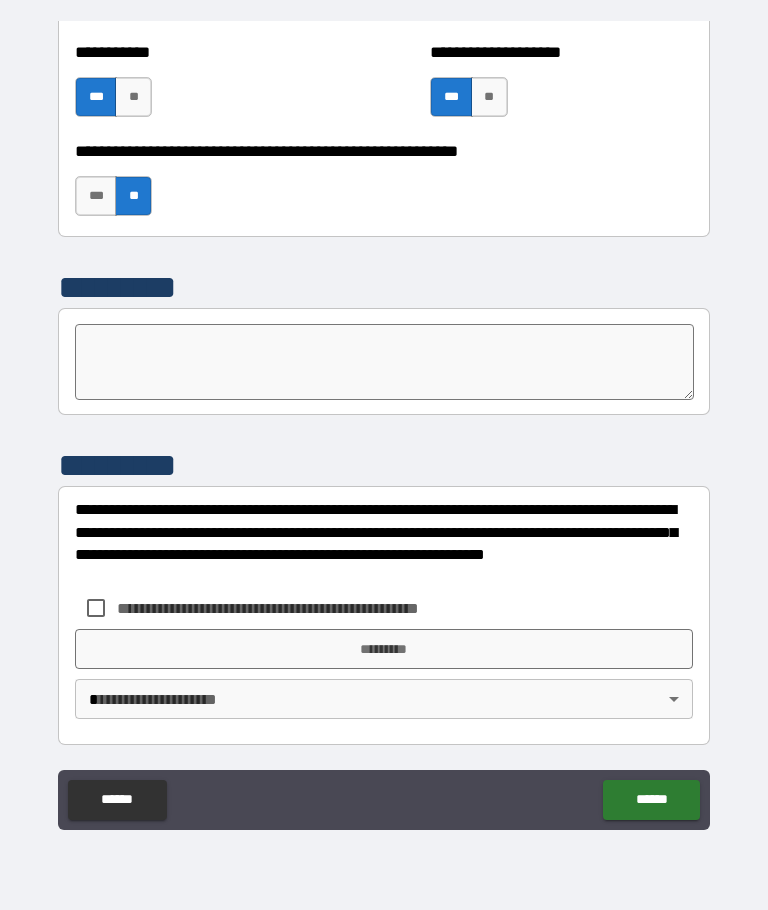 scroll, scrollTop: 6887, scrollLeft: 0, axis: vertical 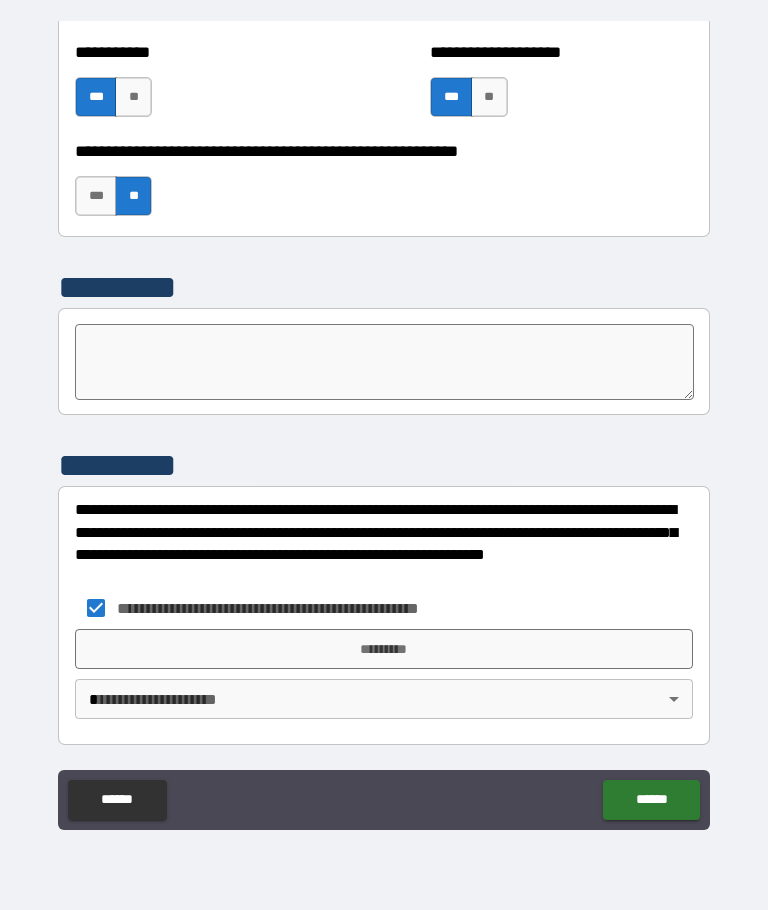 click on "*********" at bounding box center [384, 649] 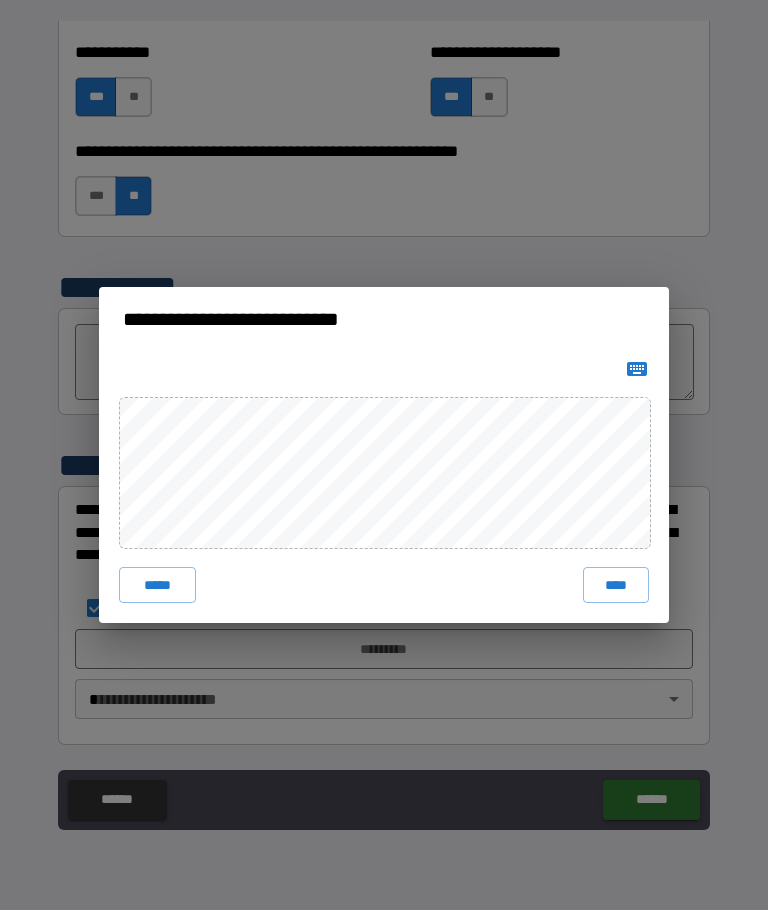 click on "****" at bounding box center (616, 585) 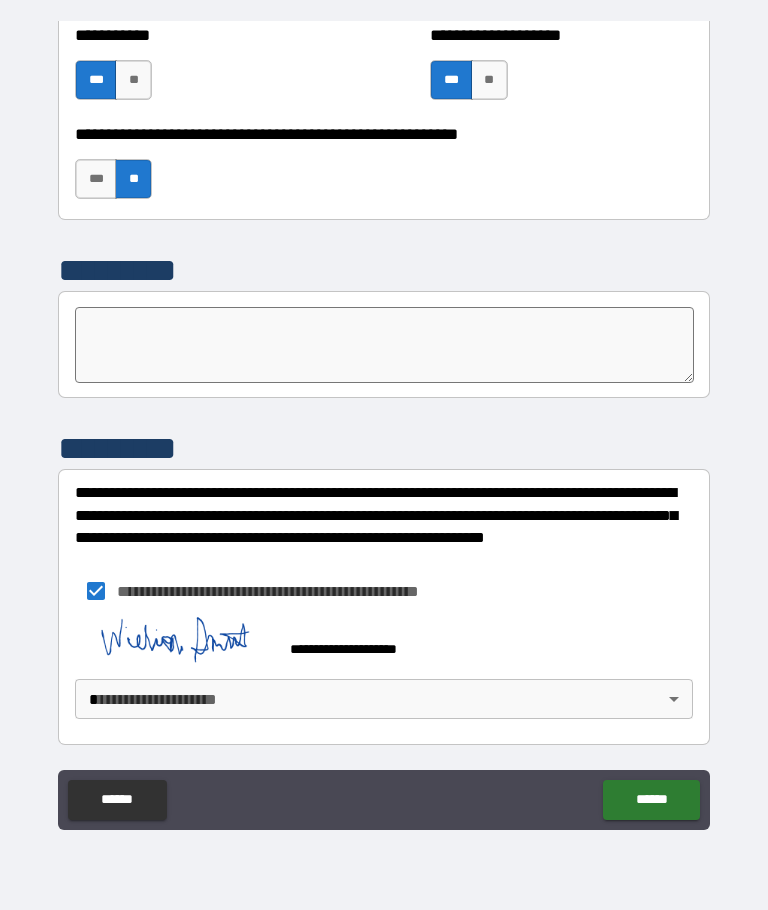 scroll, scrollTop: 6904, scrollLeft: 0, axis: vertical 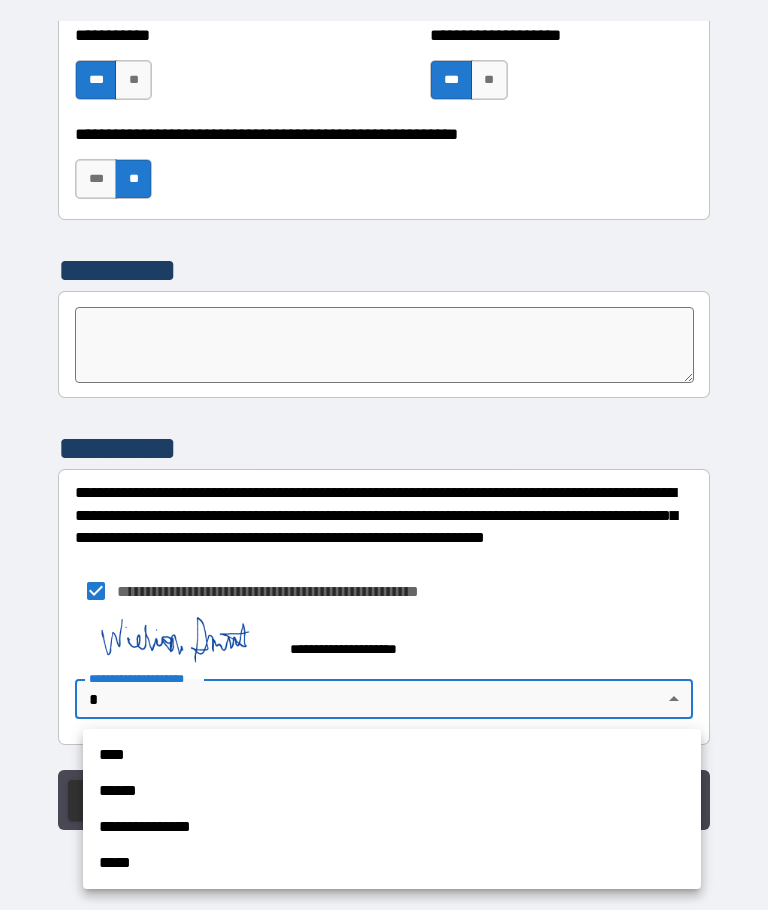 click on "******" at bounding box center [392, 791] 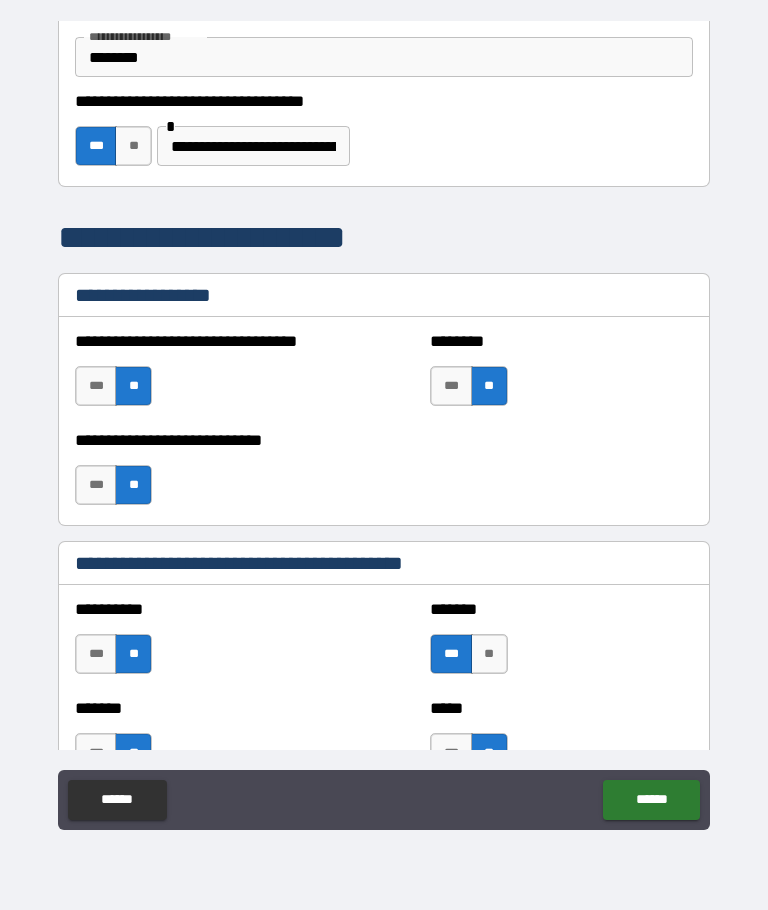 scroll, scrollTop: 1537, scrollLeft: 0, axis: vertical 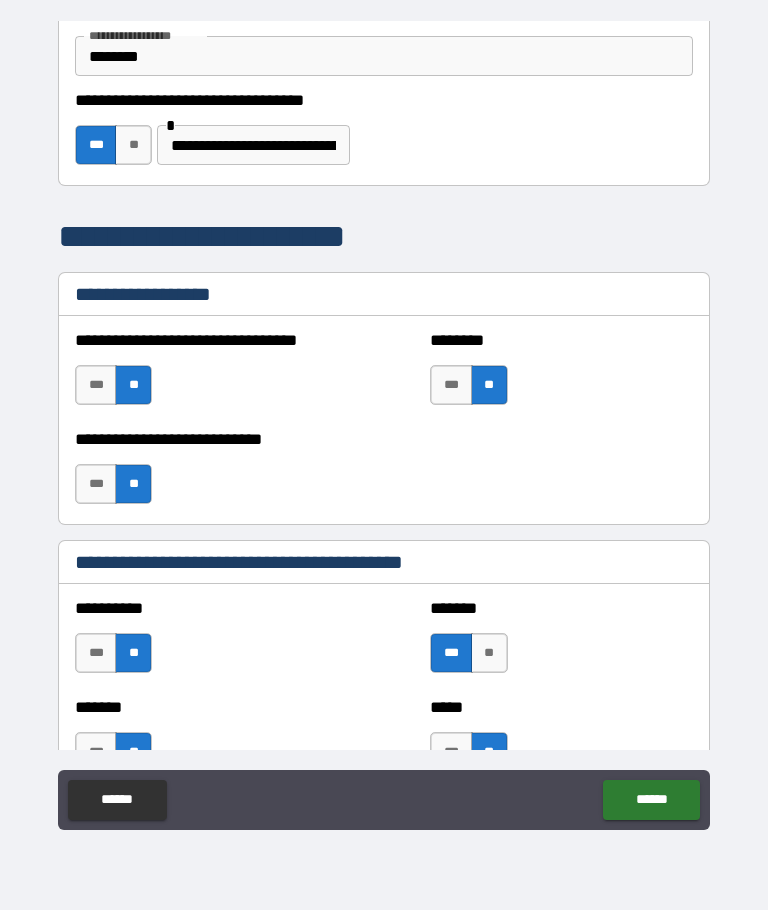click on "**********" at bounding box center [253, 145] 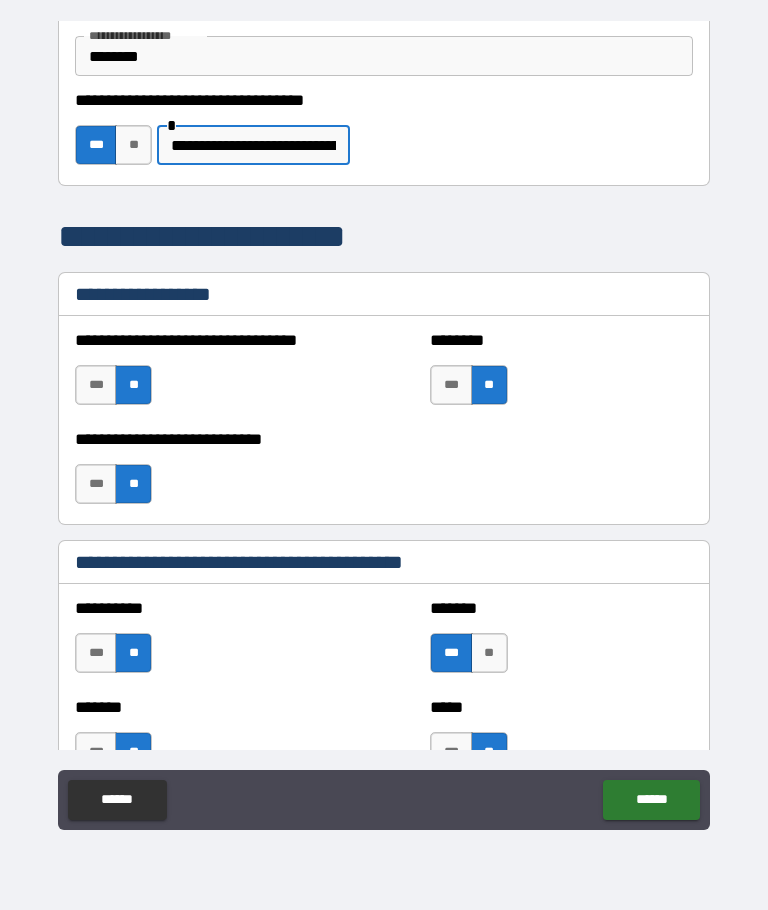 click on "**********" at bounding box center (253, 145) 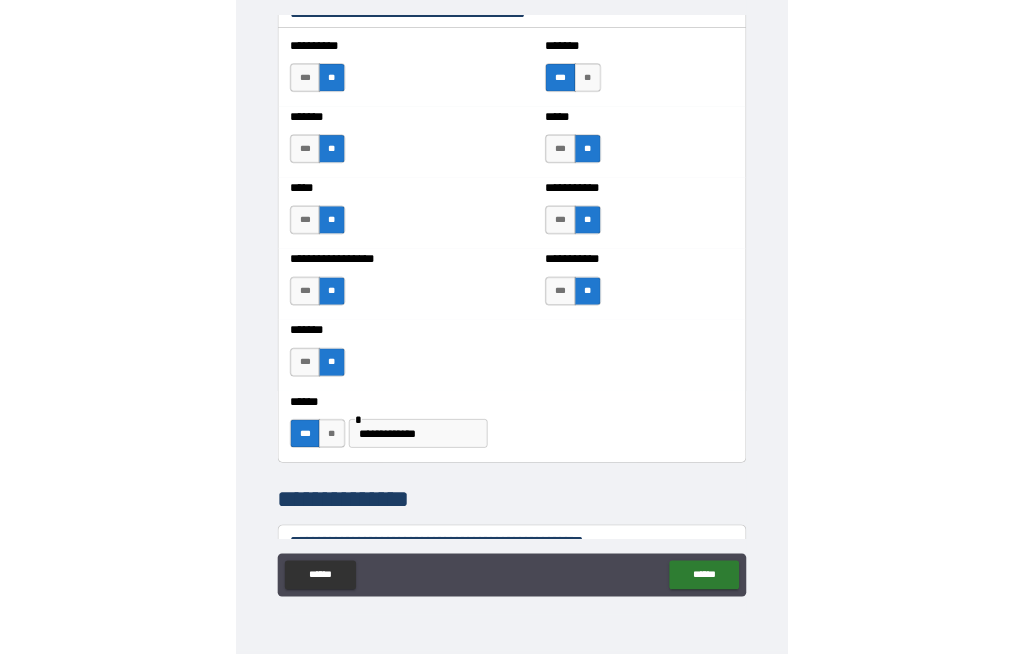 scroll, scrollTop: 2190, scrollLeft: 0, axis: vertical 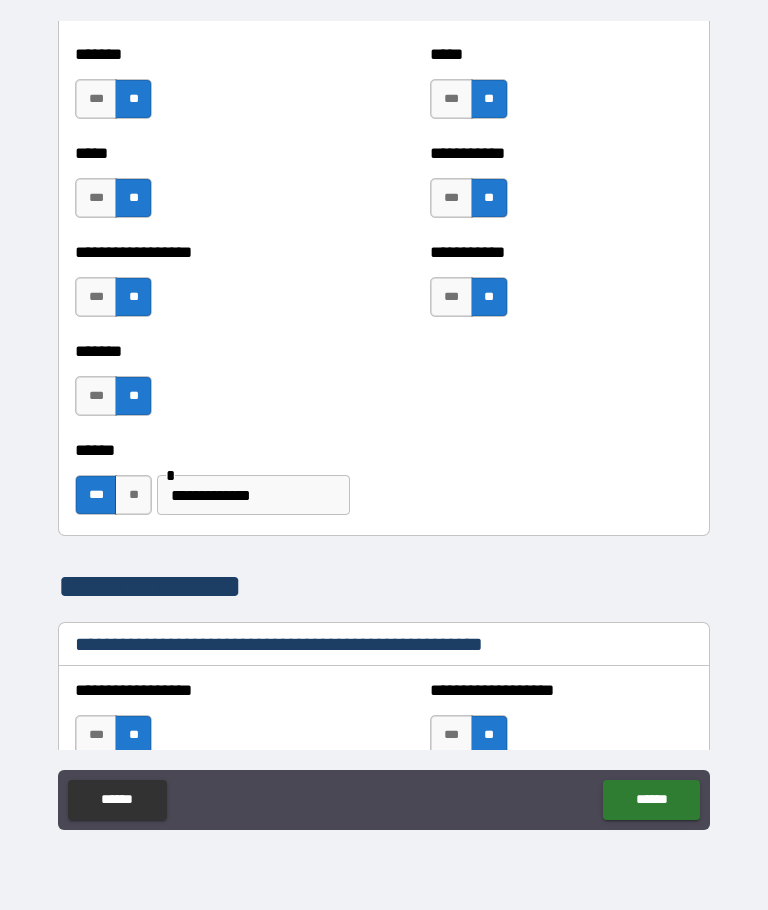 type on "**********" 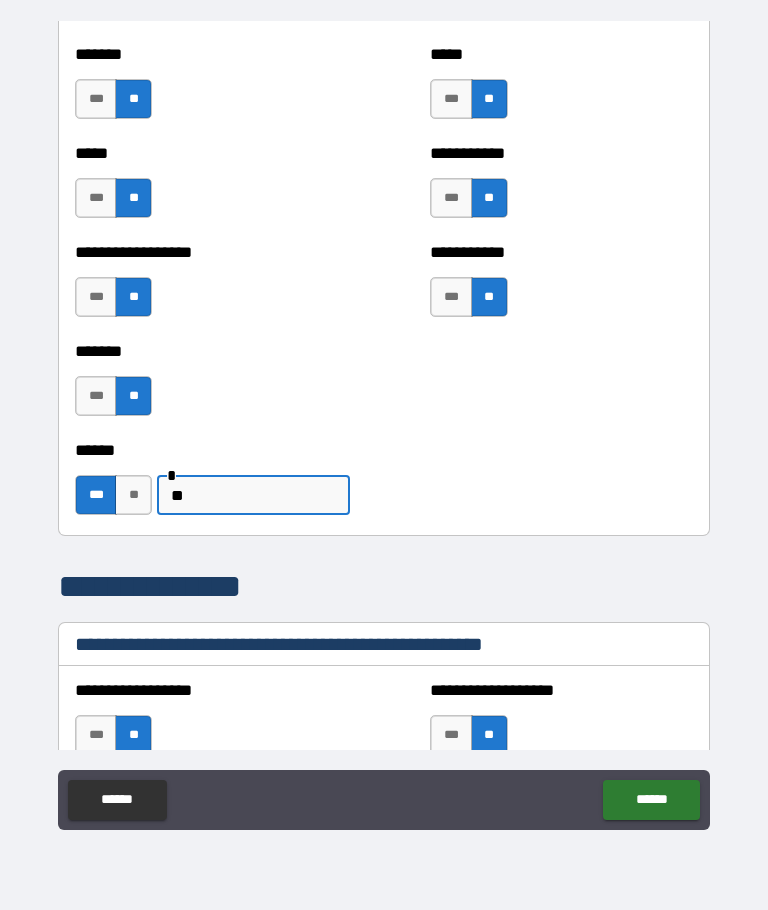 type on "*" 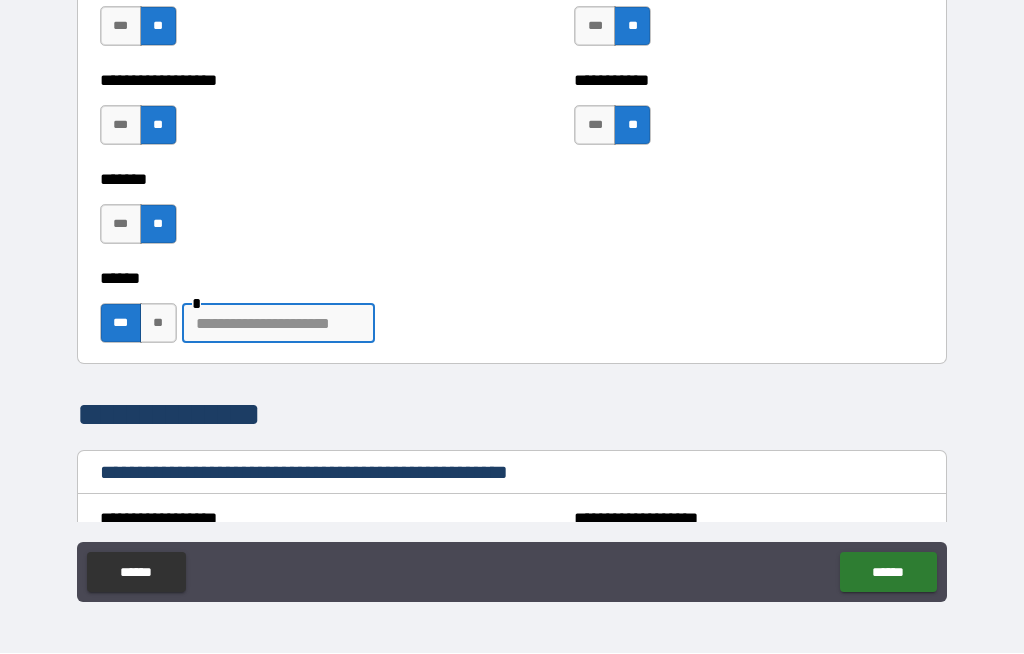 scroll, scrollTop: 2276, scrollLeft: 0, axis: vertical 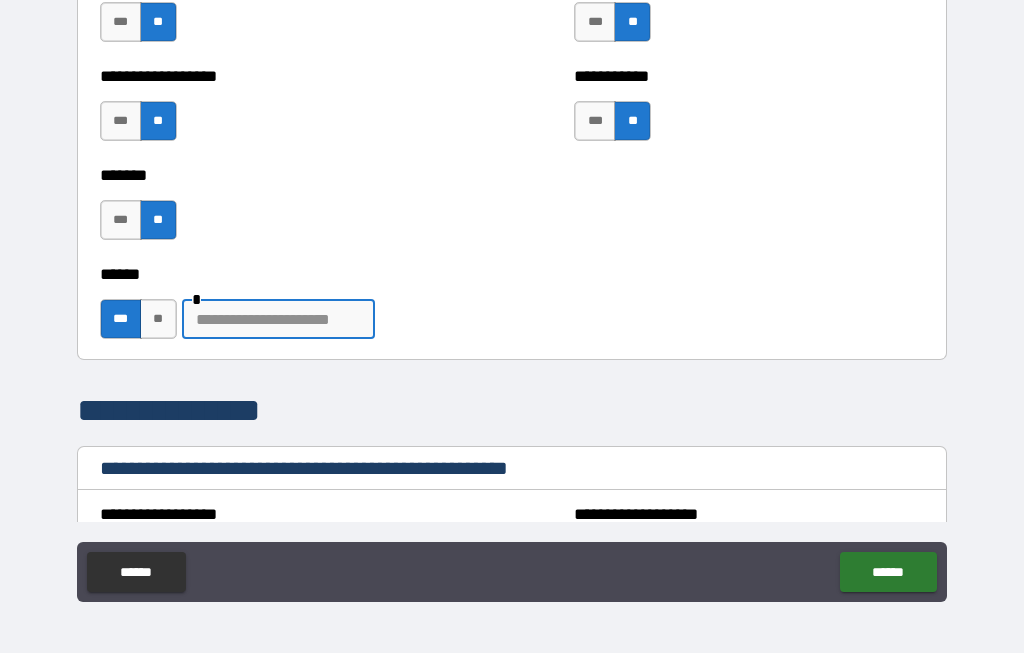 click at bounding box center (278, 320) 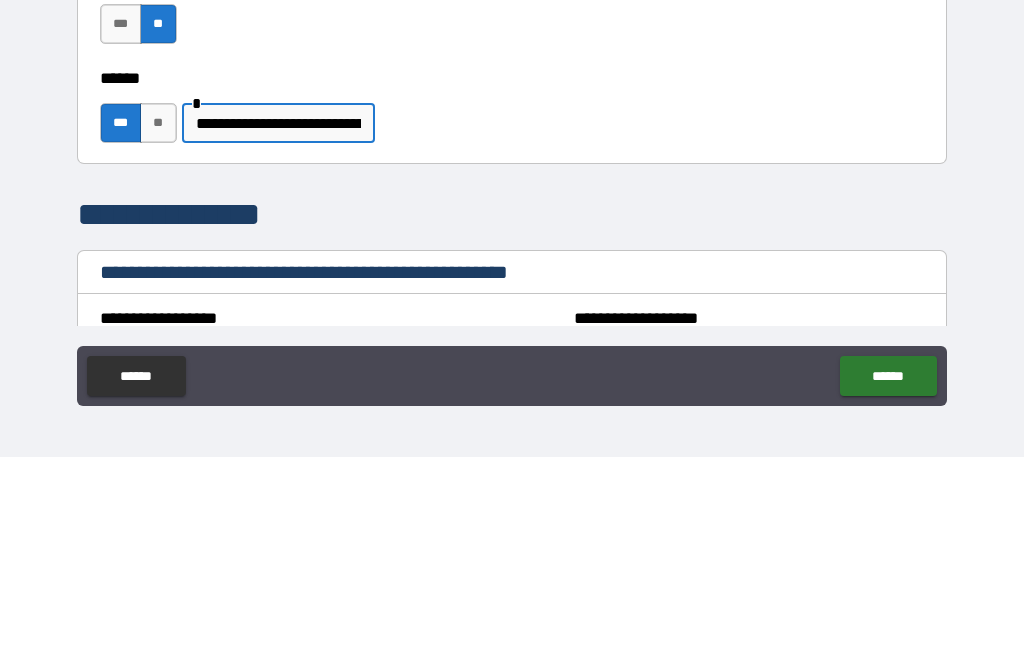 type on "**********" 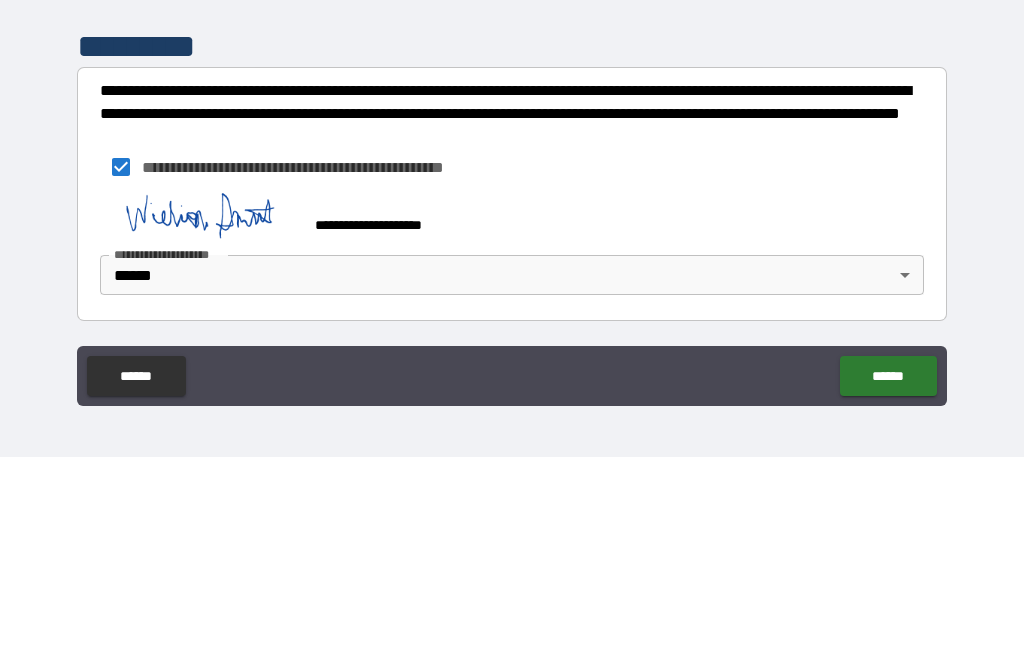 scroll, scrollTop: 7020, scrollLeft: 0, axis: vertical 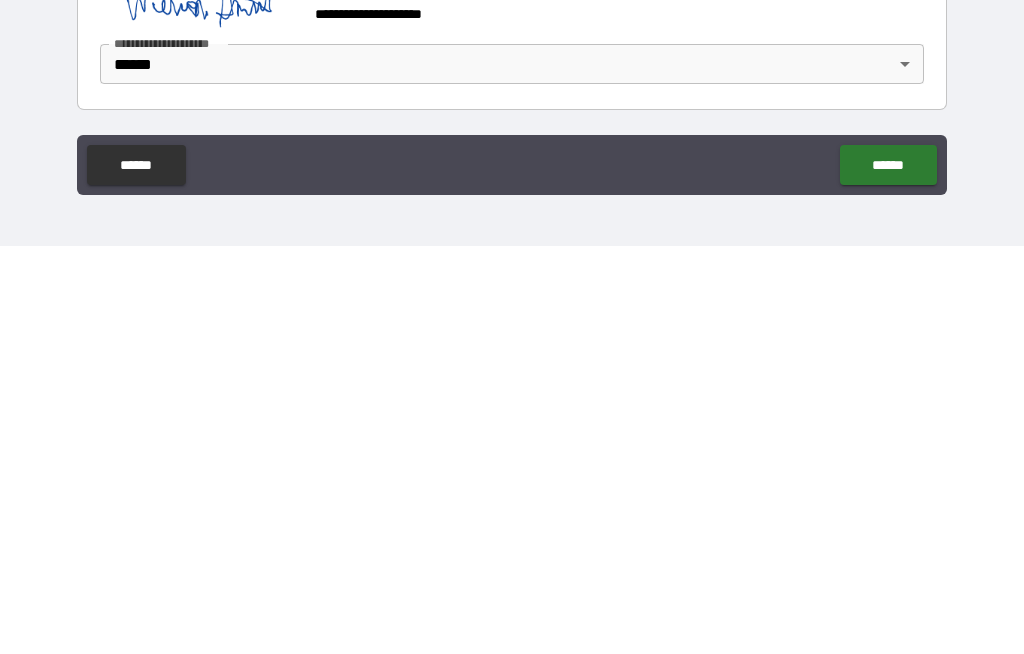 click on "******" at bounding box center (888, 573) 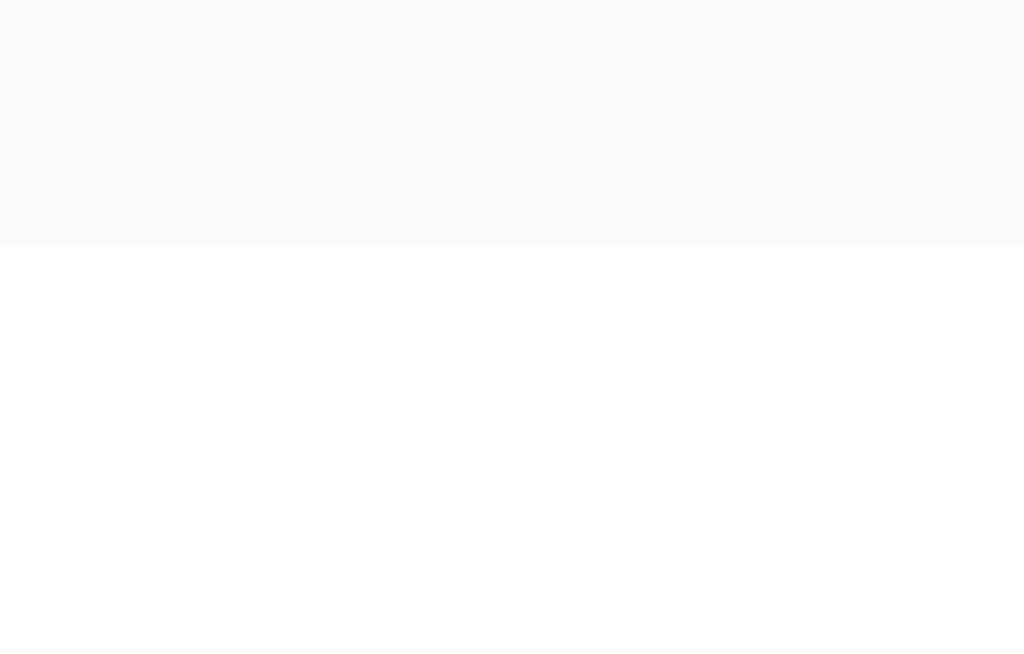 scroll, scrollTop: 69, scrollLeft: 0, axis: vertical 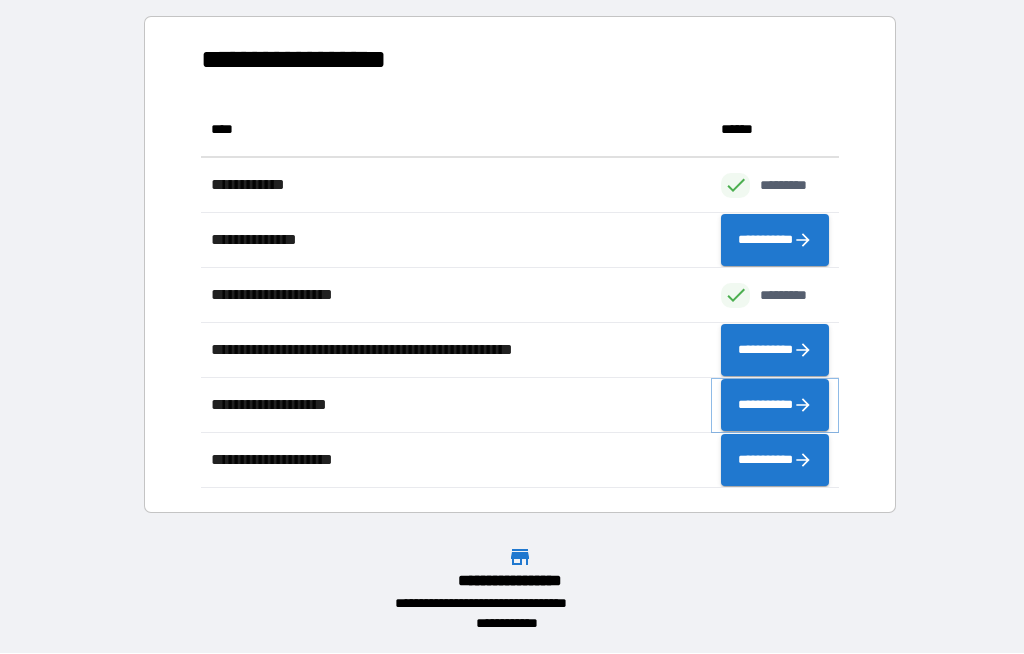 click on "**********" at bounding box center (775, 406) 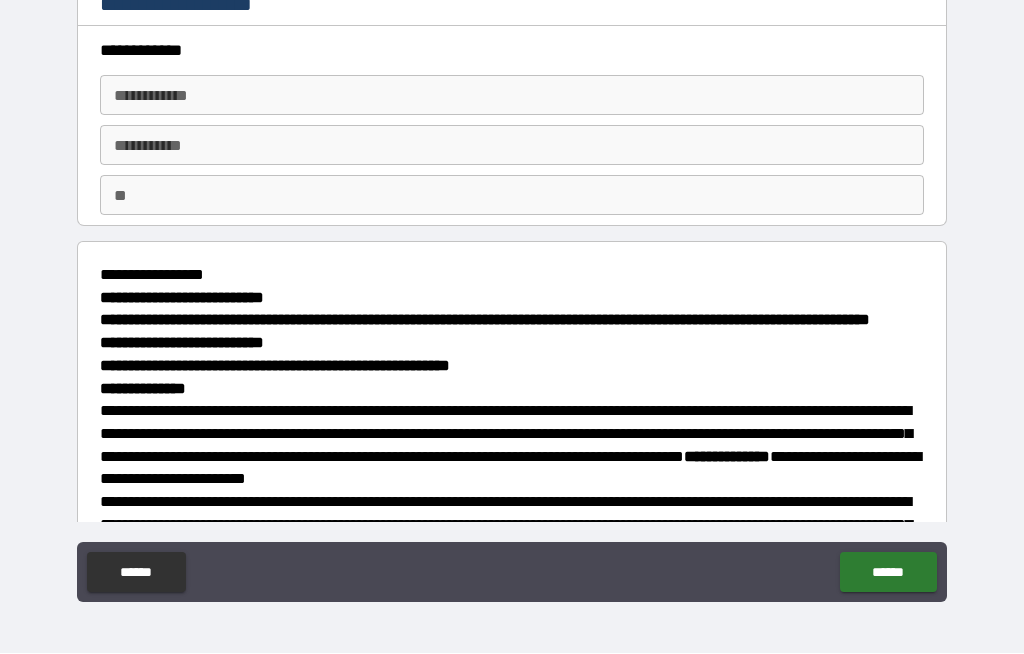 click on "**********" at bounding box center (512, 96) 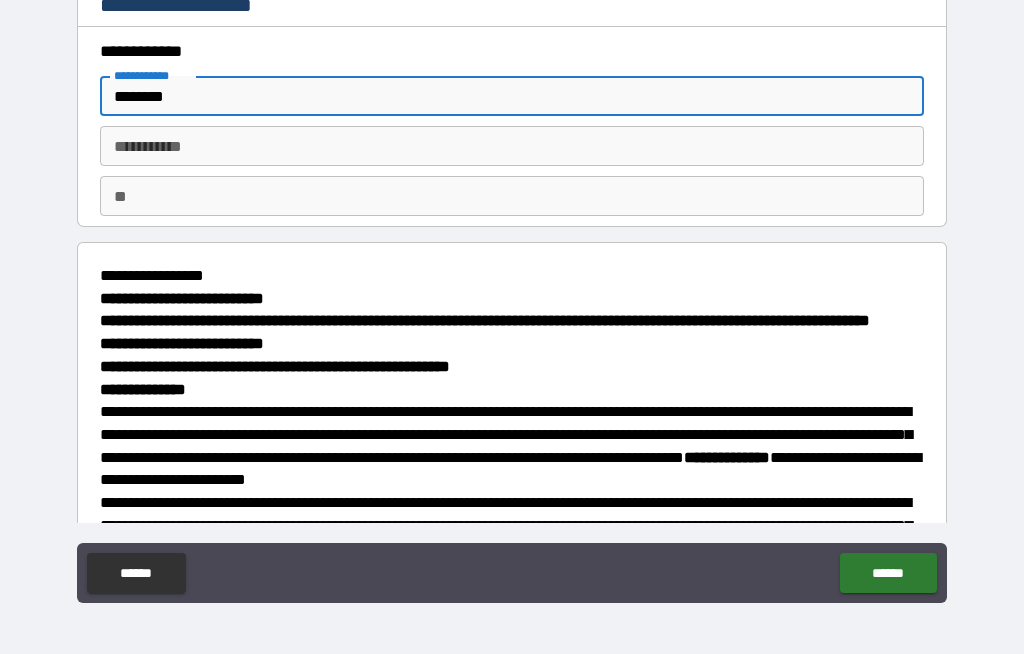 type on "*******" 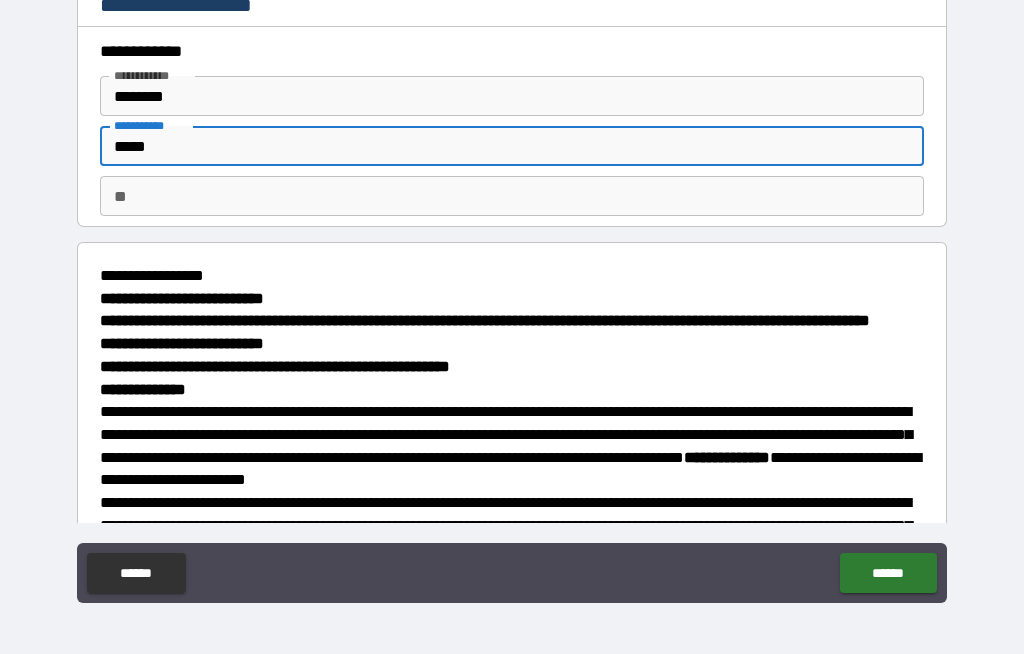type on "*****" 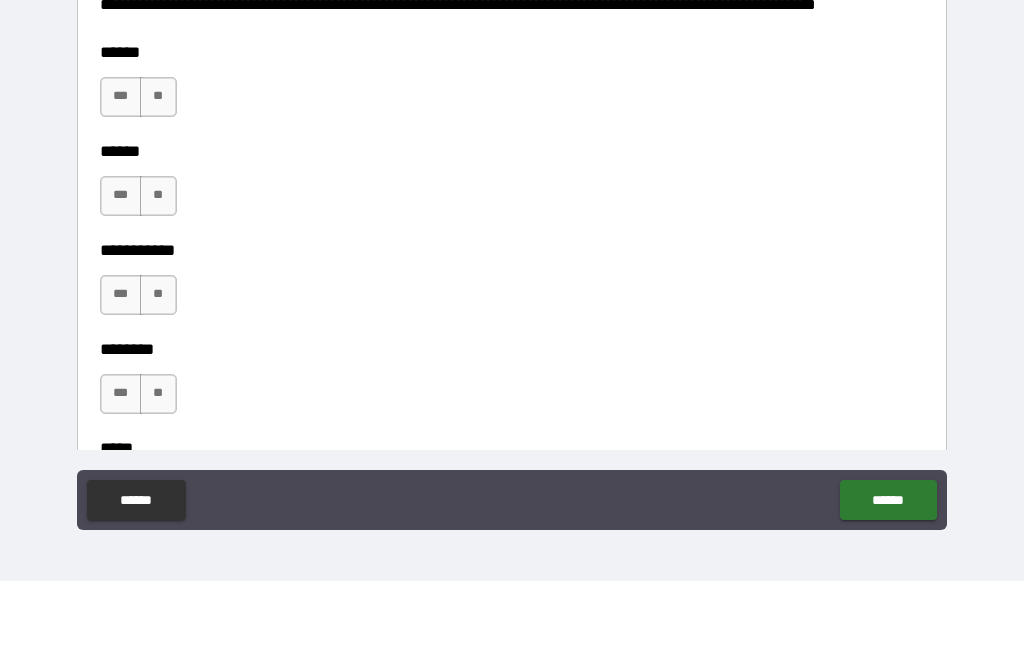 scroll, scrollTop: 2466, scrollLeft: 0, axis: vertical 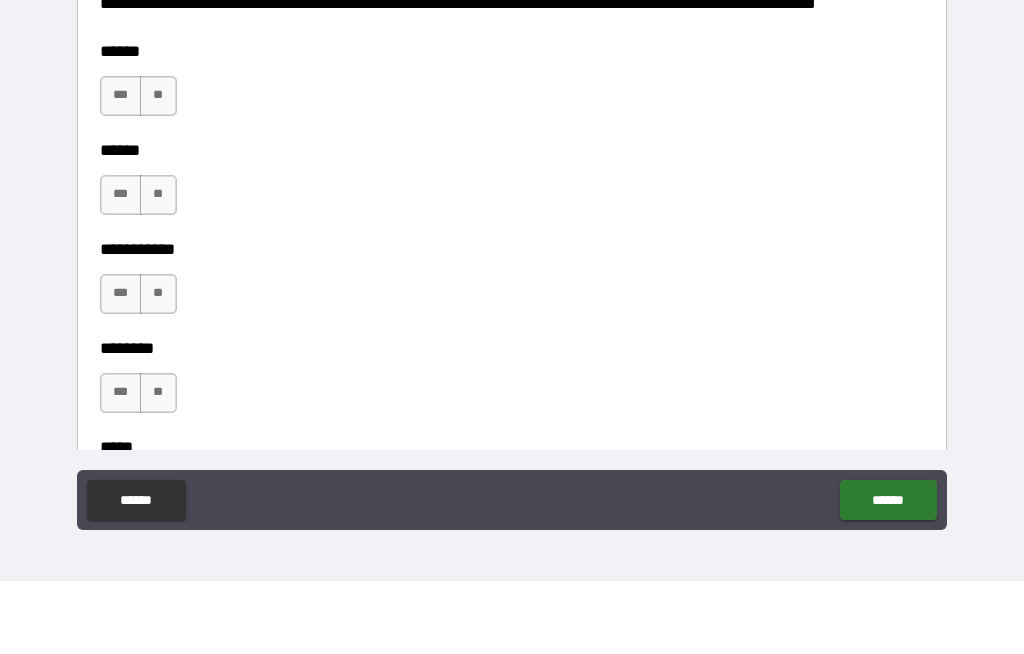 type on "*" 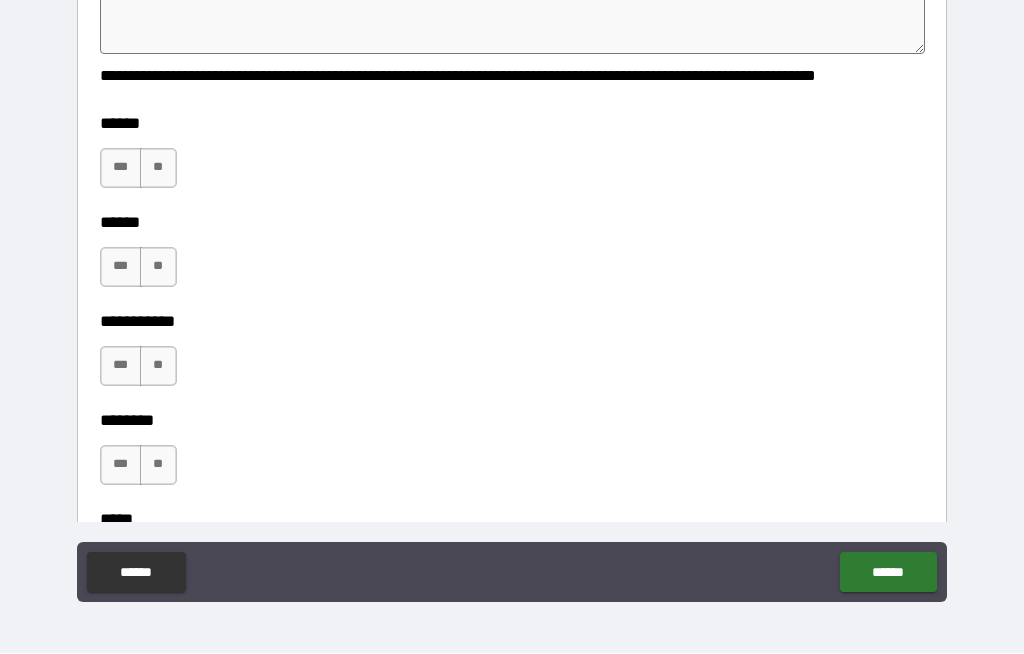 click at bounding box center (513, 17) 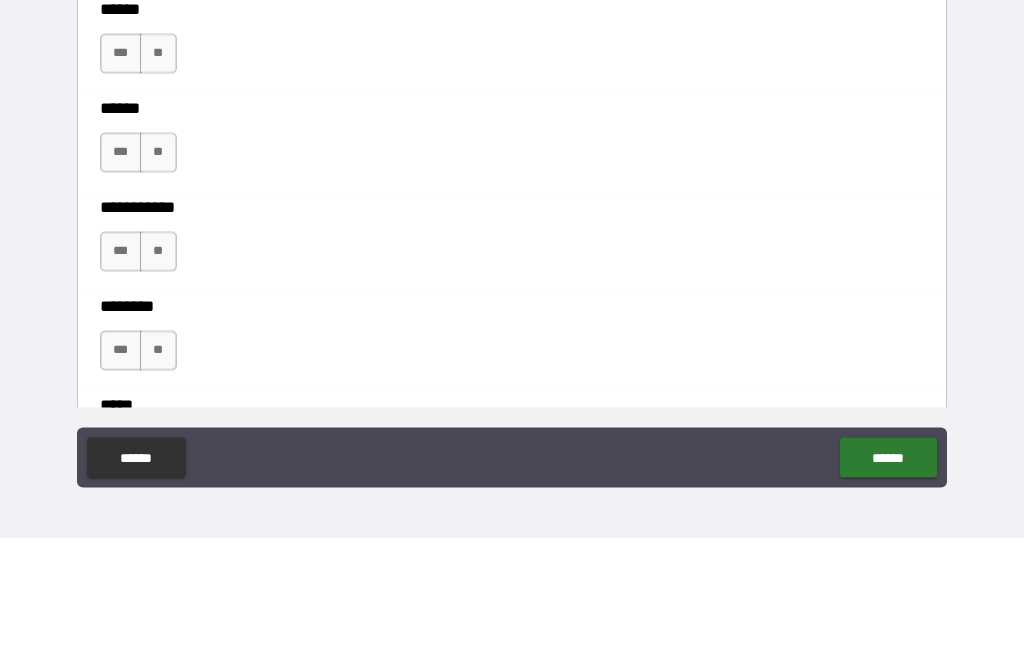 type on "*" 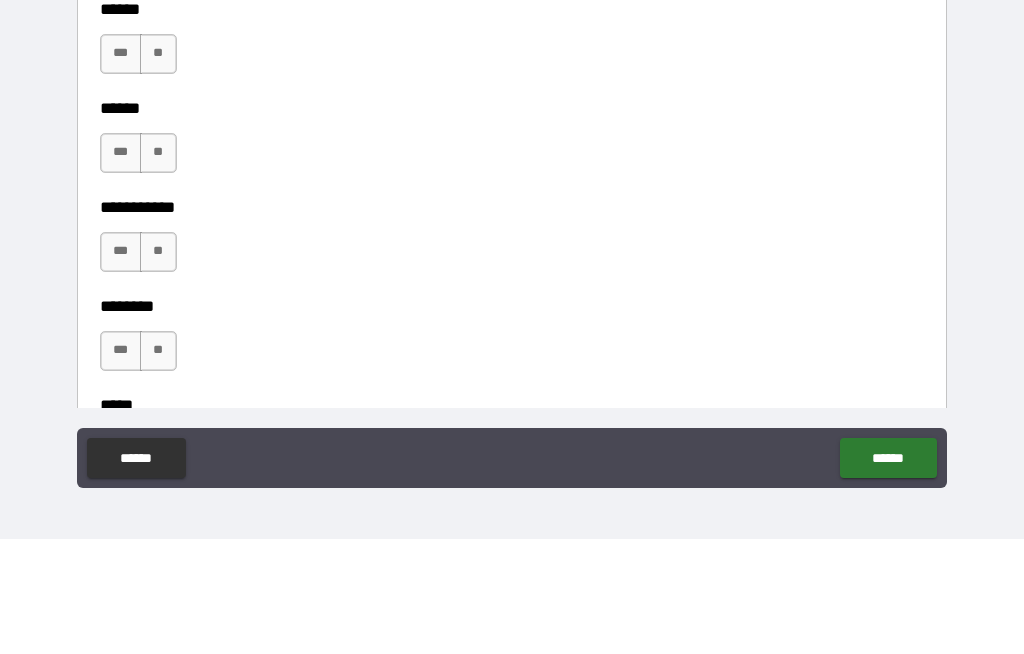type on "*" 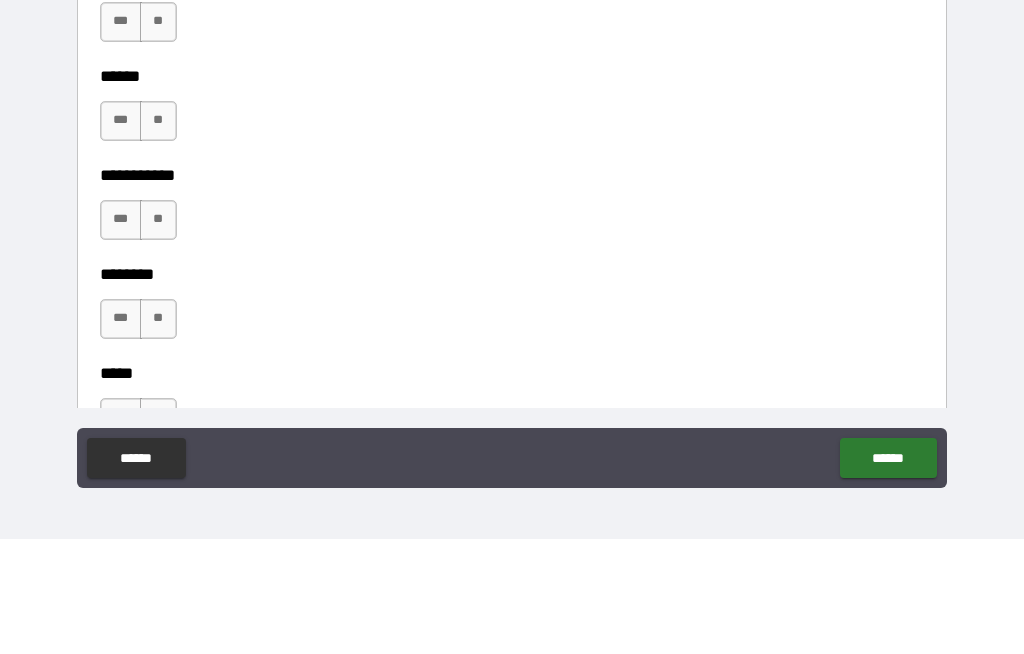 scroll, scrollTop: 2495, scrollLeft: 0, axis: vertical 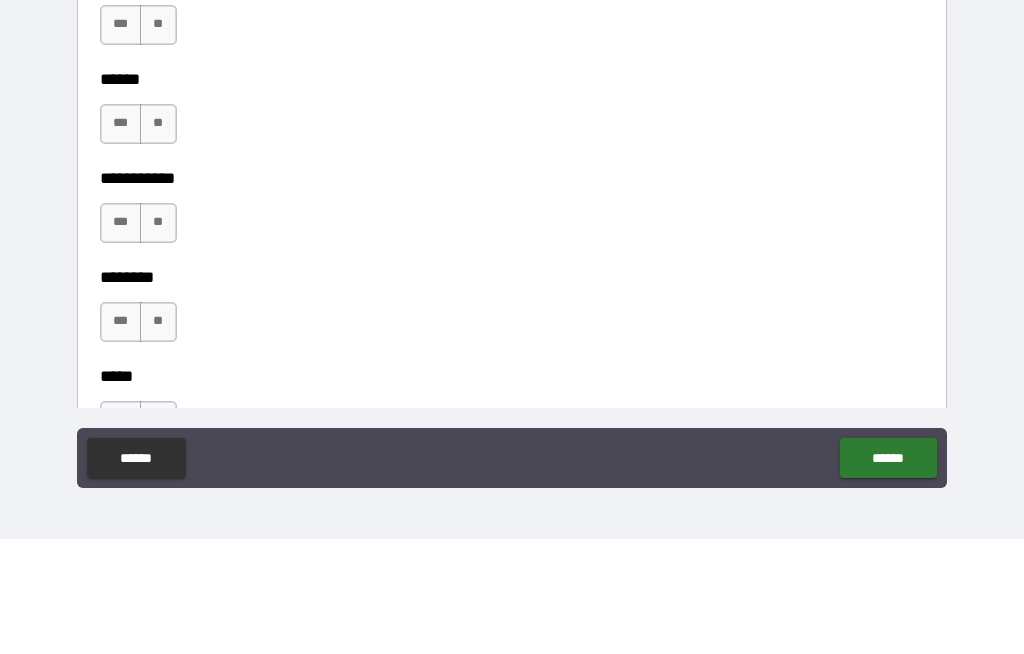 click on "**********" at bounding box center (516, -12) 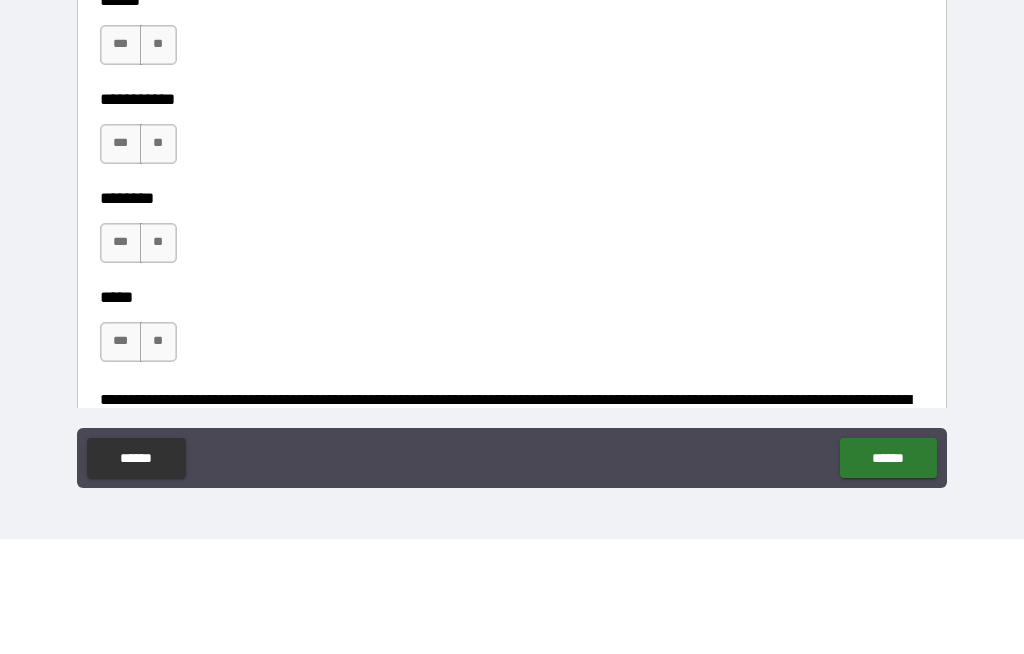 scroll, scrollTop: 2576, scrollLeft: 0, axis: vertical 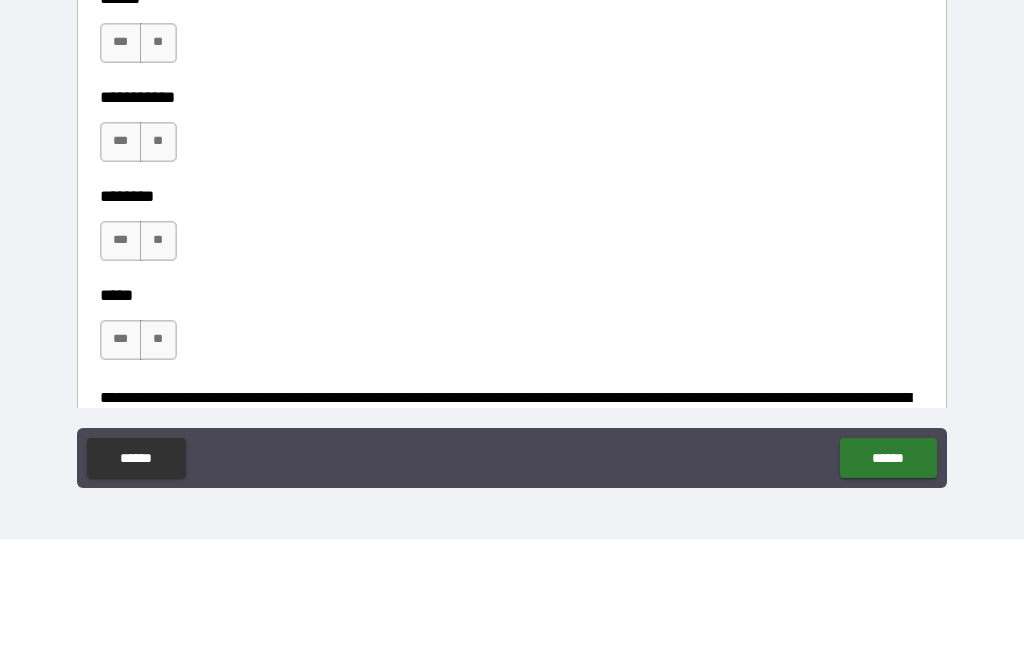 click on "***" at bounding box center (121, 59) 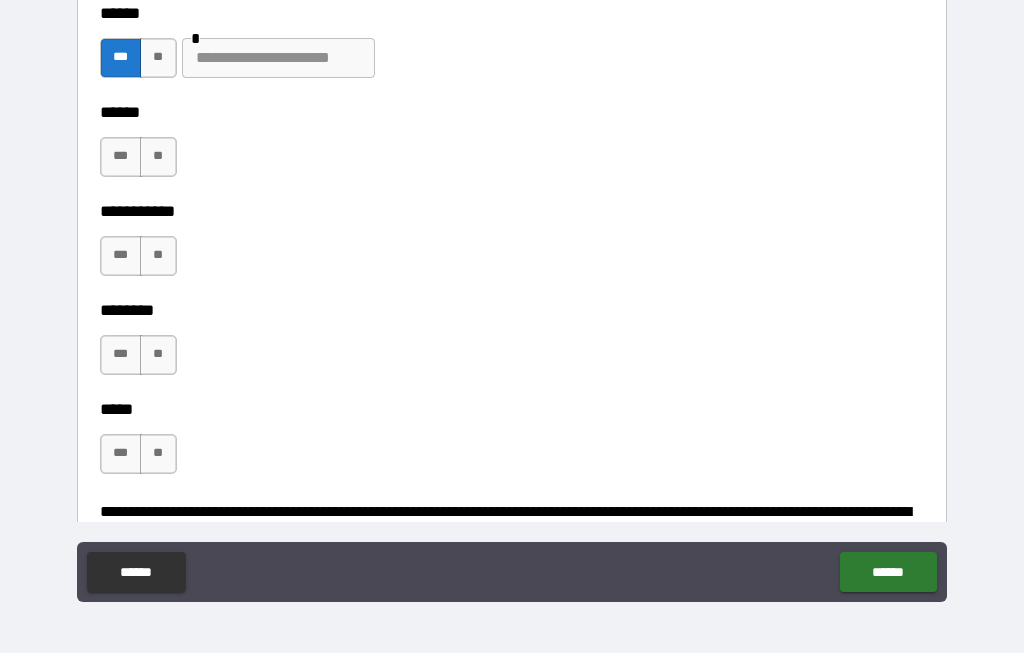 click on "***" at bounding box center [121, 158] 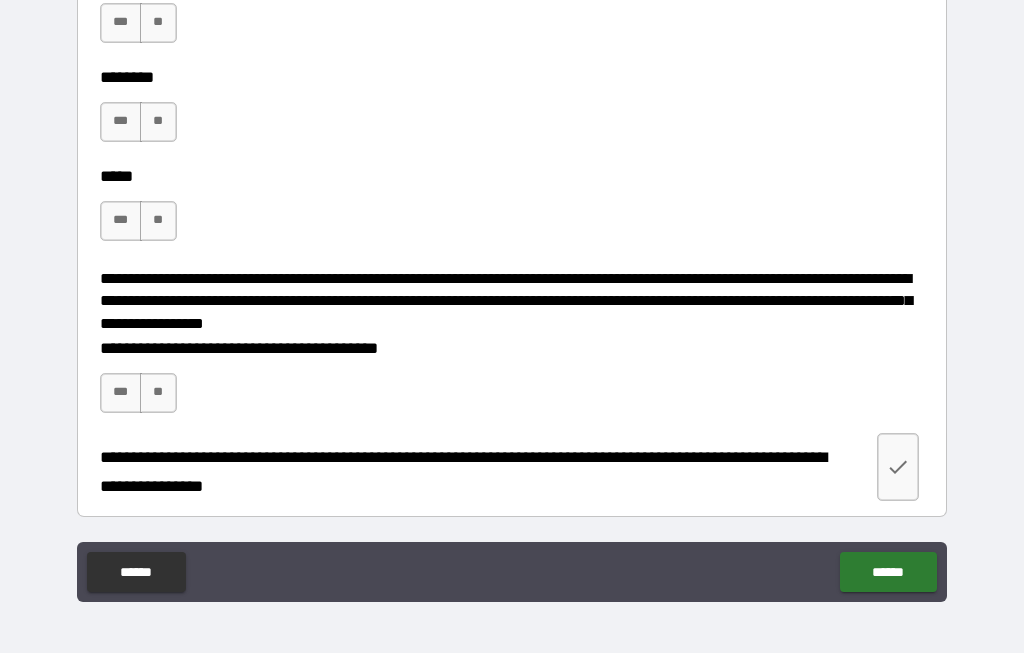 scroll, scrollTop: 2934, scrollLeft: 0, axis: vertical 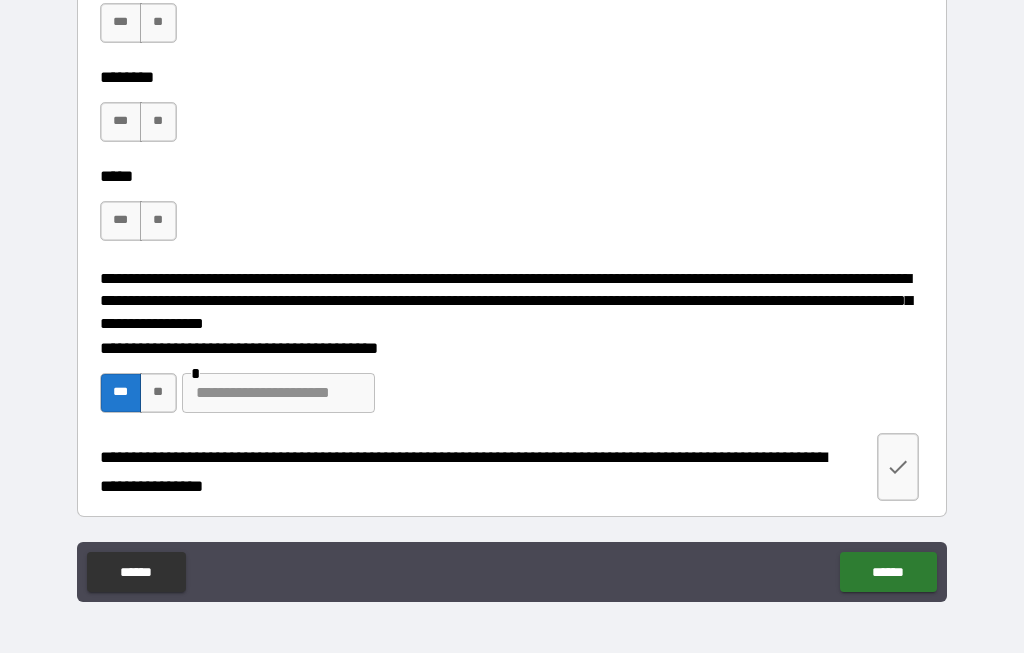 click on "******" at bounding box center [888, 573] 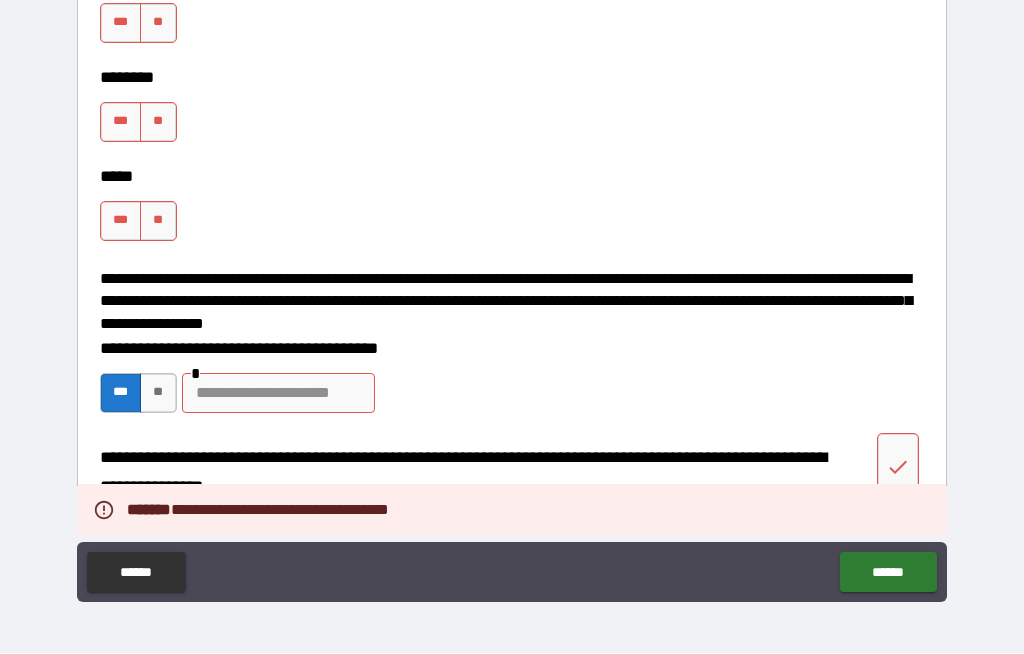 scroll, scrollTop: 2922, scrollLeft: 0, axis: vertical 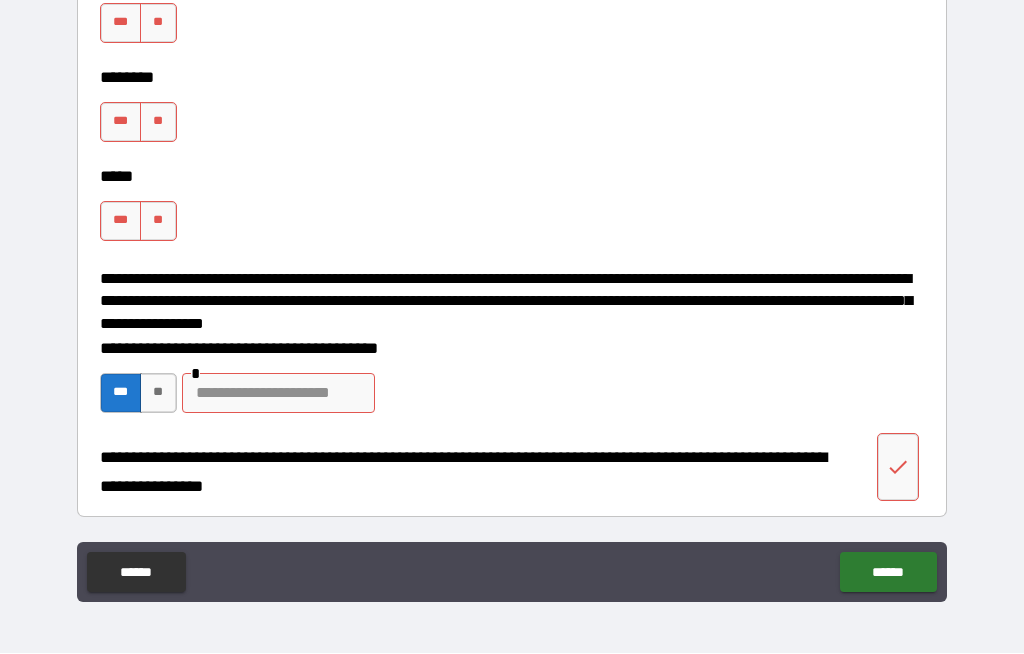 click on "**" at bounding box center [158, 24] 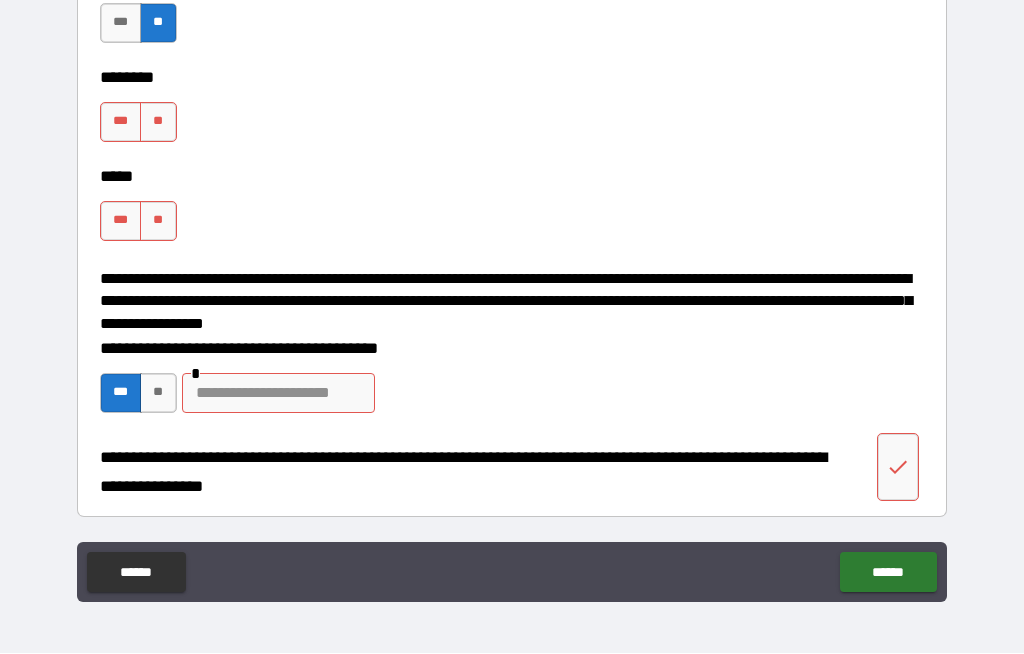 click on "**" at bounding box center (158, 123) 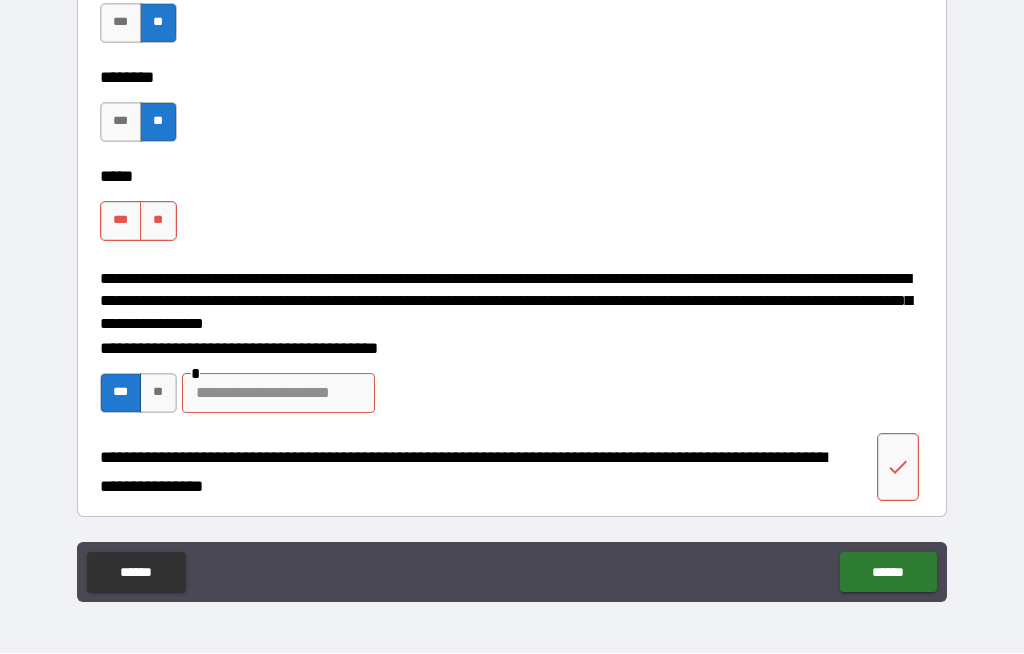 click on "**" at bounding box center [158, 222] 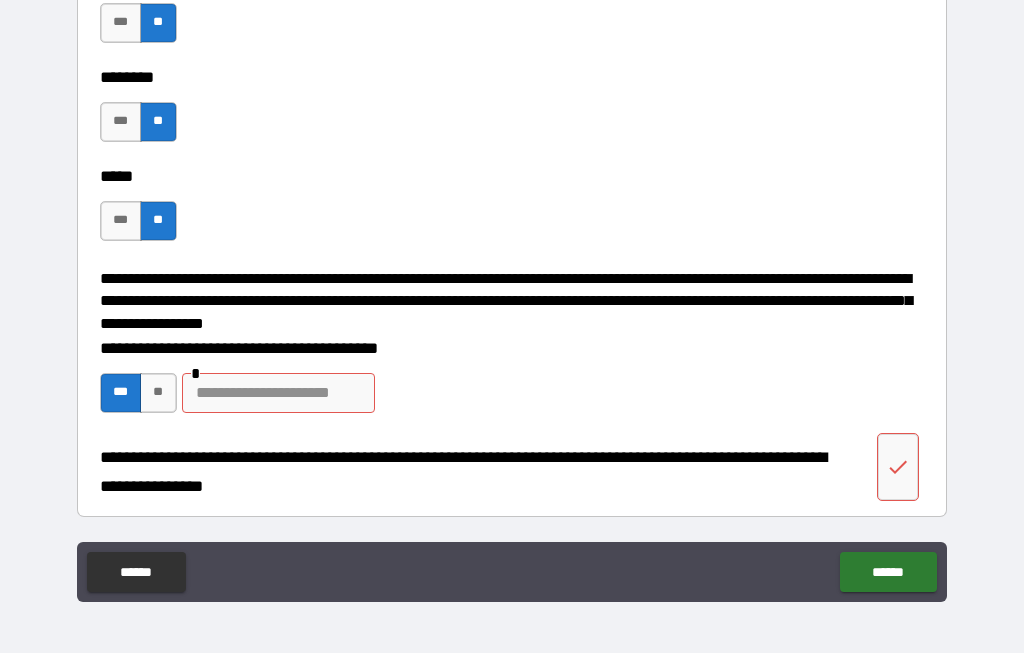 click on "**" at bounding box center [158, 394] 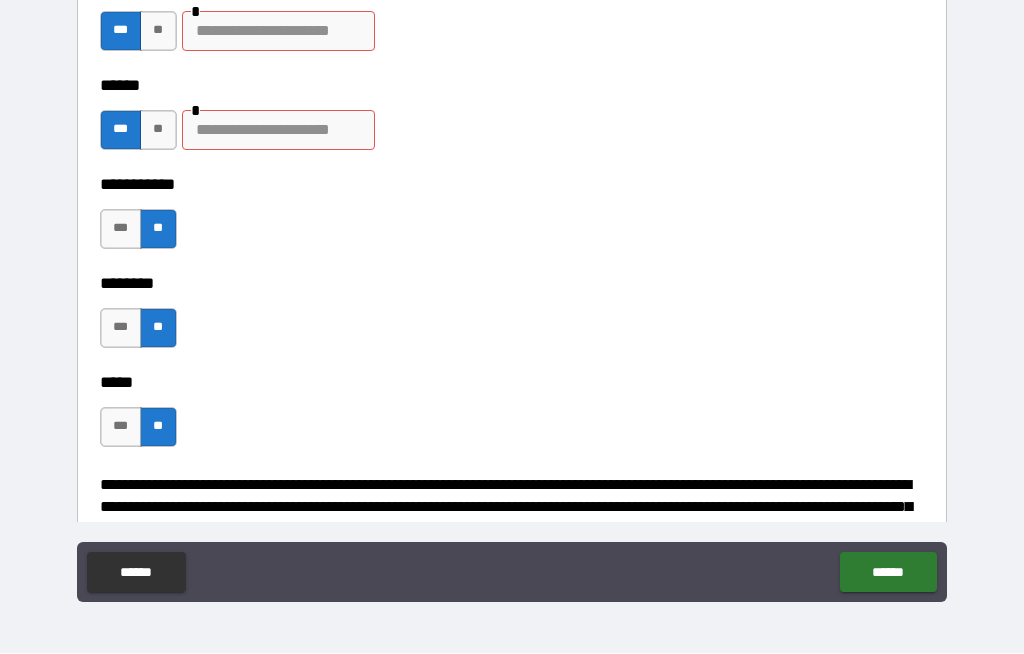 scroll, scrollTop: 2602, scrollLeft: 0, axis: vertical 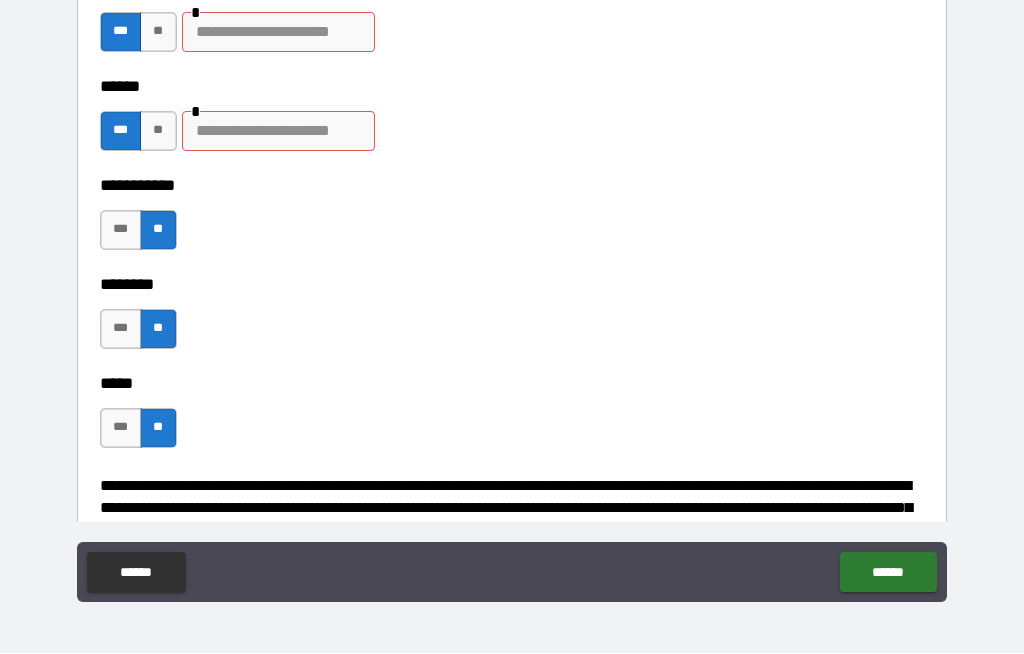 click on "**" at bounding box center [158, 33] 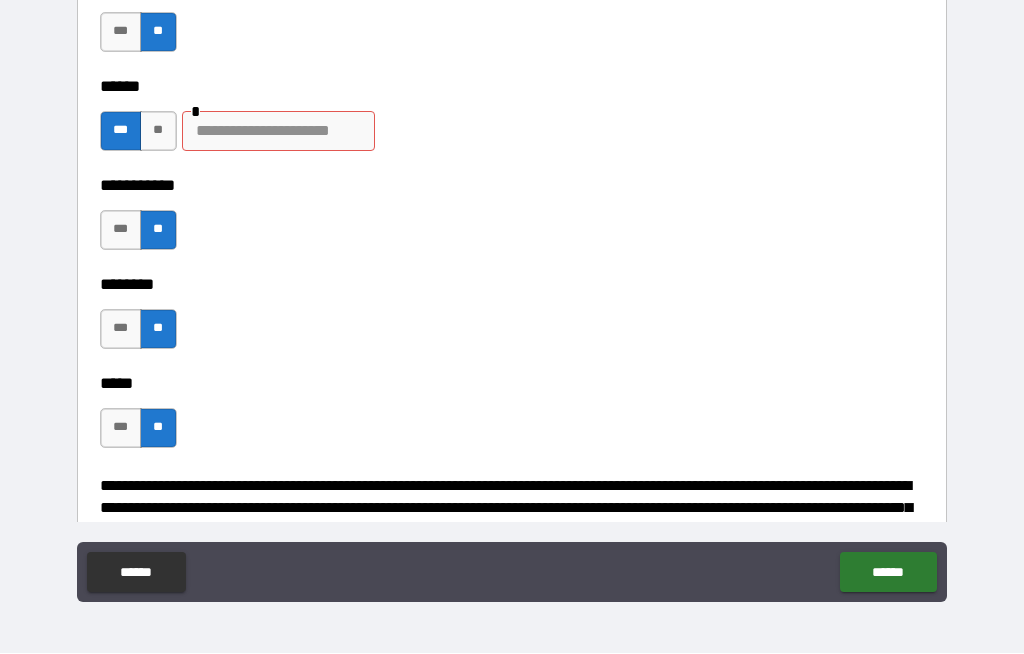 click on "**" at bounding box center (158, 132) 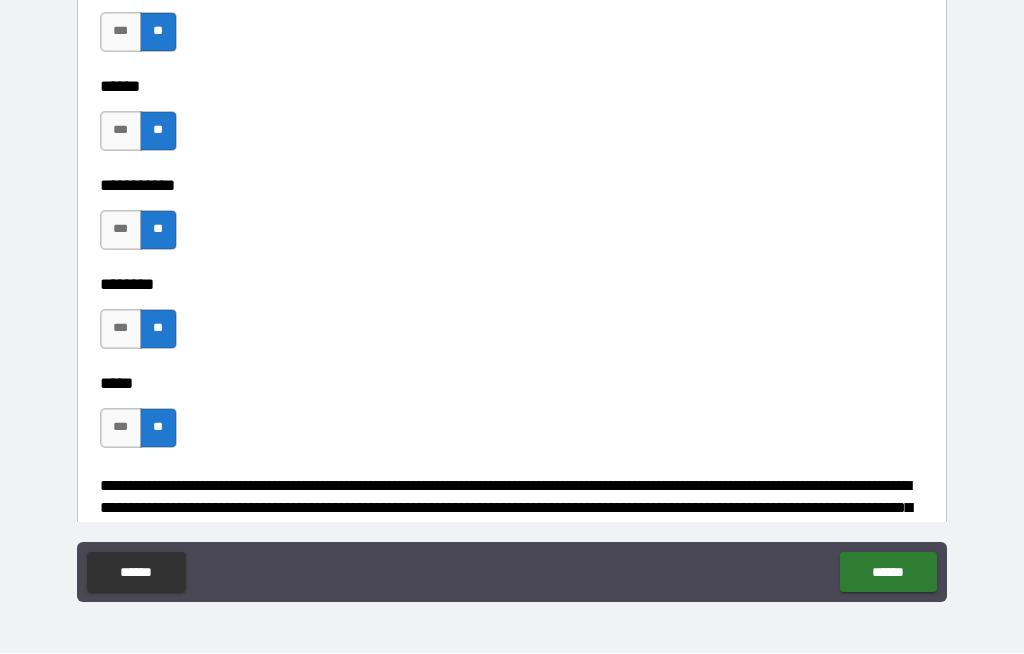 click on "******" at bounding box center [888, 573] 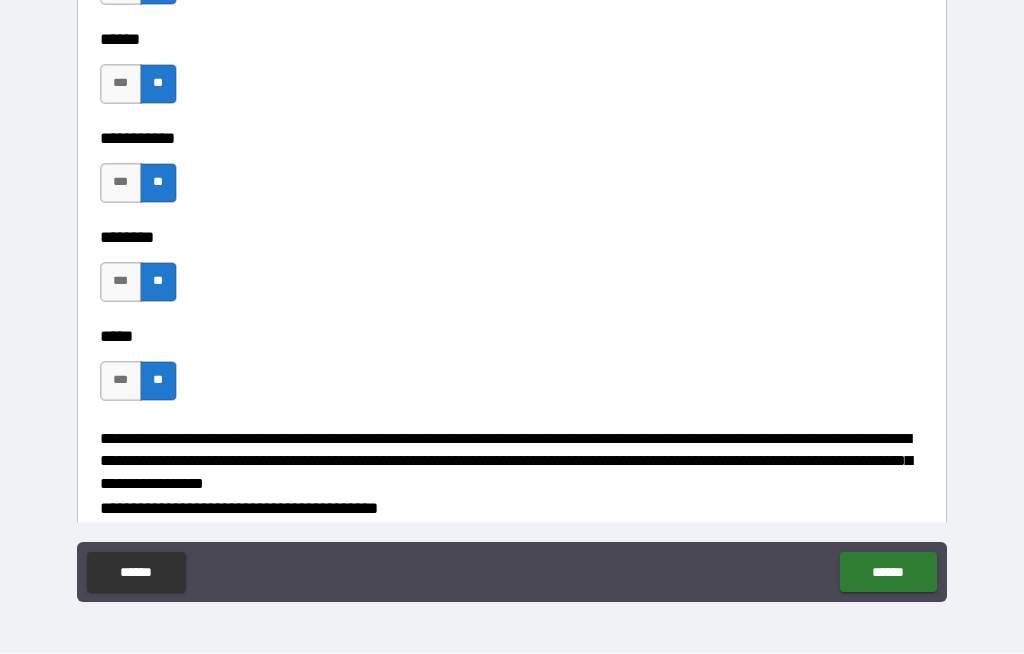 scroll, scrollTop: 2645, scrollLeft: 0, axis: vertical 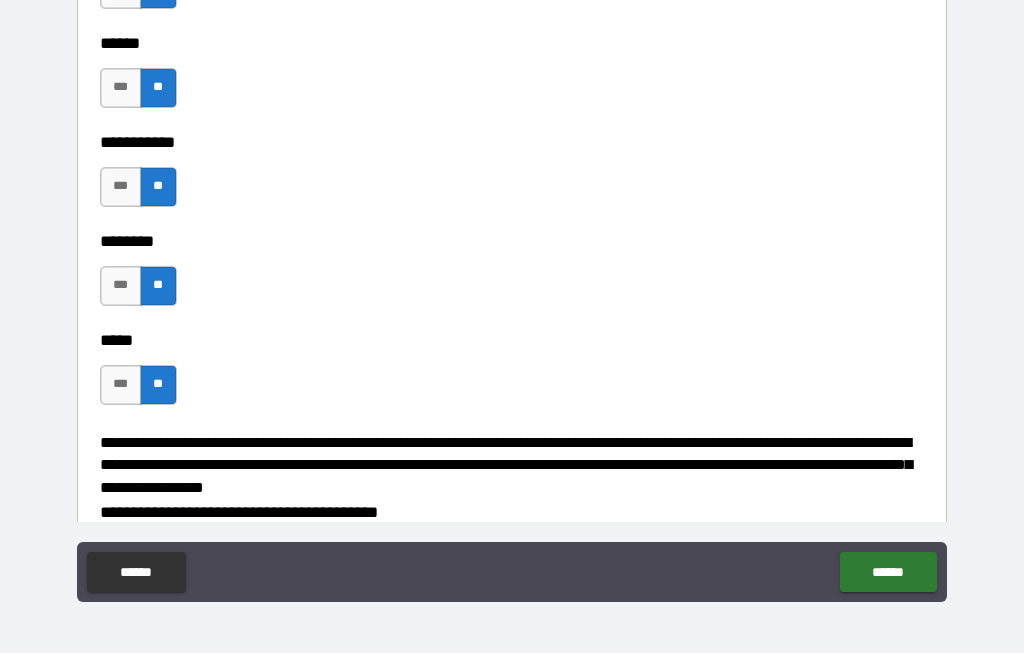 click on "***" at bounding box center [121, 89] 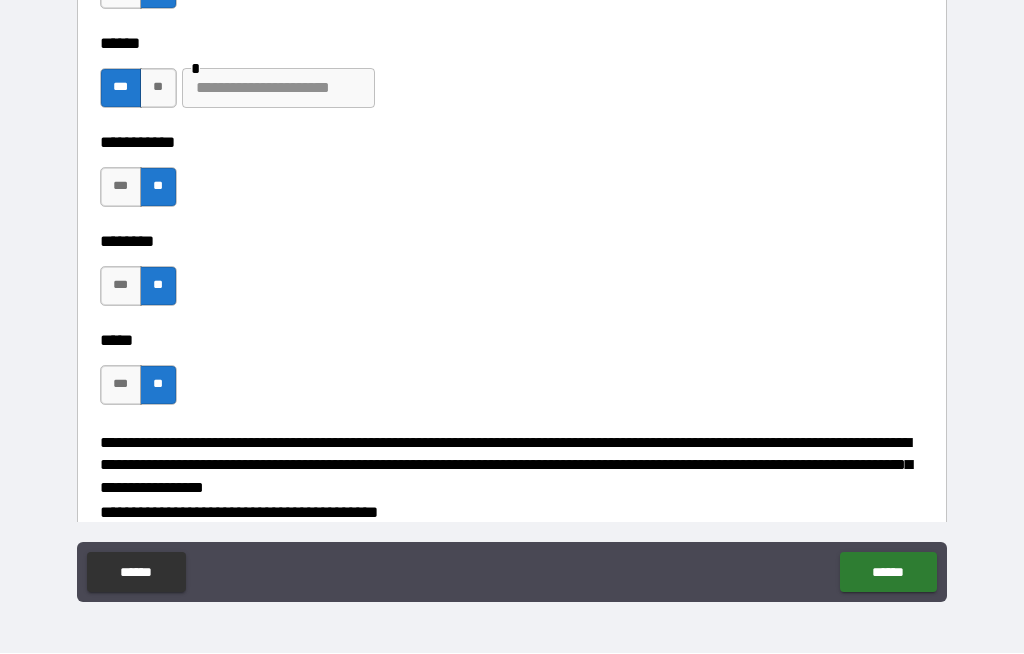 click at bounding box center (278, 89) 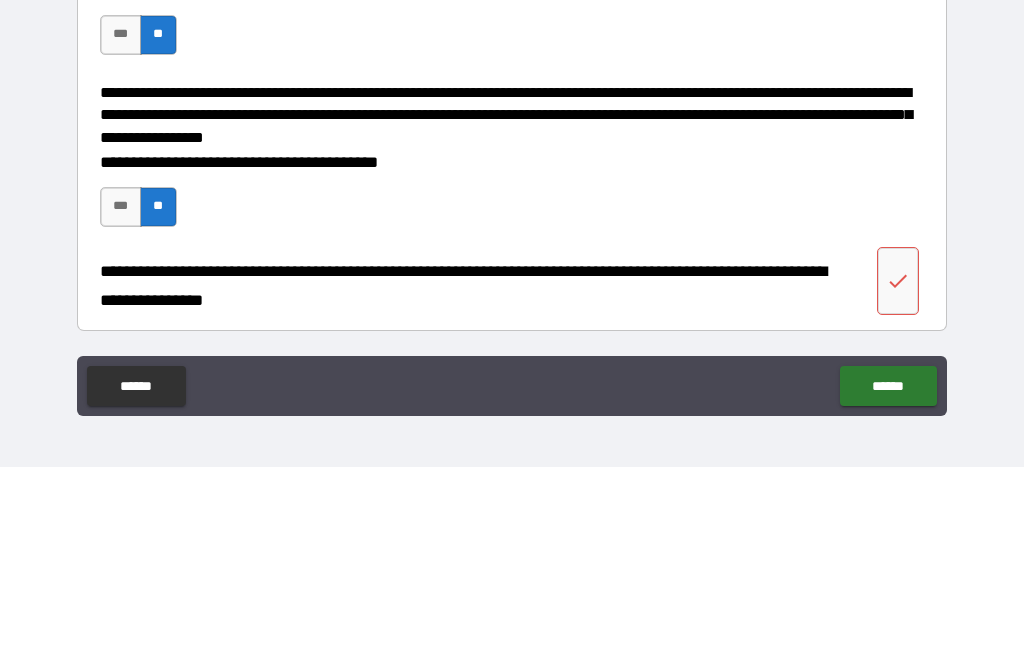 scroll, scrollTop: 2902, scrollLeft: 0, axis: vertical 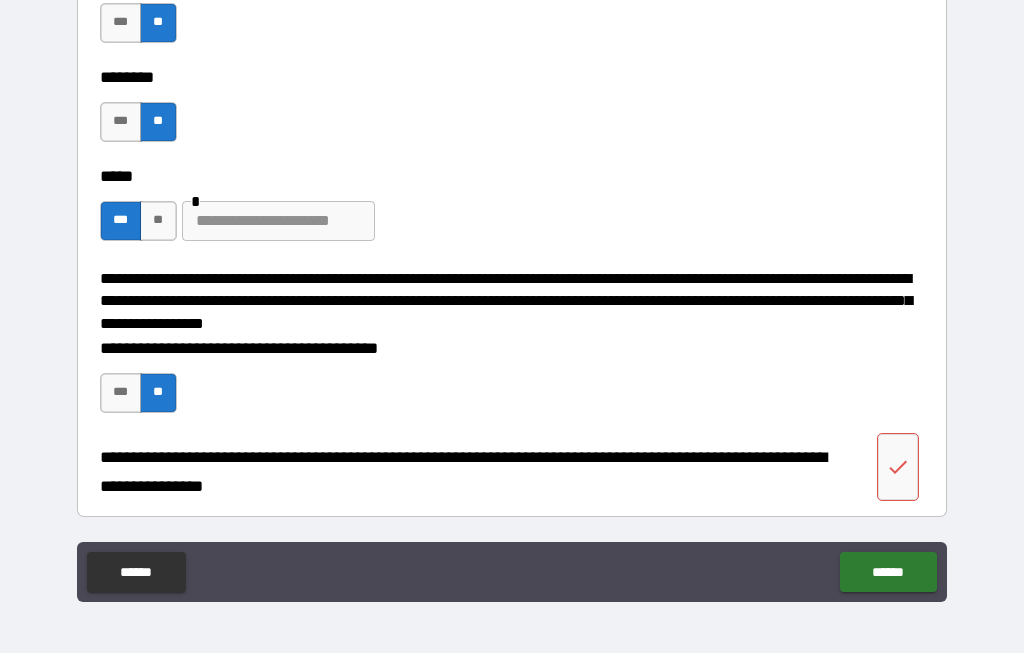 click at bounding box center (278, 222) 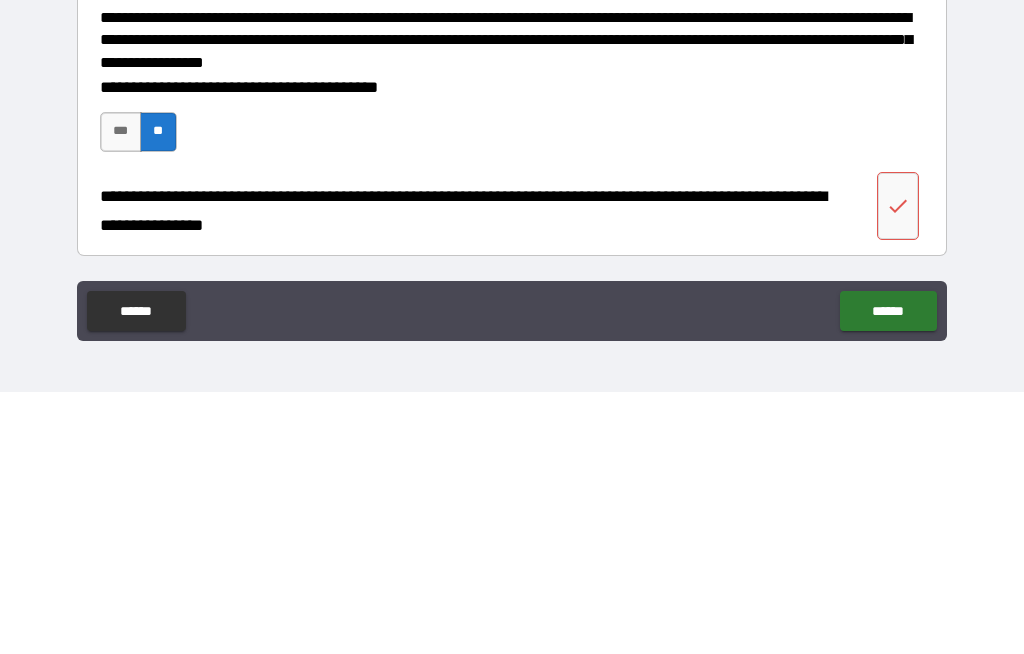 scroll, scrollTop: 3030, scrollLeft: 0, axis: vertical 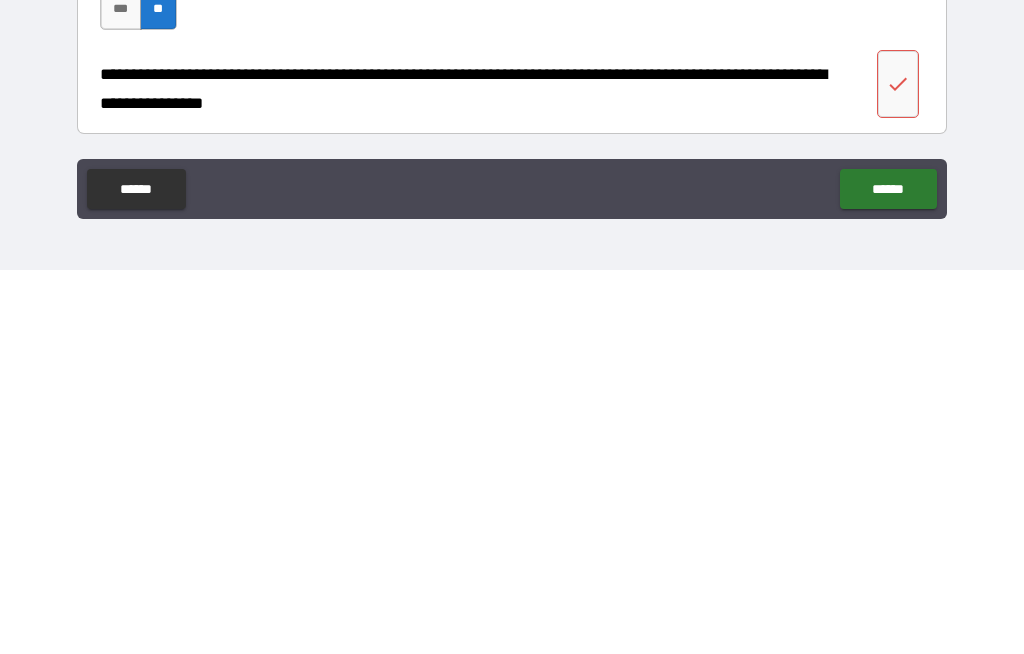 click 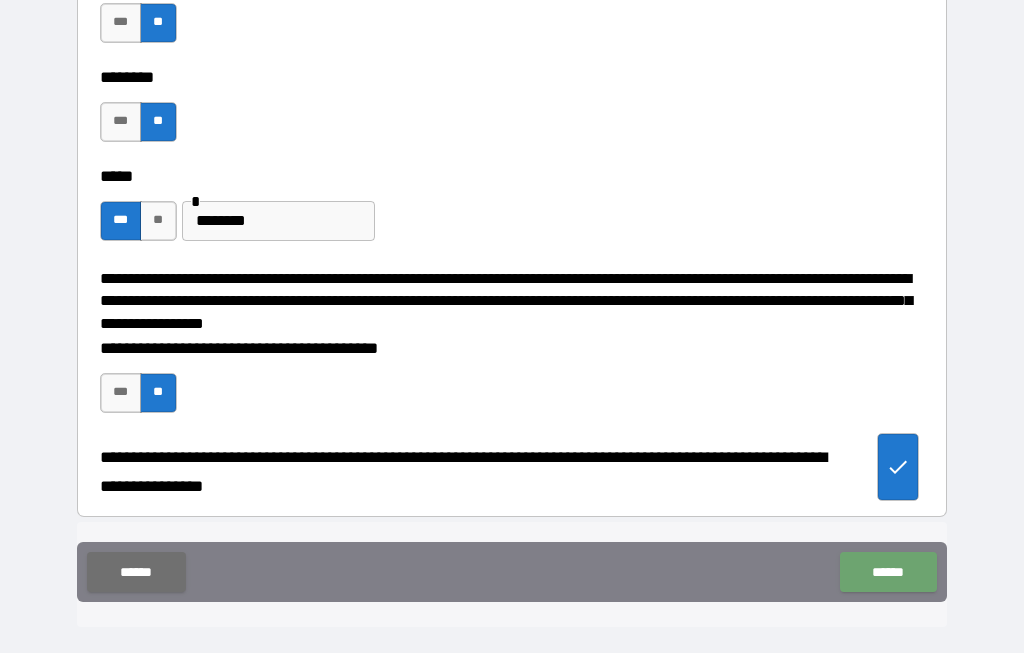 click on "******" at bounding box center (888, 573) 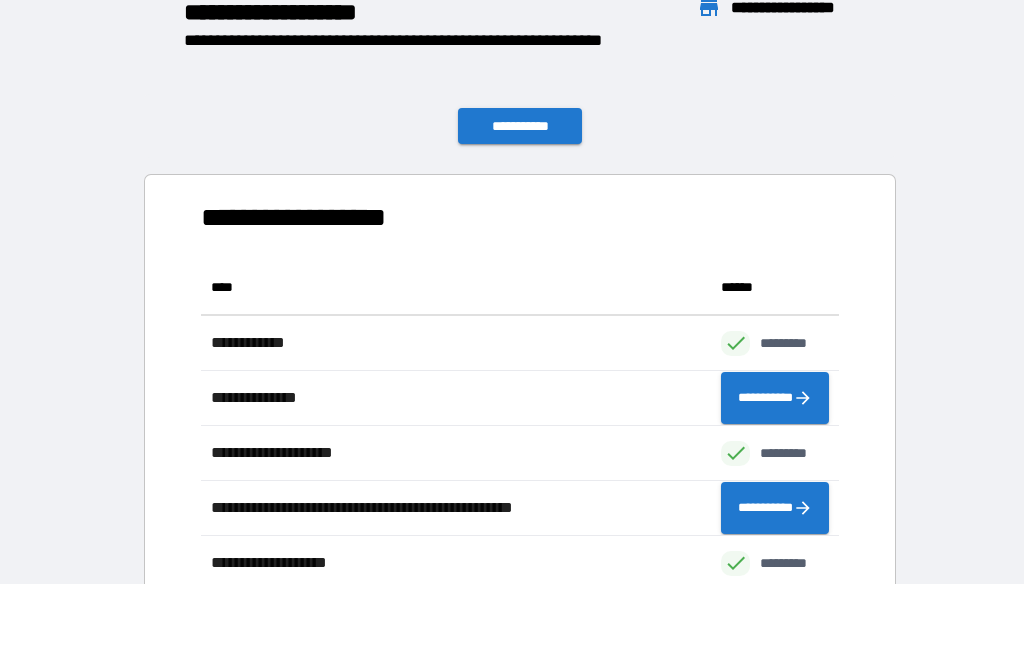 scroll, scrollTop: 386, scrollLeft: 638, axis: both 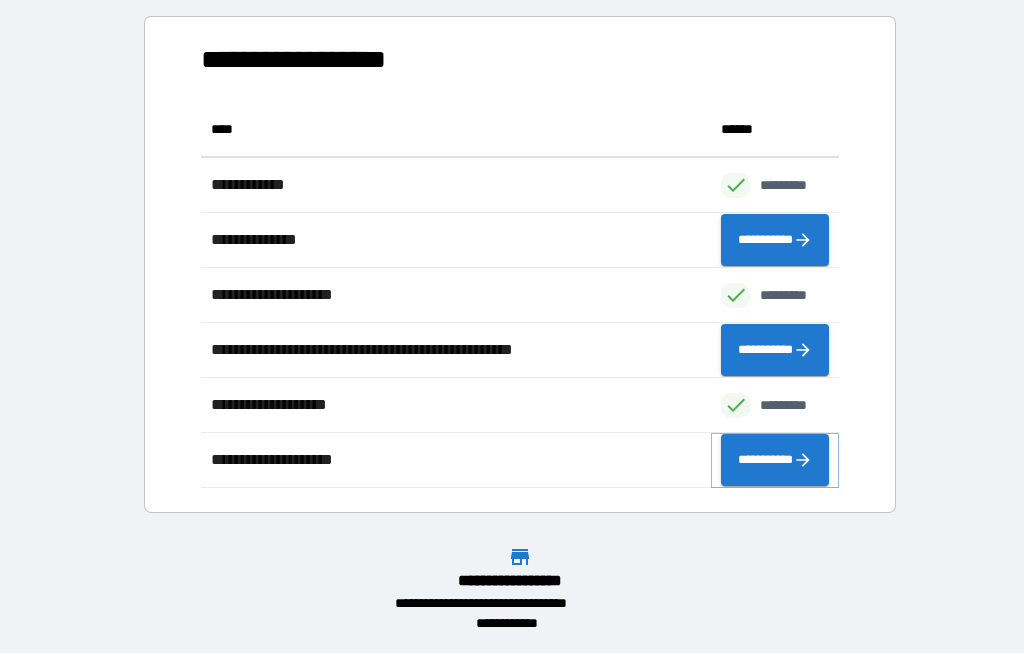 click on "**********" at bounding box center [775, 461] 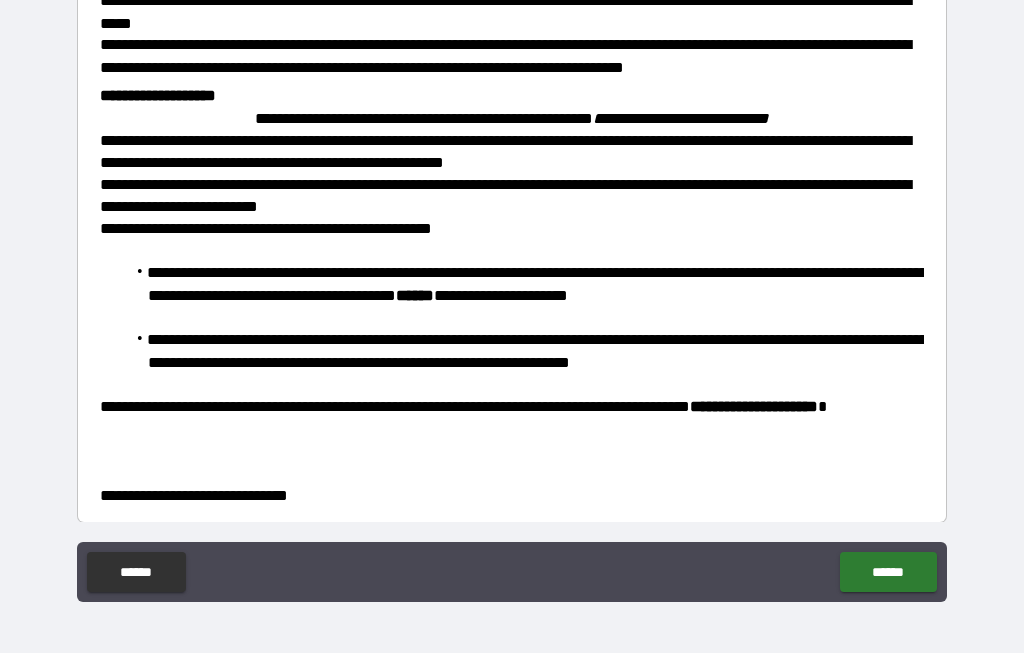 scroll, scrollTop: 1018, scrollLeft: 0, axis: vertical 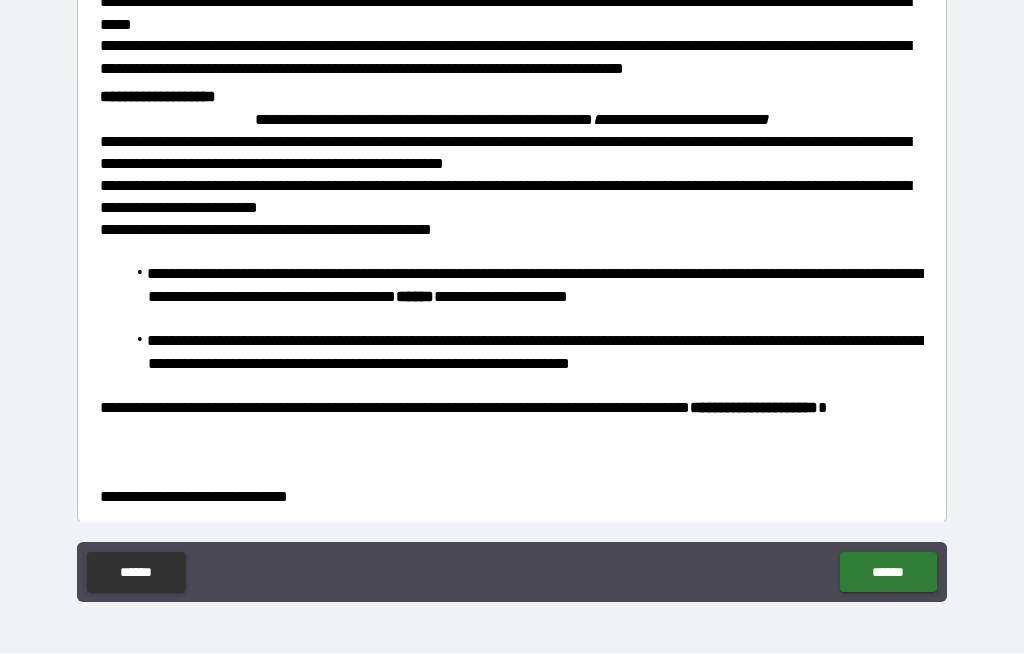 click on "******" at bounding box center (888, 573) 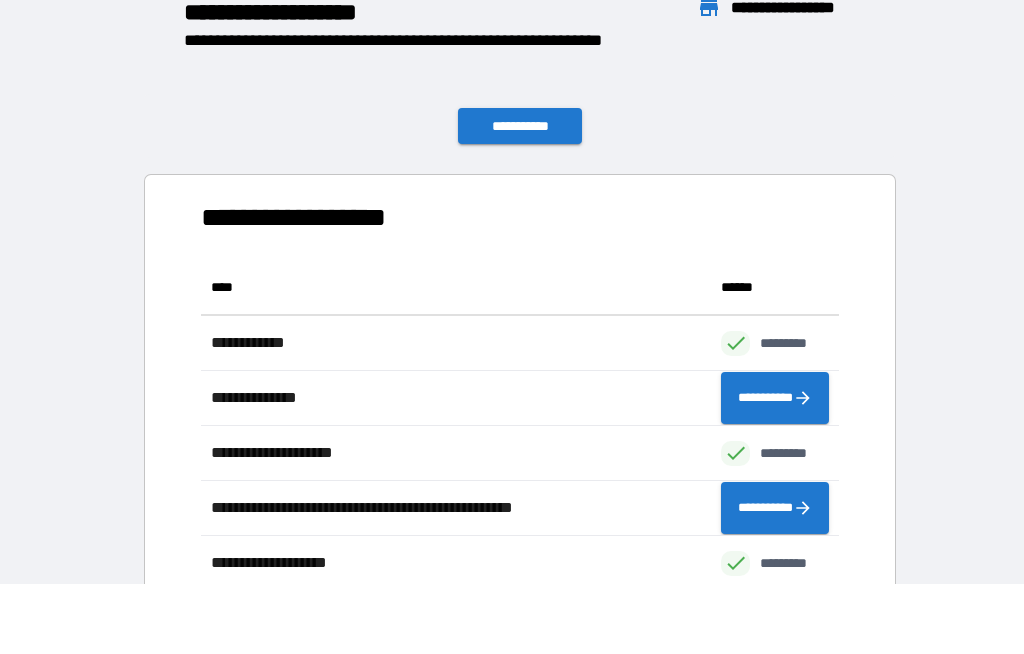 scroll, scrollTop: 1, scrollLeft: 1, axis: both 